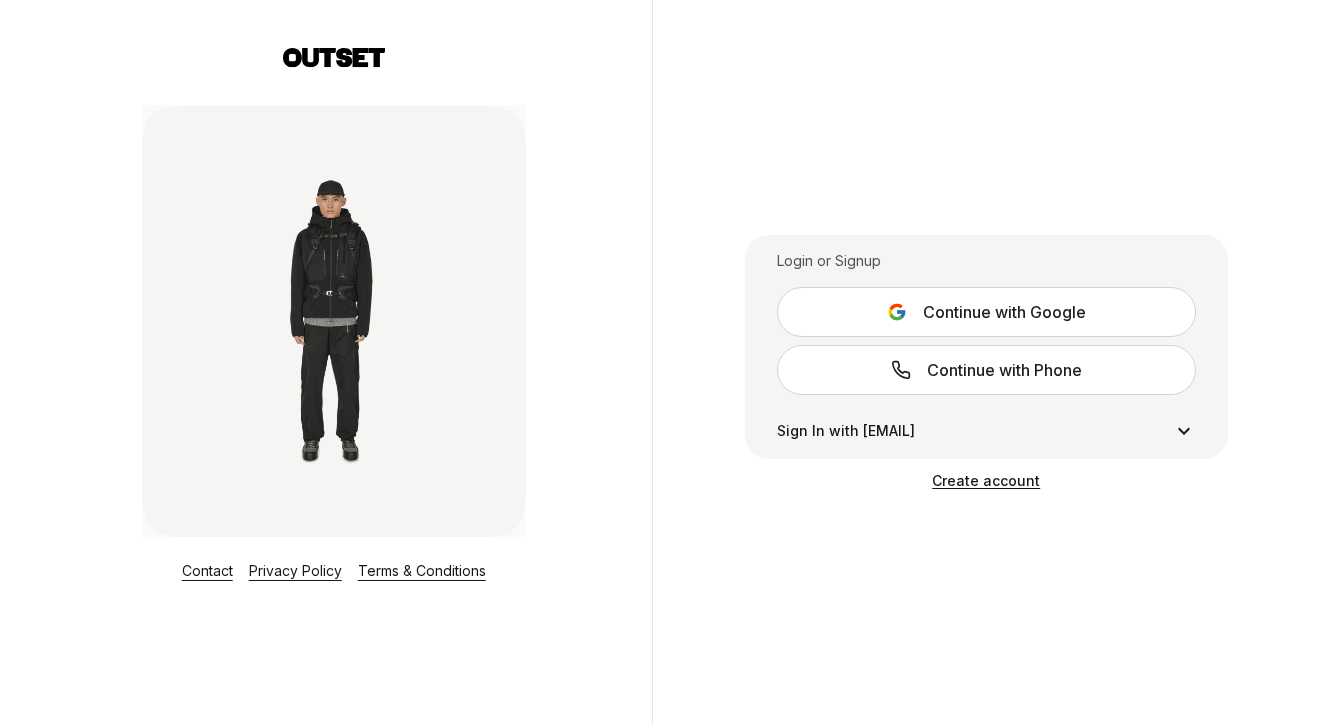 scroll, scrollTop: 0, scrollLeft: 0, axis: both 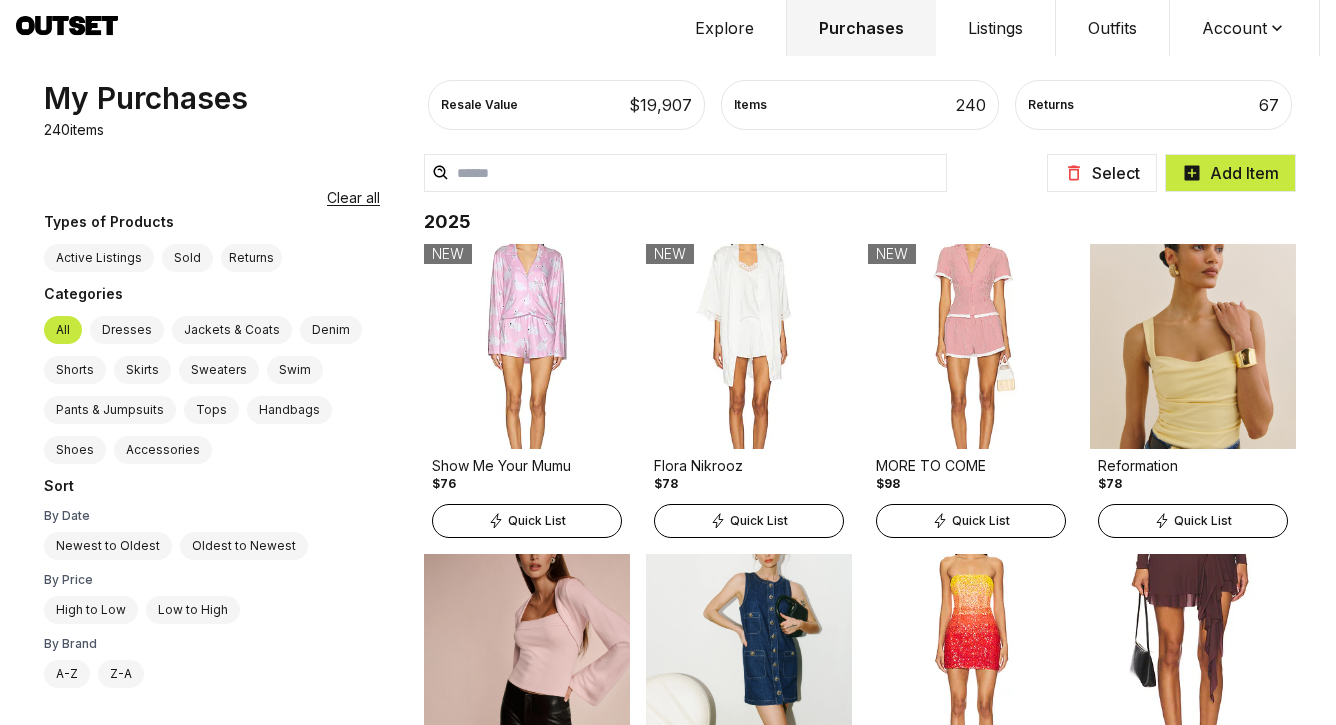 click at bounding box center (685, 173) 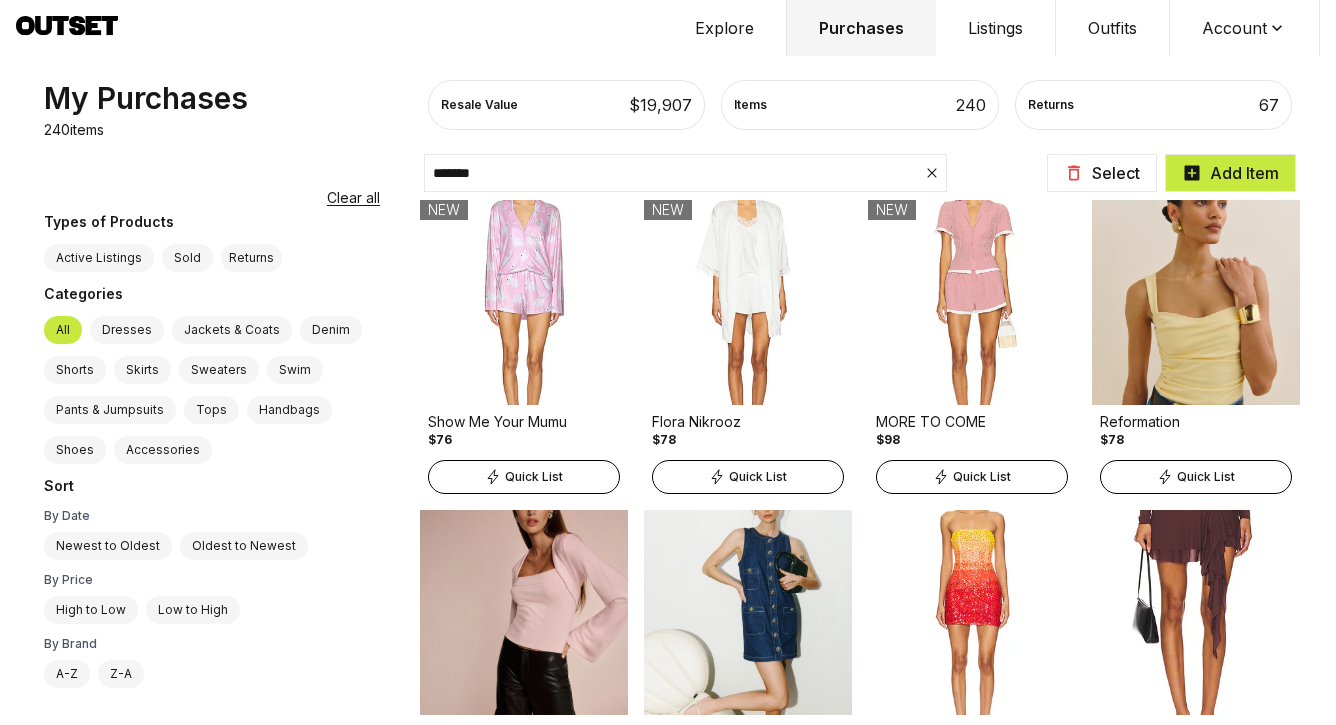 type on "********" 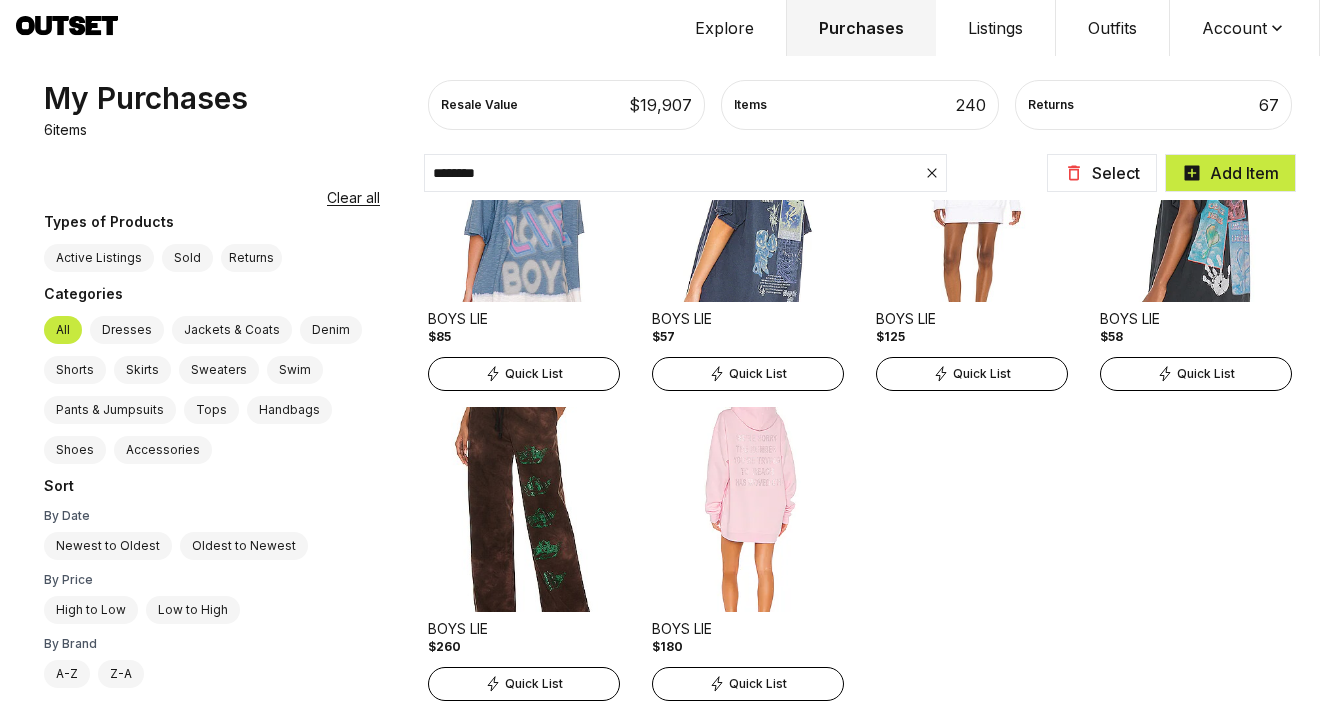 scroll, scrollTop: 103, scrollLeft: 0, axis: vertical 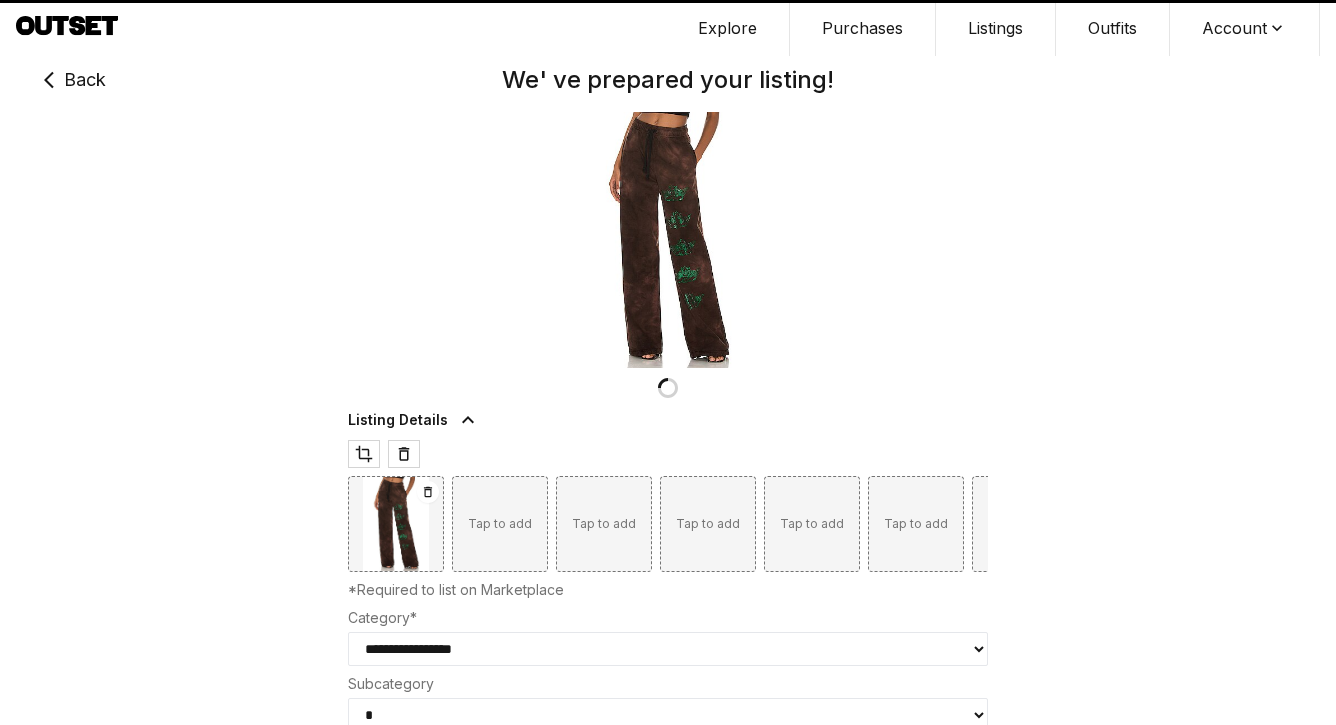 type on "***" 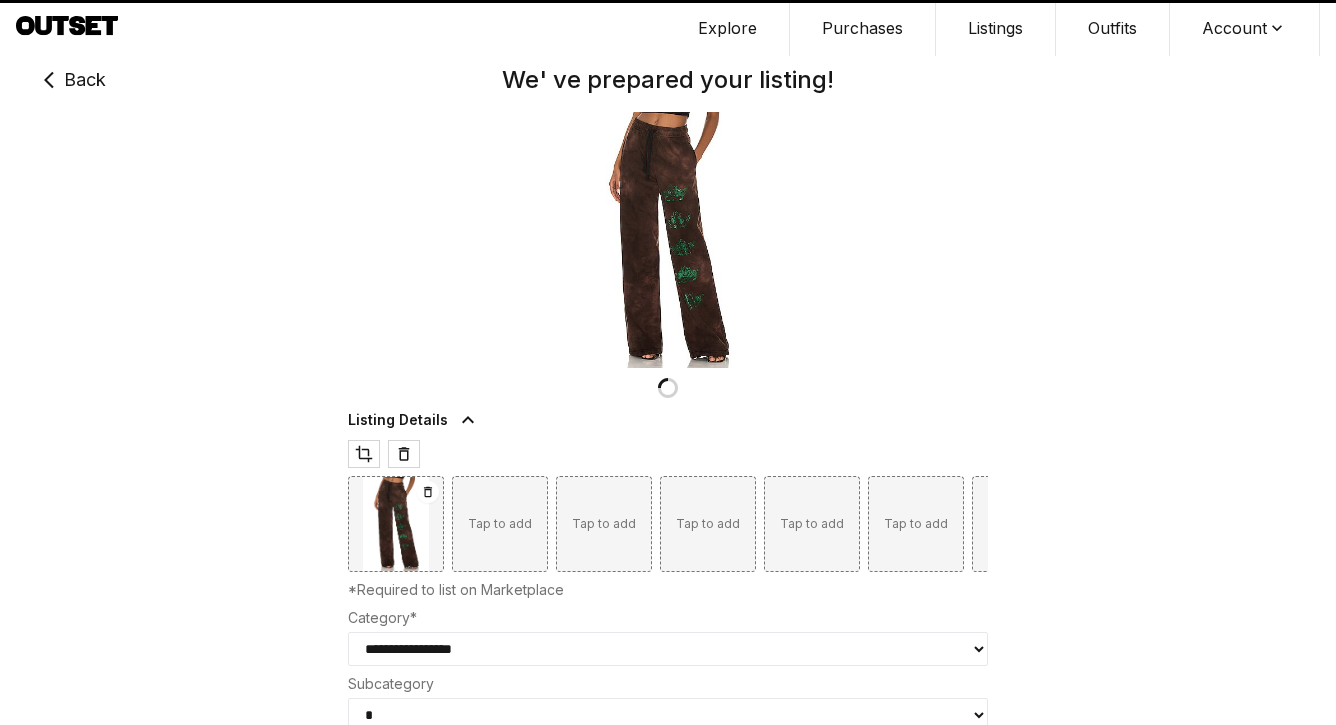 select on "**********" 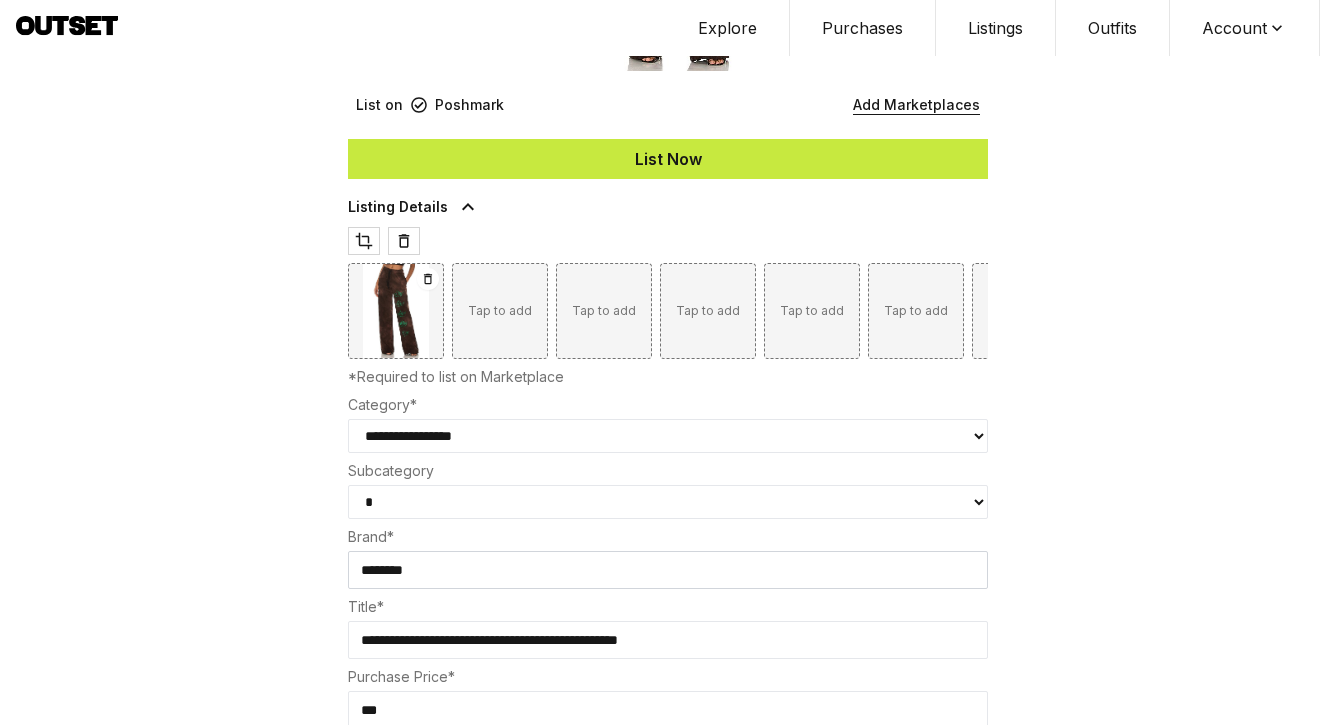 scroll, scrollTop: 312, scrollLeft: 0, axis: vertical 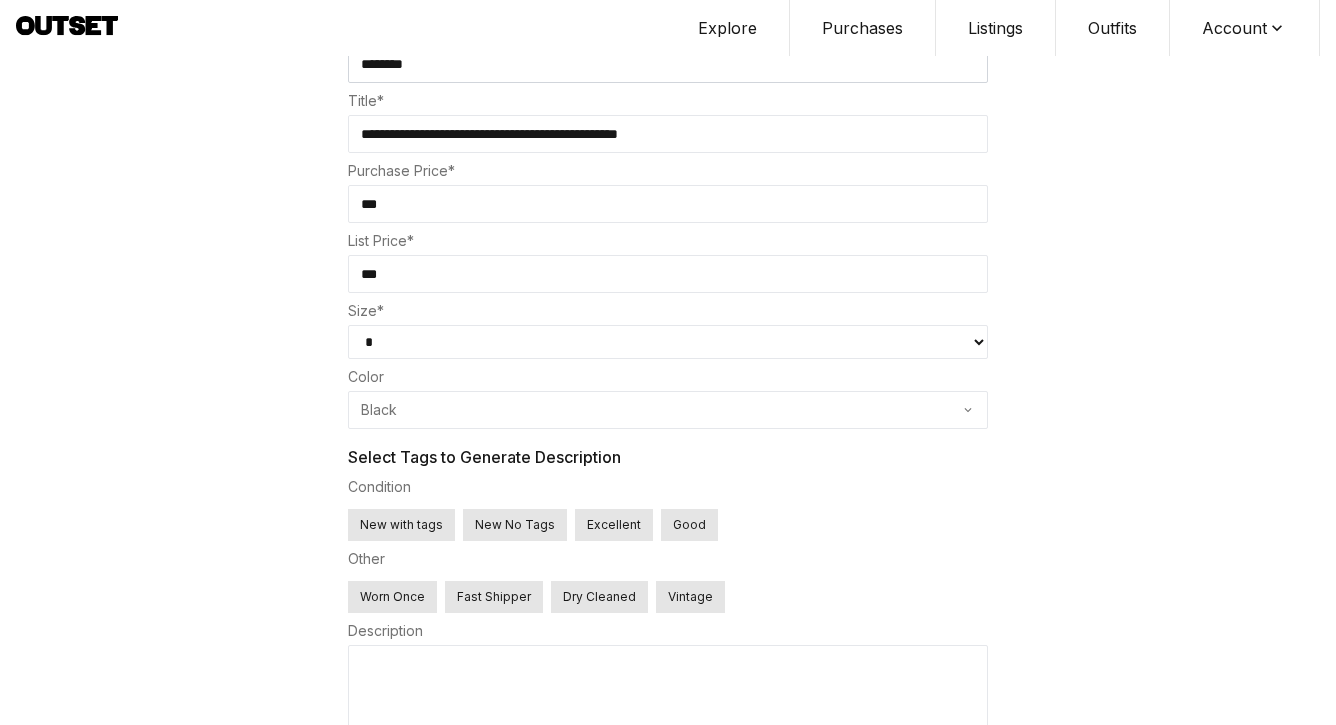 click on "Excellent" at bounding box center [614, 525] 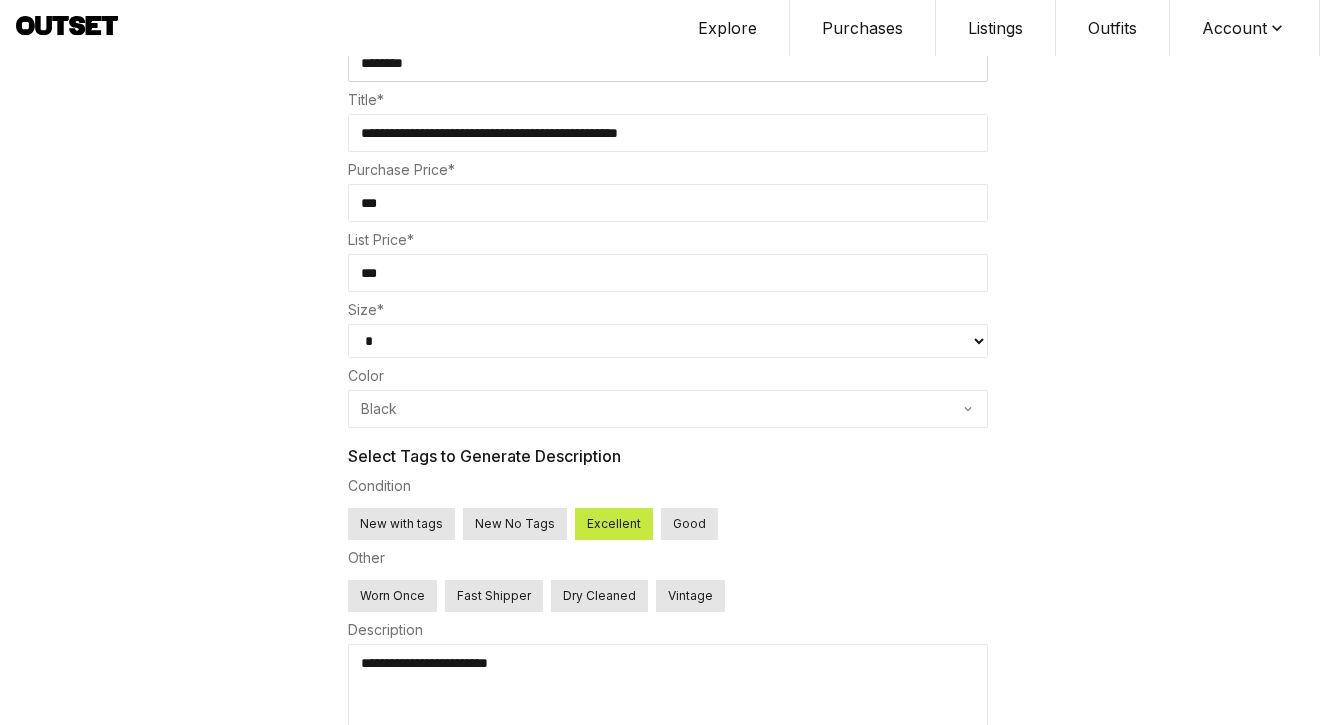 scroll, scrollTop: 803, scrollLeft: 0, axis: vertical 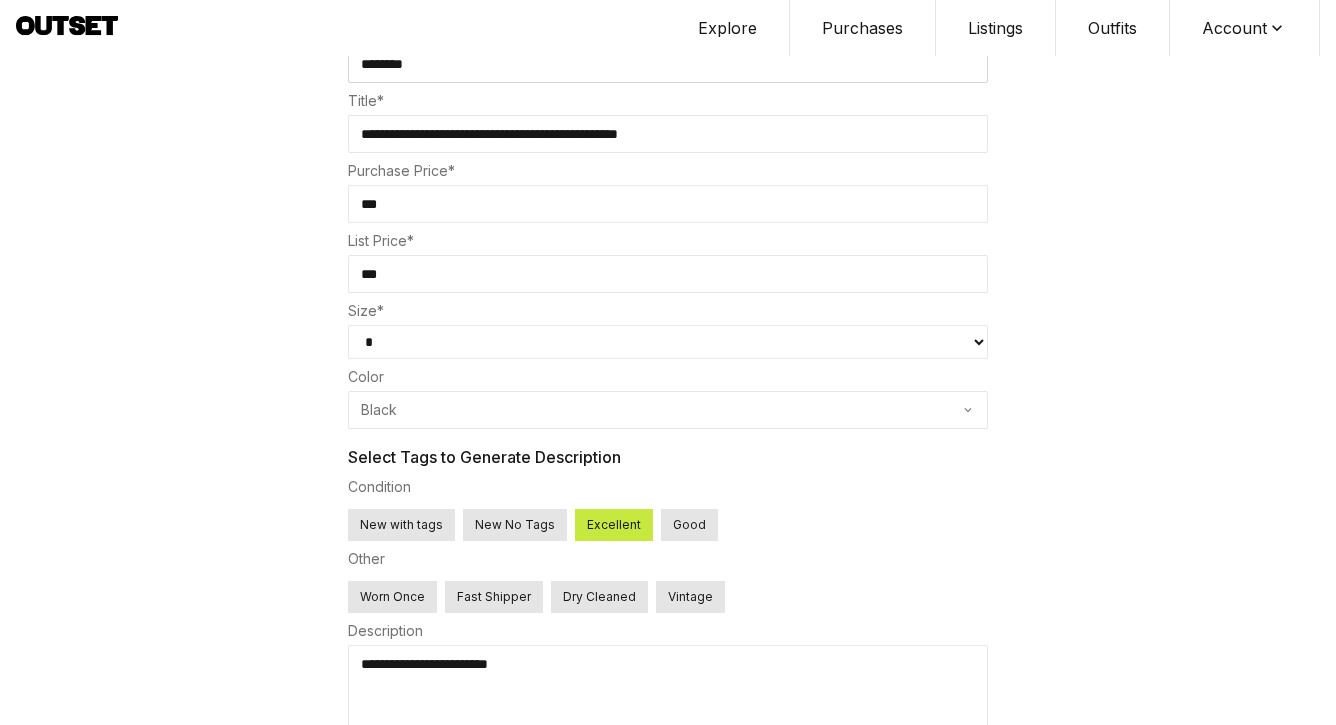 click on "**********" at bounding box center (668, 693) 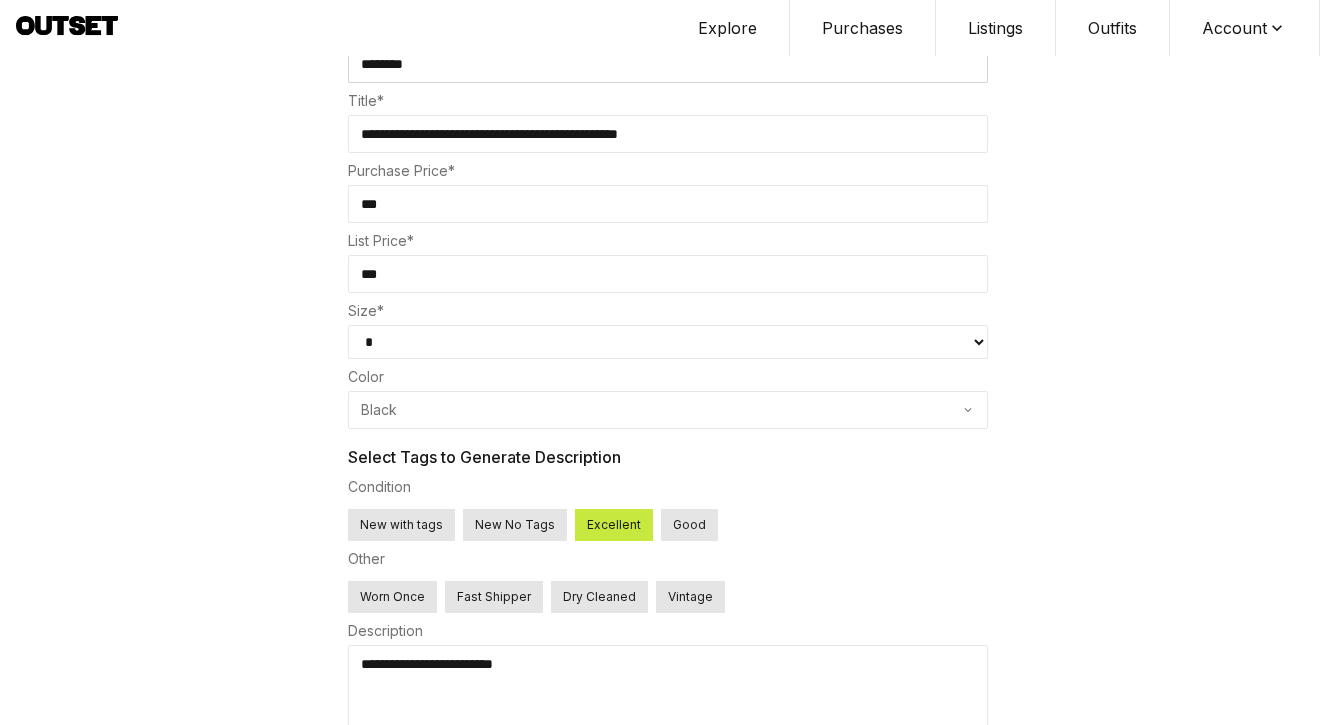 click on "New with tags New No Tags Excellent Good" at bounding box center (668, 521) 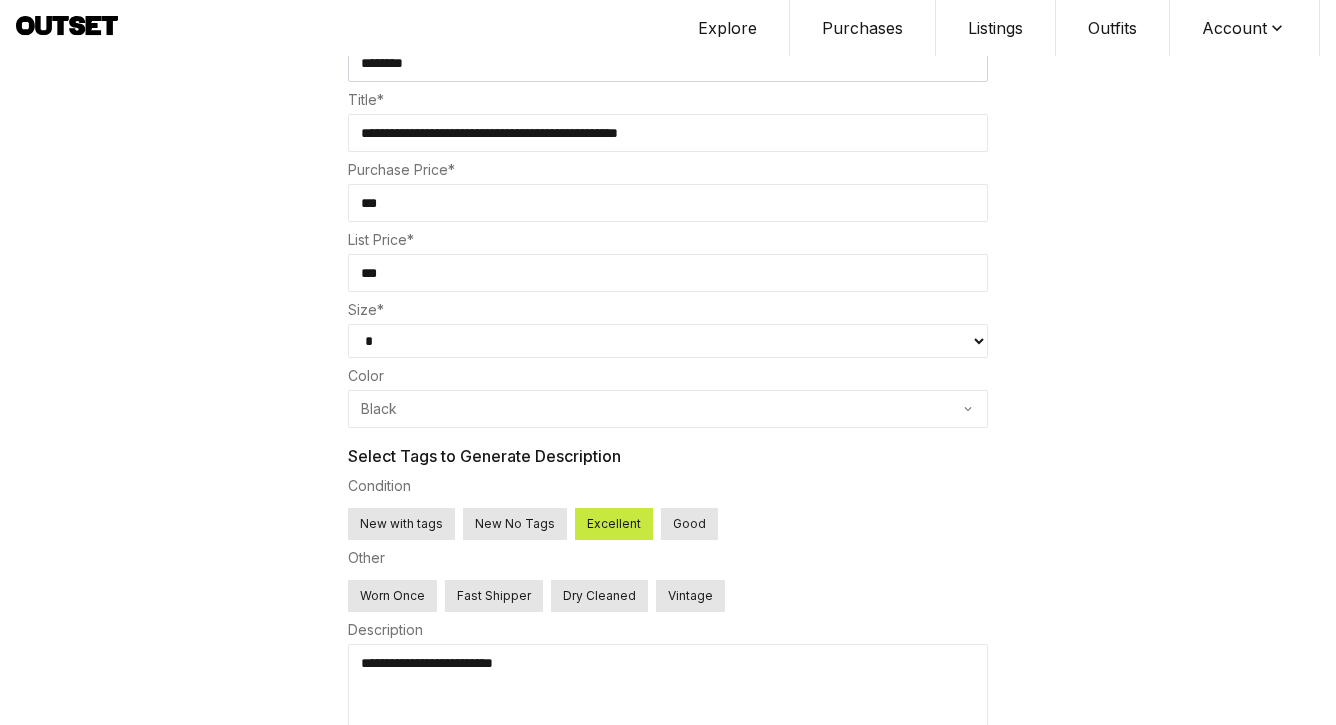 scroll, scrollTop: 803, scrollLeft: 0, axis: vertical 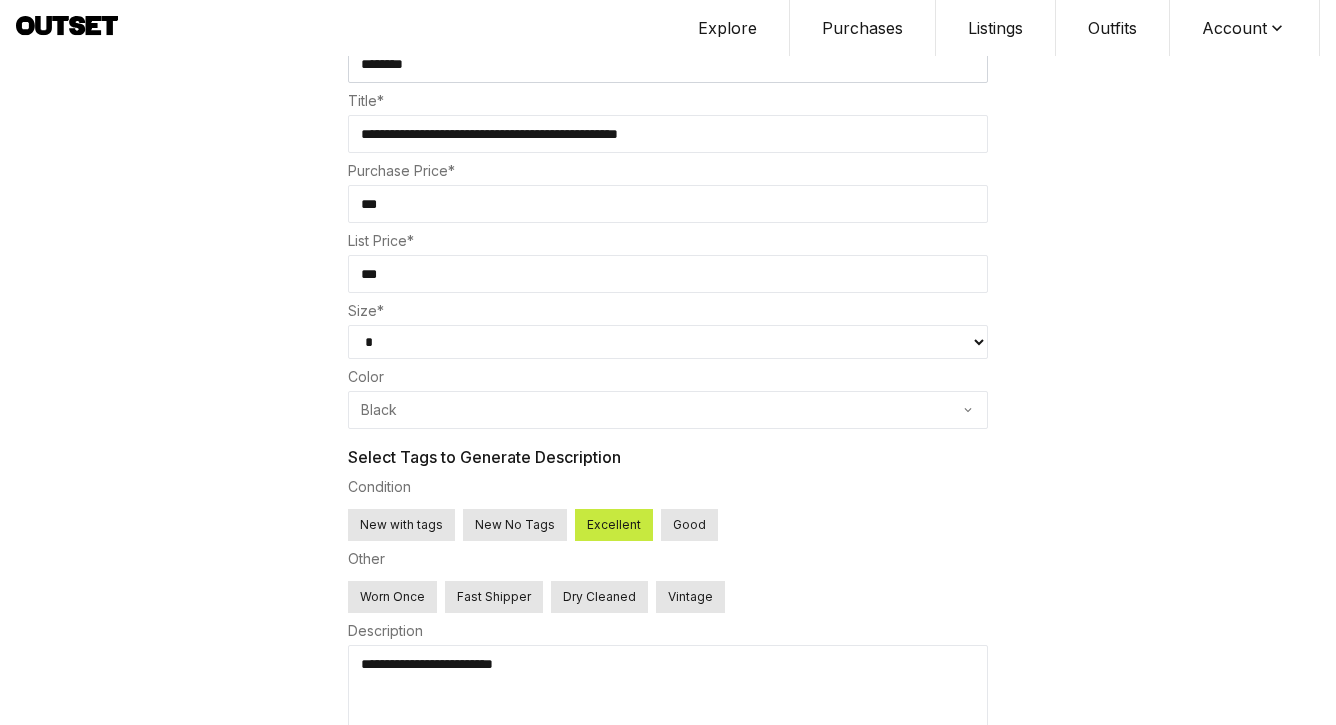click on "**********" at bounding box center (668, 693) 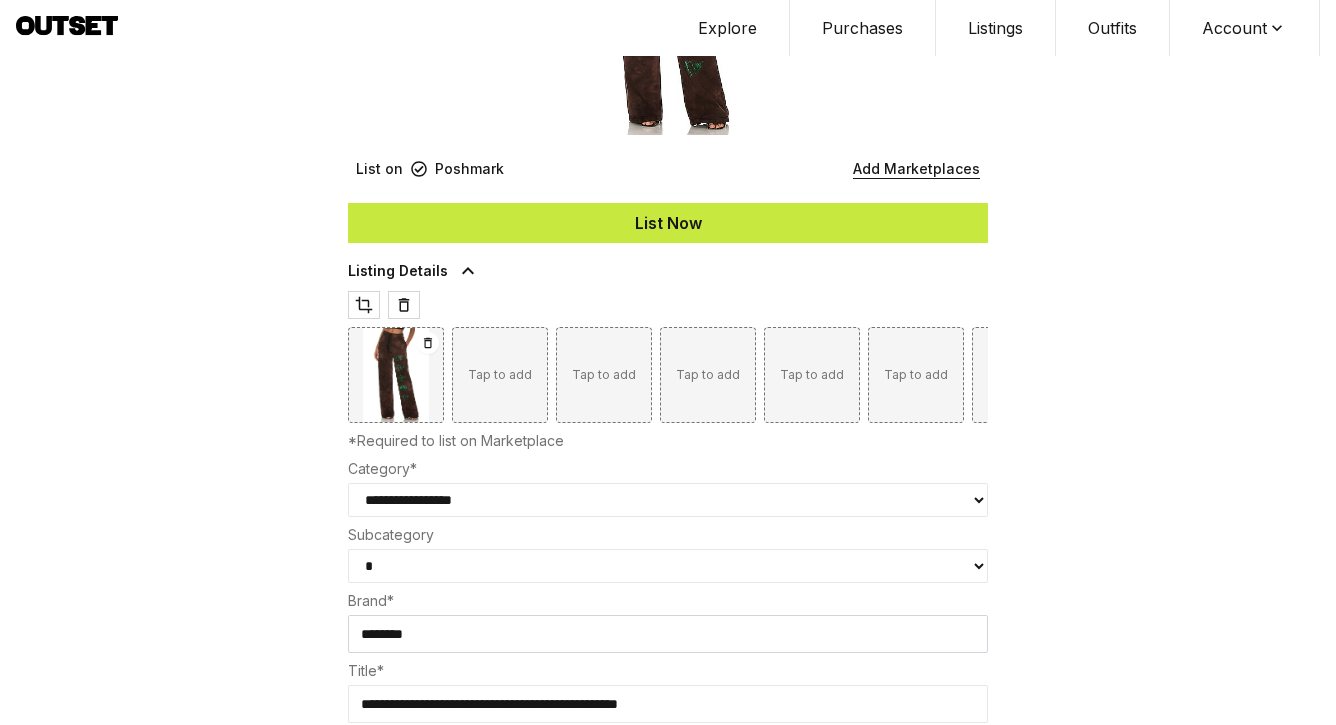 scroll, scrollTop: 106, scrollLeft: 0, axis: vertical 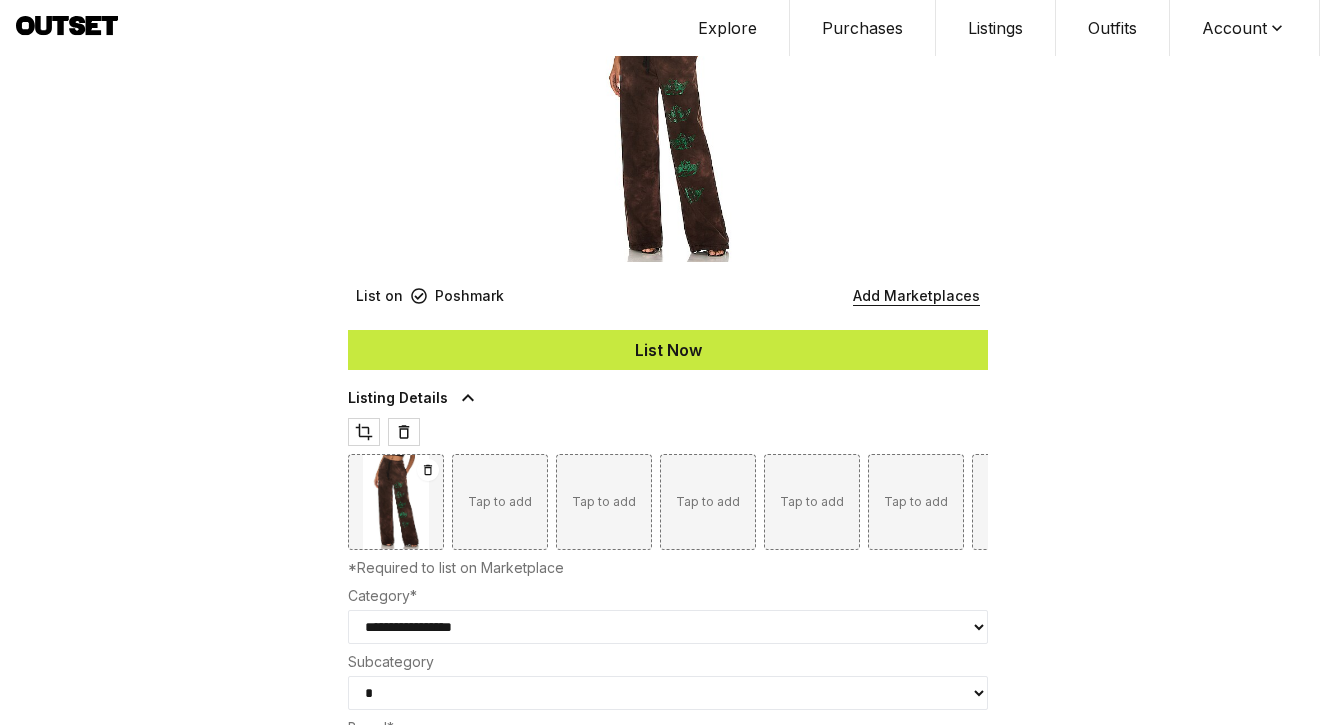 type on "**********" 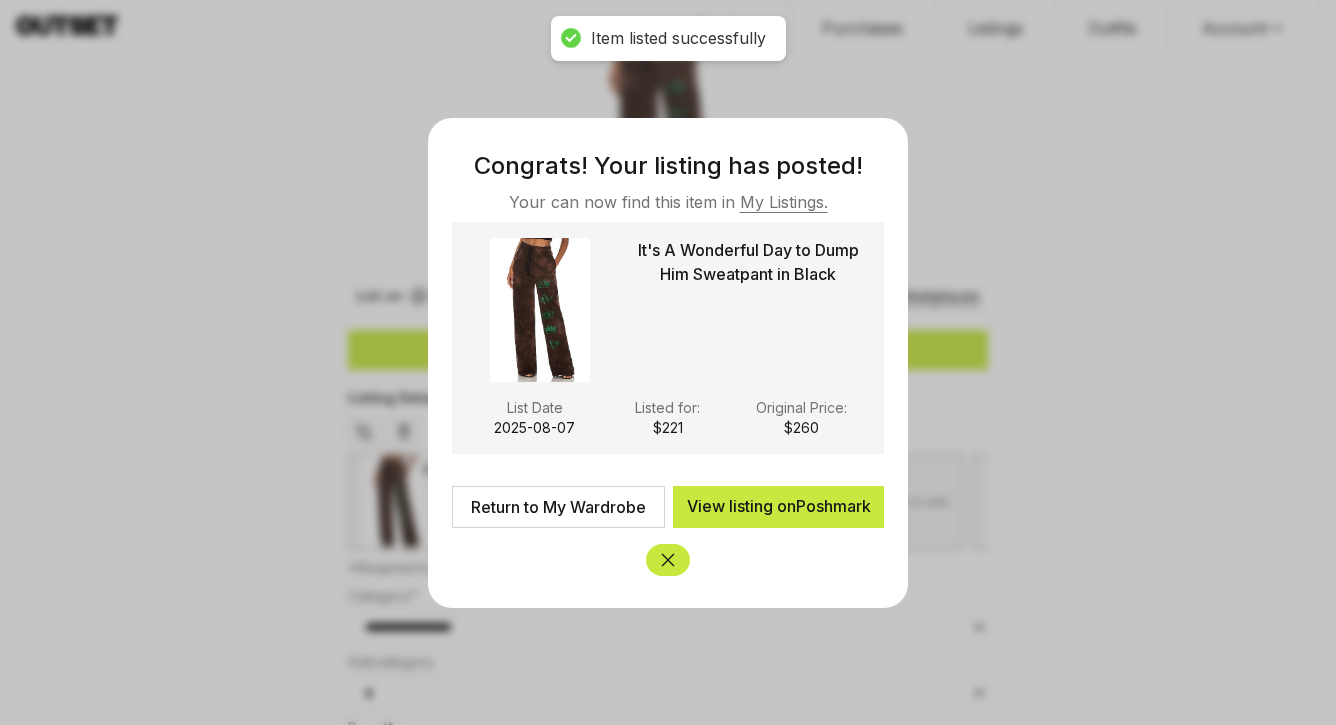 click on "Return to My Wardrobe" at bounding box center (558, 507) 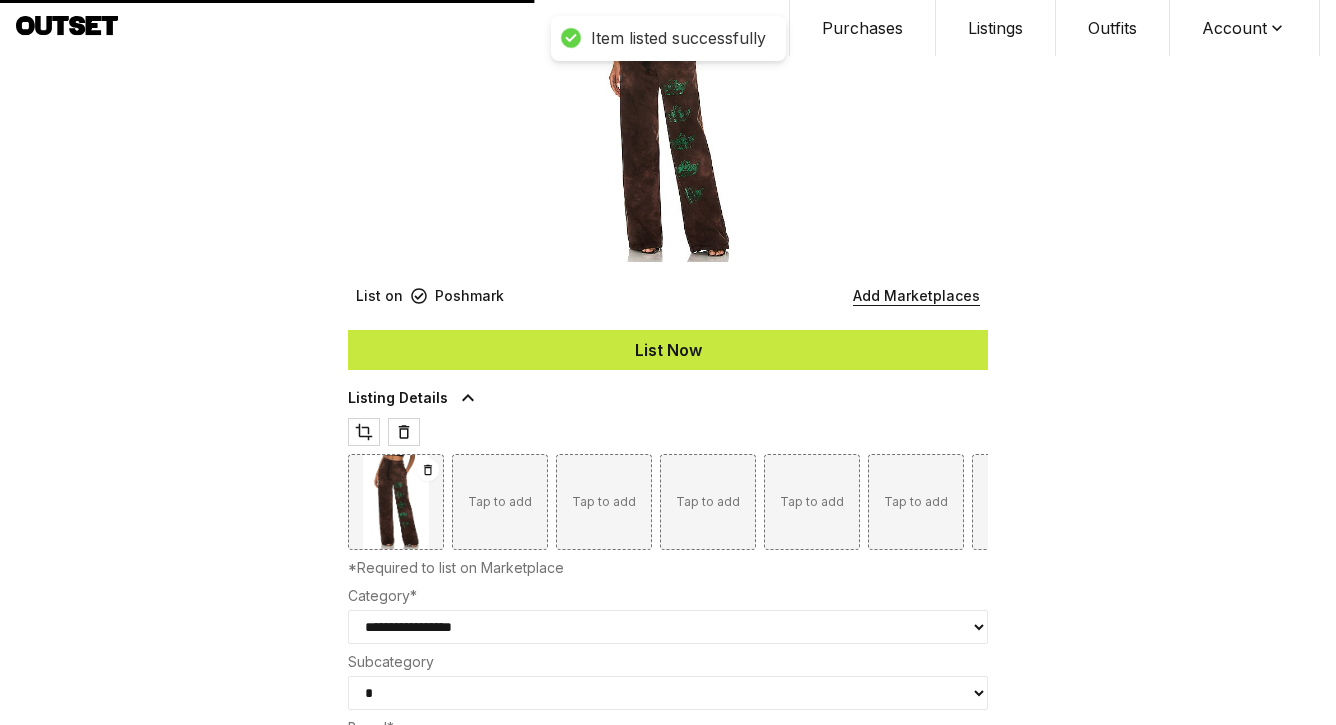 type on "***" 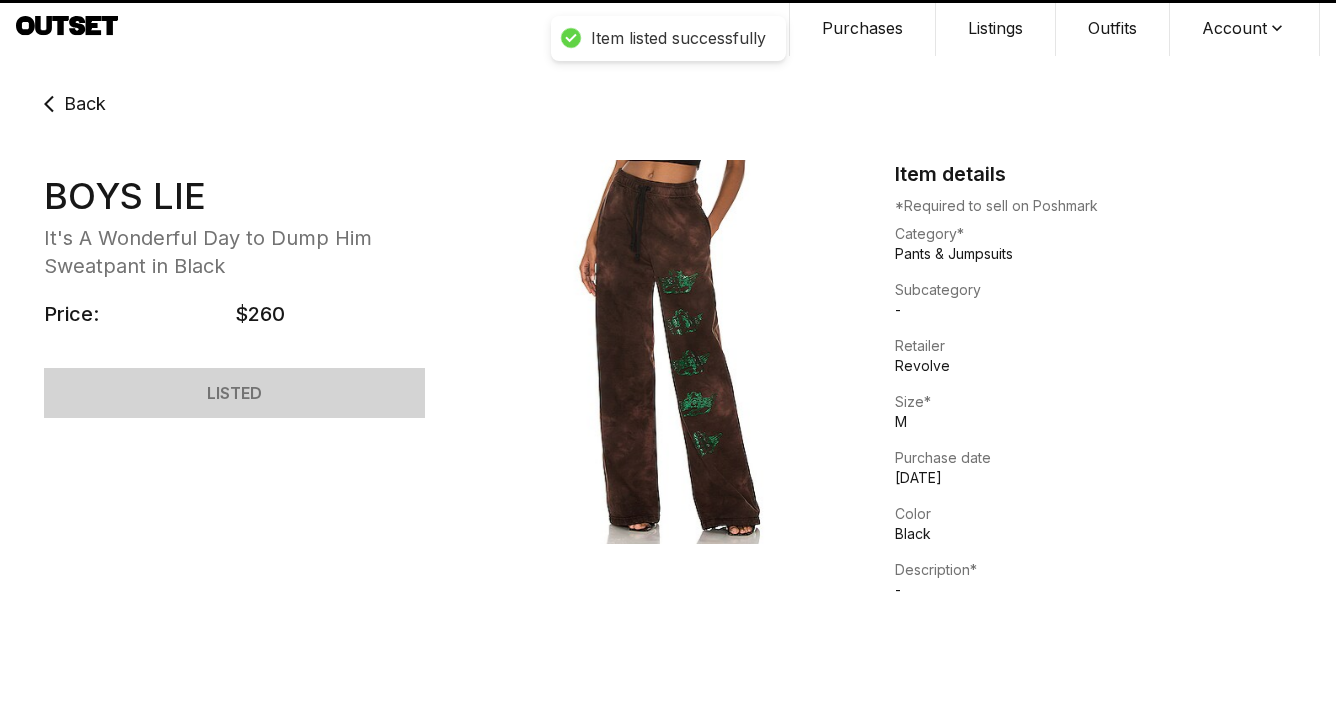 scroll, scrollTop: 0, scrollLeft: 0, axis: both 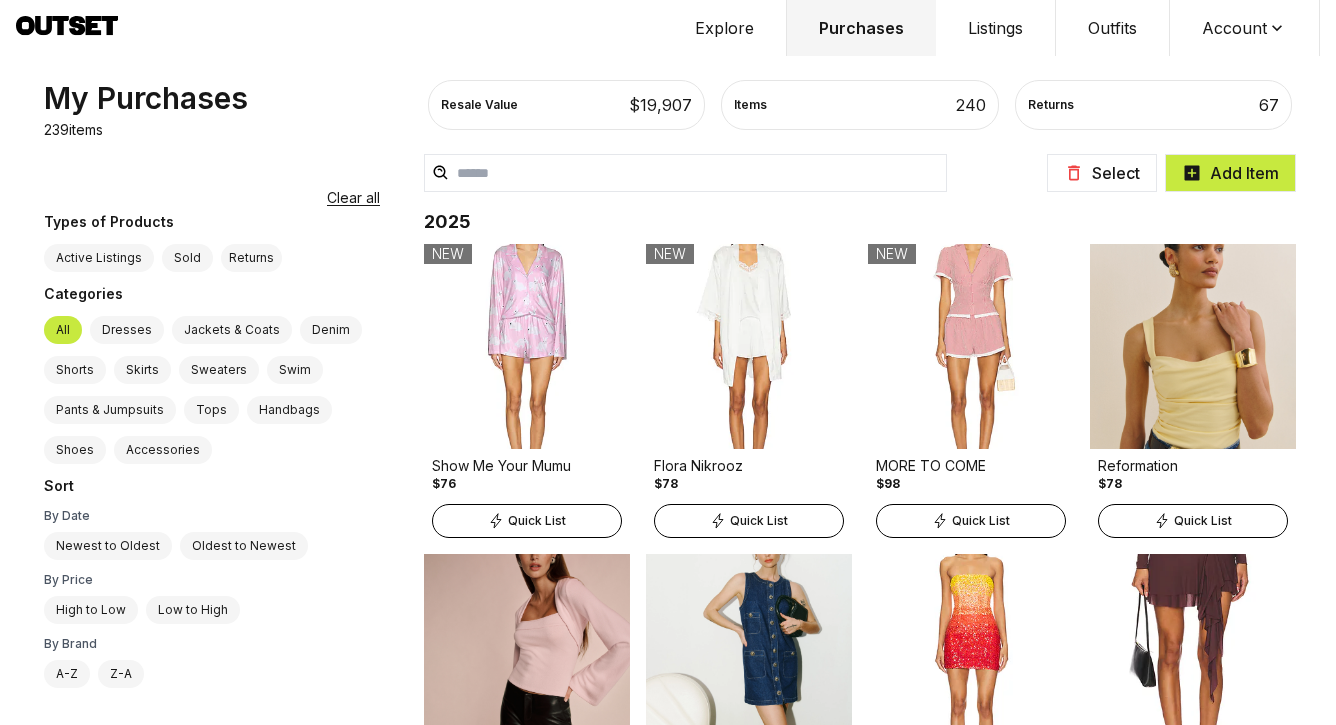click at bounding box center [685, 173] 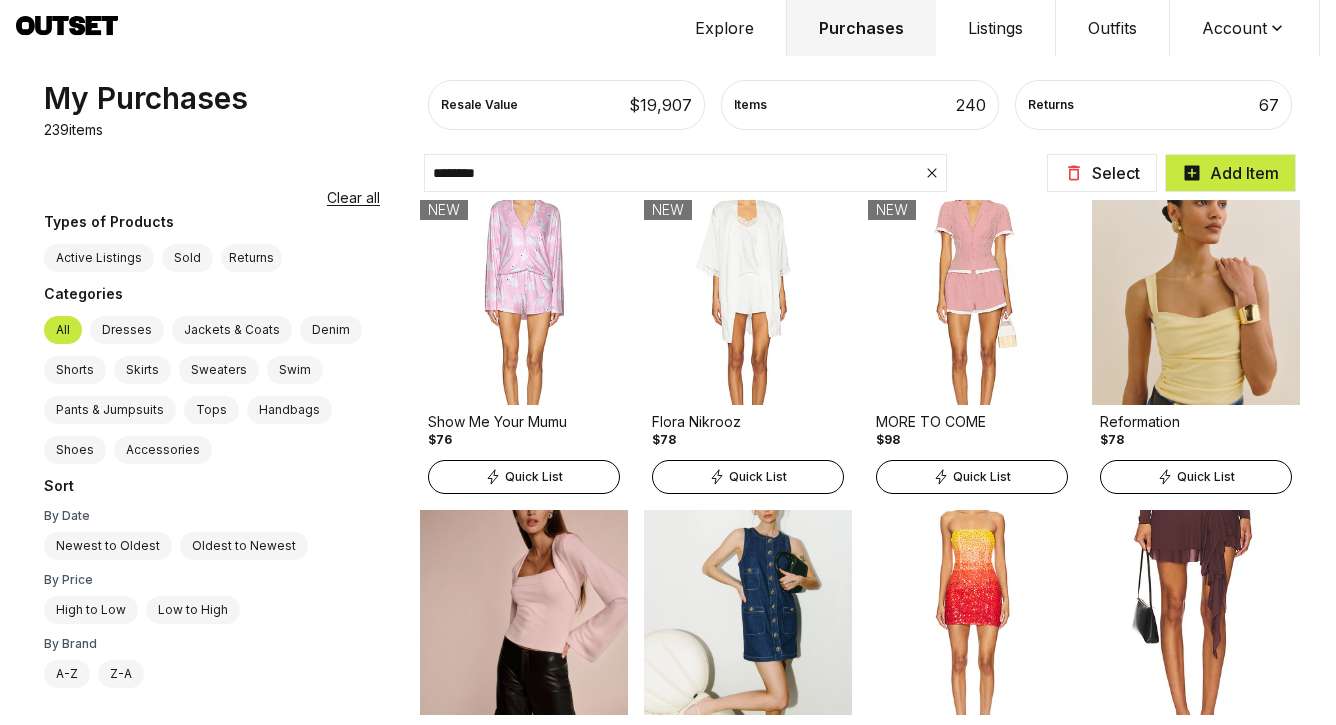 type on "********" 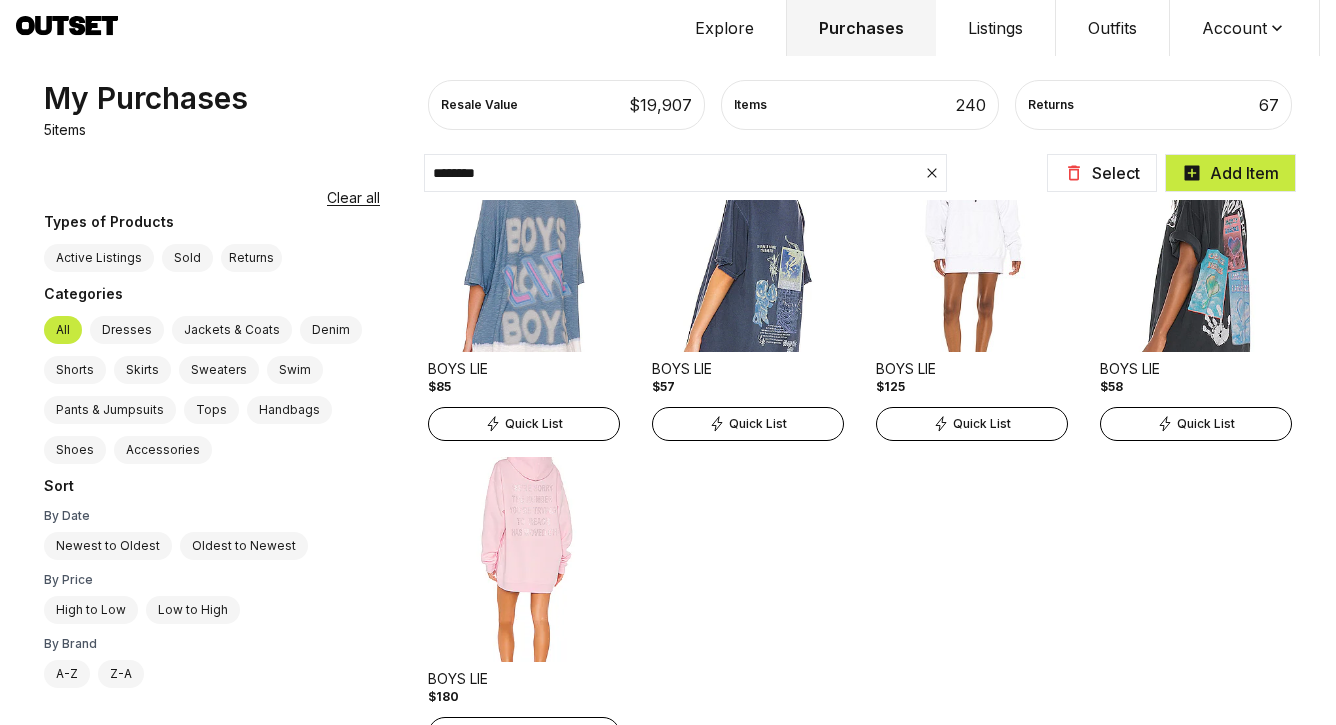 scroll, scrollTop: 0, scrollLeft: 0, axis: both 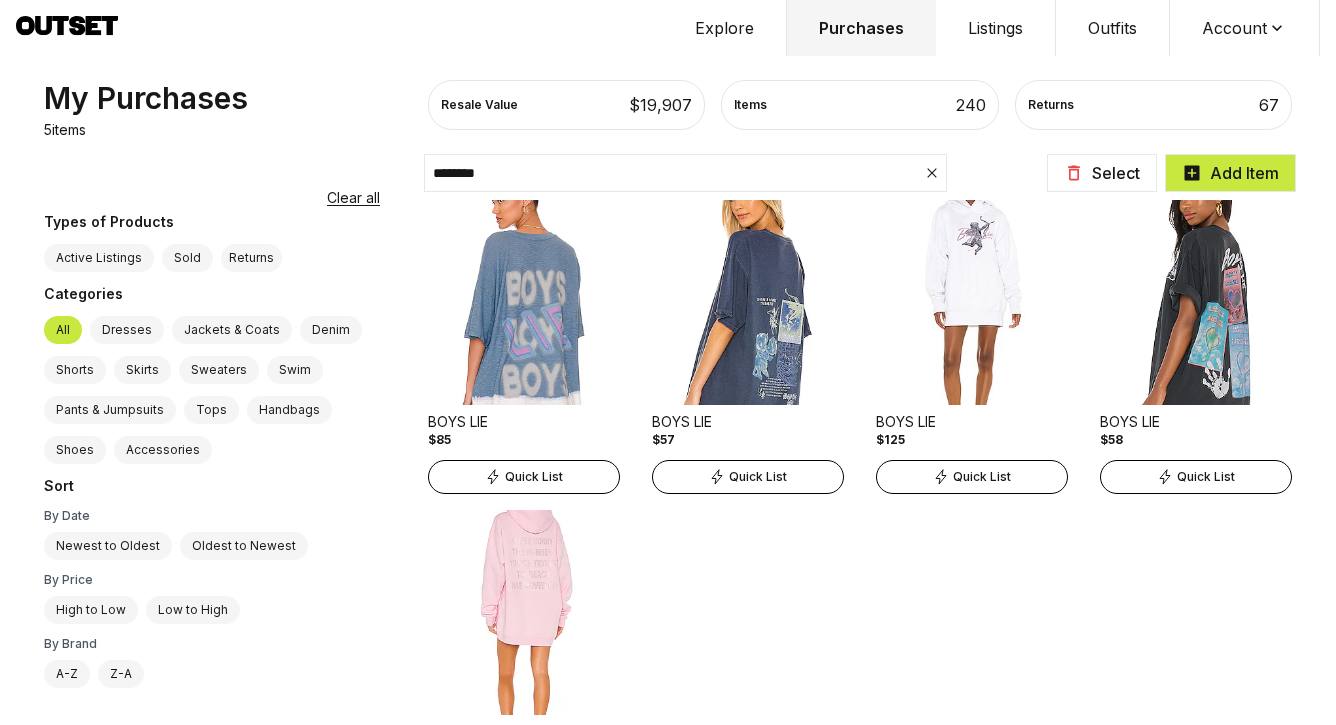 click on "Quick List" at bounding box center [1196, 477] 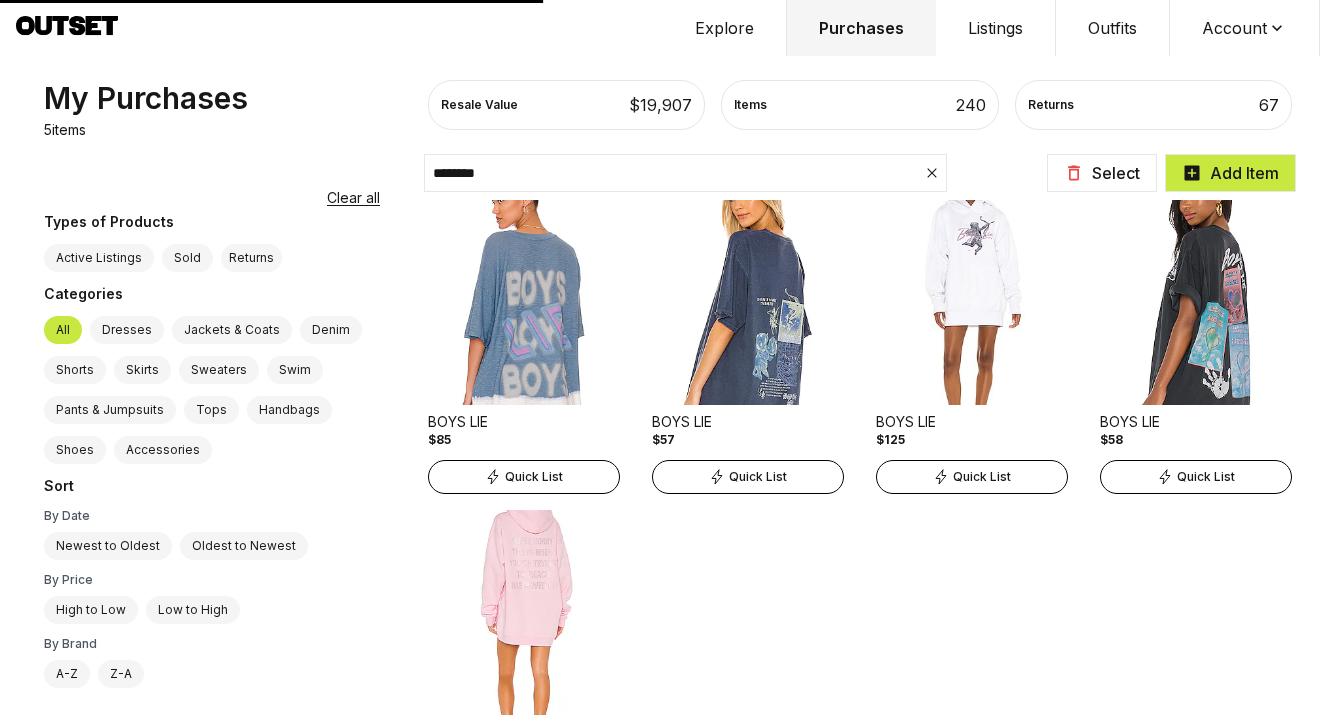 select on "****" 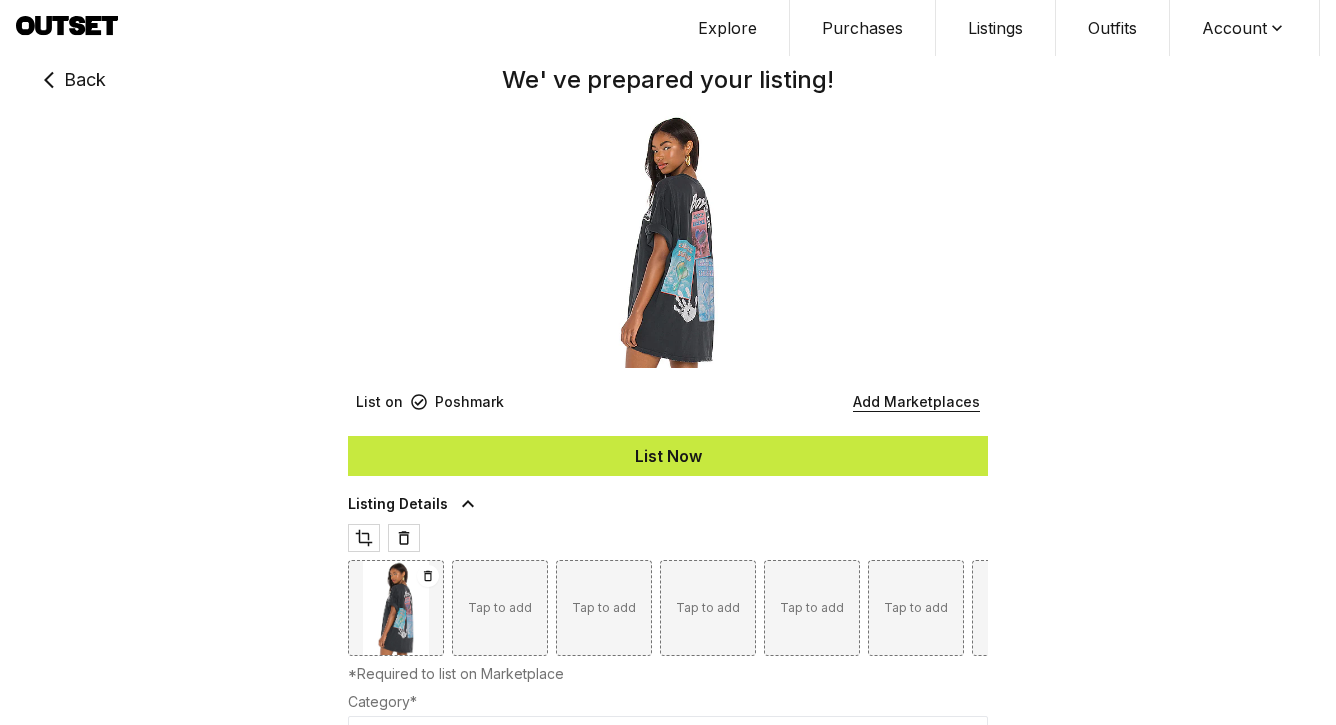 type on "**" 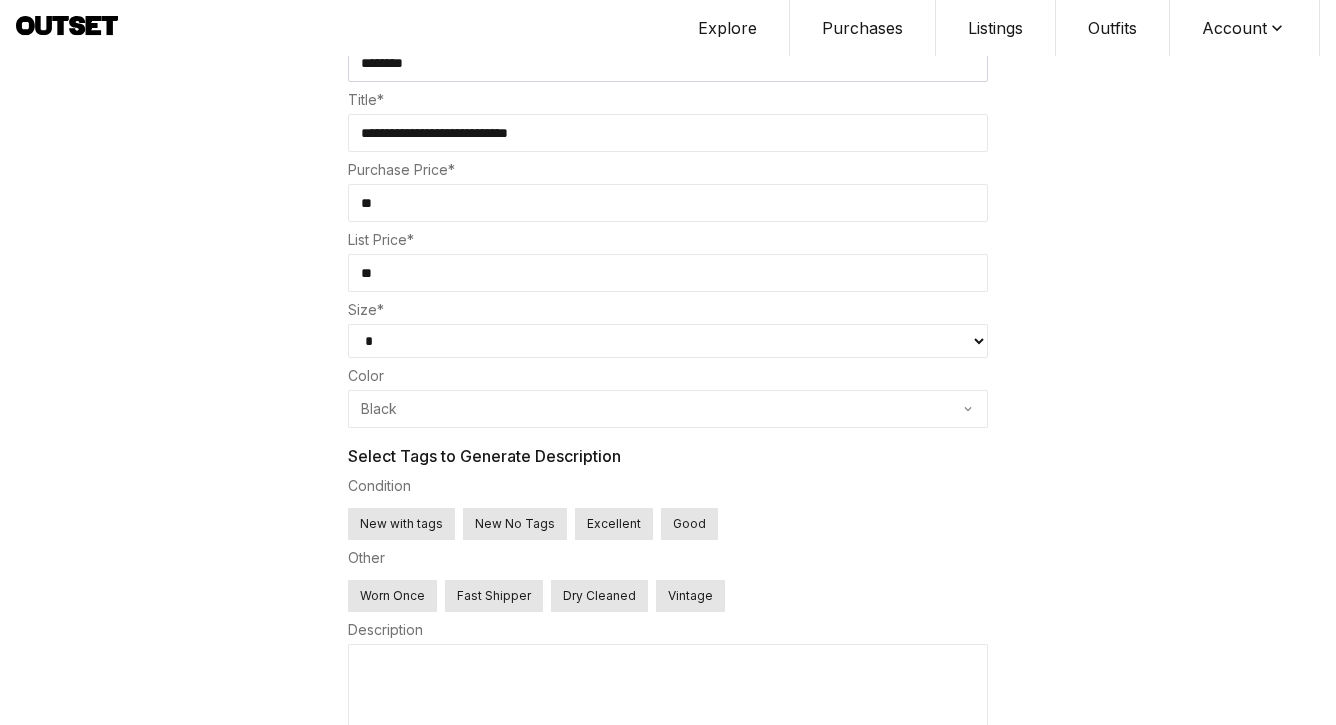 scroll, scrollTop: 803, scrollLeft: 0, axis: vertical 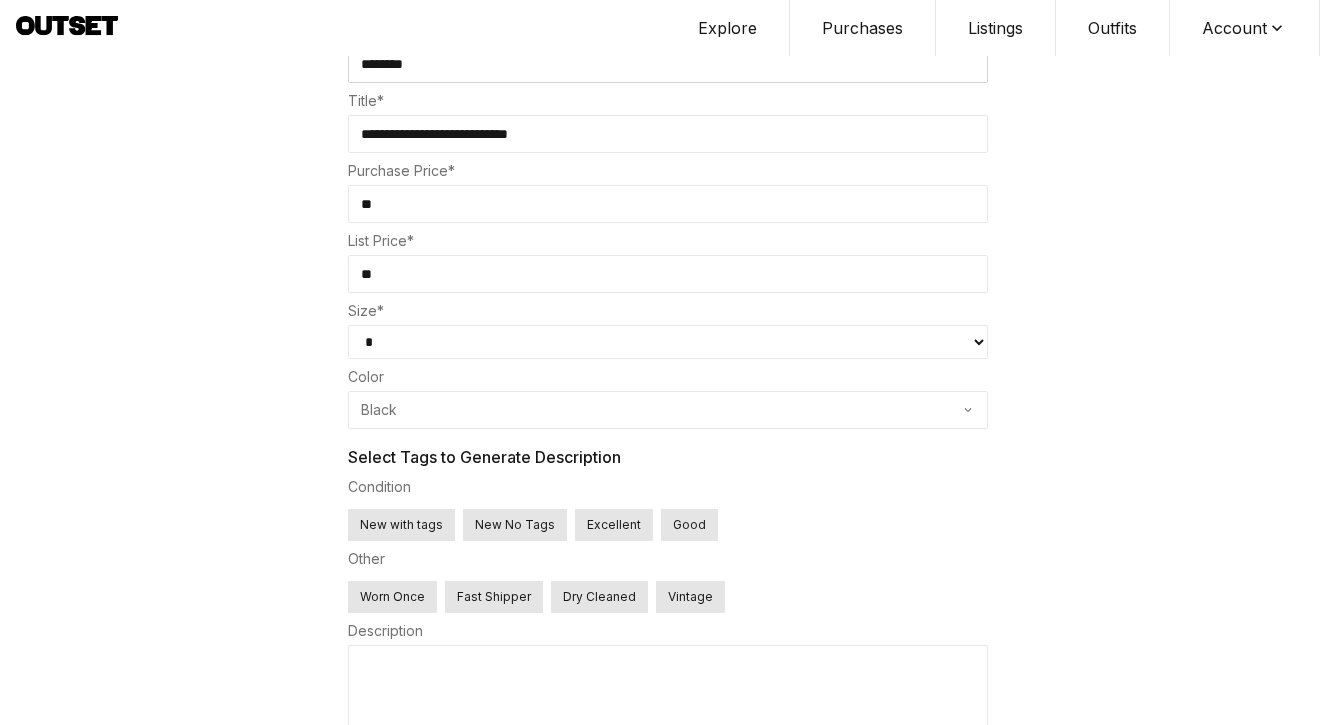click on "Excellent" at bounding box center (614, 525) 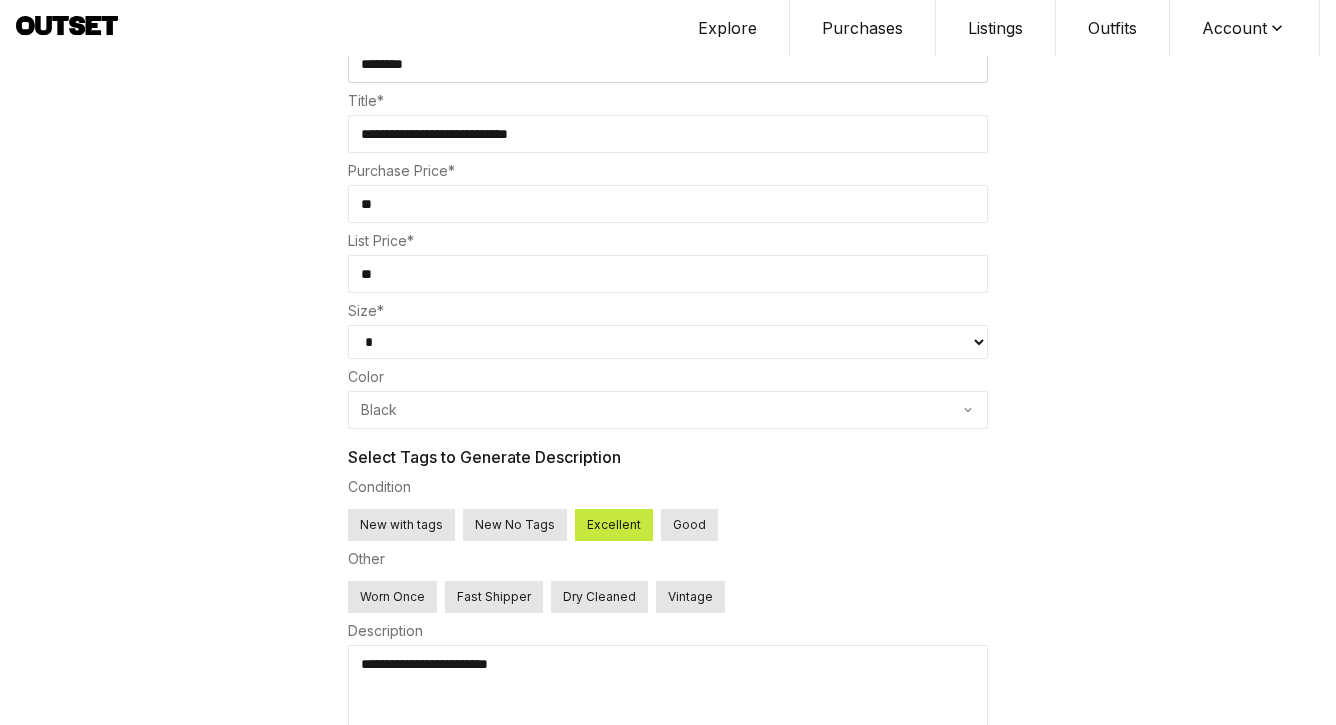 click on "**********" at bounding box center (668, 693) 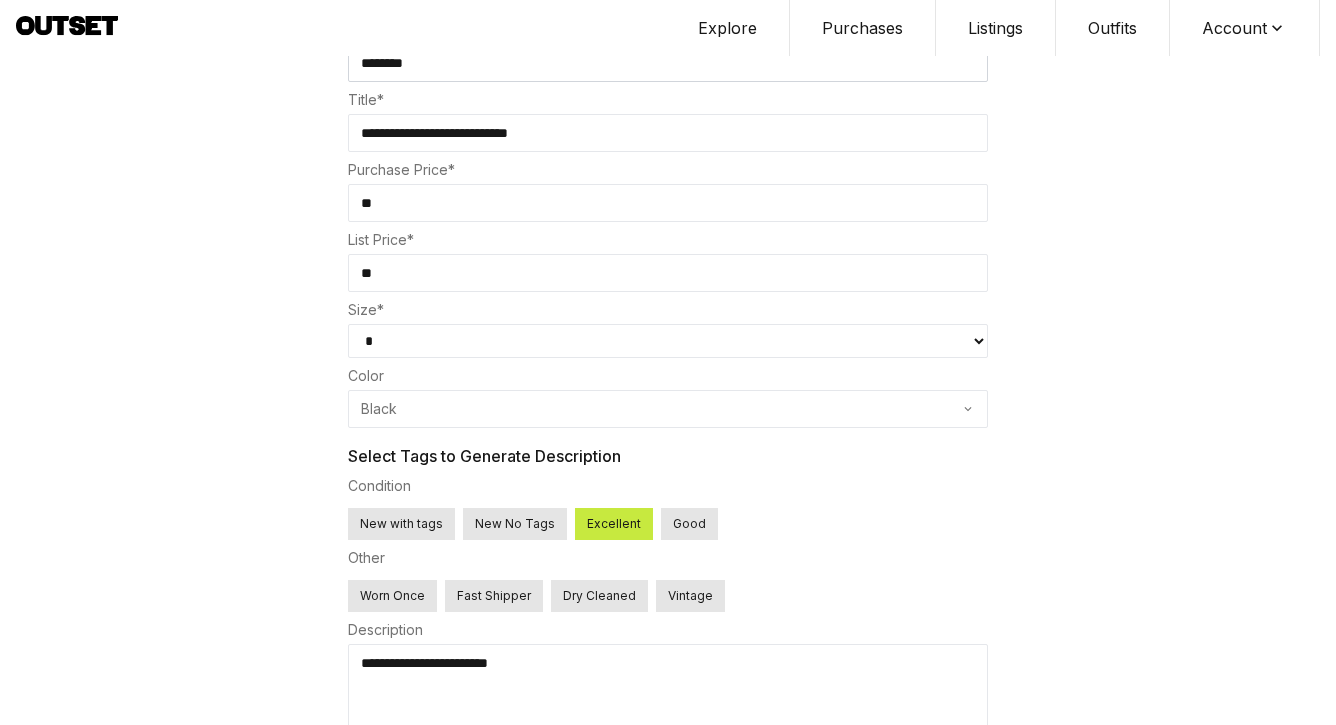 click on "**********" at bounding box center [668, 692] 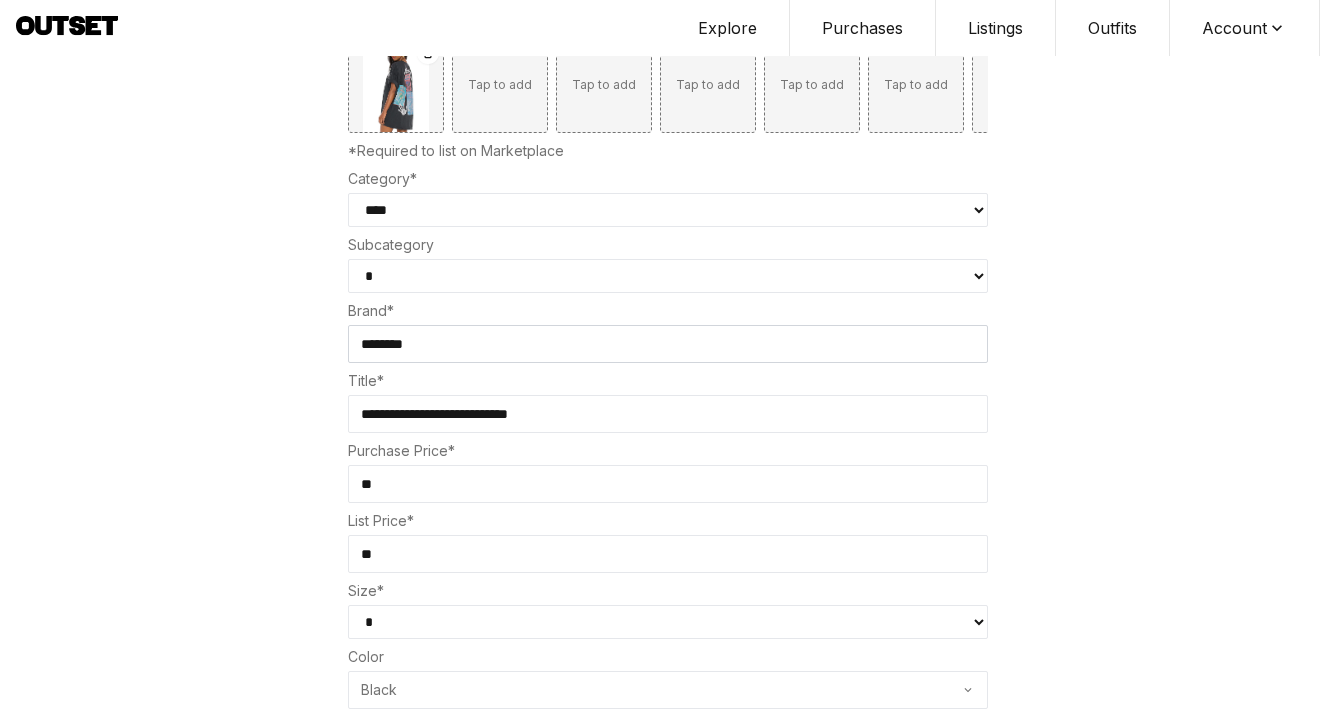 scroll, scrollTop: 172, scrollLeft: 0, axis: vertical 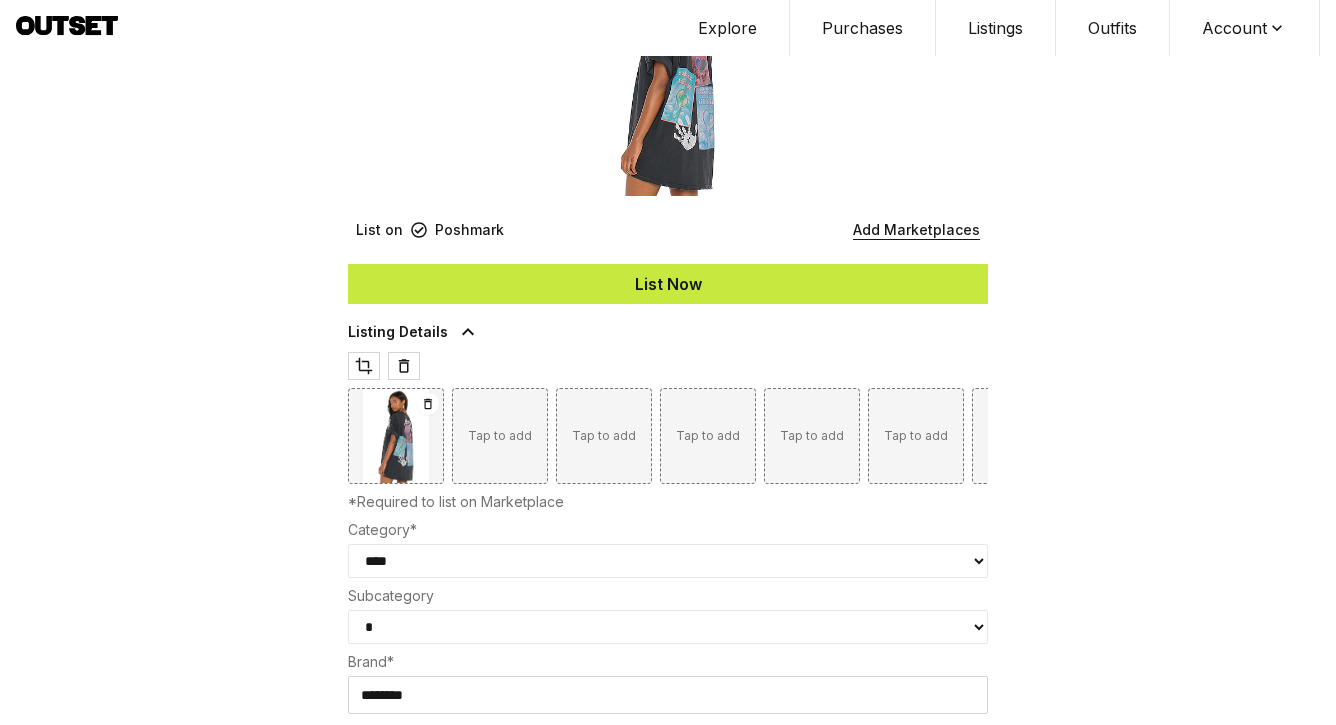 type on "**********" 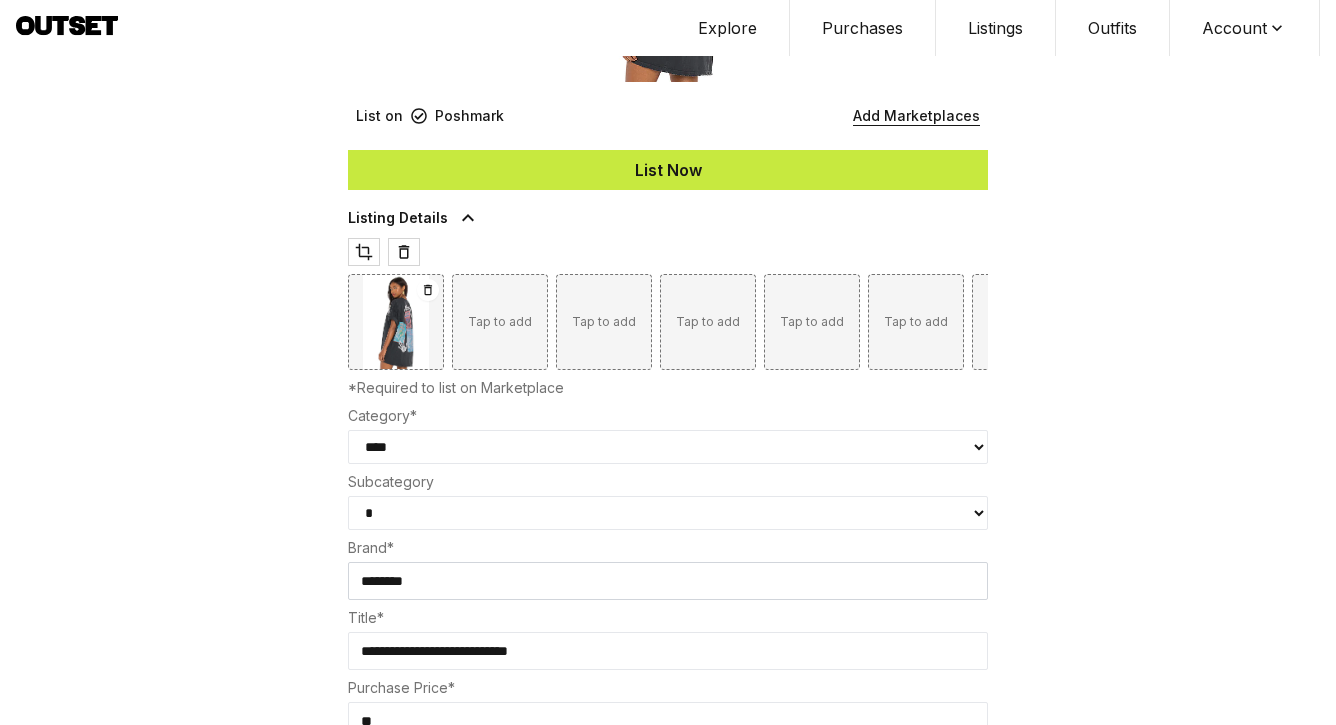 scroll, scrollTop: 296, scrollLeft: 0, axis: vertical 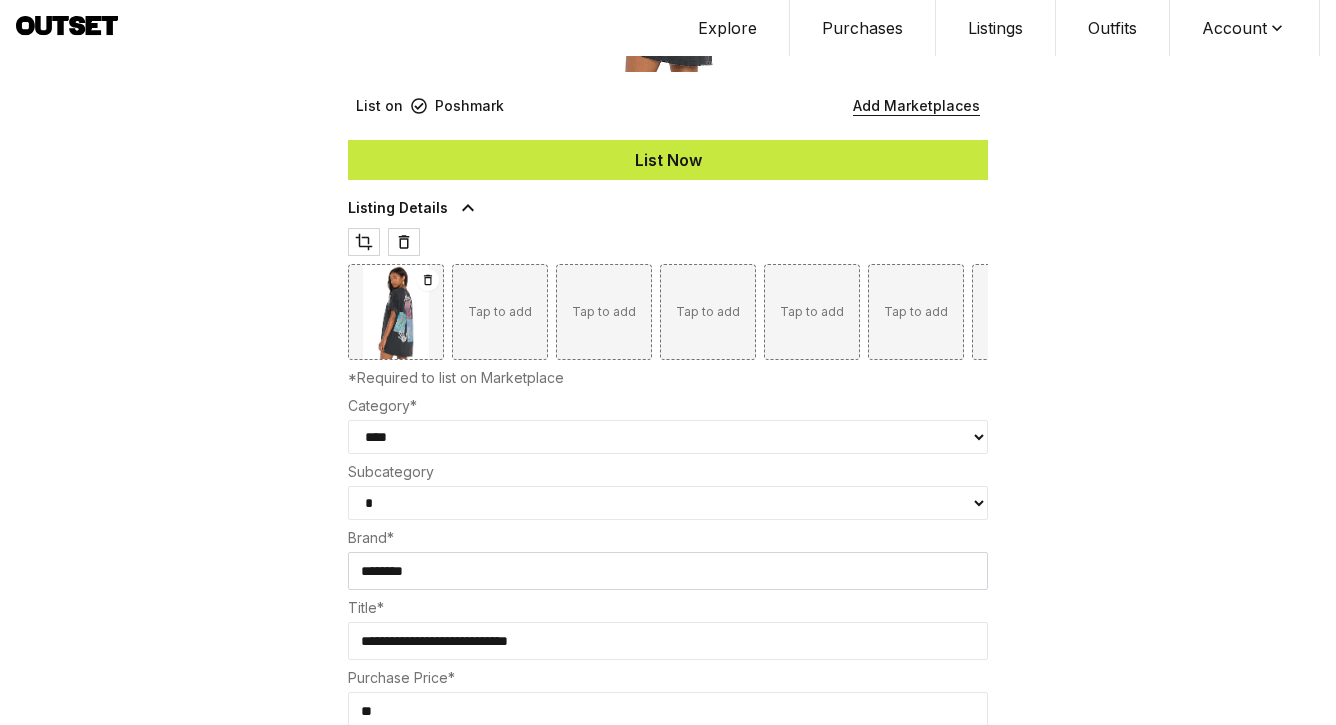 select on "**********" 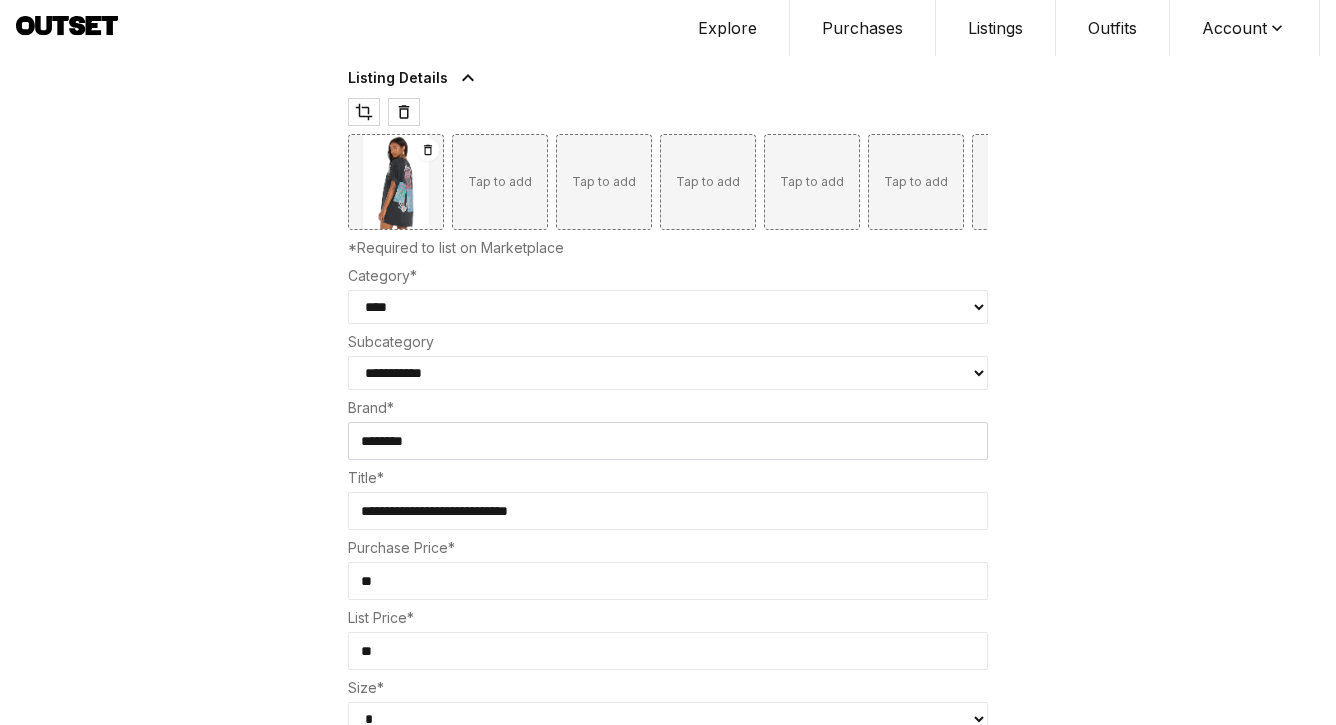 scroll, scrollTop: 162, scrollLeft: 0, axis: vertical 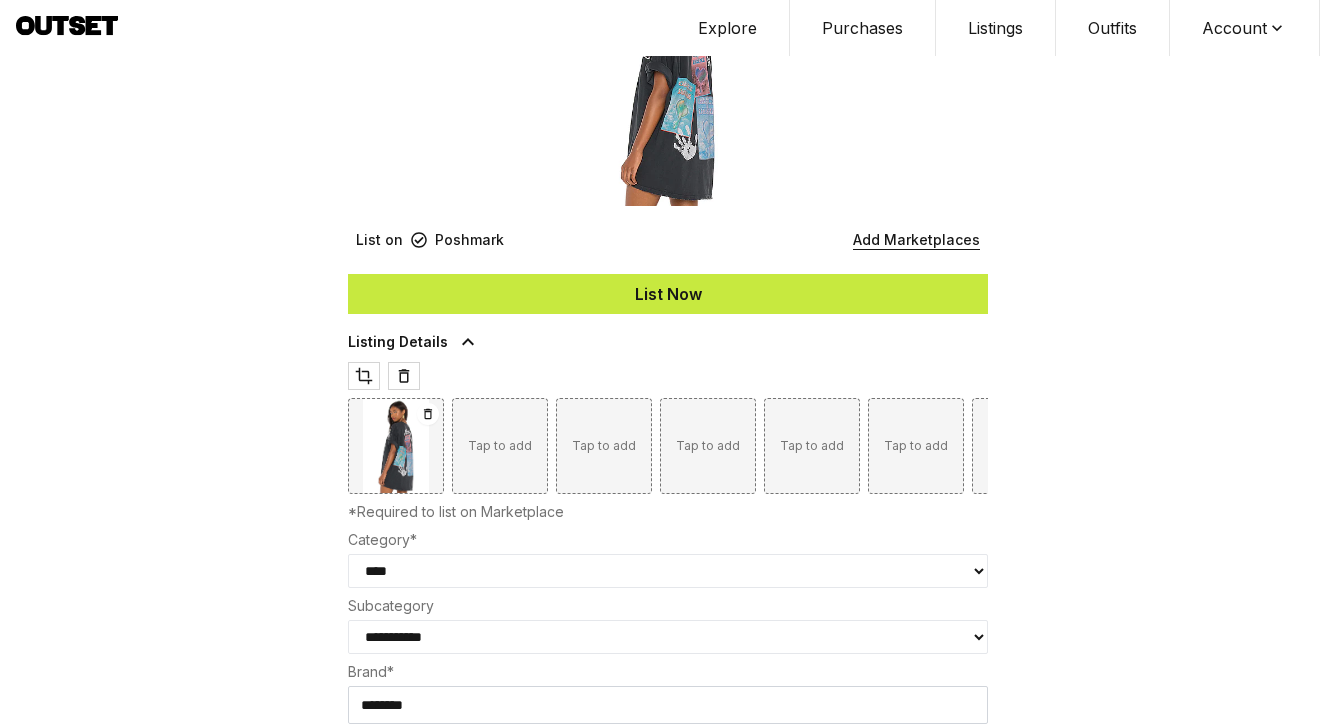 click on "List Now" at bounding box center (668, 294) 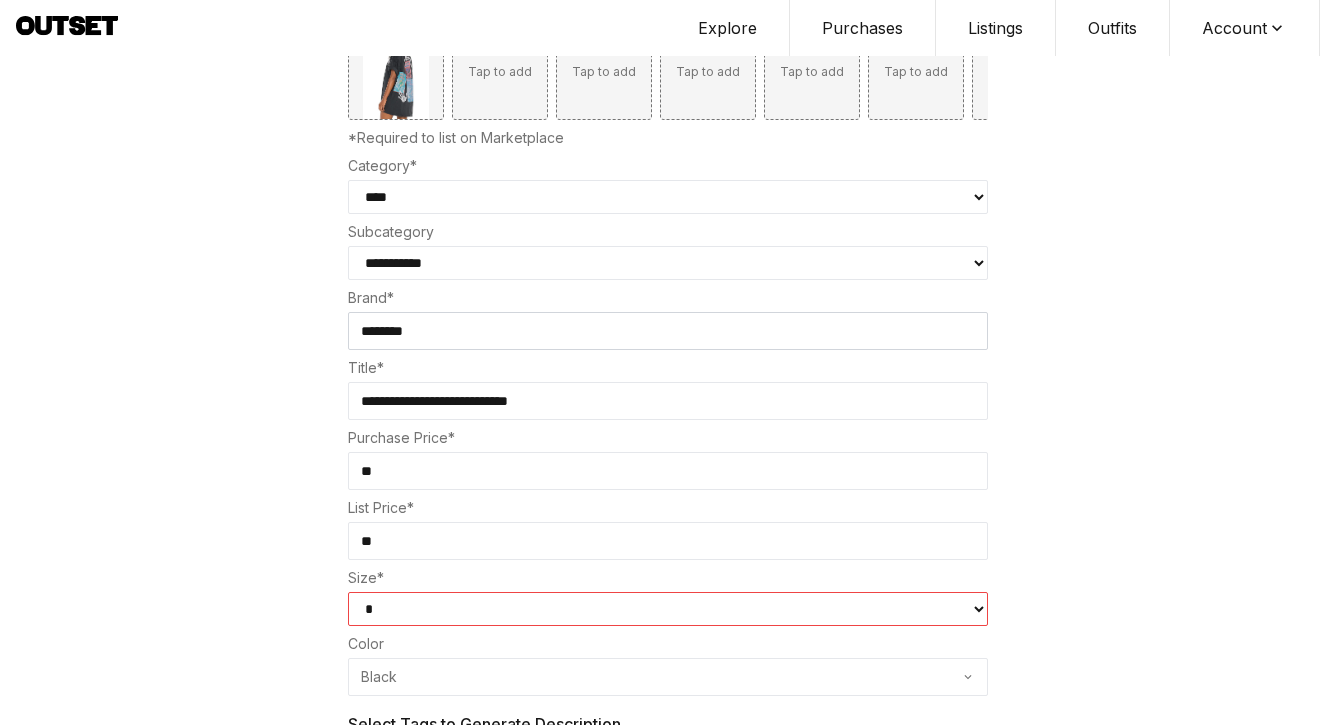 scroll, scrollTop: 578, scrollLeft: 0, axis: vertical 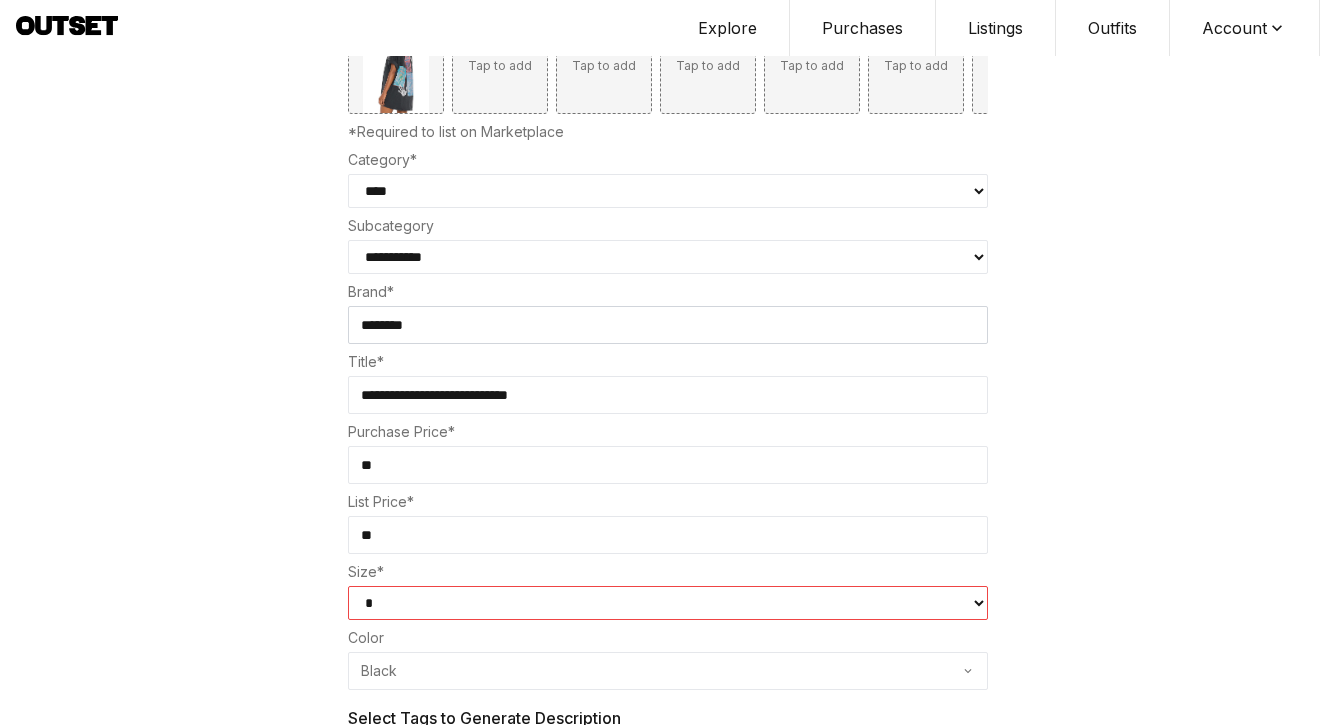 select on "*" 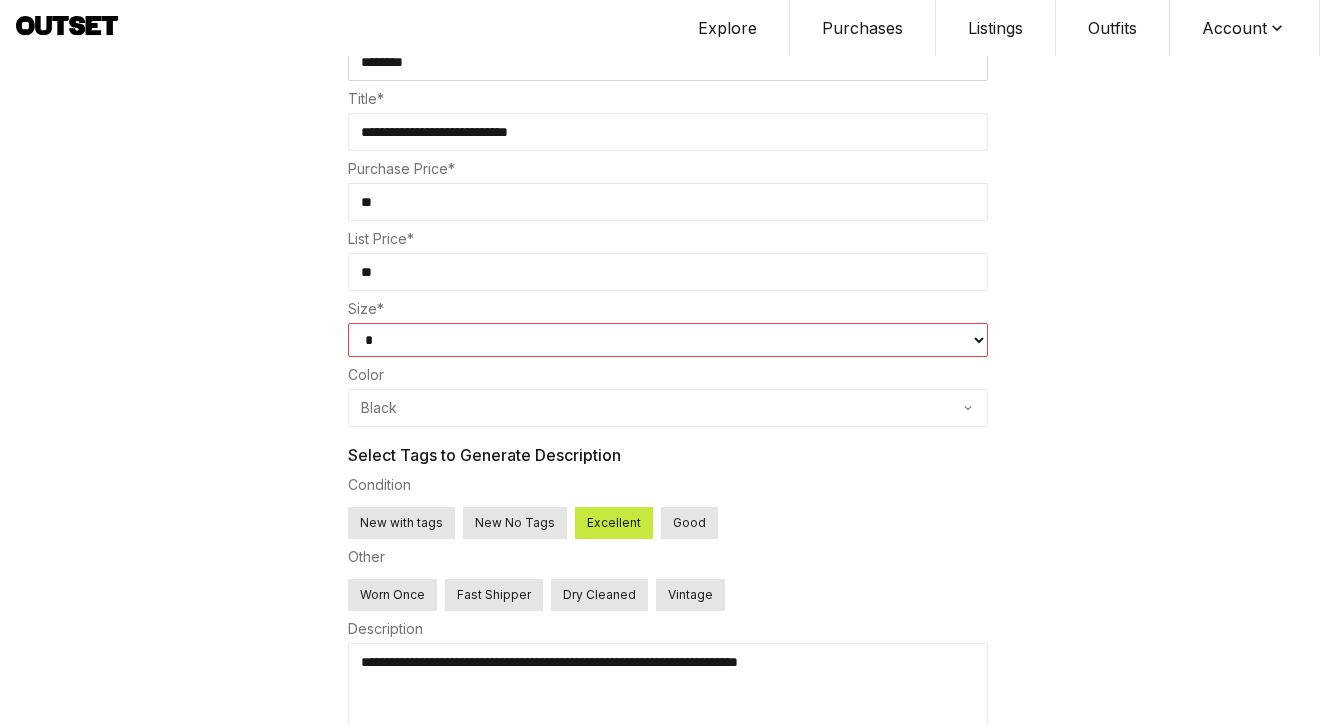 scroll, scrollTop: 839, scrollLeft: 0, axis: vertical 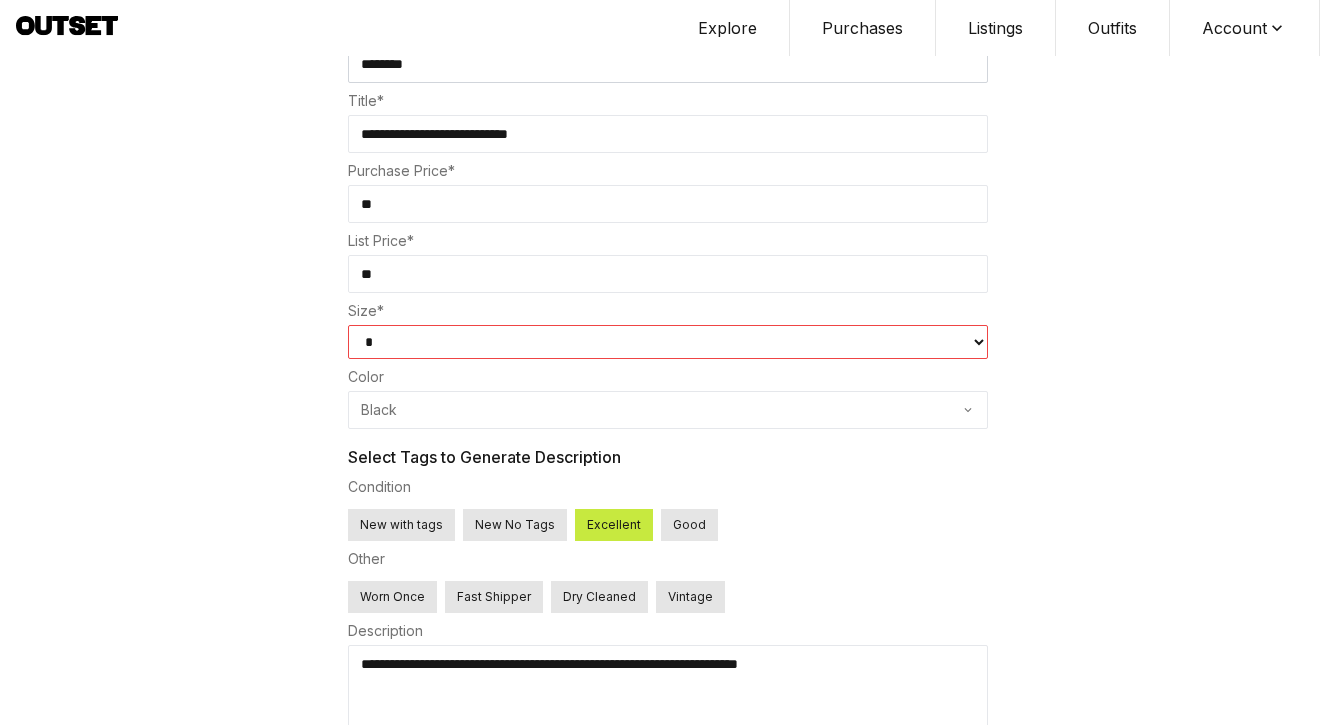 click on "**********" at bounding box center [668, 693] 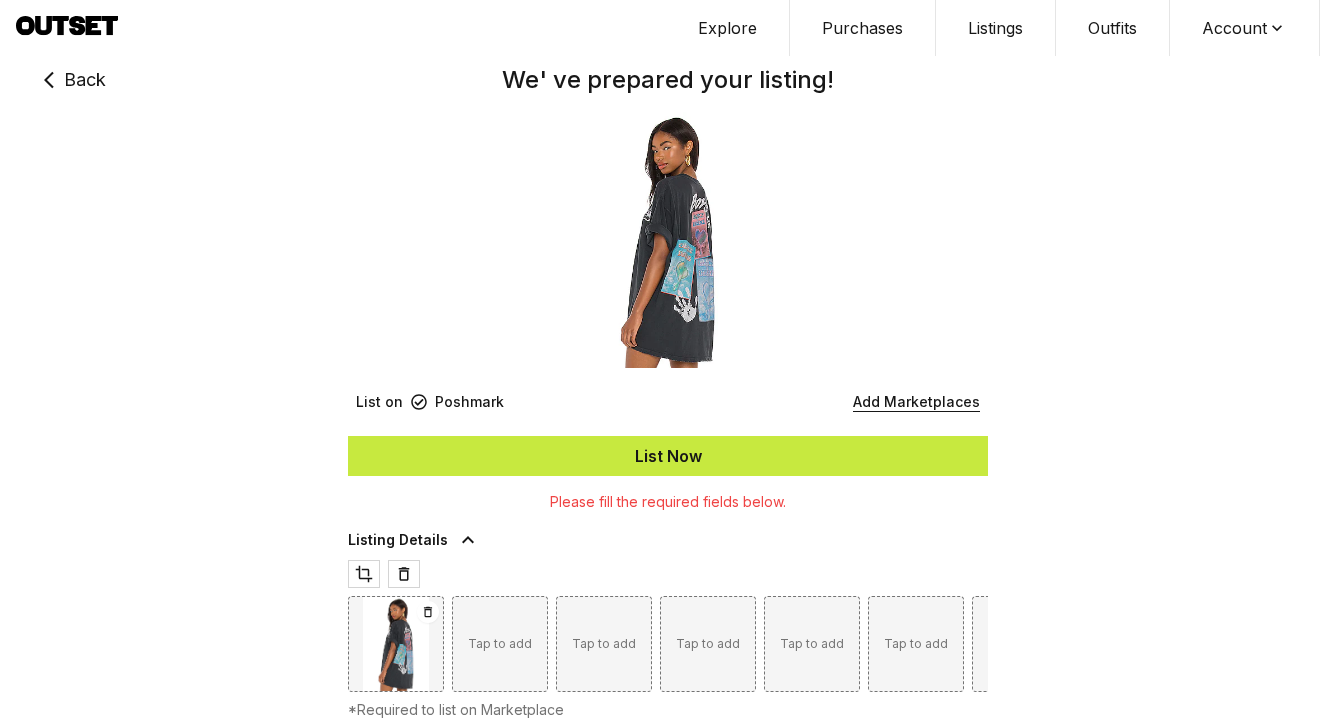scroll, scrollTop: 0, scrollLeft: 0, axis: both 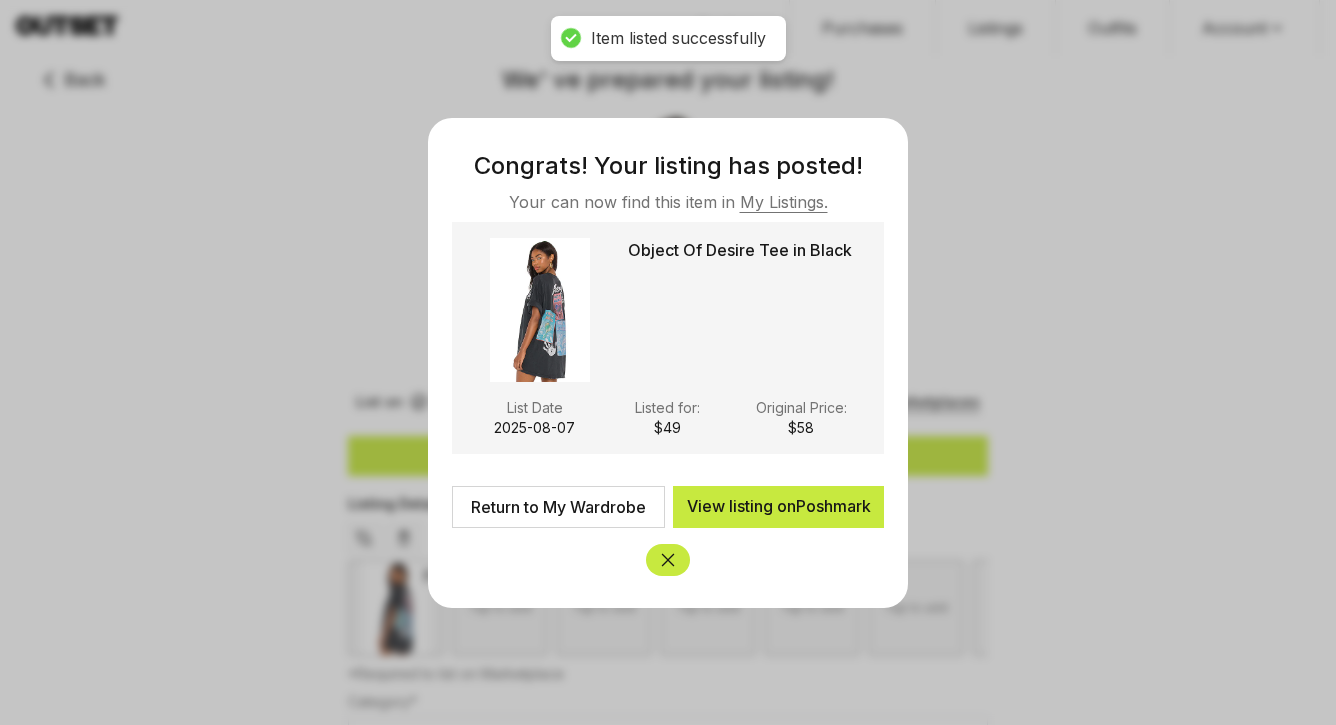 click at bounding box center [668, 362] 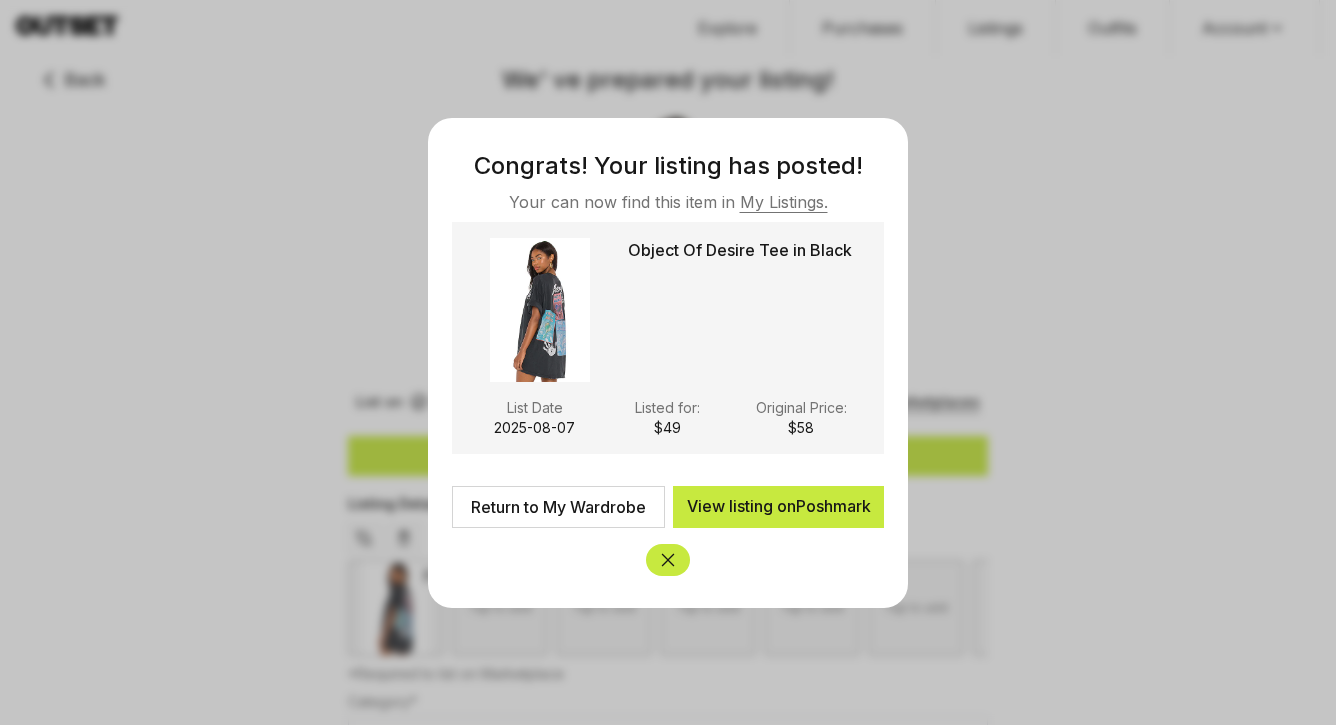 click 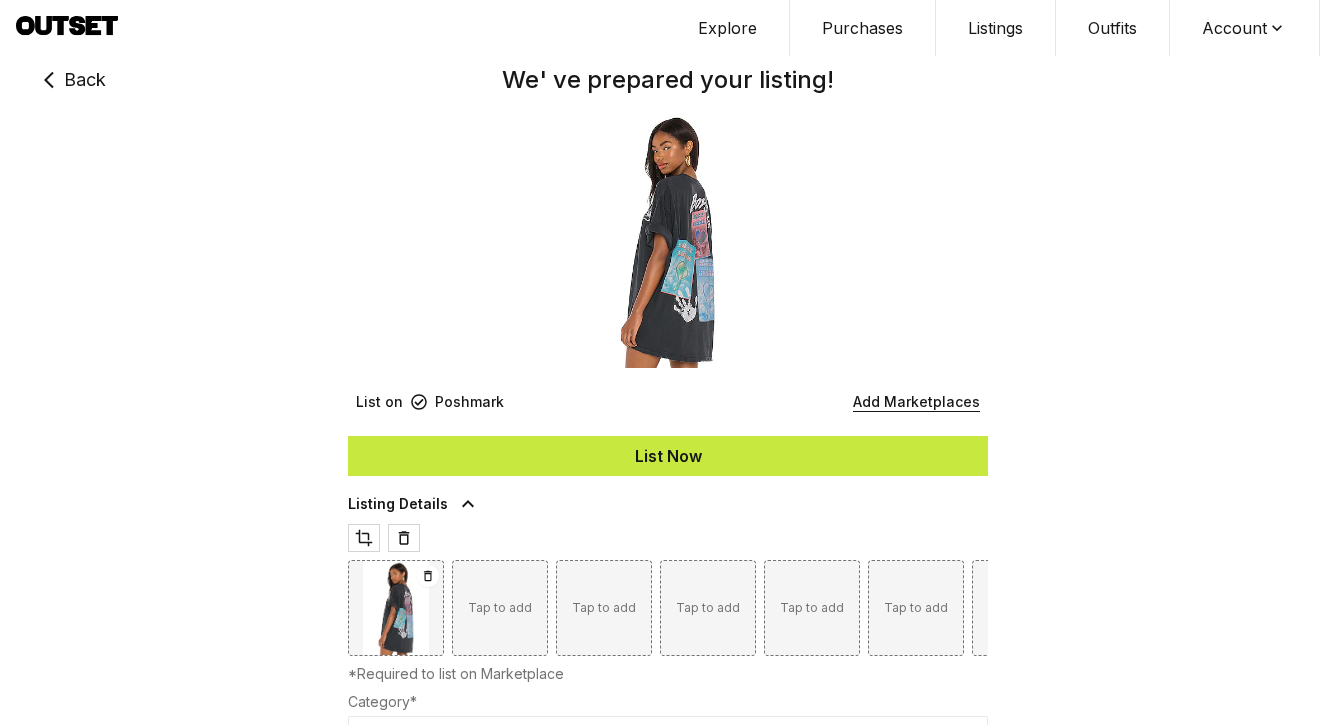 select 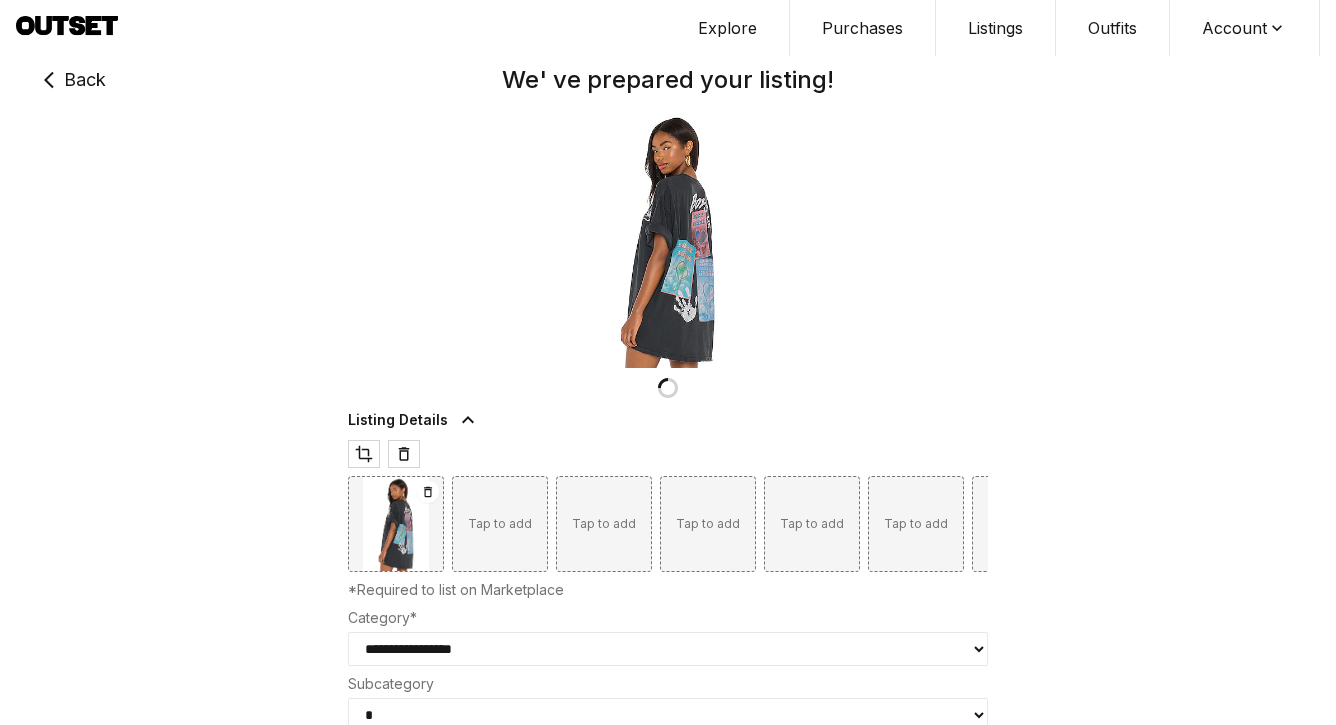 type on "**" 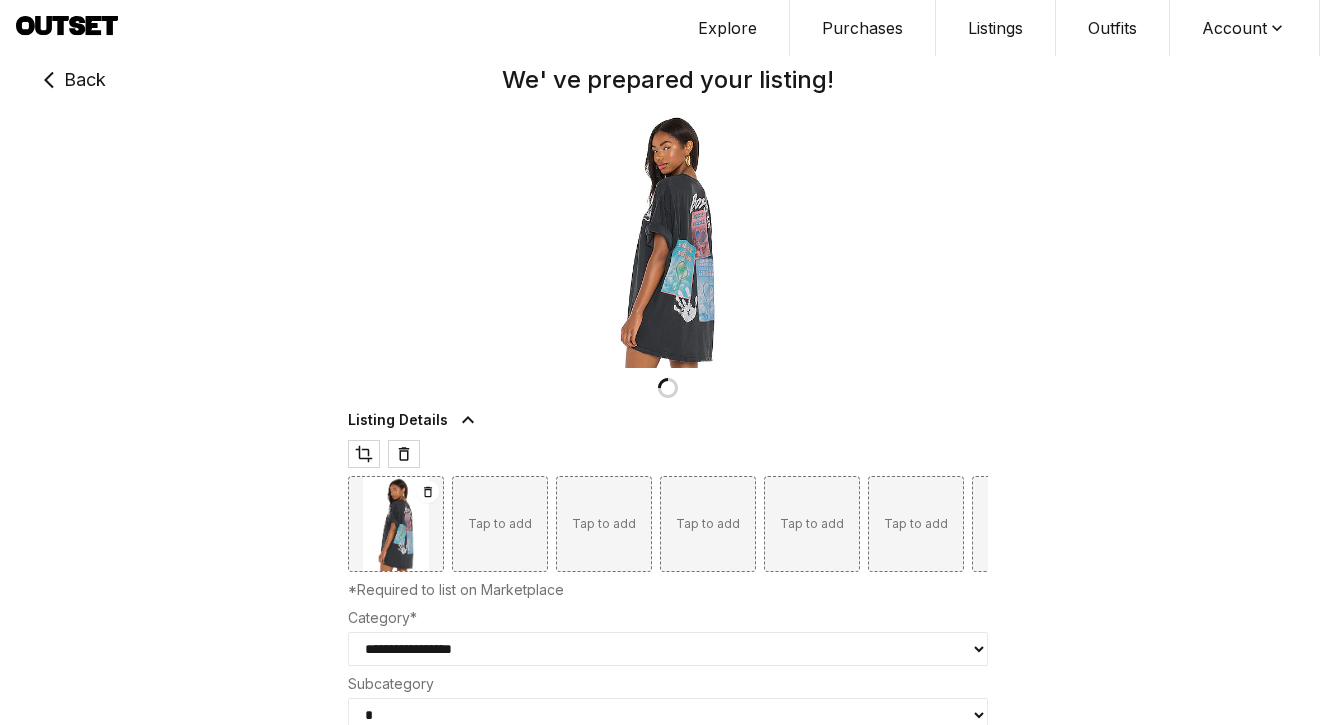 select on "****" 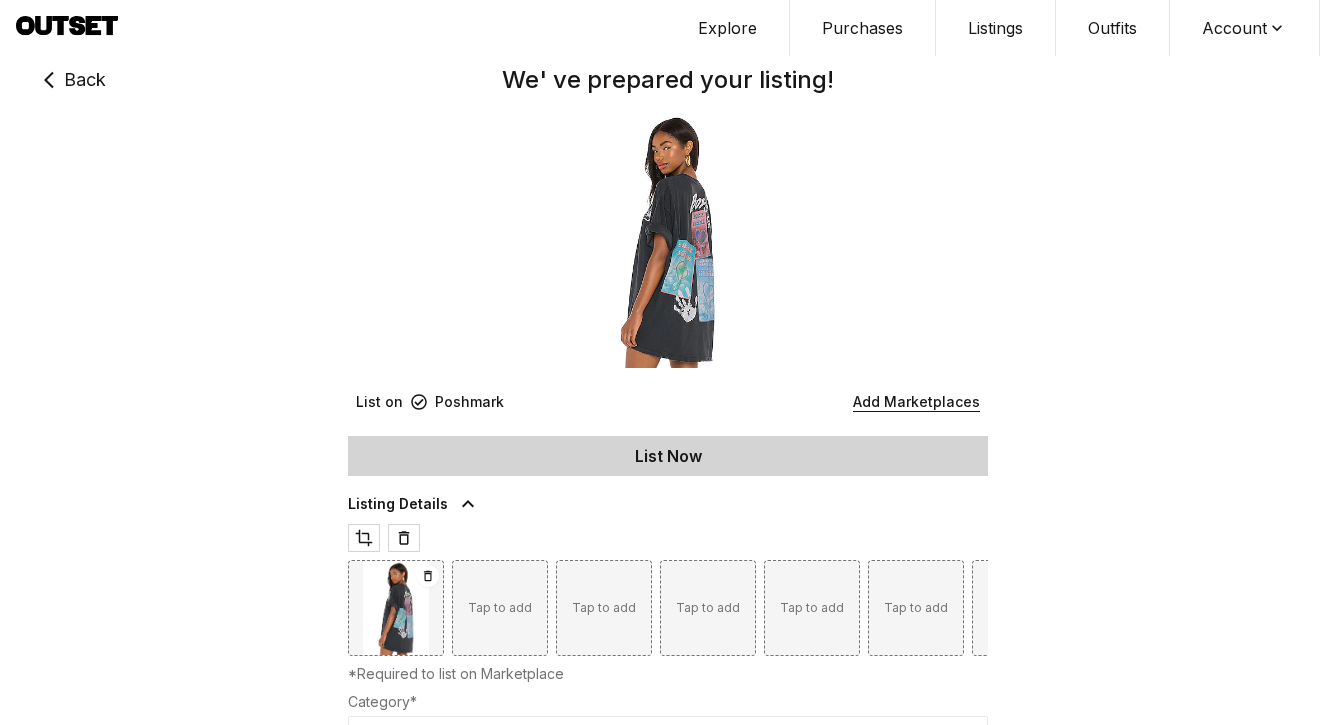 type on "**" 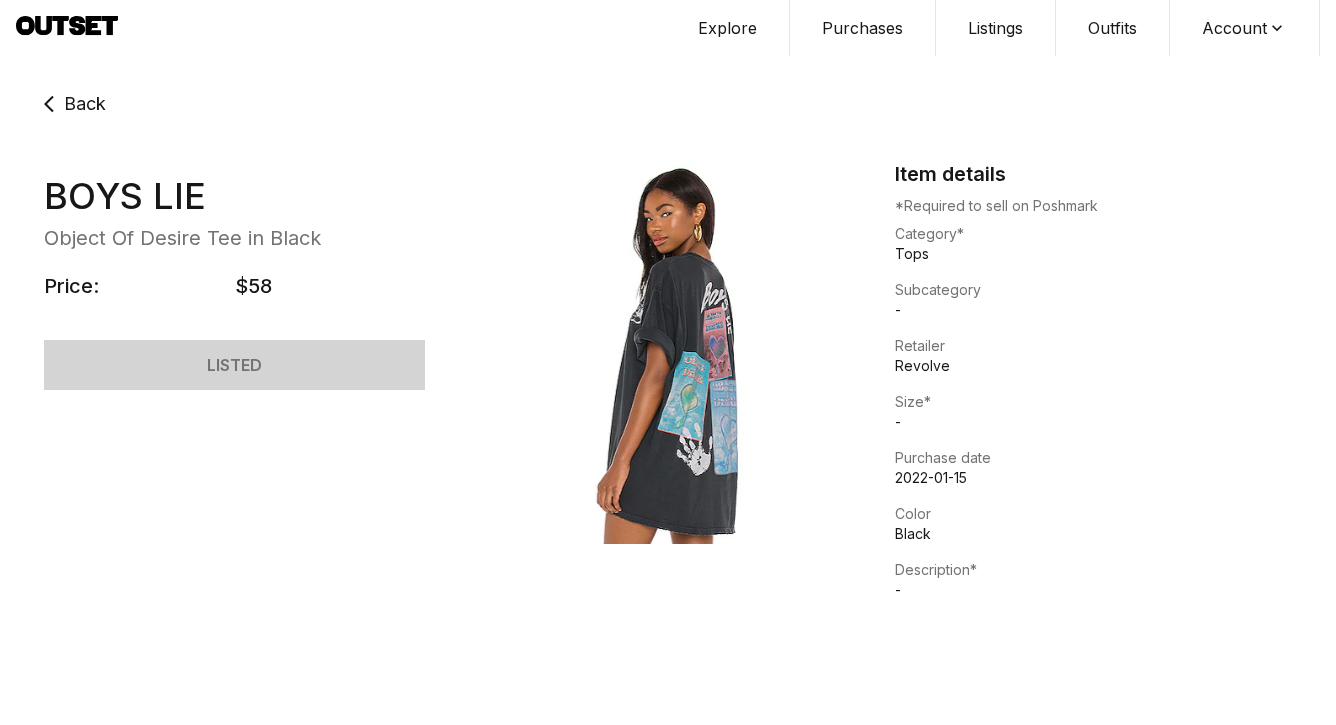 select on "****" 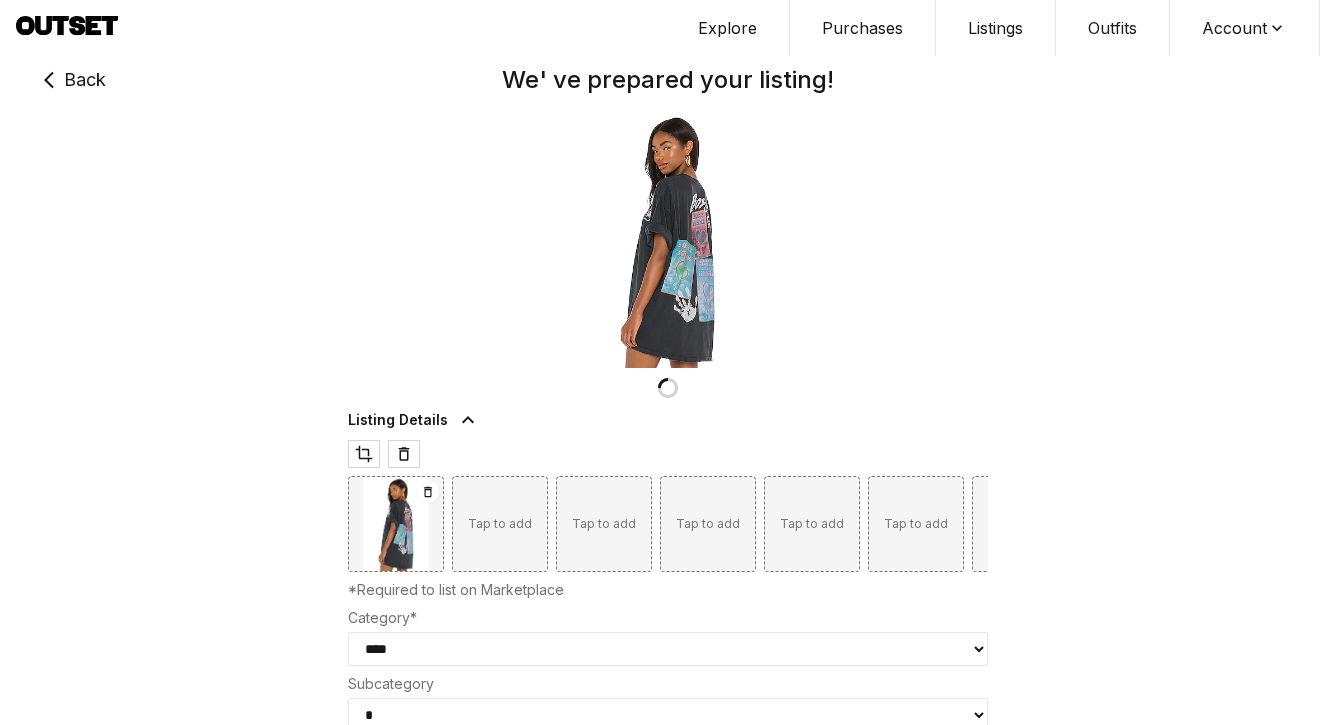 type on "**" 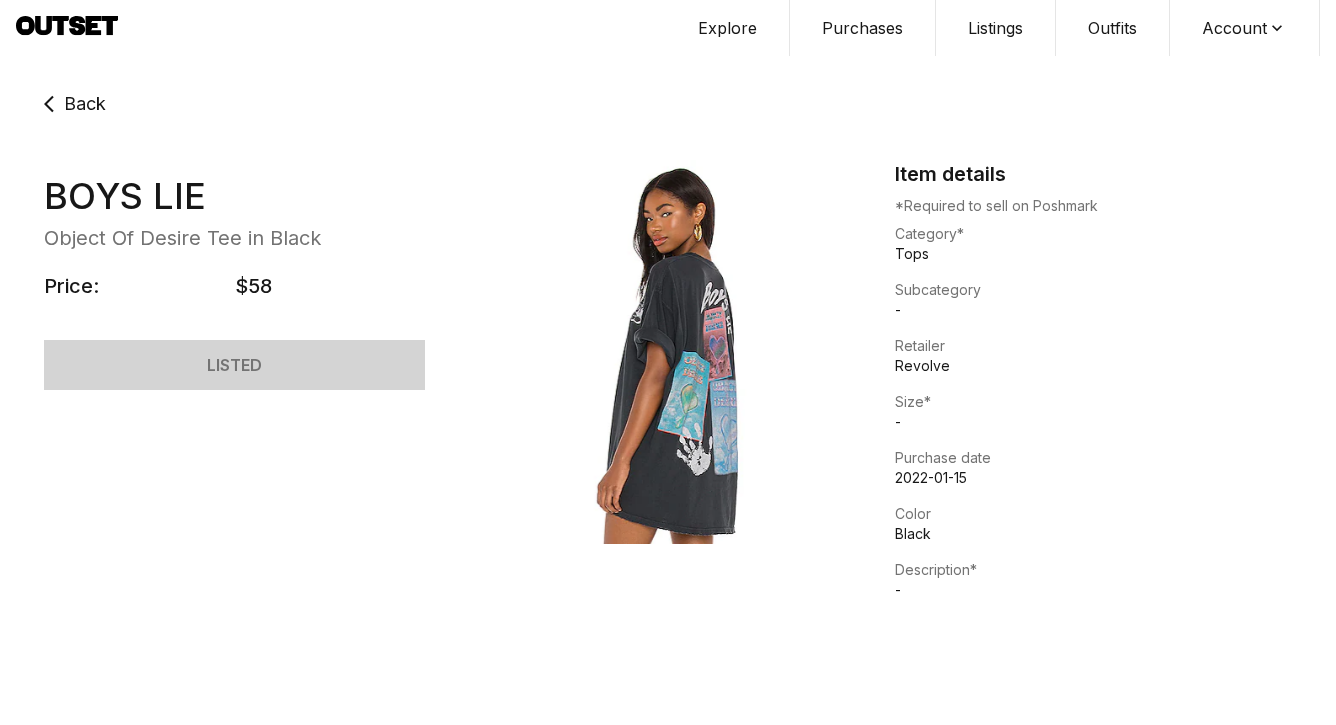 select on "****" 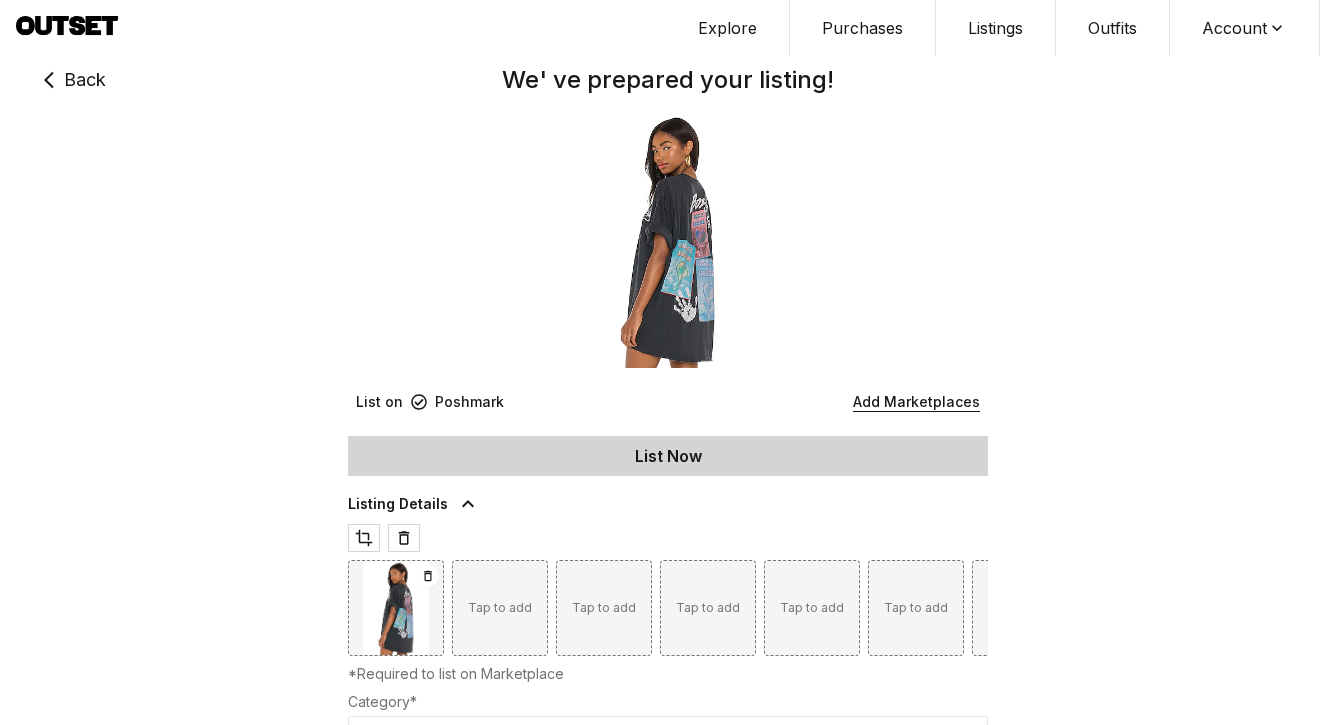 type on "**" 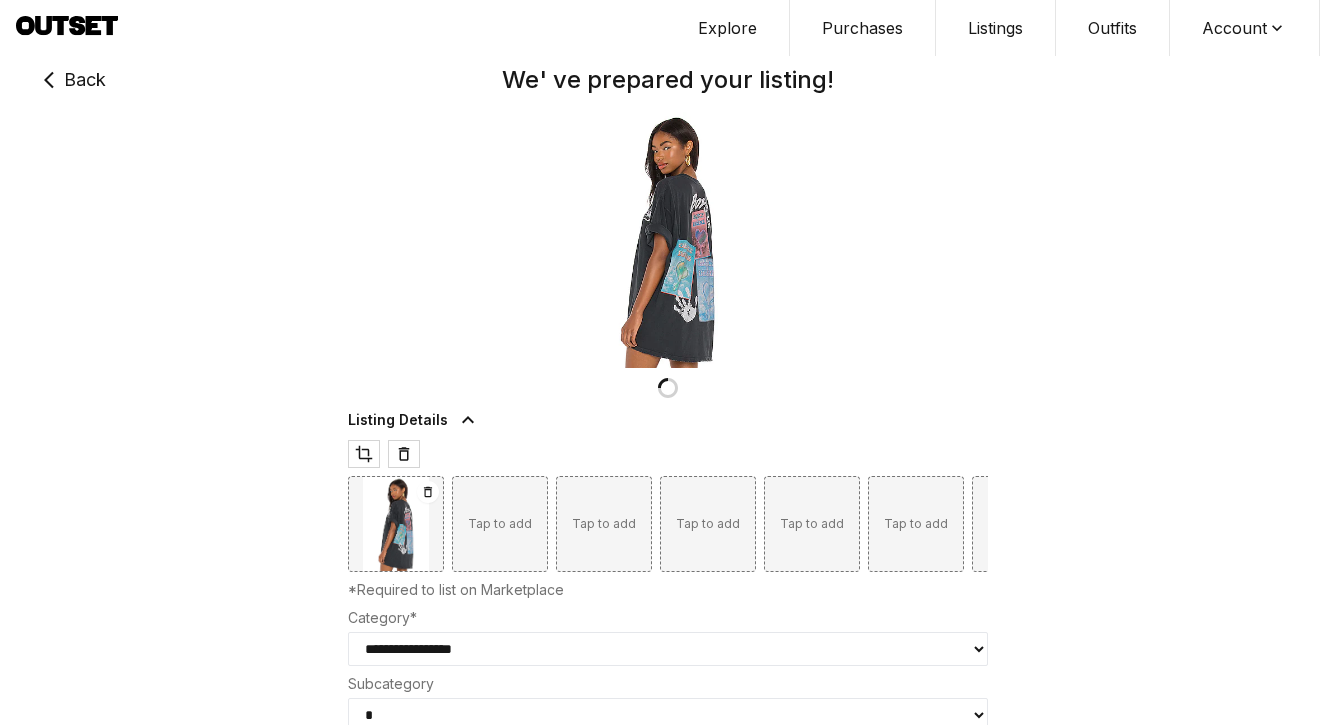 type on "**" 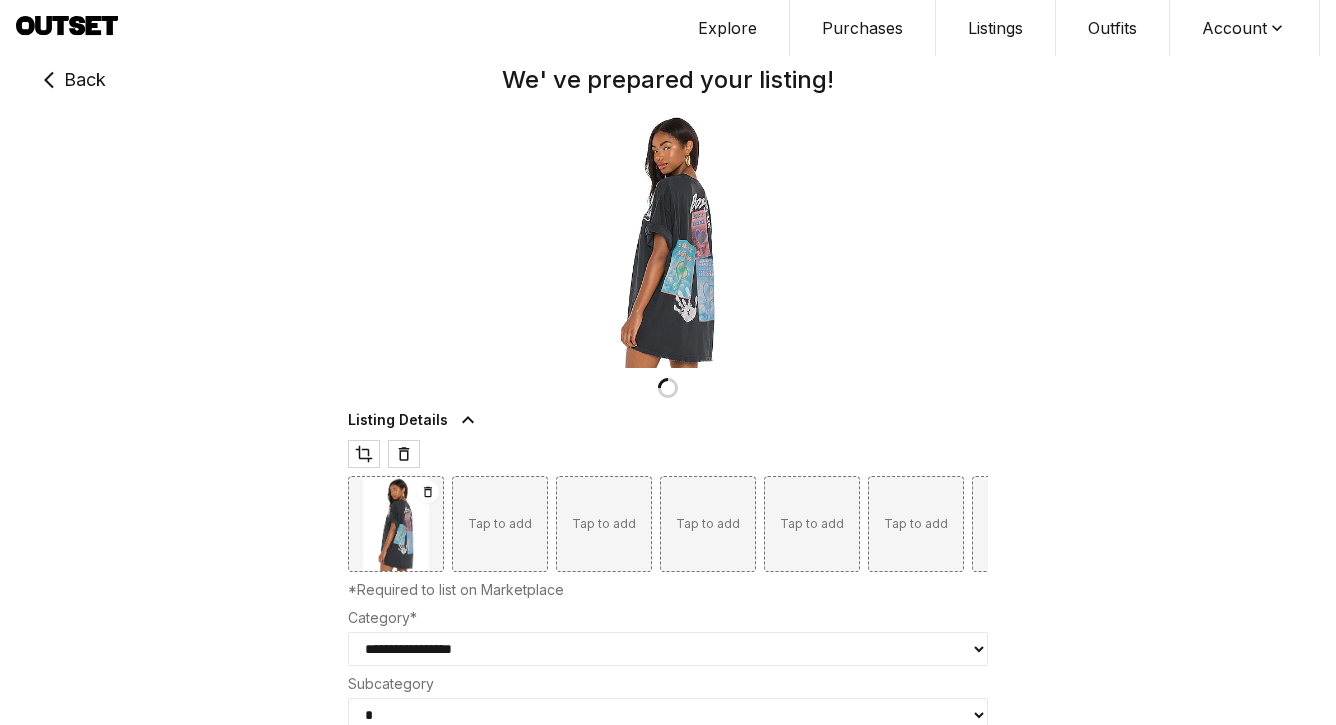select on "****" 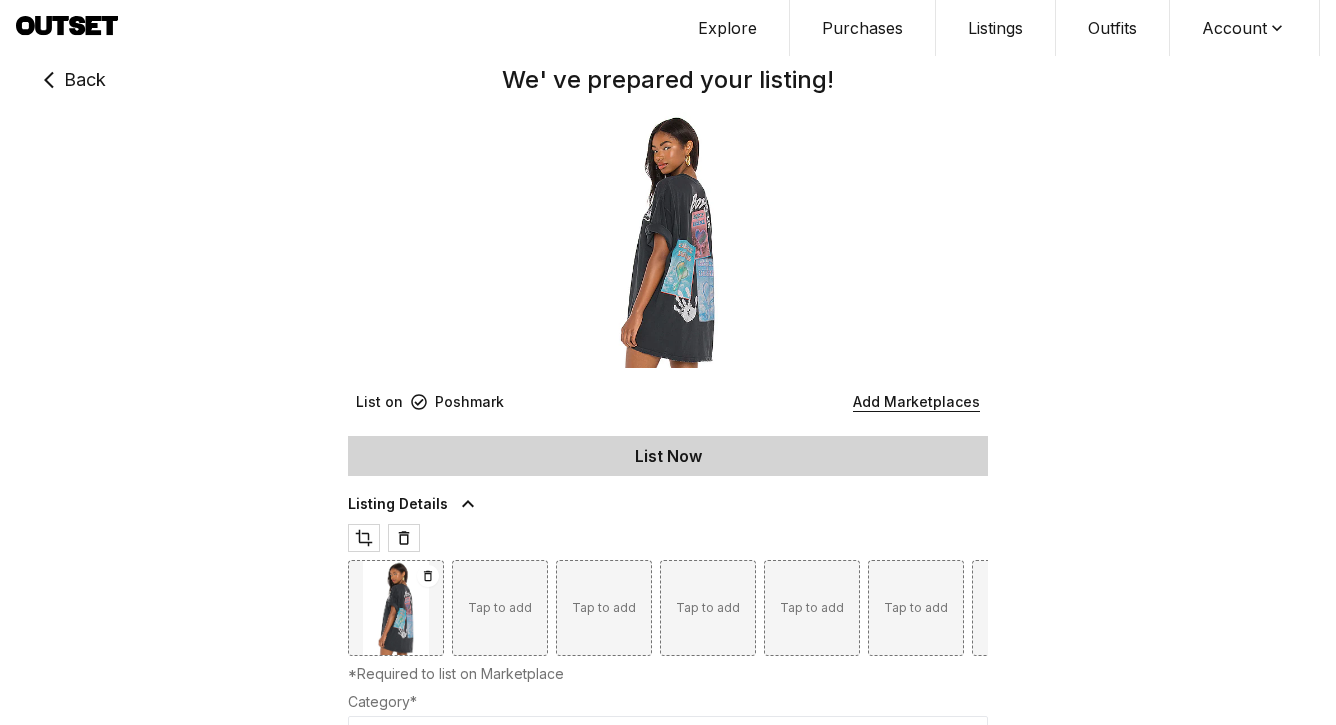 type on "**" 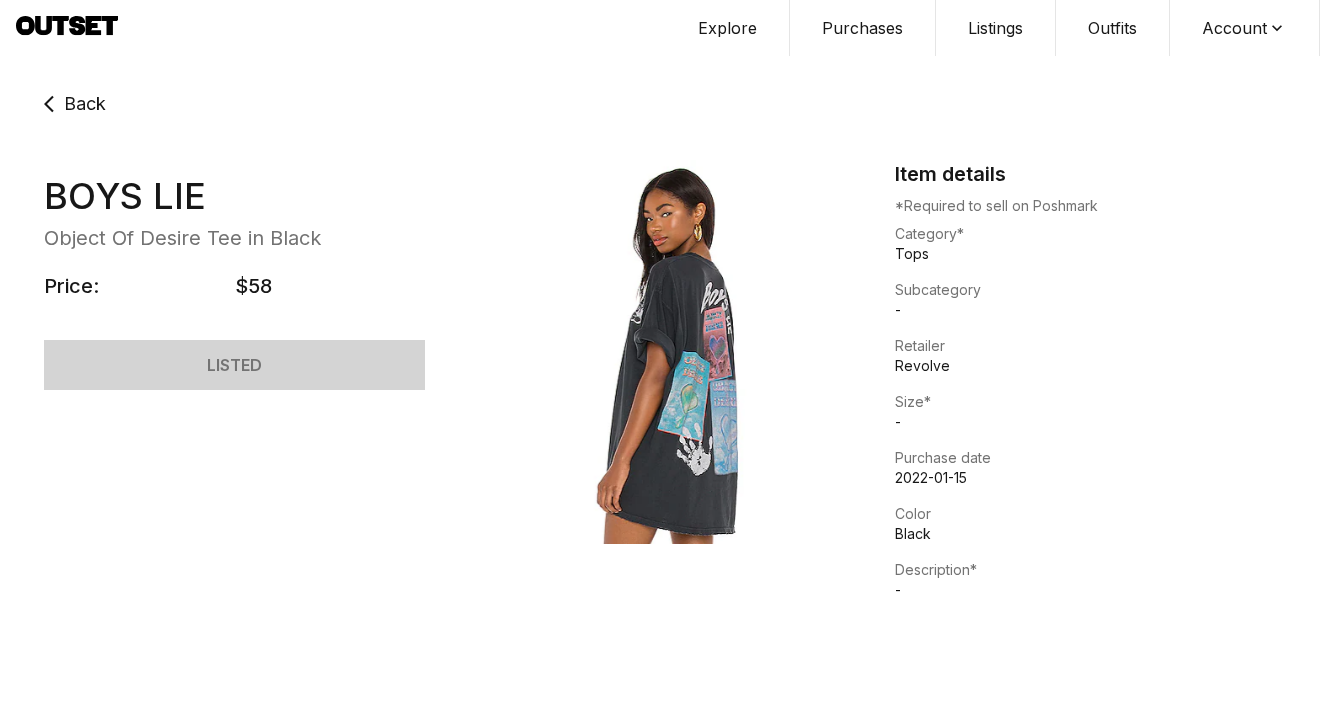 click 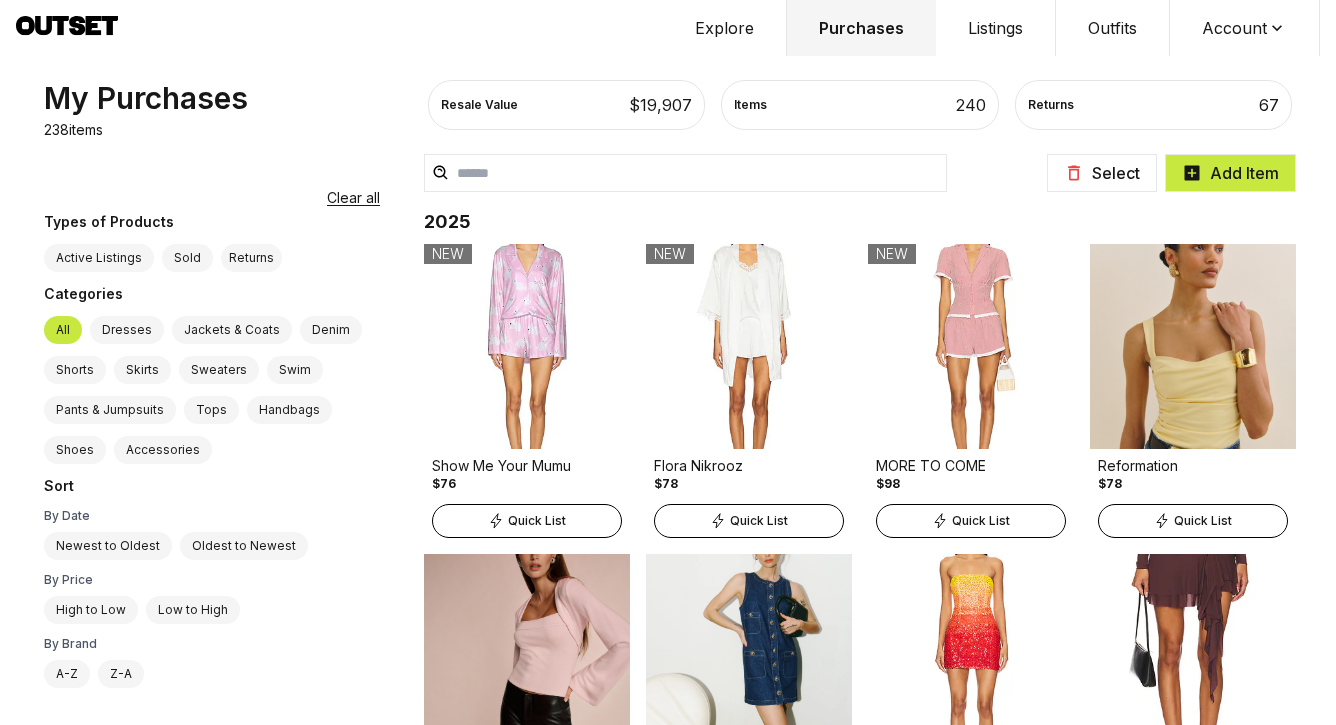 click at bounding box center [685, 173] 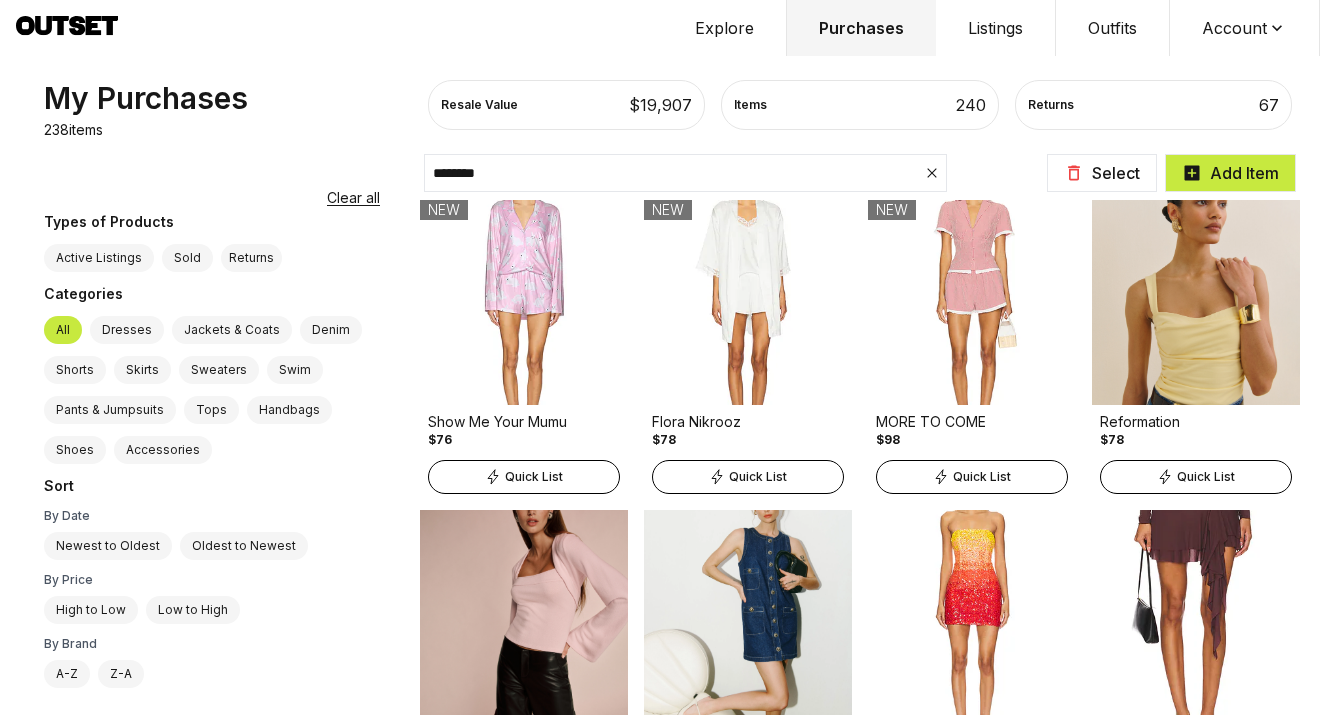 type on "********" 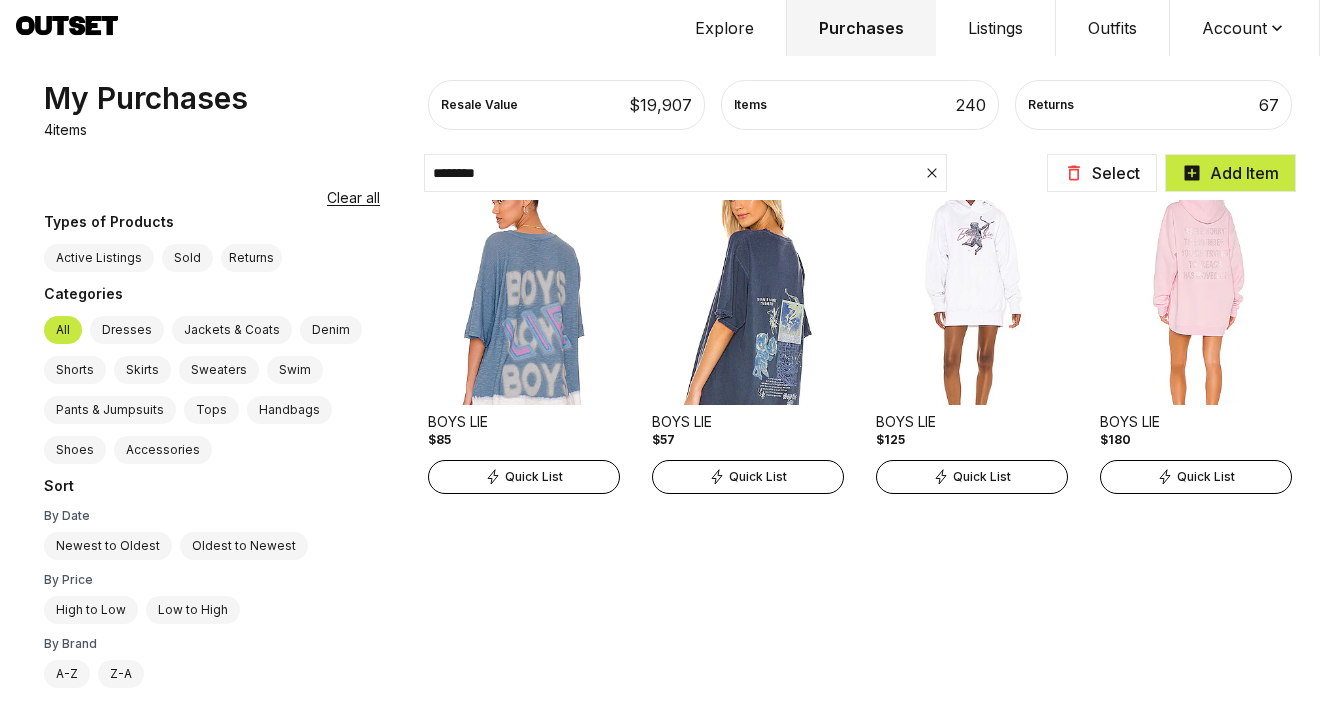 click at bounding box center [748, 302] 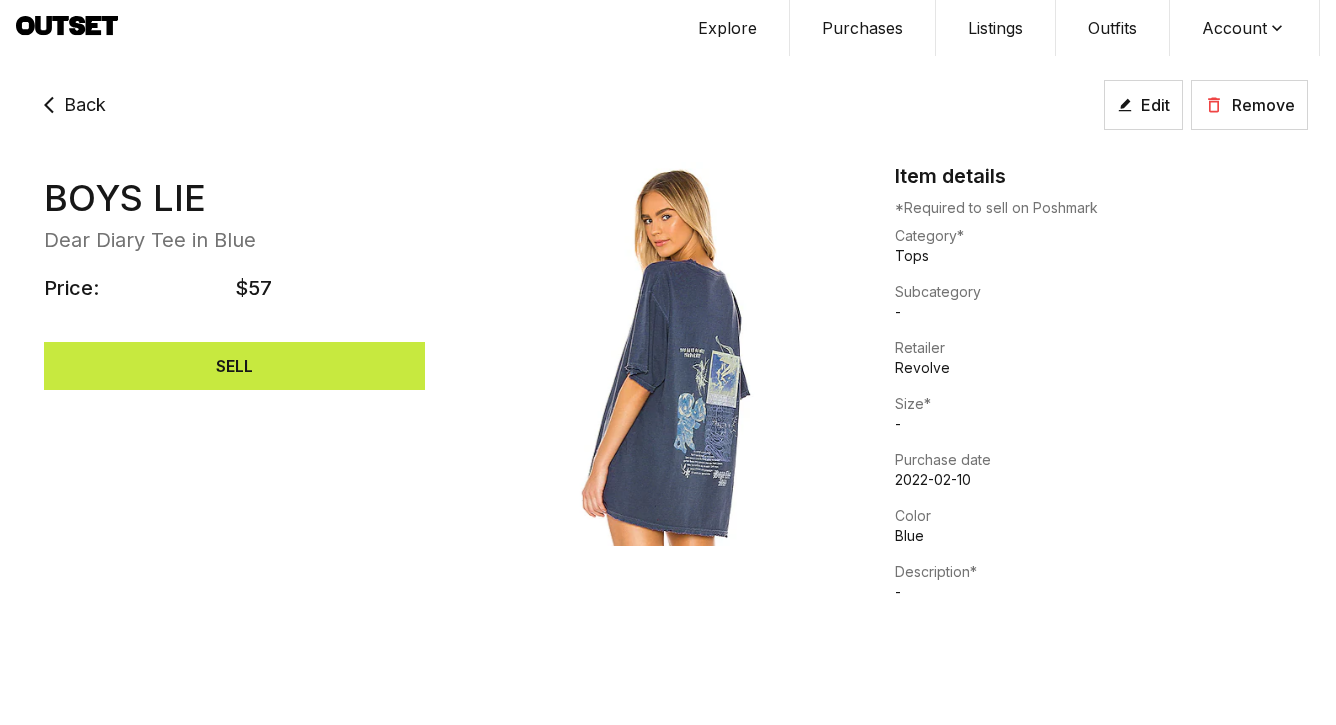 click on "SELL" at bounding box center [234, 366] 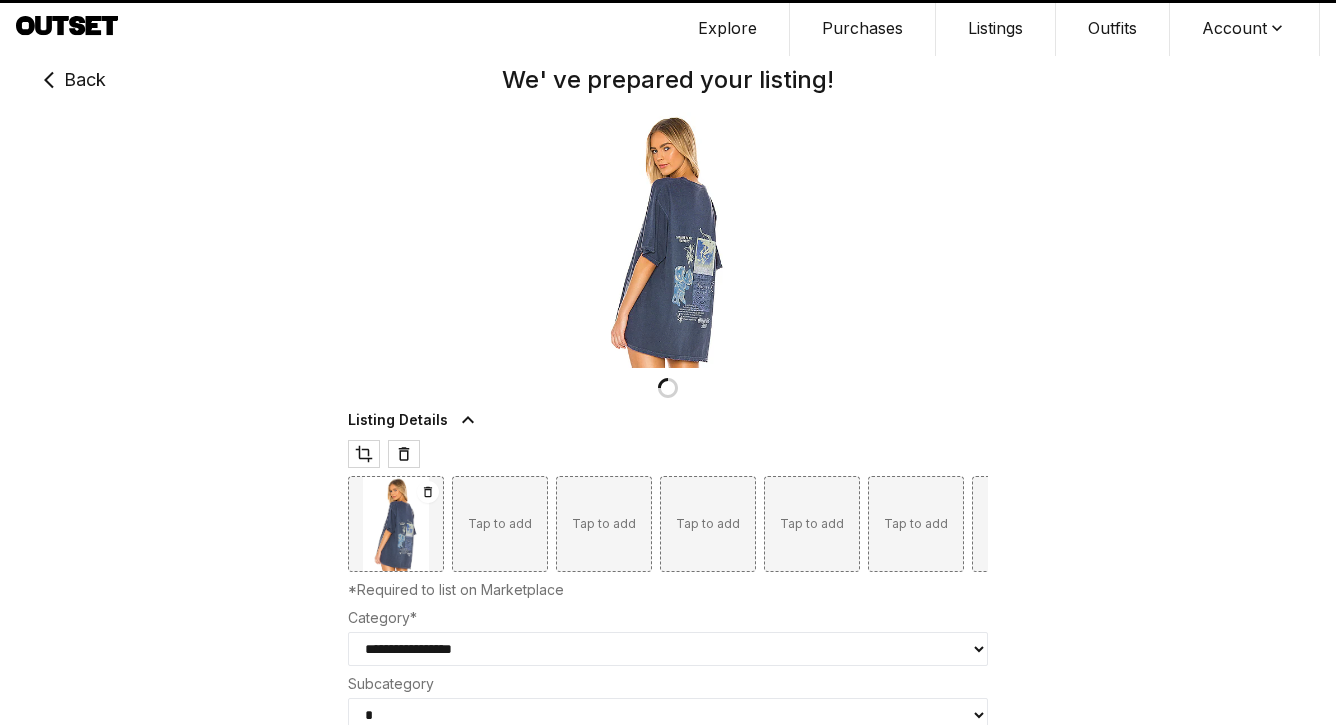 type on "**" 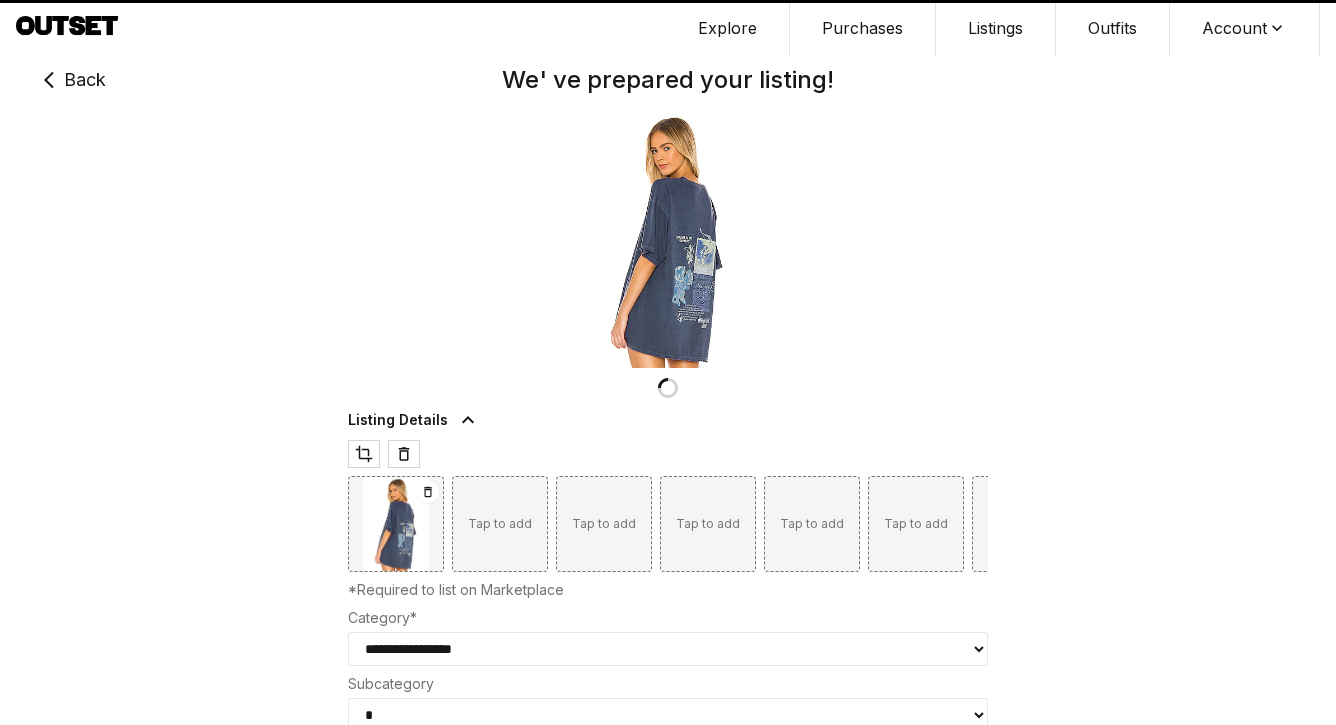 select on "****" 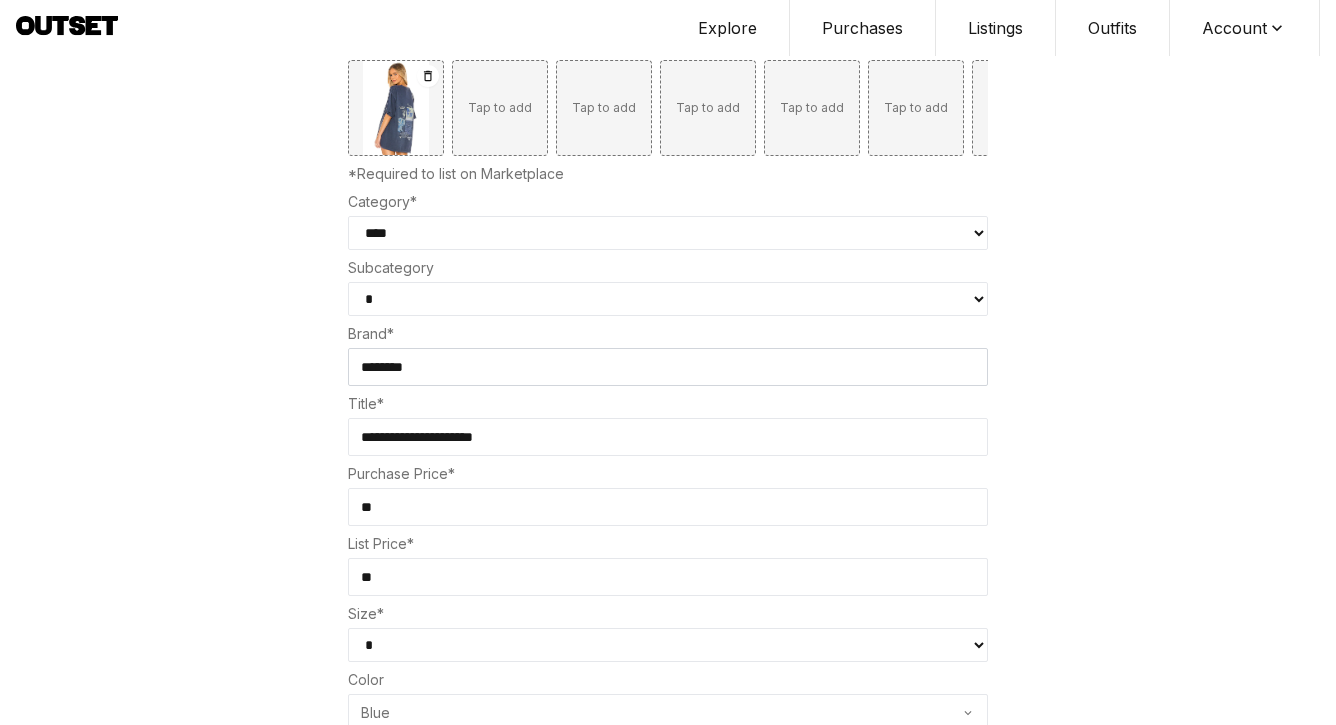 scroll, scrollTop: 525, scrollLeft: 0, axis: vertical 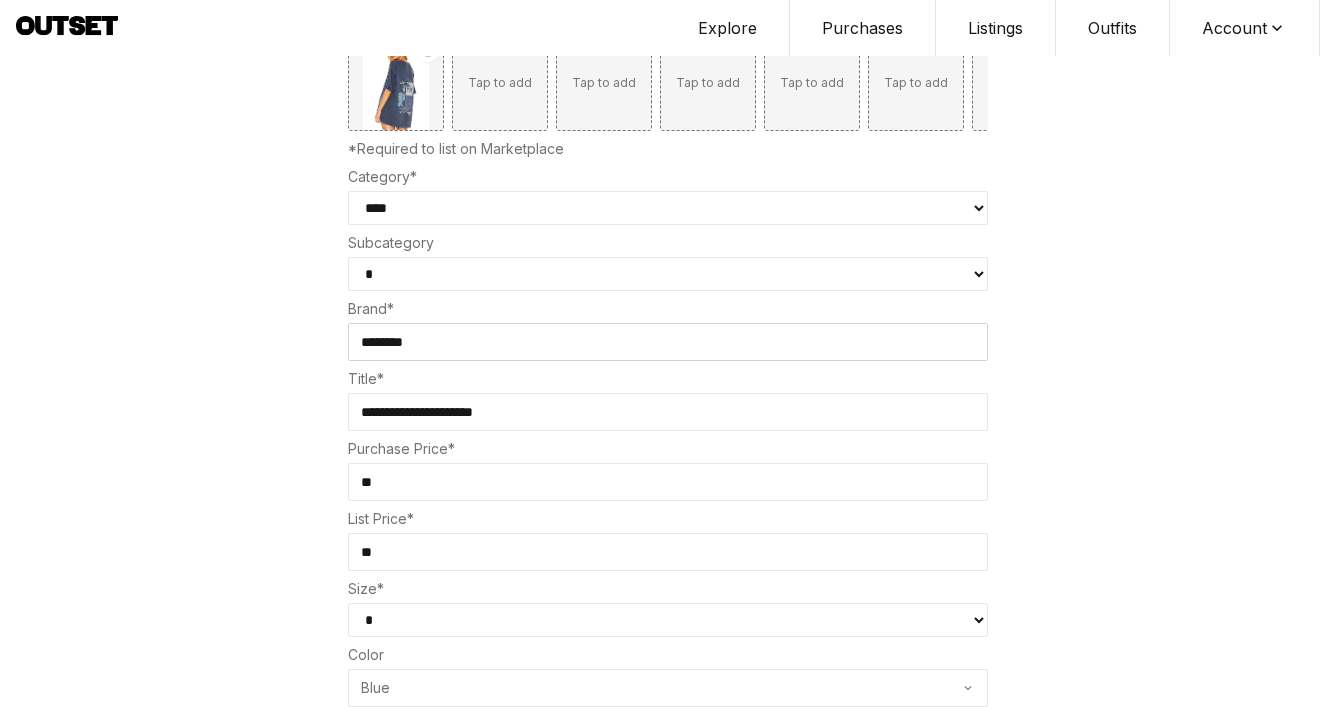 select on "******" 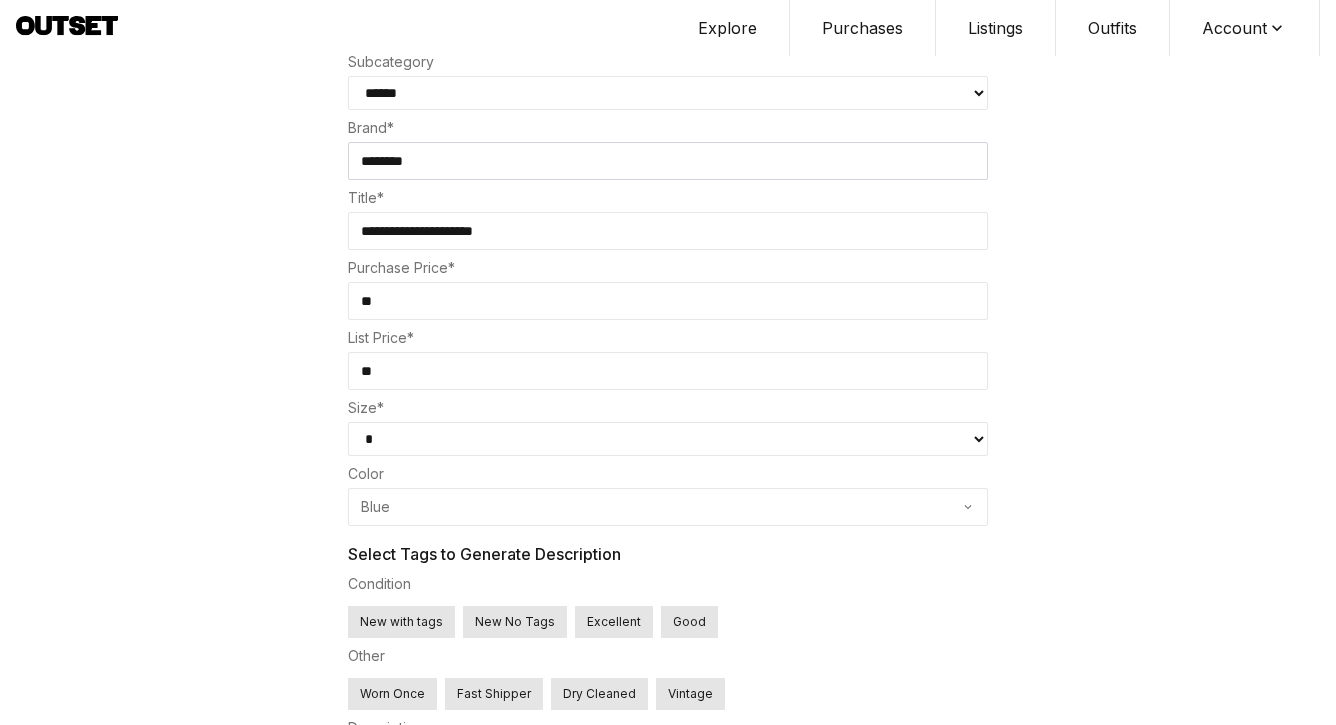 scroll, scrollTop: 716, scrollLeft: 0, axis: vertical 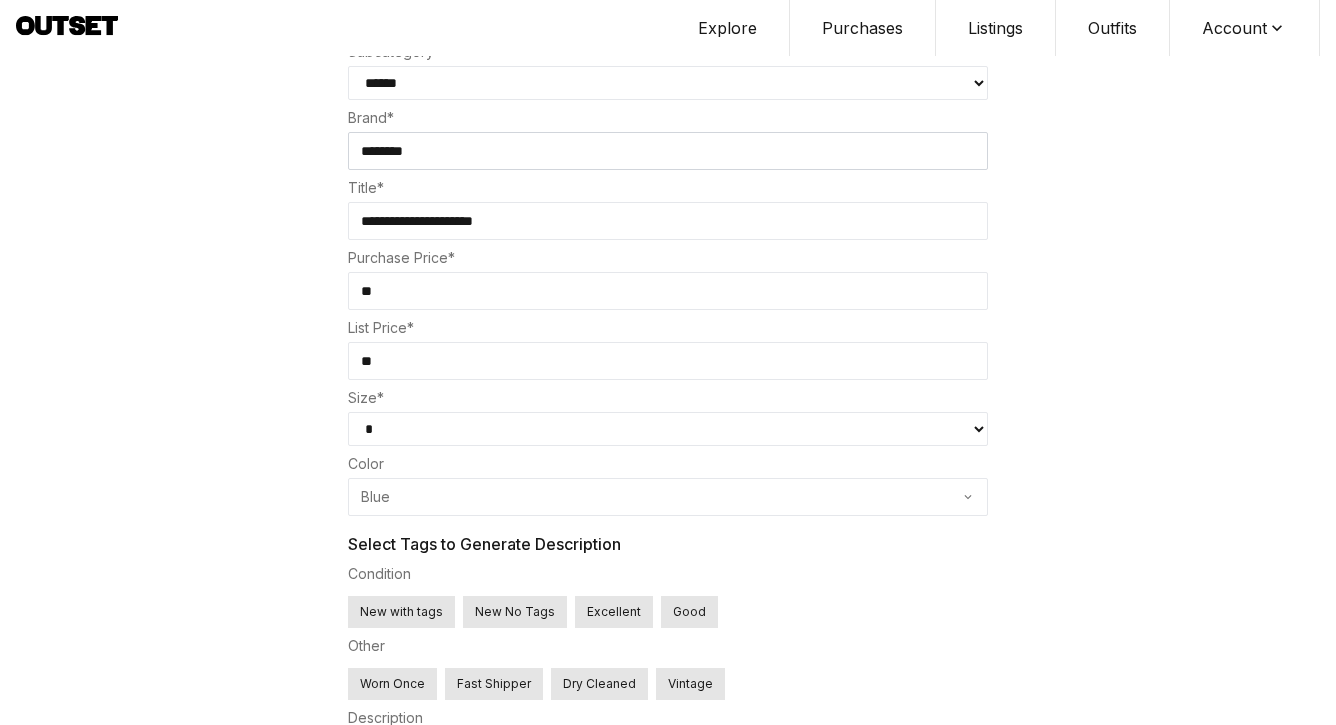 select on "*" 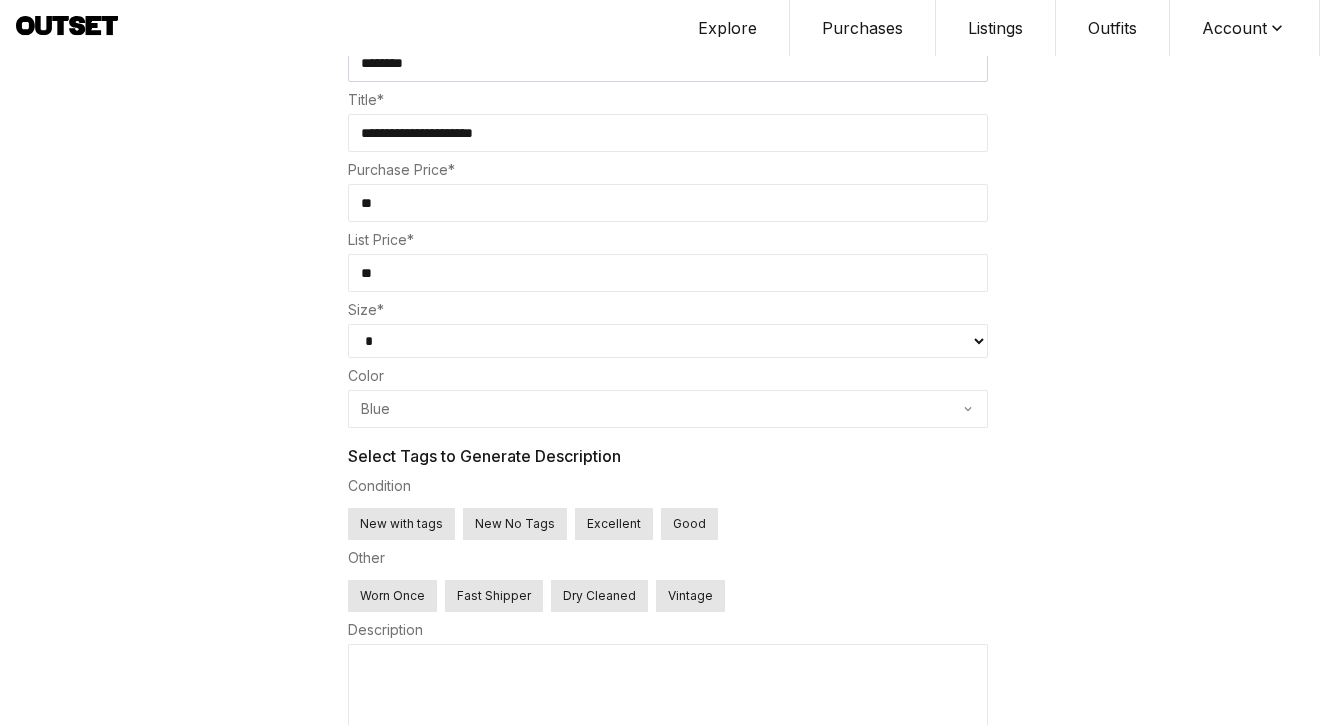 scroll, scrollTop: 803, scrollLeft: 0, axis: vertical 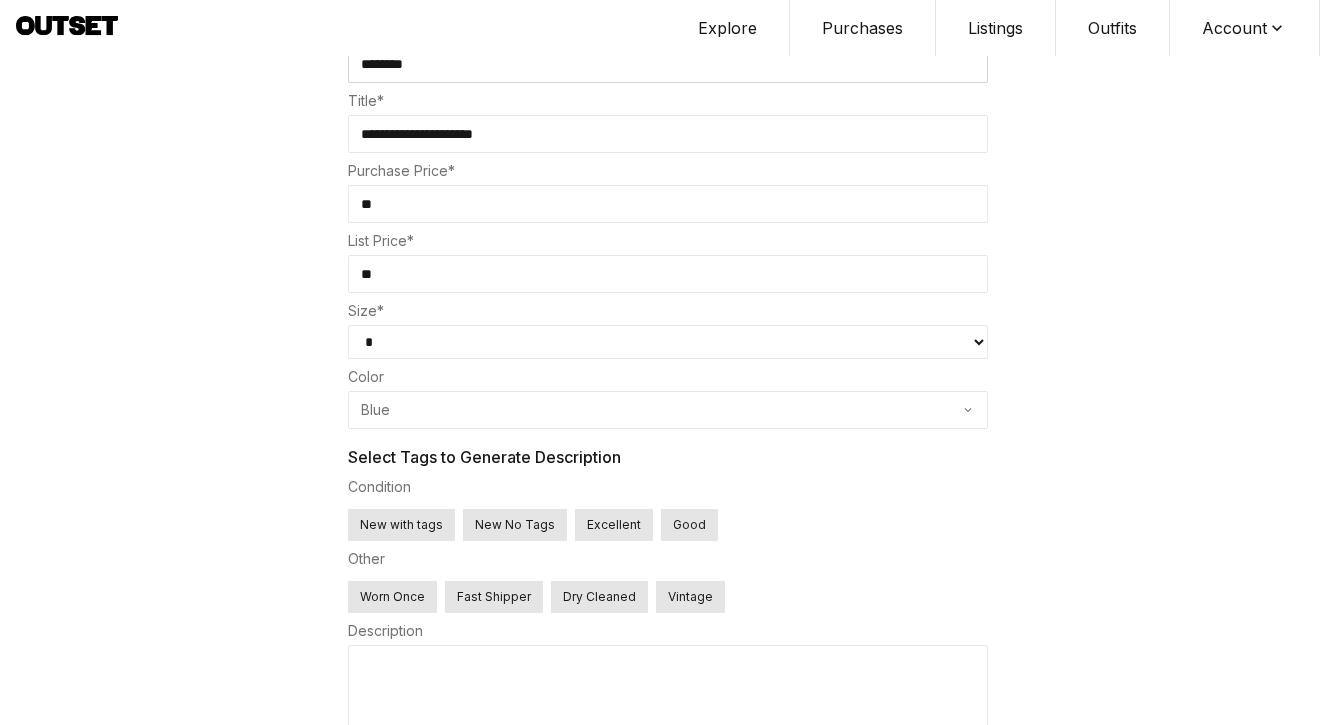click on "Good" at bounding box center (689, 525) 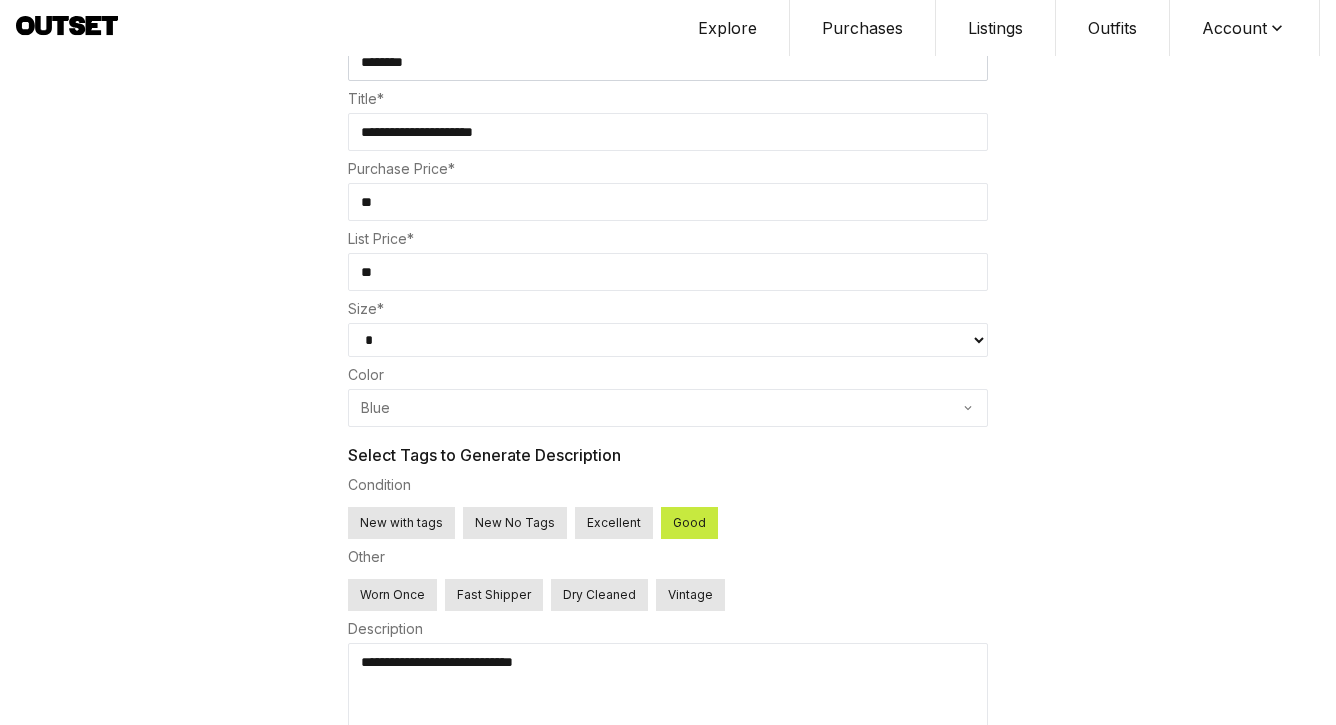 scroll, scrollTop: 803, scrollLeft: 0, axis: vertical 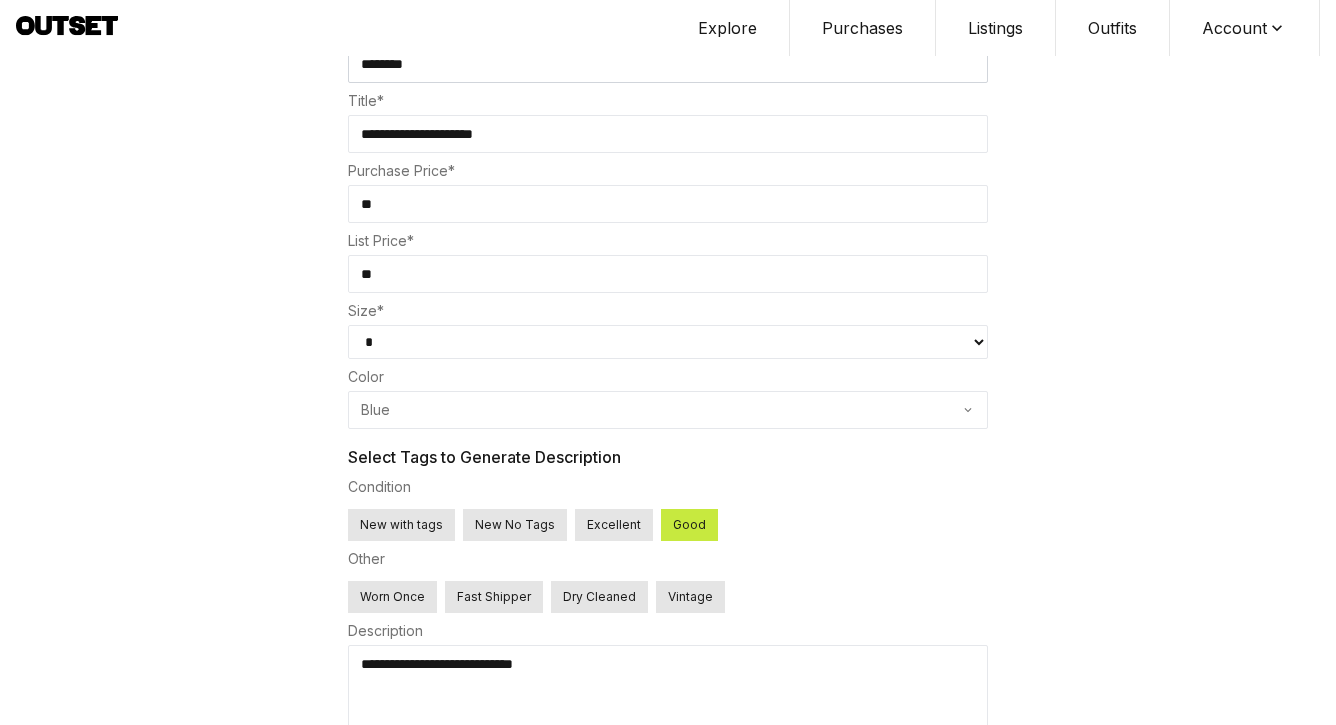 click on "**********" at bounding box center [668, 693] 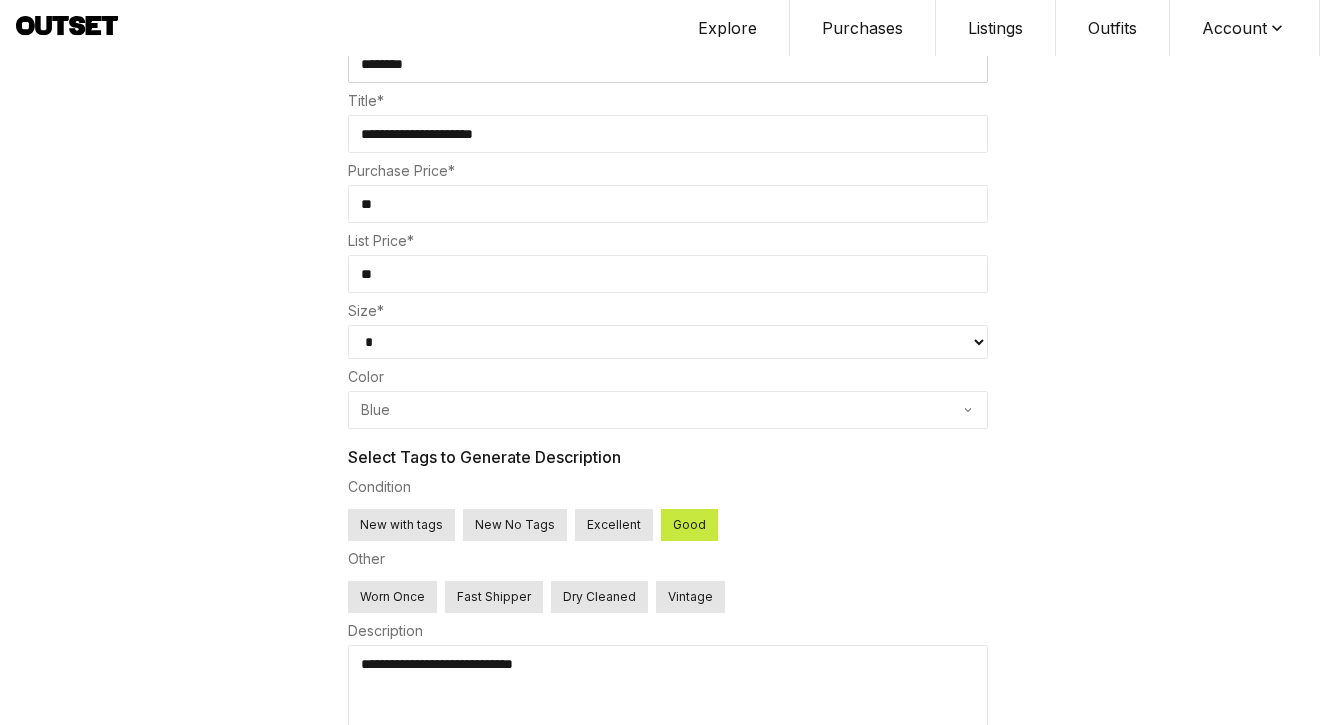 click on "Excellent" at bounding box center [614, 525] 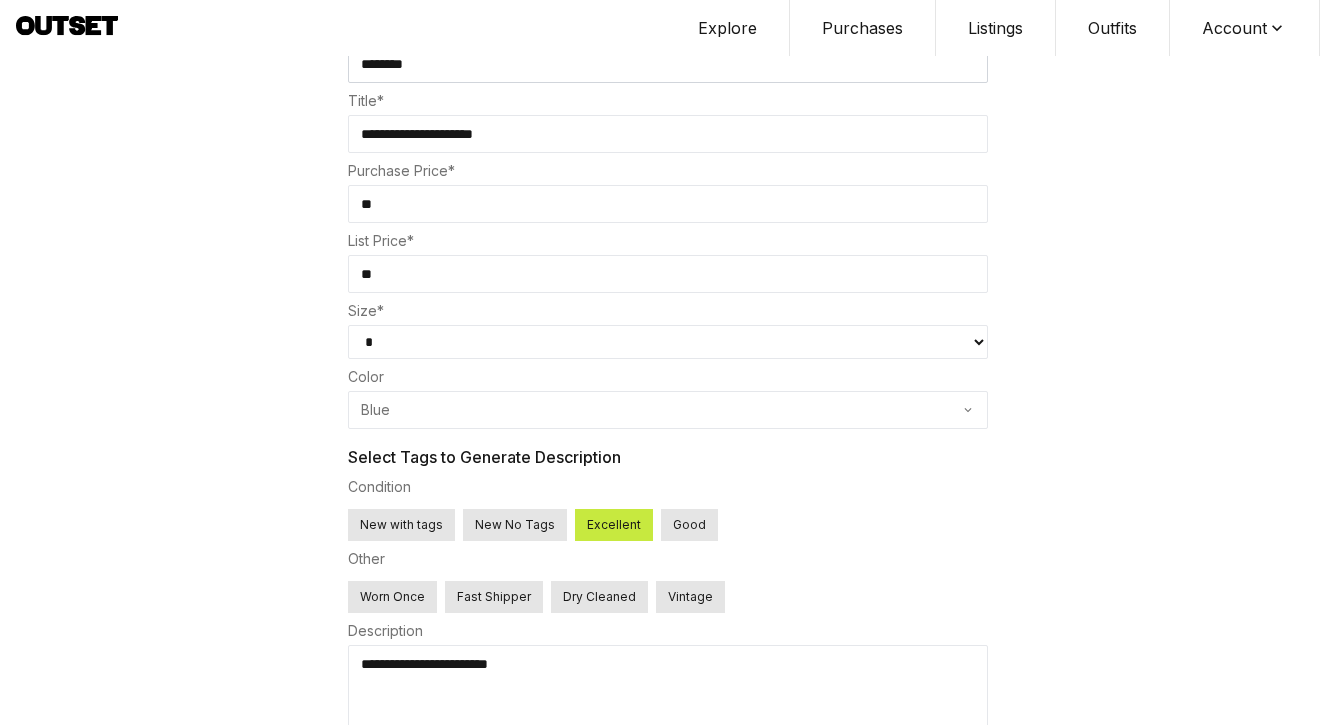 click on "**********" at bounding box center (668, 693) 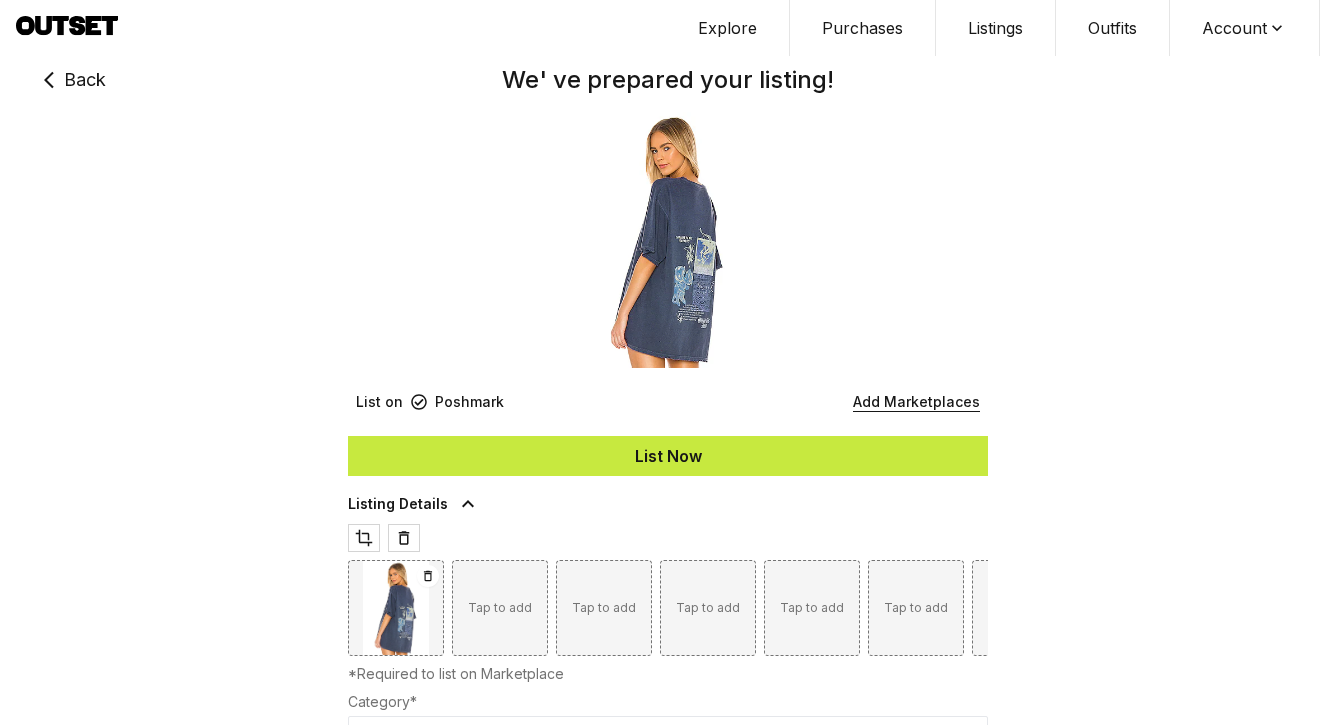 scroll, scrollTop: 0, scrollLeft: 0, axis: both 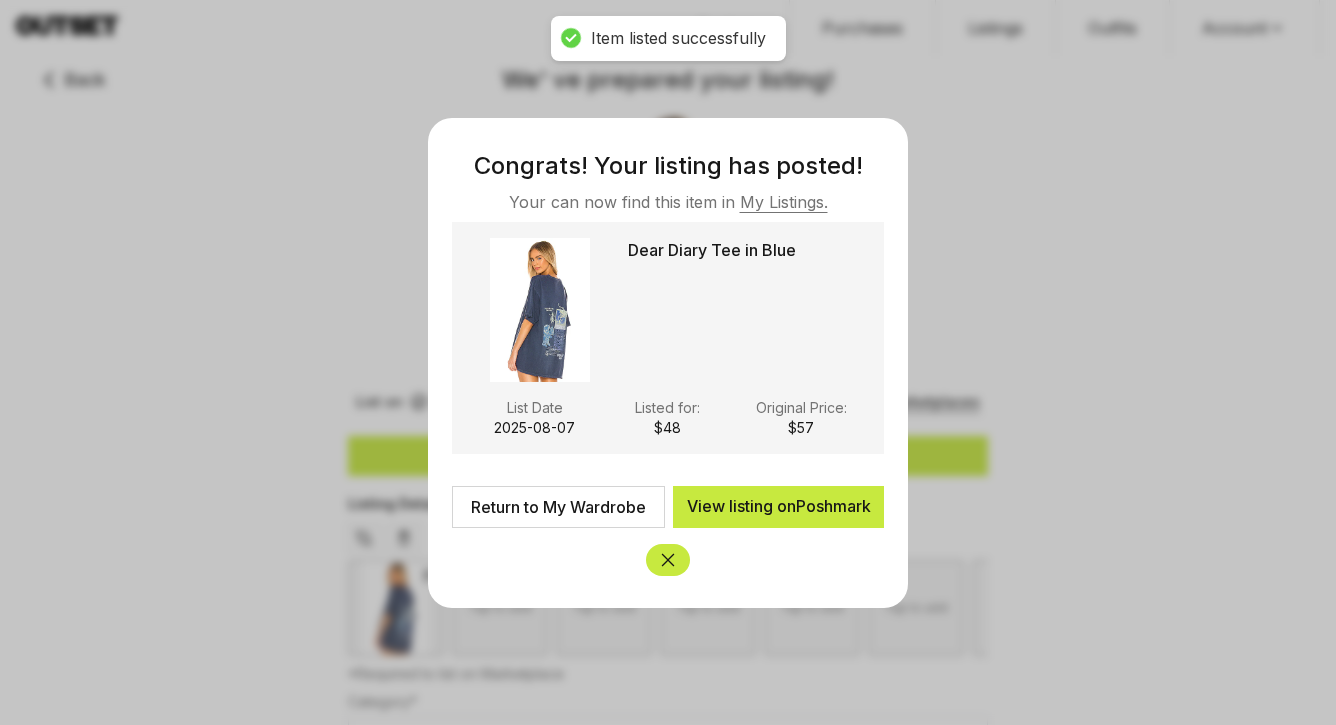 click on "Return to My Wardrobe" at bounding box center [558, 507] 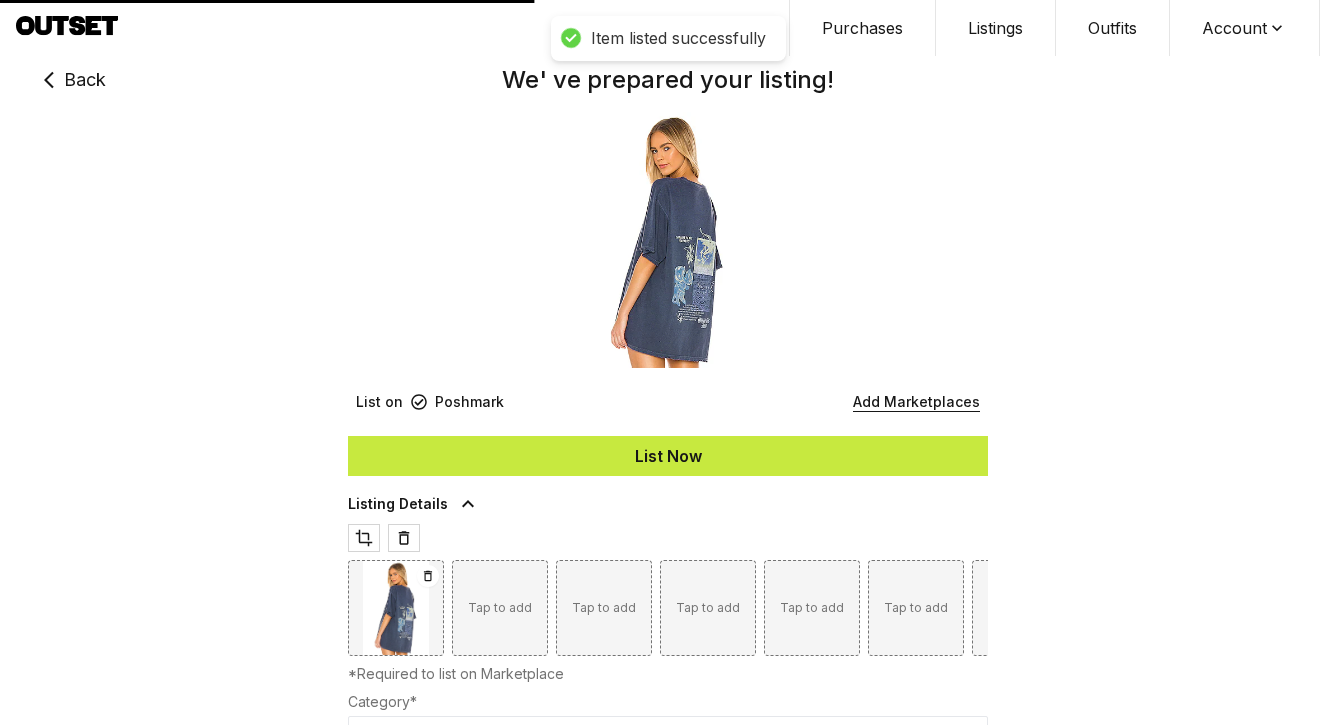 select 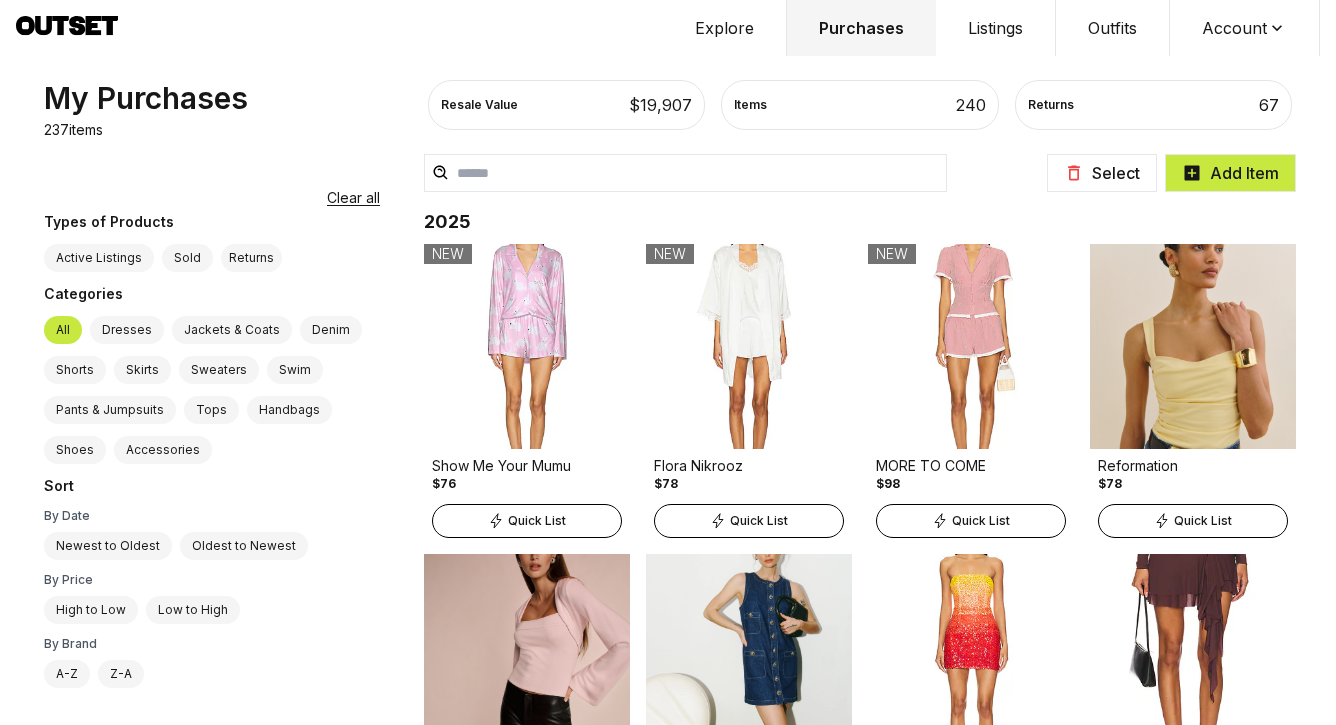 click at bounding box center (685, 173) 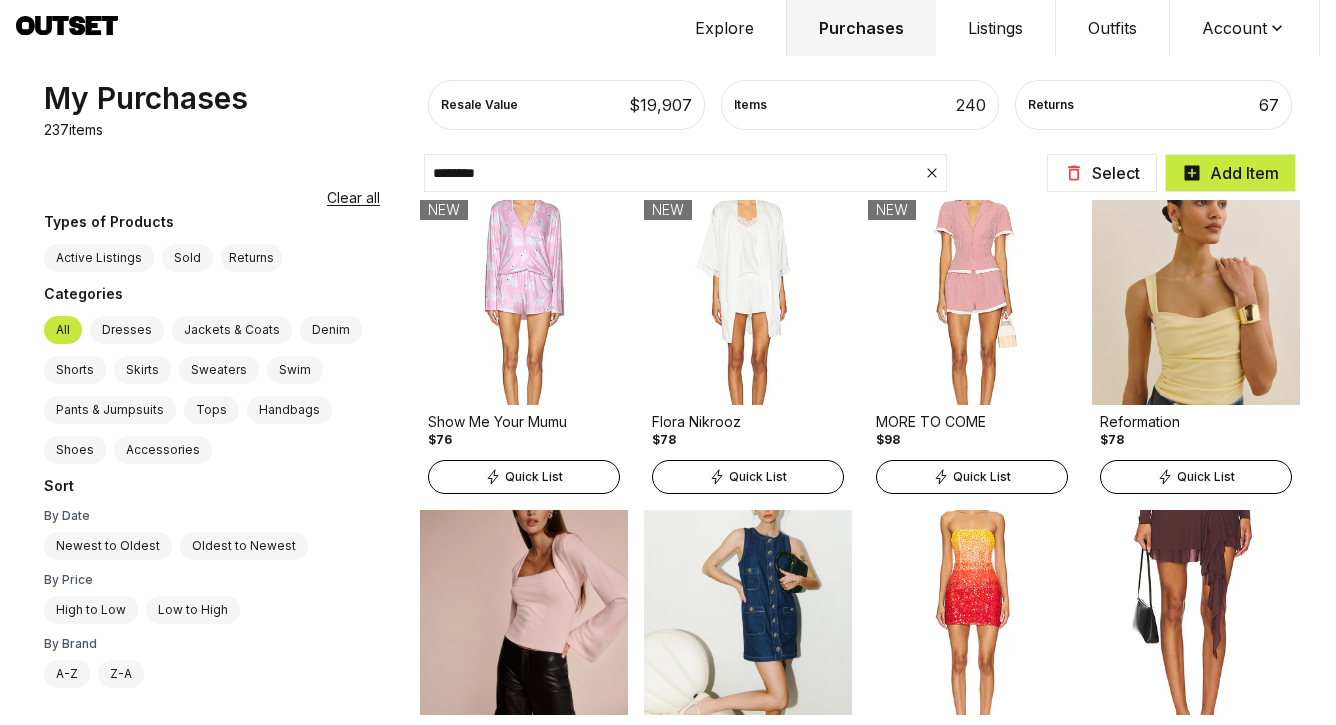 type on "********" 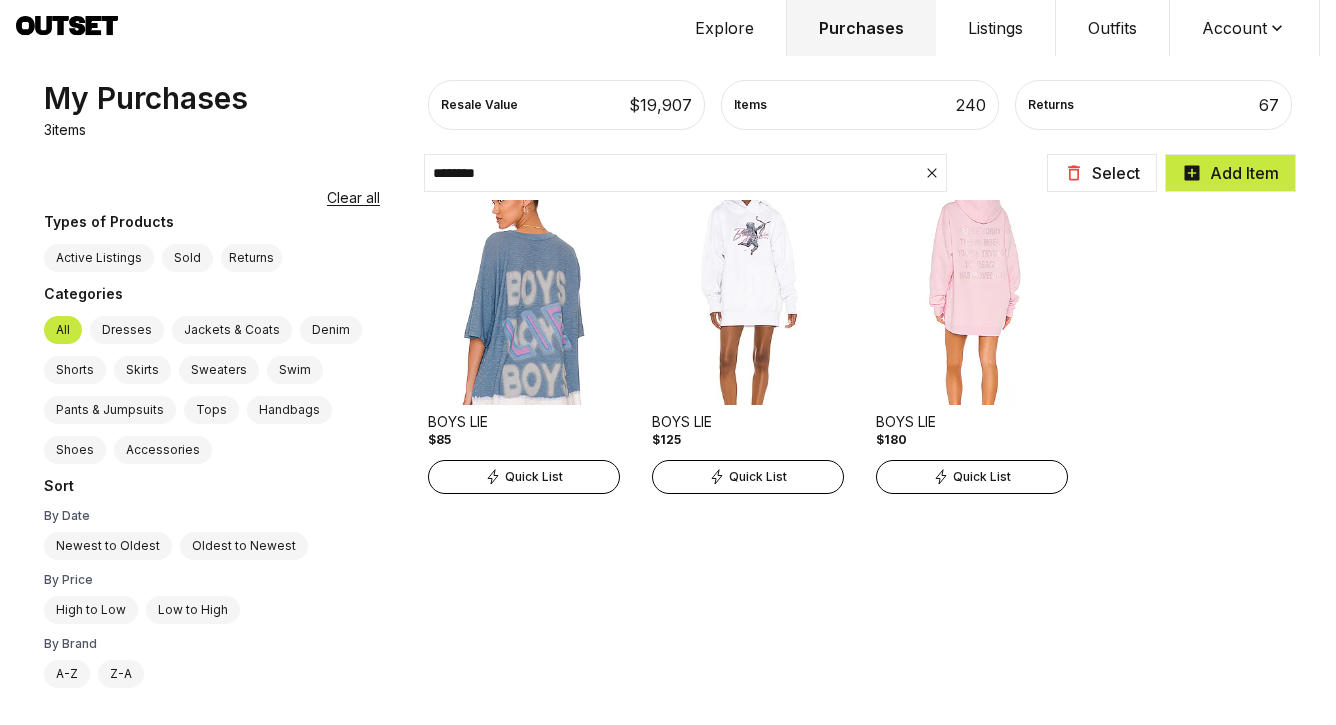click at bounding box center (748, 302) 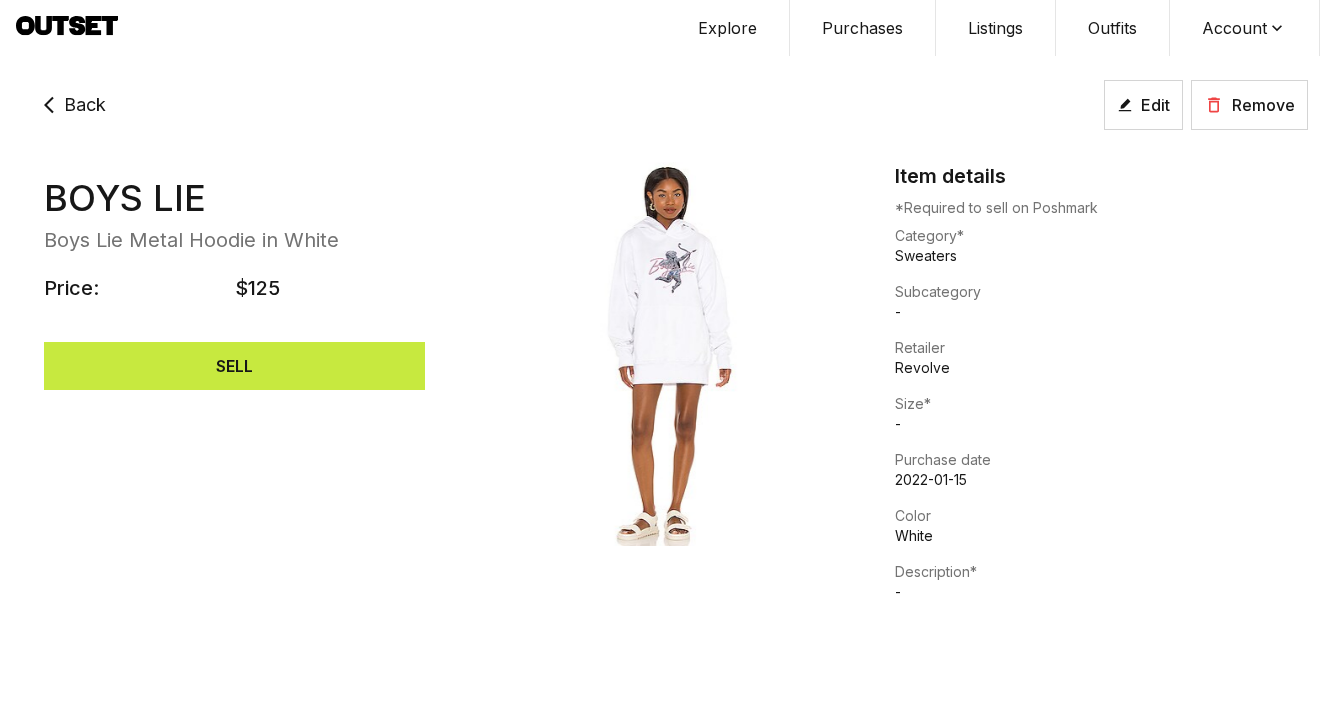 click on "SELL" at bounding box center [234, 366] 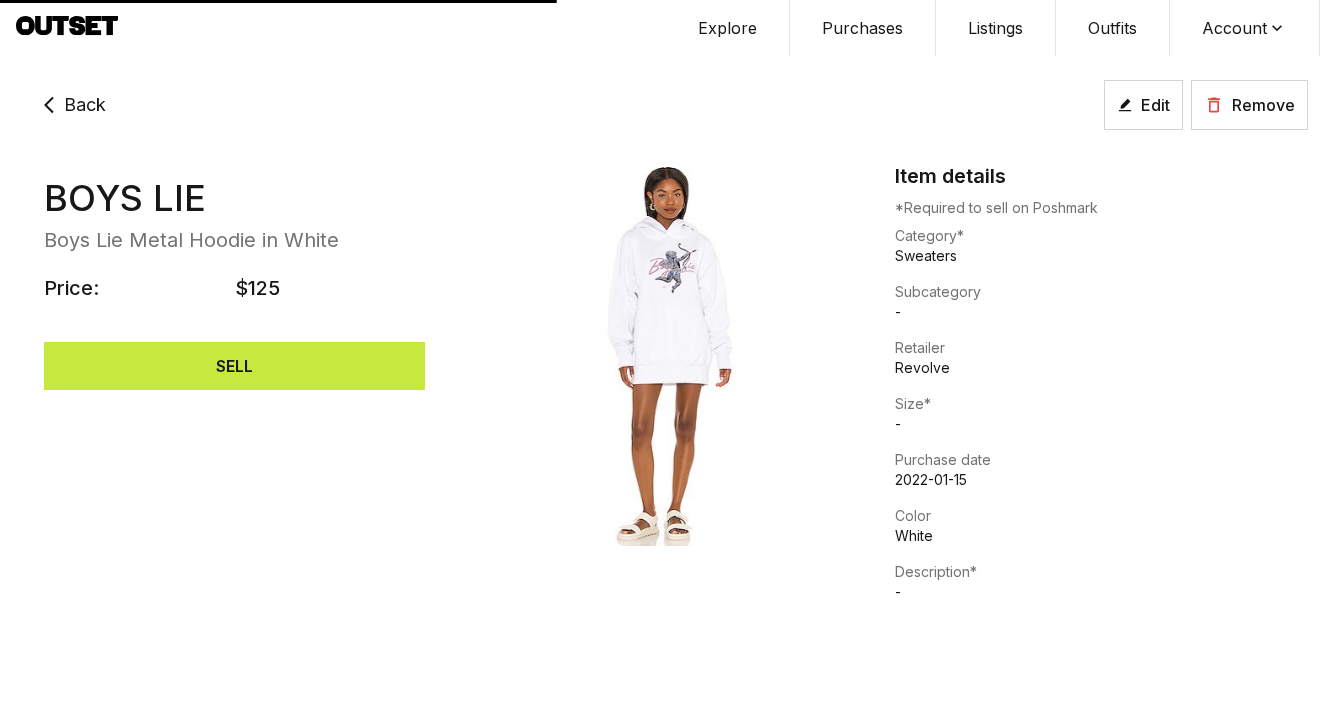 select on "********" 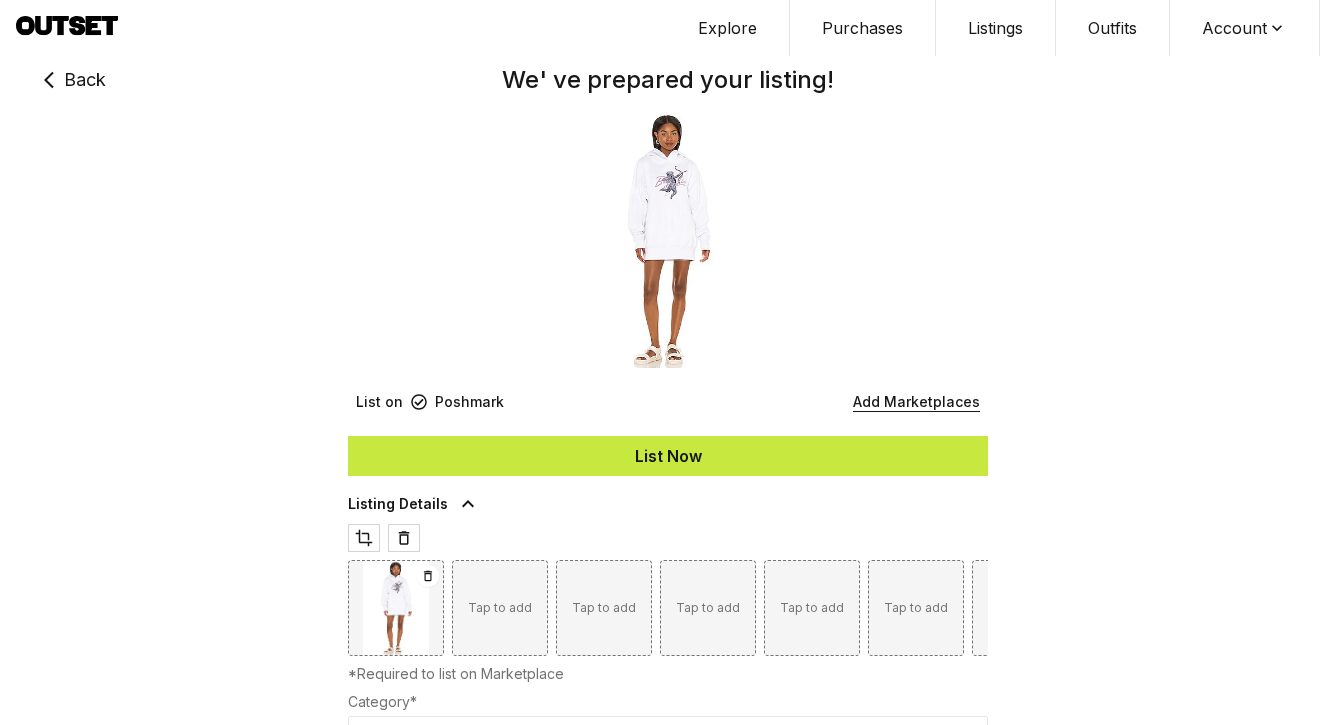 type on "***" 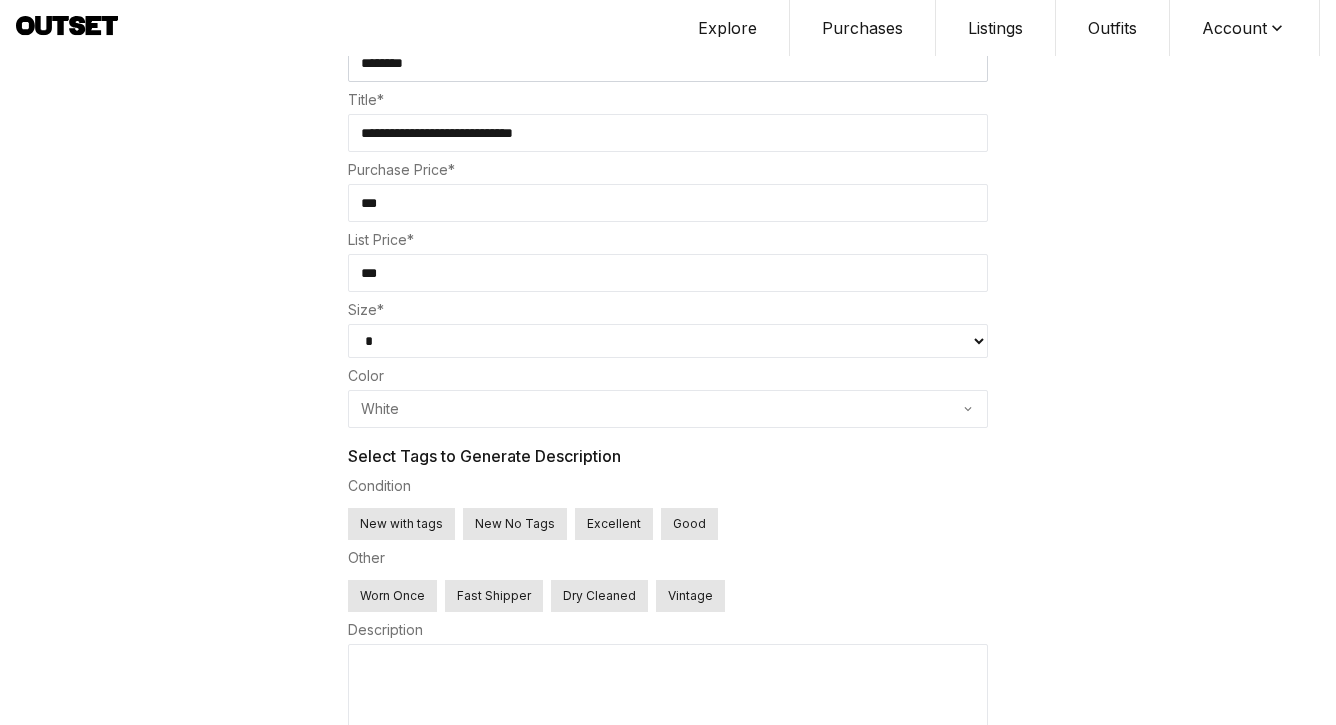 scroll, scrollTop: 803, scrollLeft: 0, axis: vertical 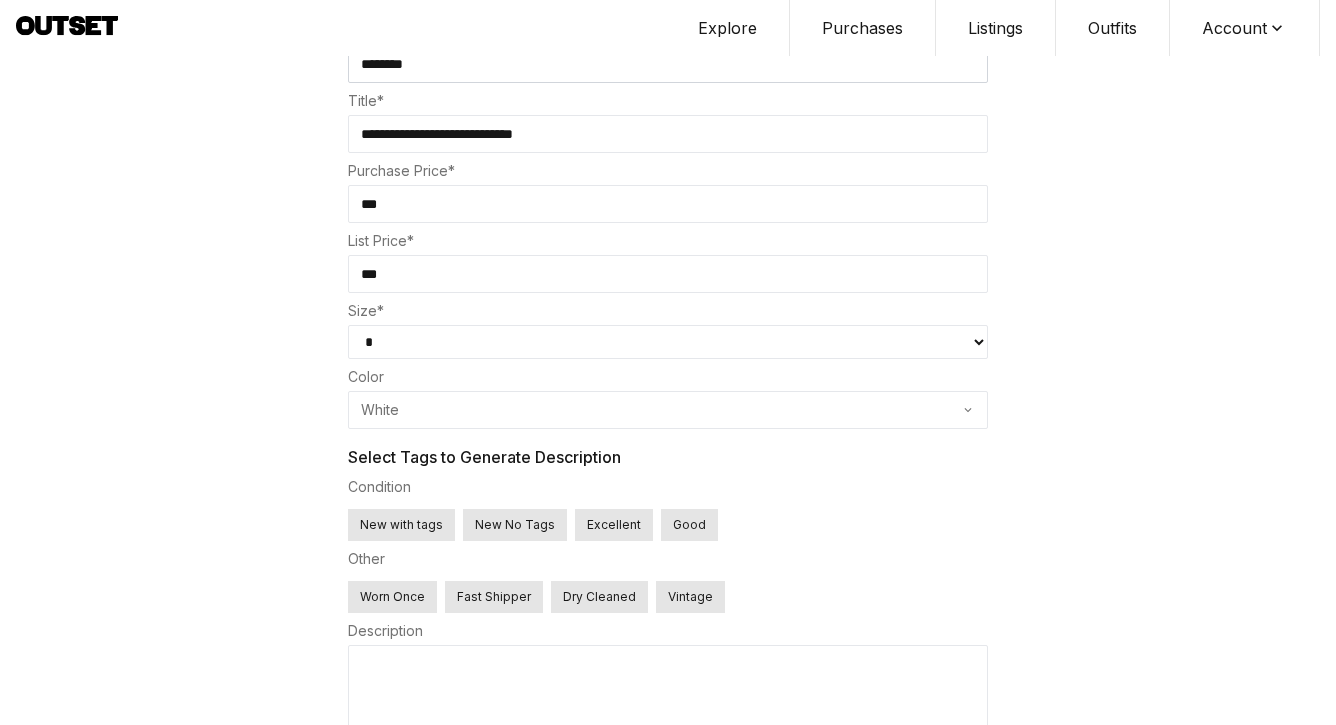 click at bounding box center (668, 693) 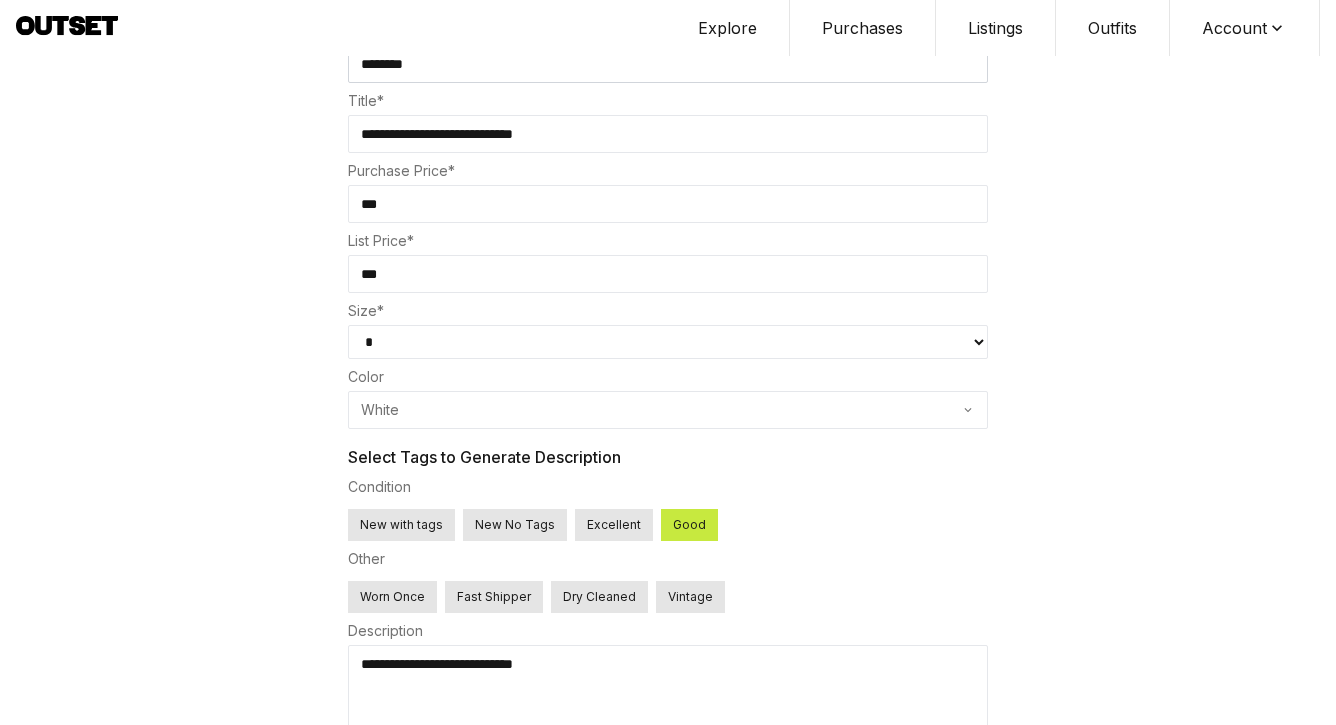 click on "**********" at bounding box center [668, 693] 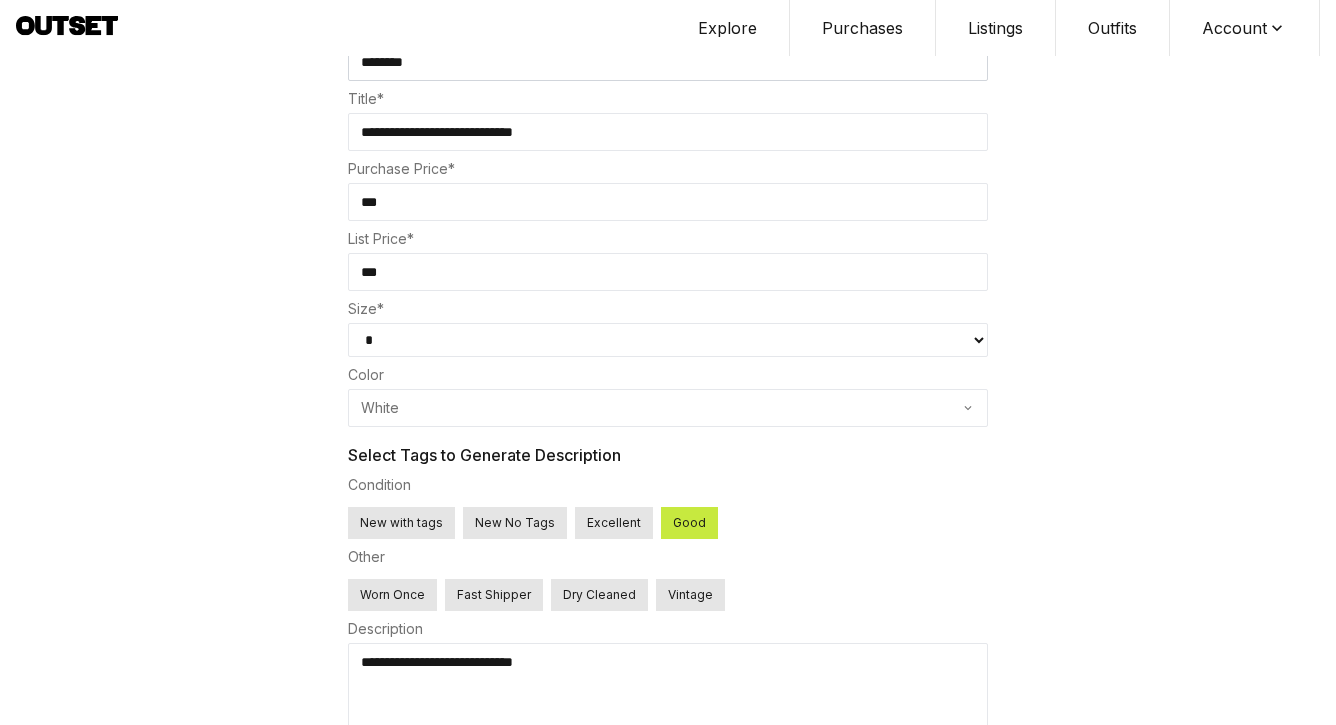 scroll, scrollTop: 803, scrollLeft: 0, axis: vertical 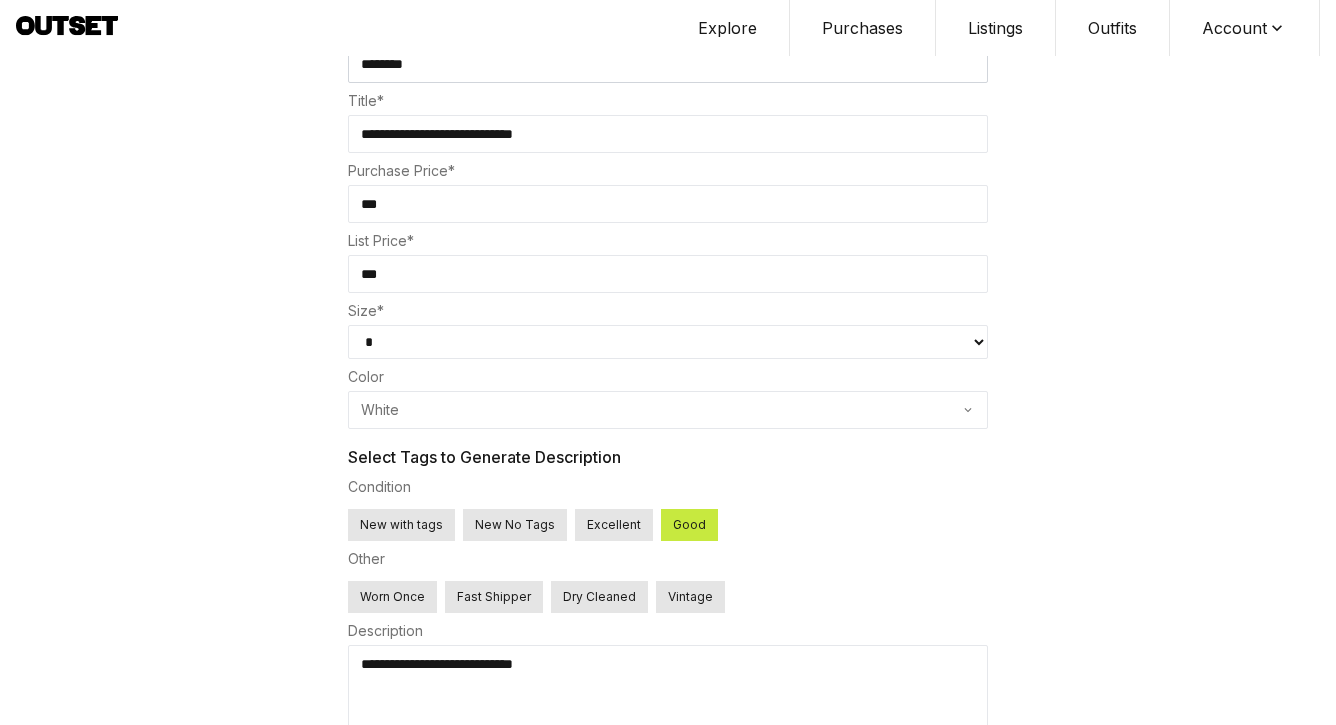 click on "**********" at bounding box center [668, 693] 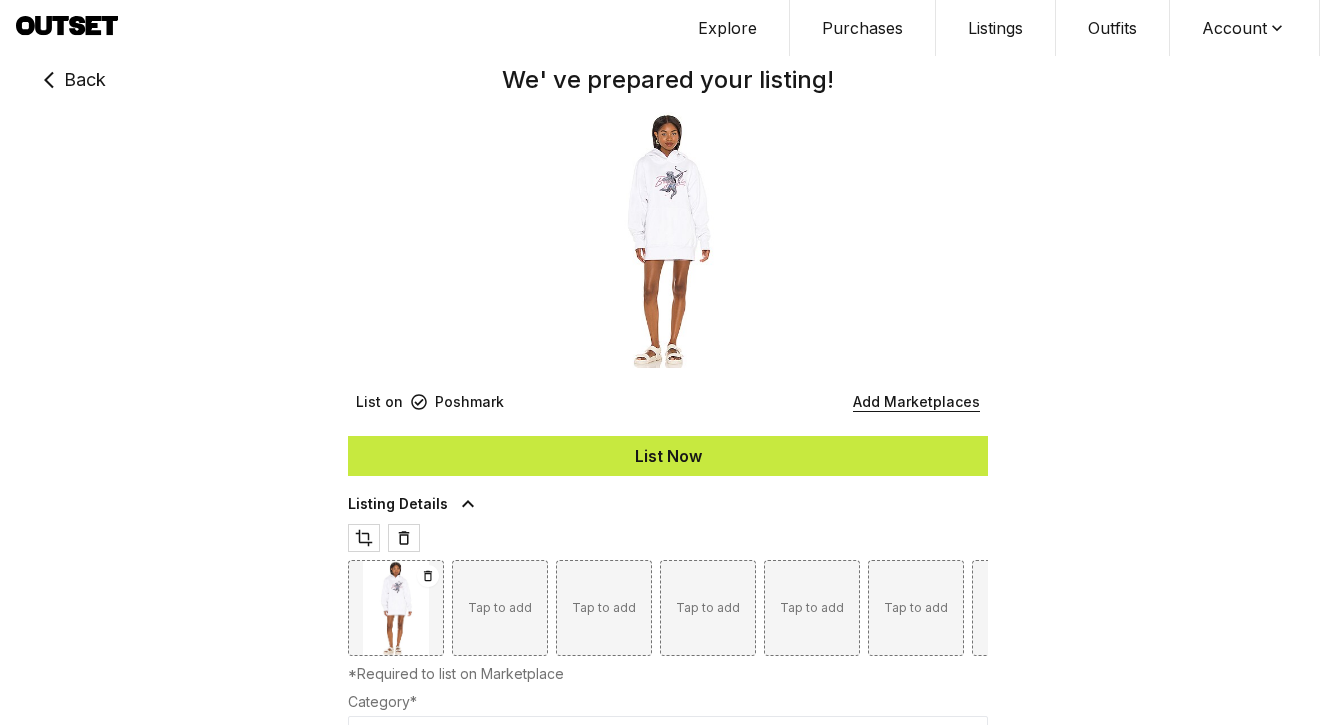 scroll, scrollTop: 0, scrollLeft: 0, axis: both 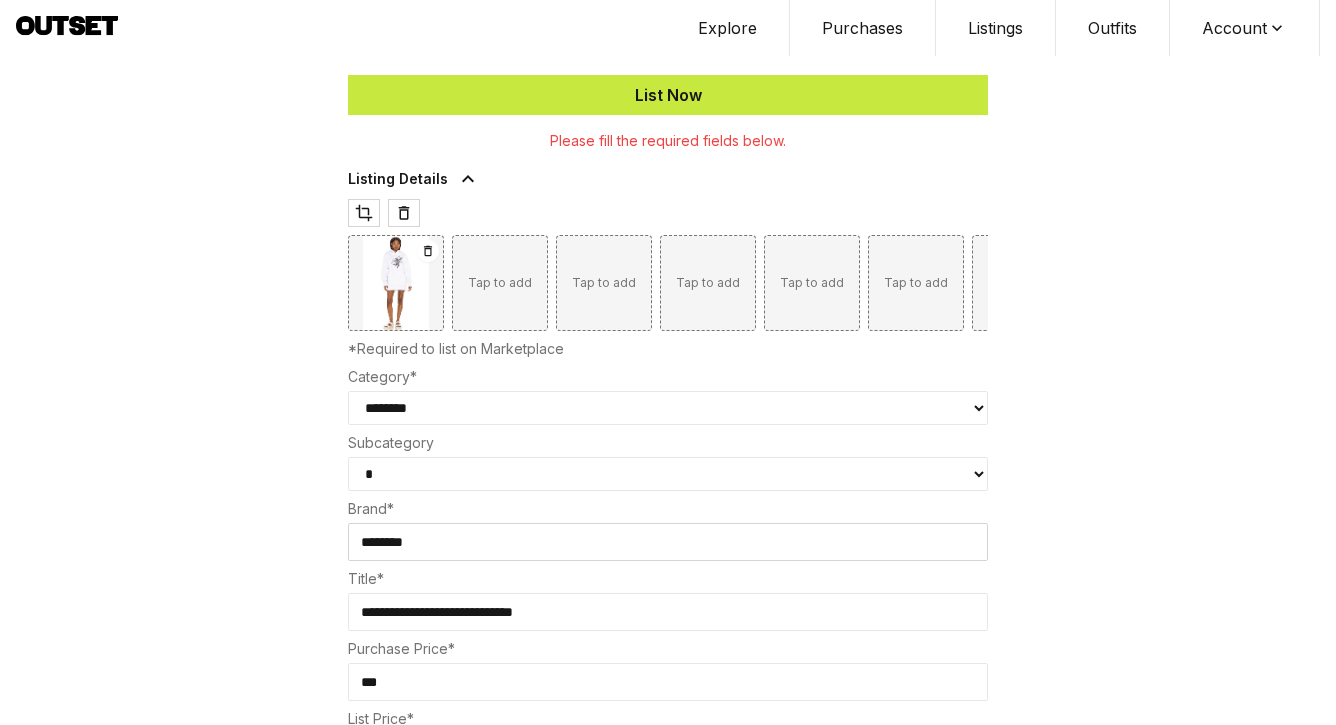 select on "********" 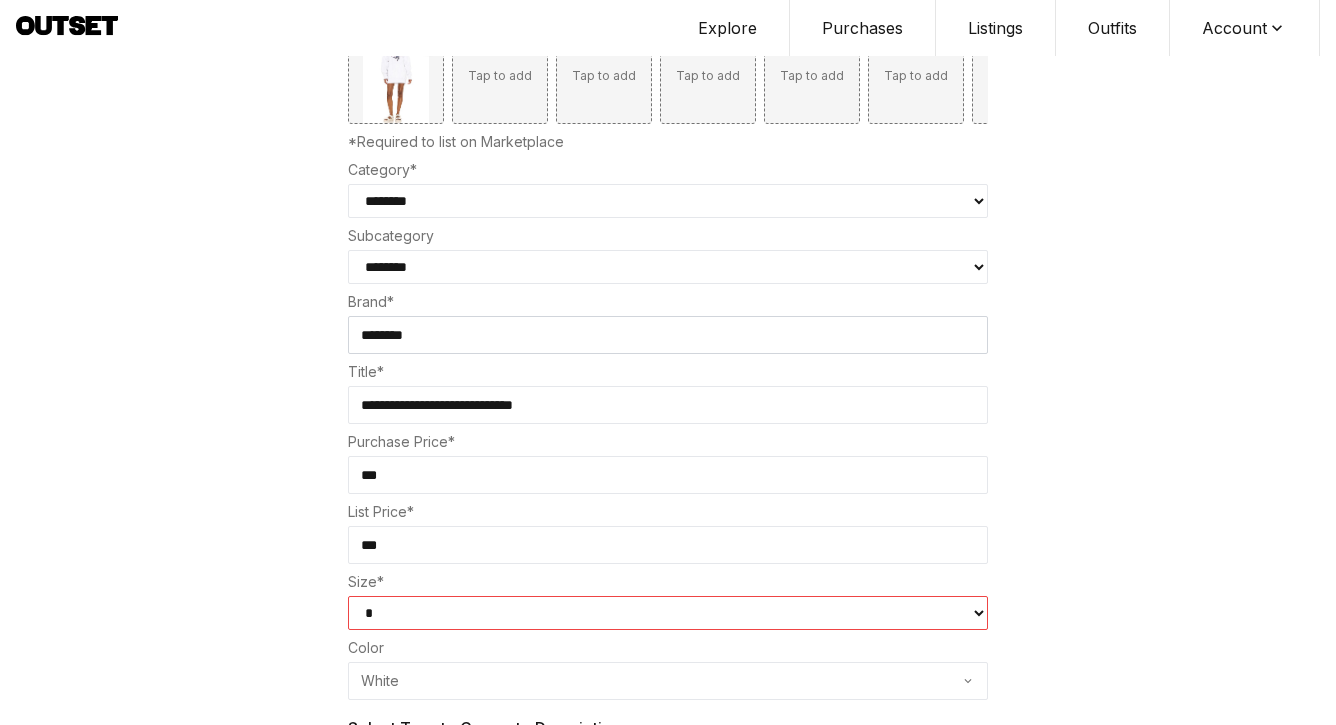 scroll, scrollTop: 590, scrollLeft: 0, axis: vertical 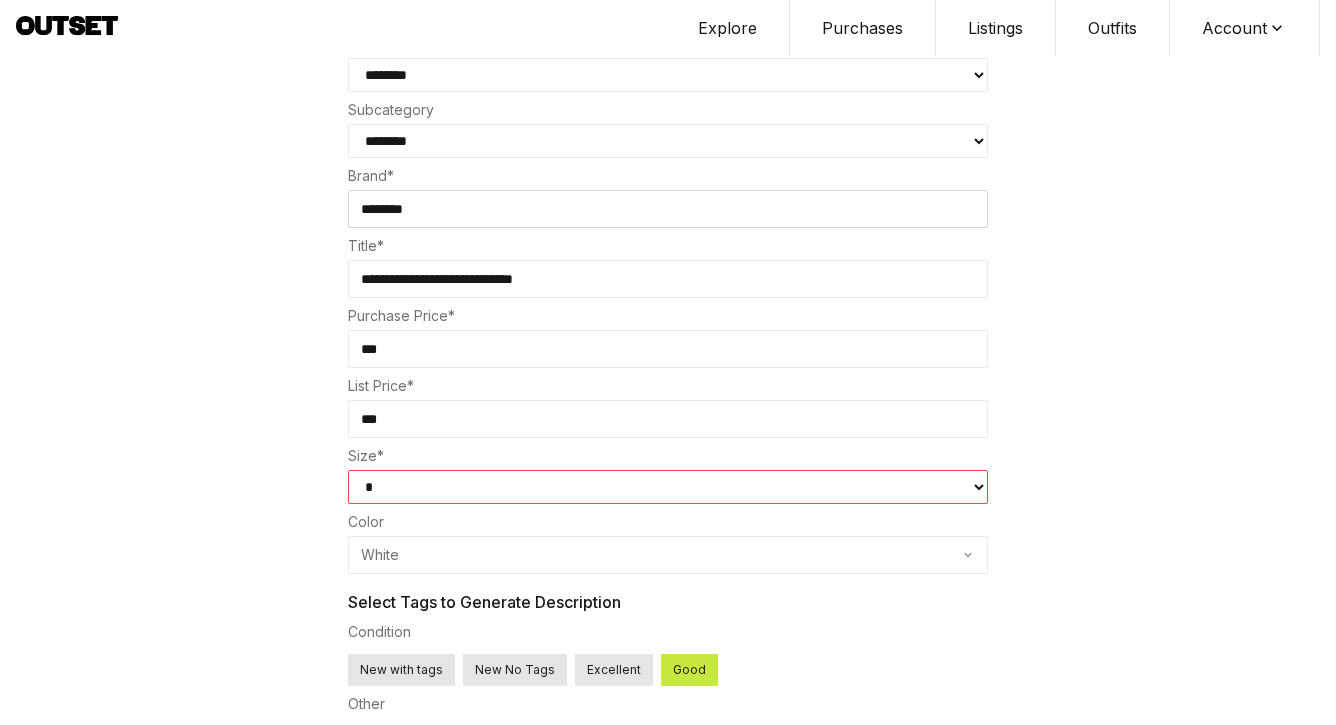 select on "*" 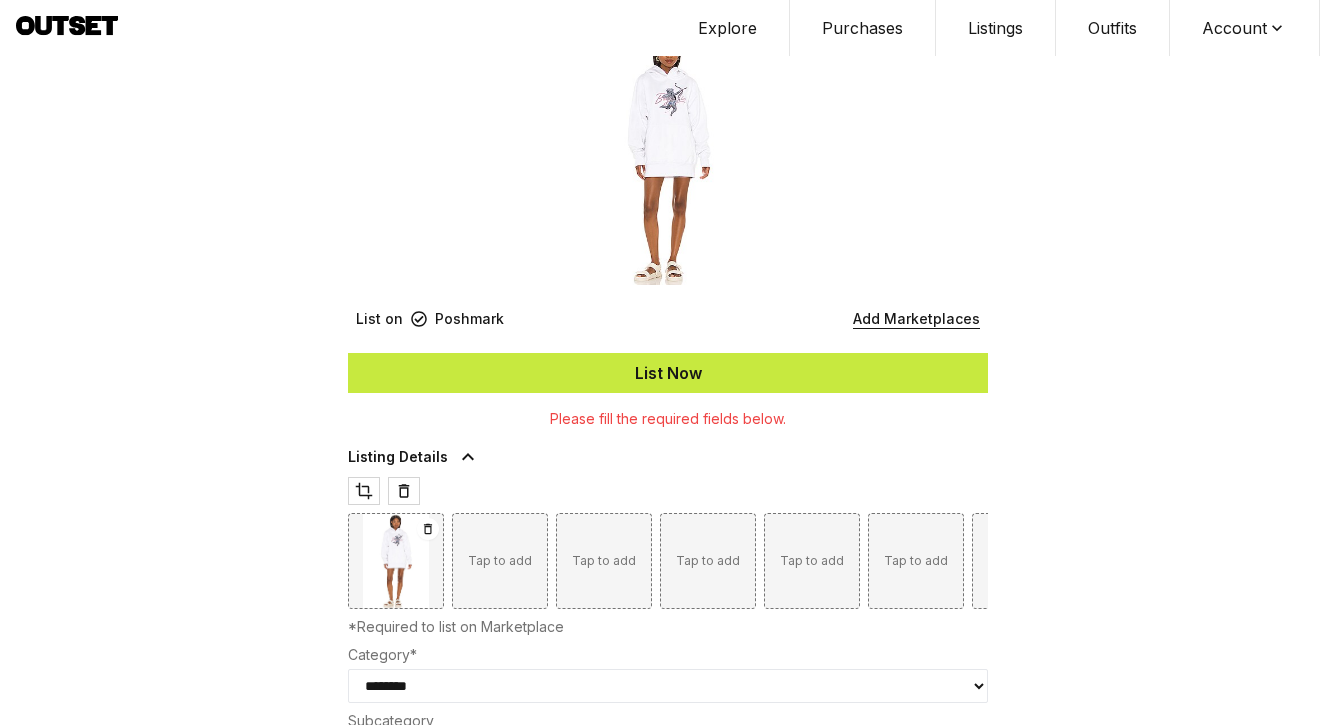 scroll, scrollTop: 27, scrollLeft: 0, axis: vertical 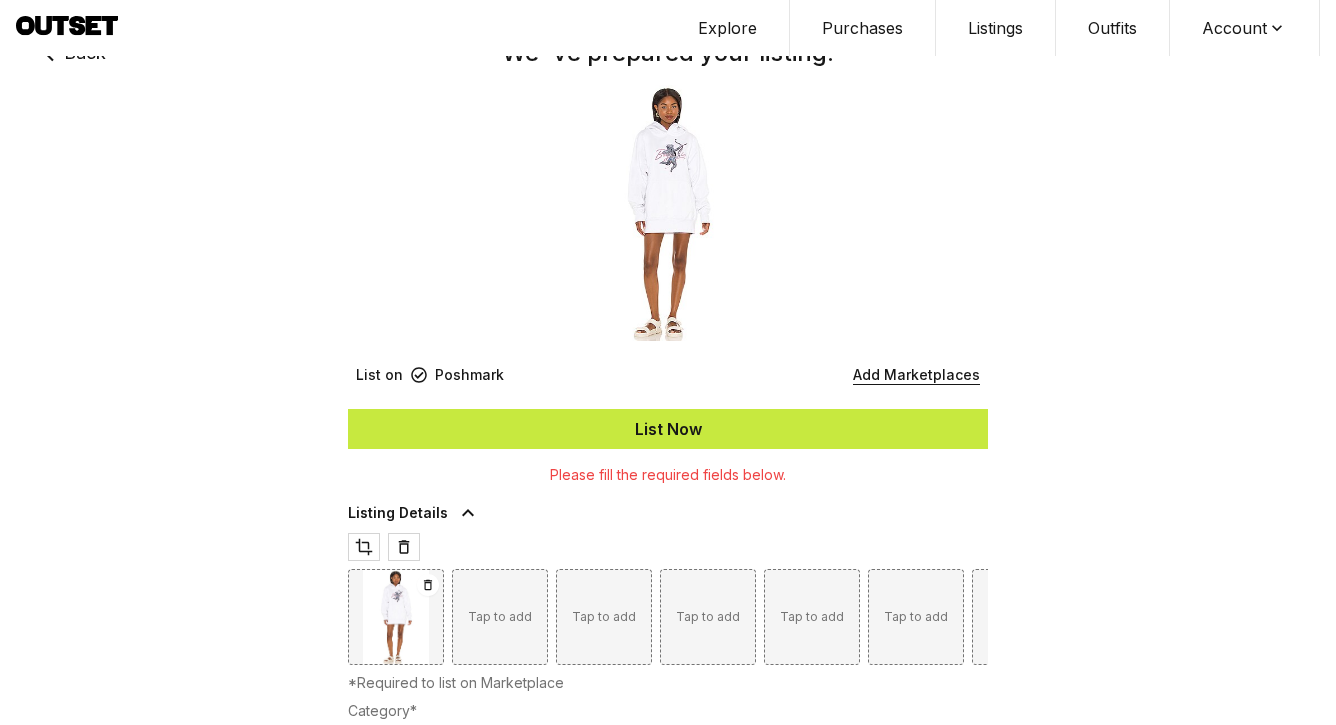 click on "List Now" at bounding box center (668, 429) 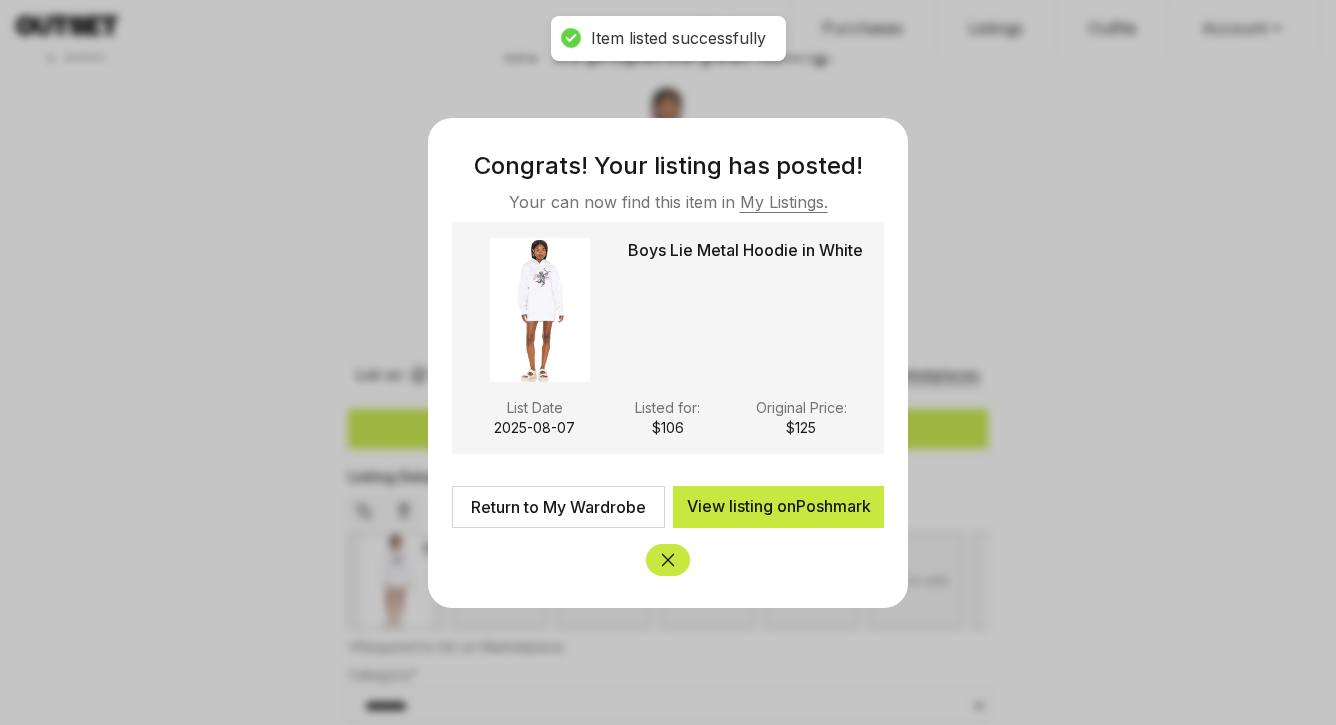 click on "Return to My Wardrobe" at bounding box center (558, 507) 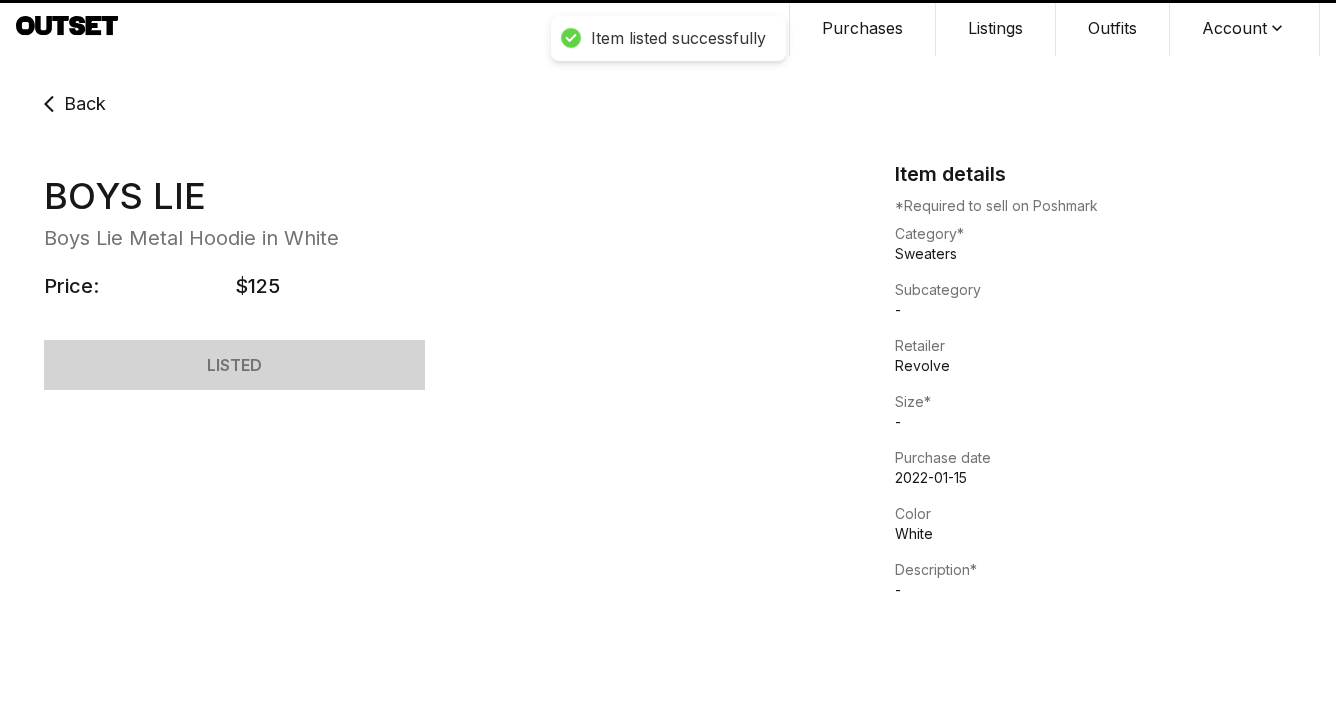 scroll, scrollTop: 0, scrollLeft: 0, axis: both 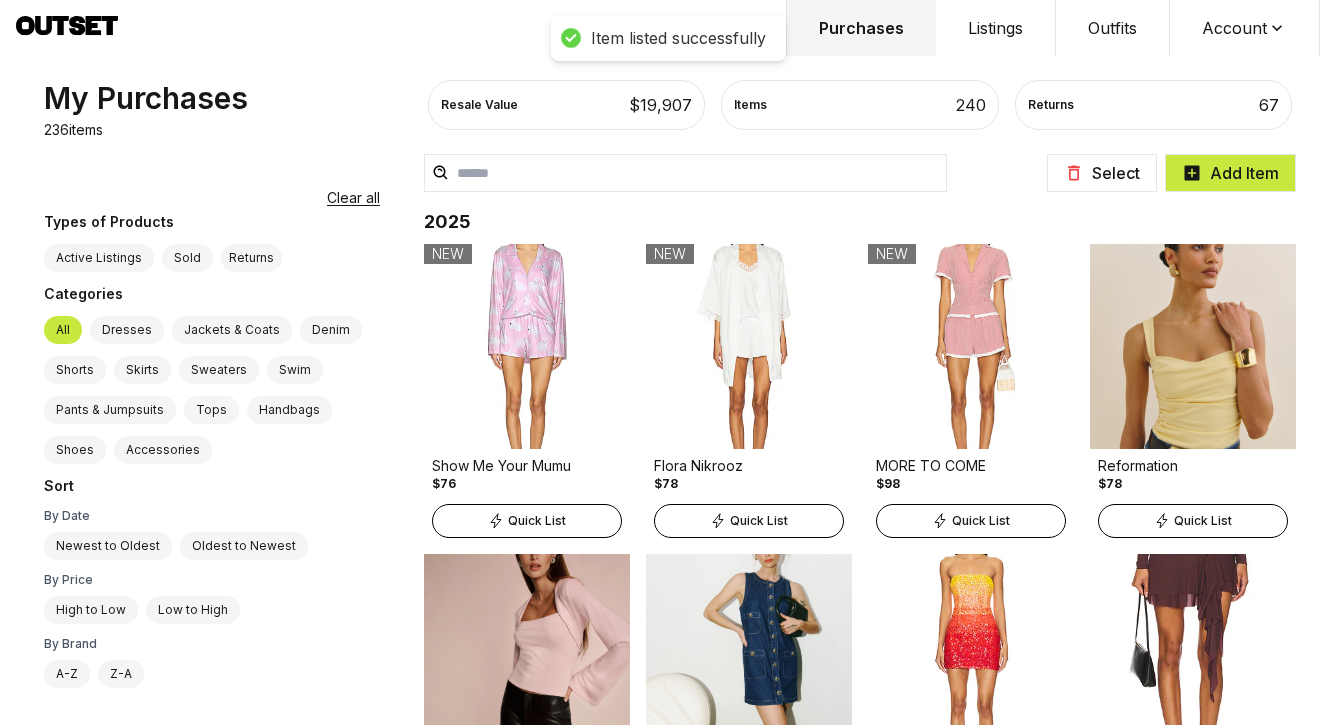 click at bounding box center (685, 173) 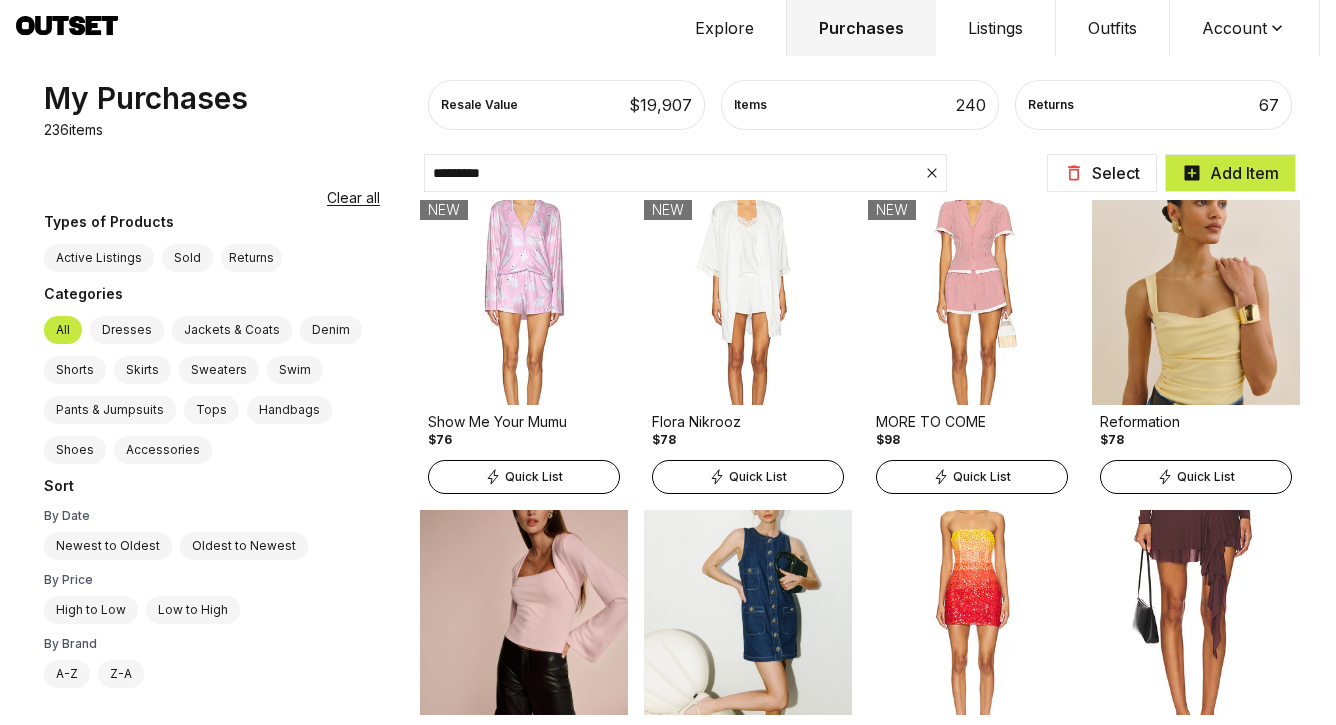 type on "********" 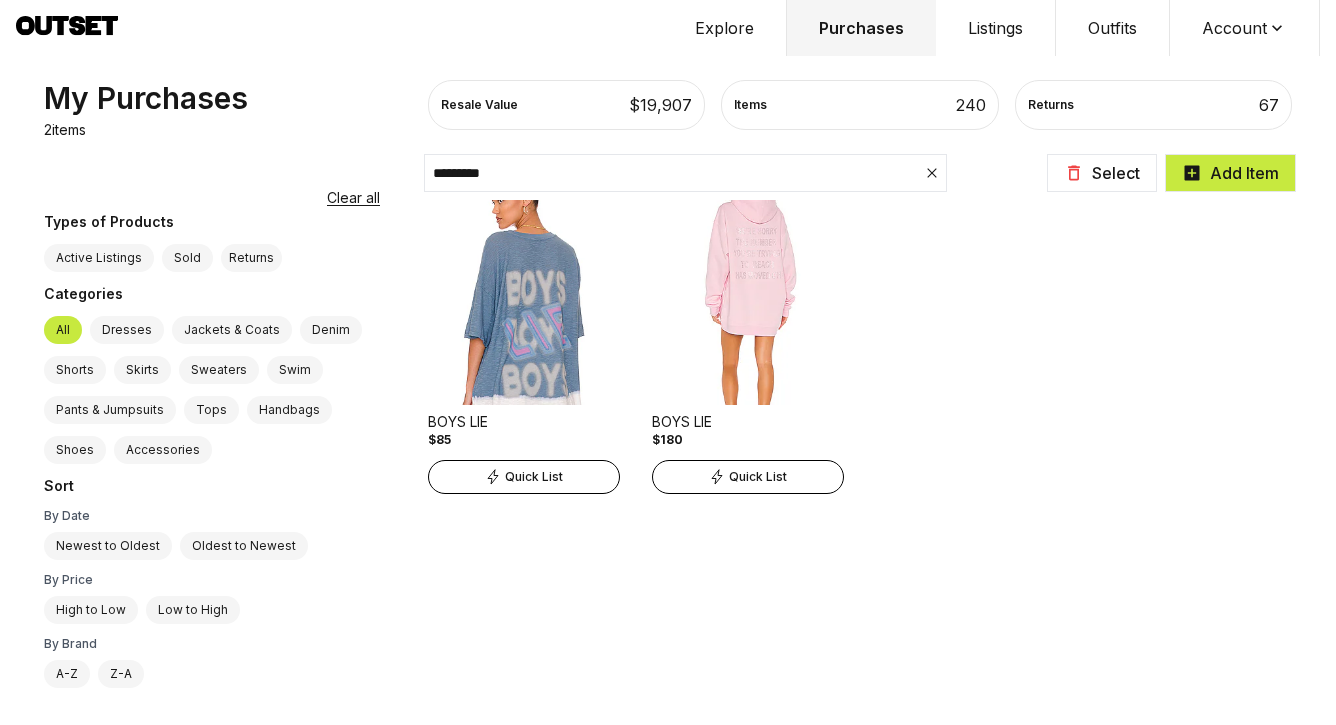 click at bounding box center [524, 302] 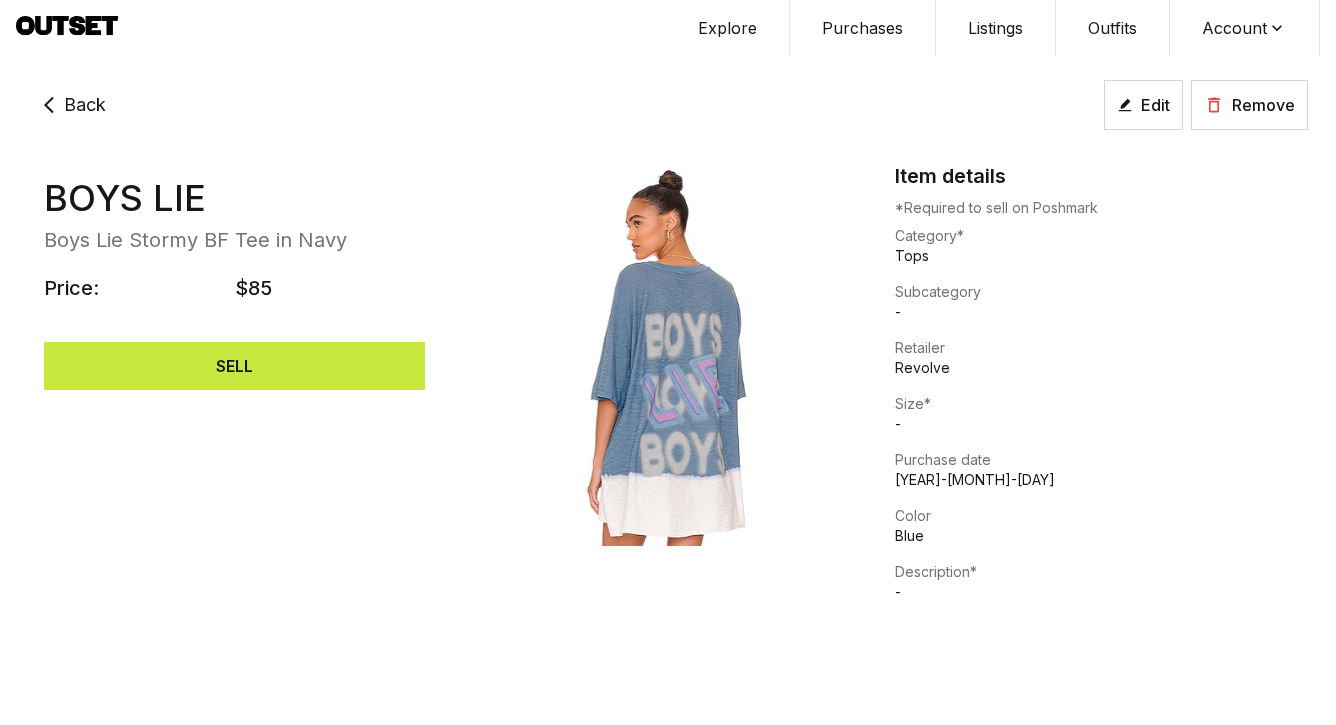 click on "SELL" at bounding box center (234, 366) 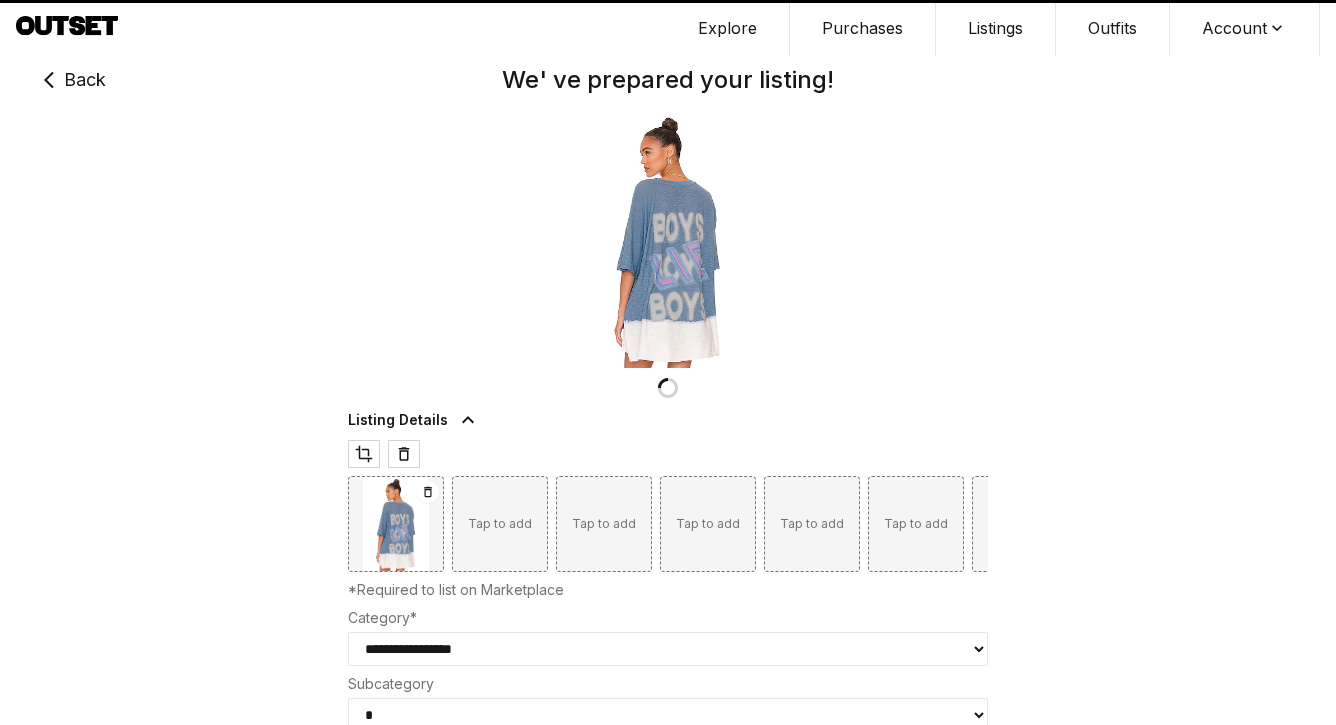 type on "**" 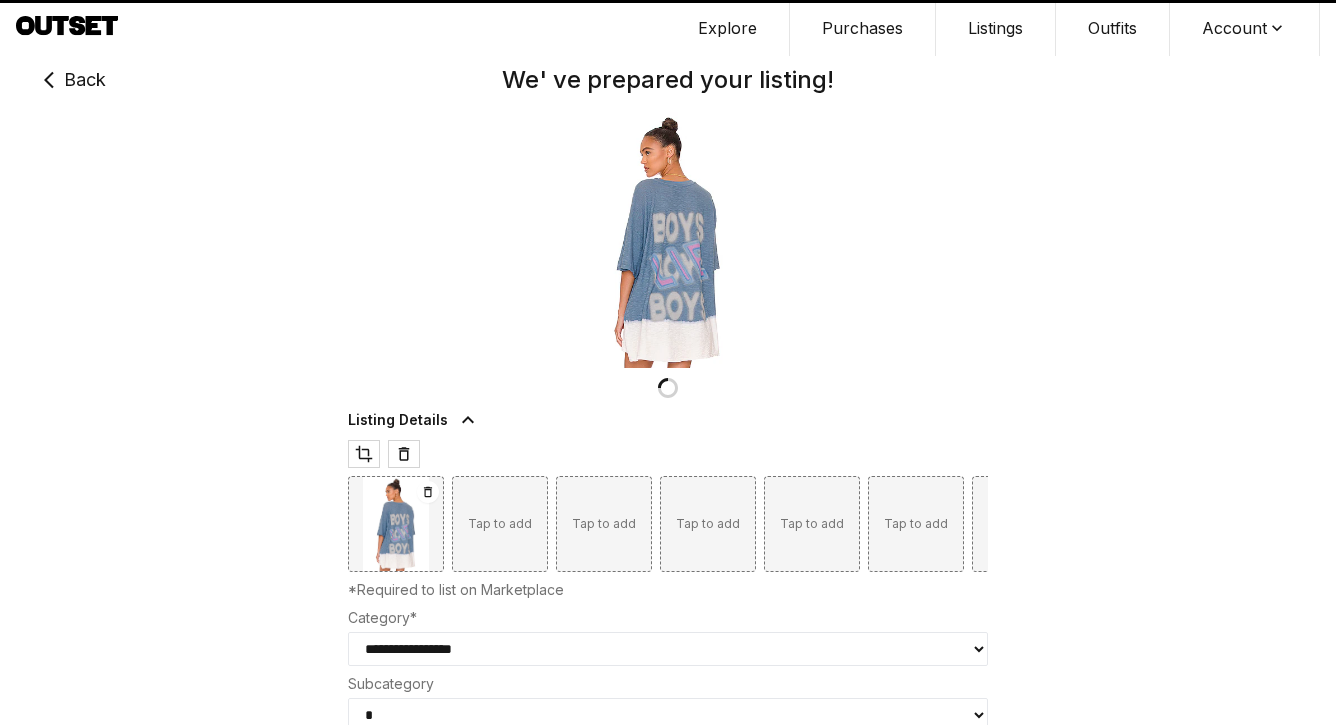 select on "****" 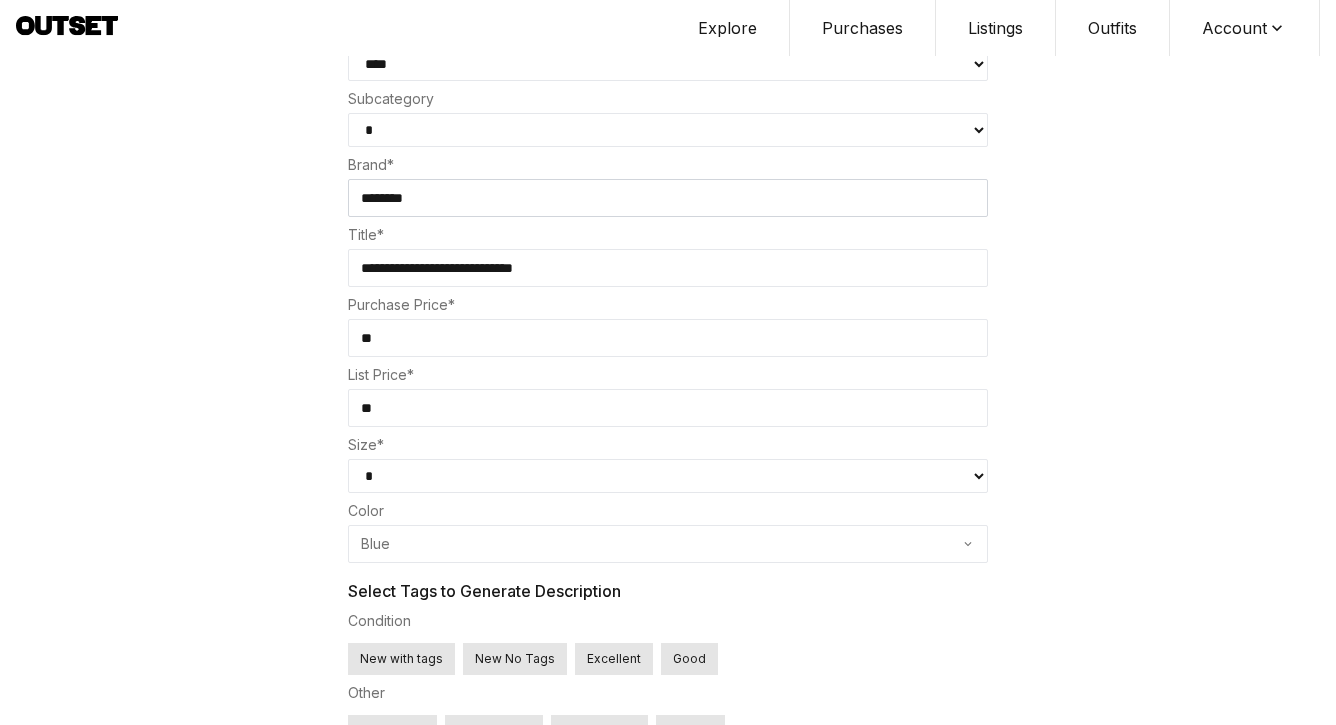 scroll, scrollTop: 670, scrollLeft: 0, axis: vertical 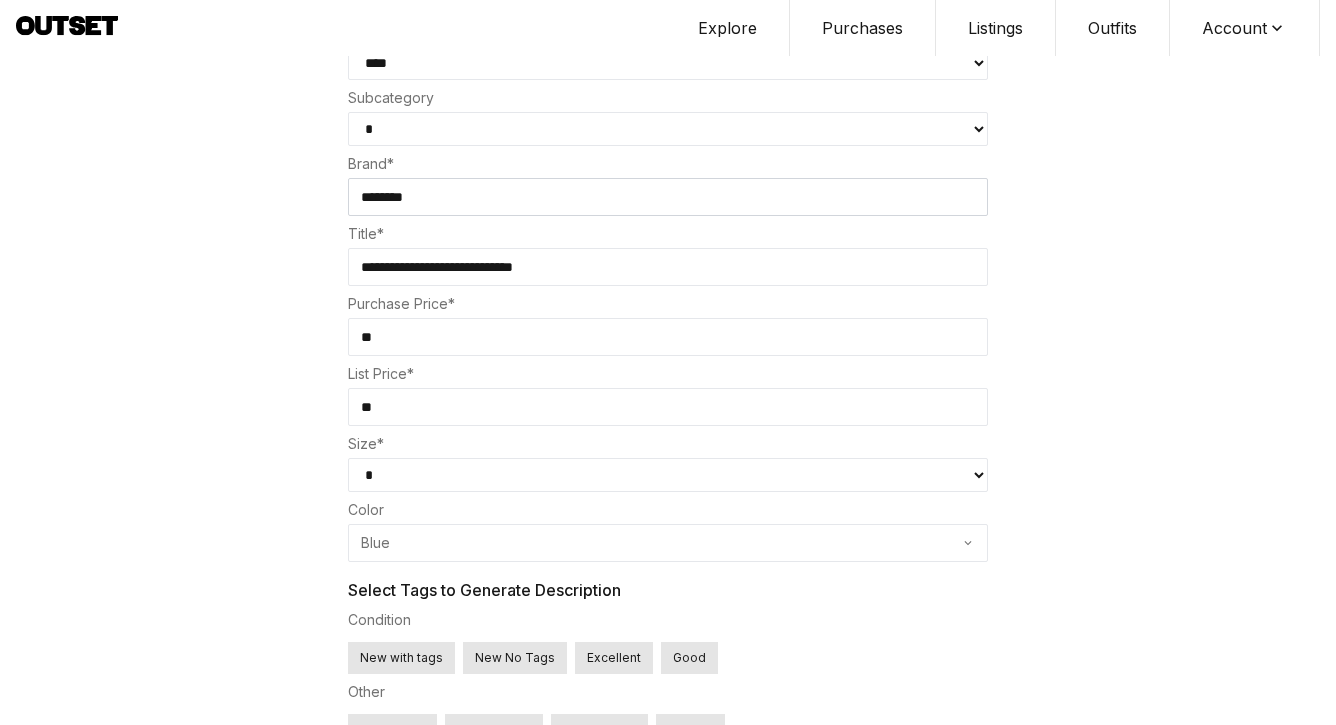 select on "**********" 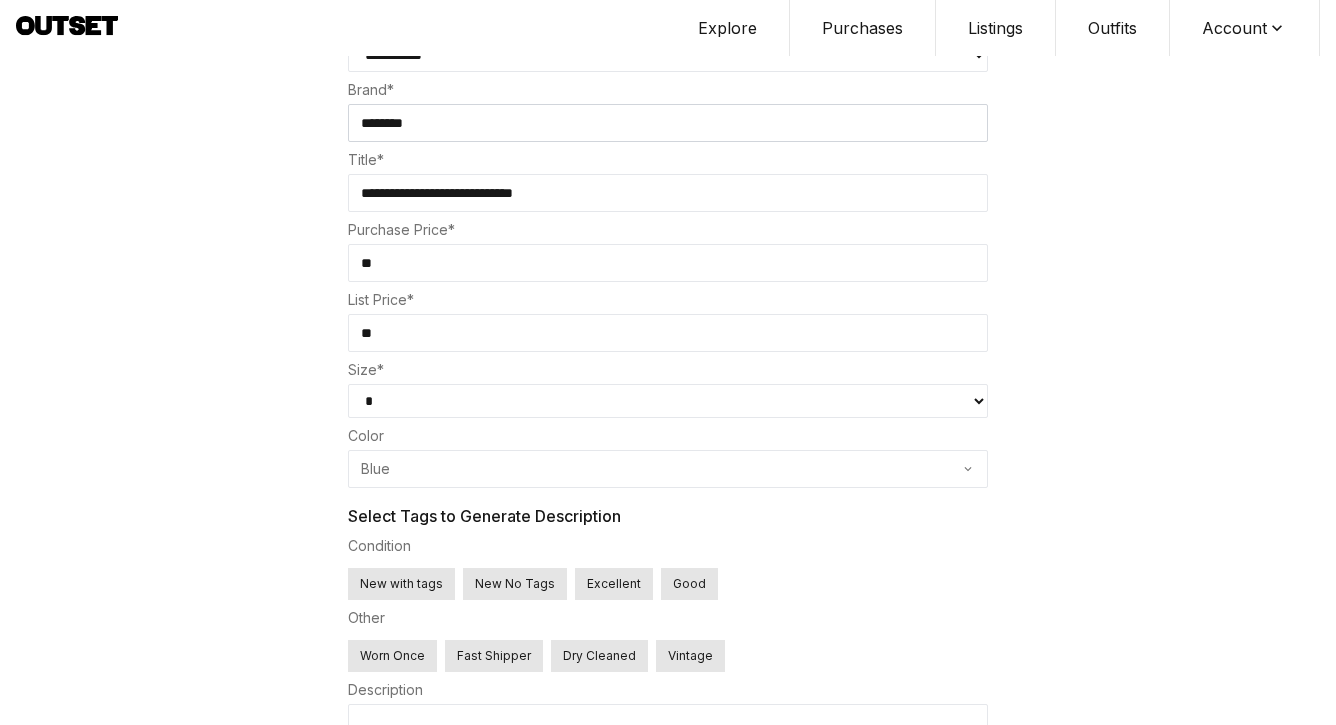 scroll, scrollTop: 803, scrollLeft: 0, axis: vertical 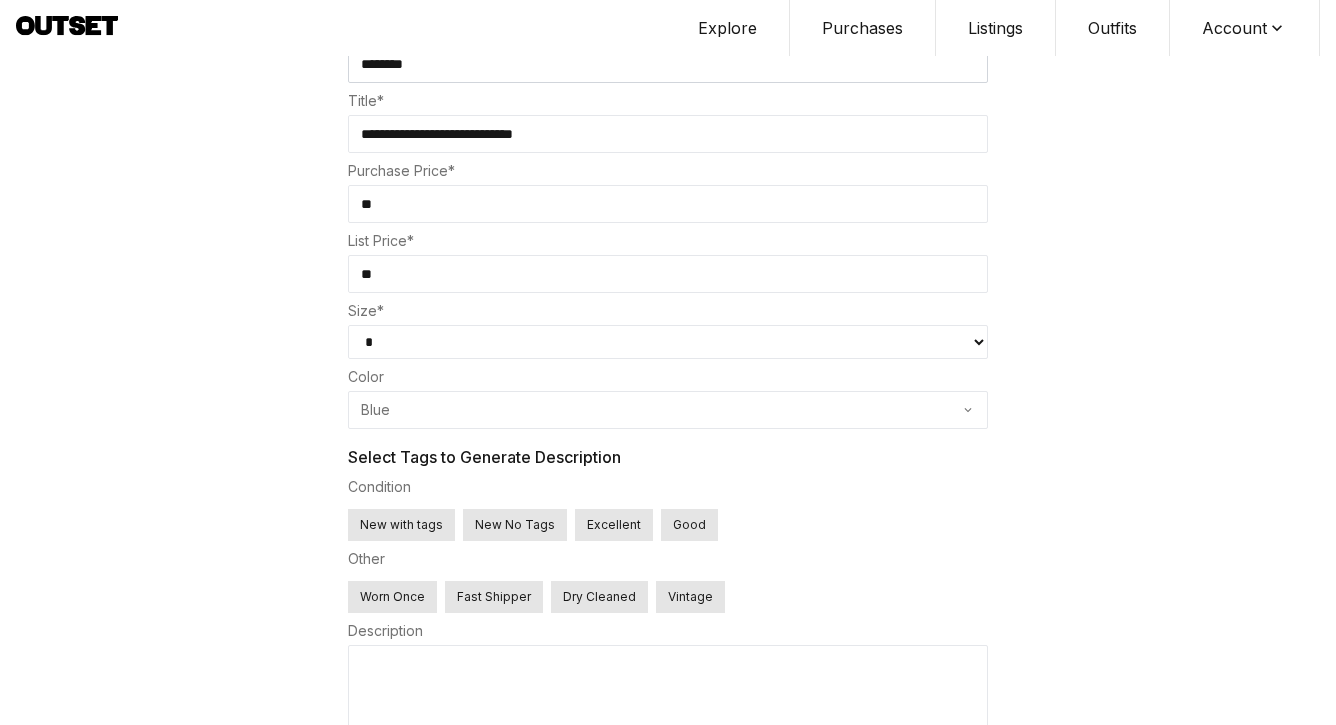 click on "Size*" at bounding box center [668, 311] 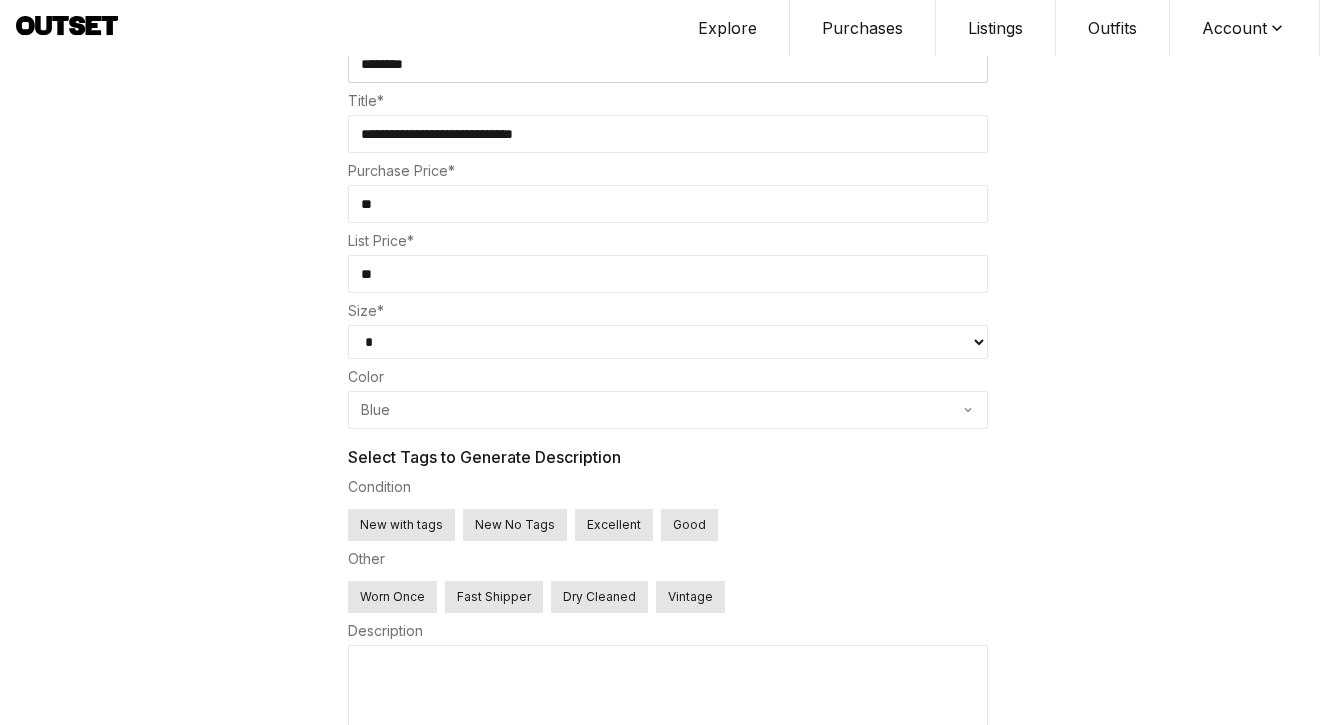 select on "*" 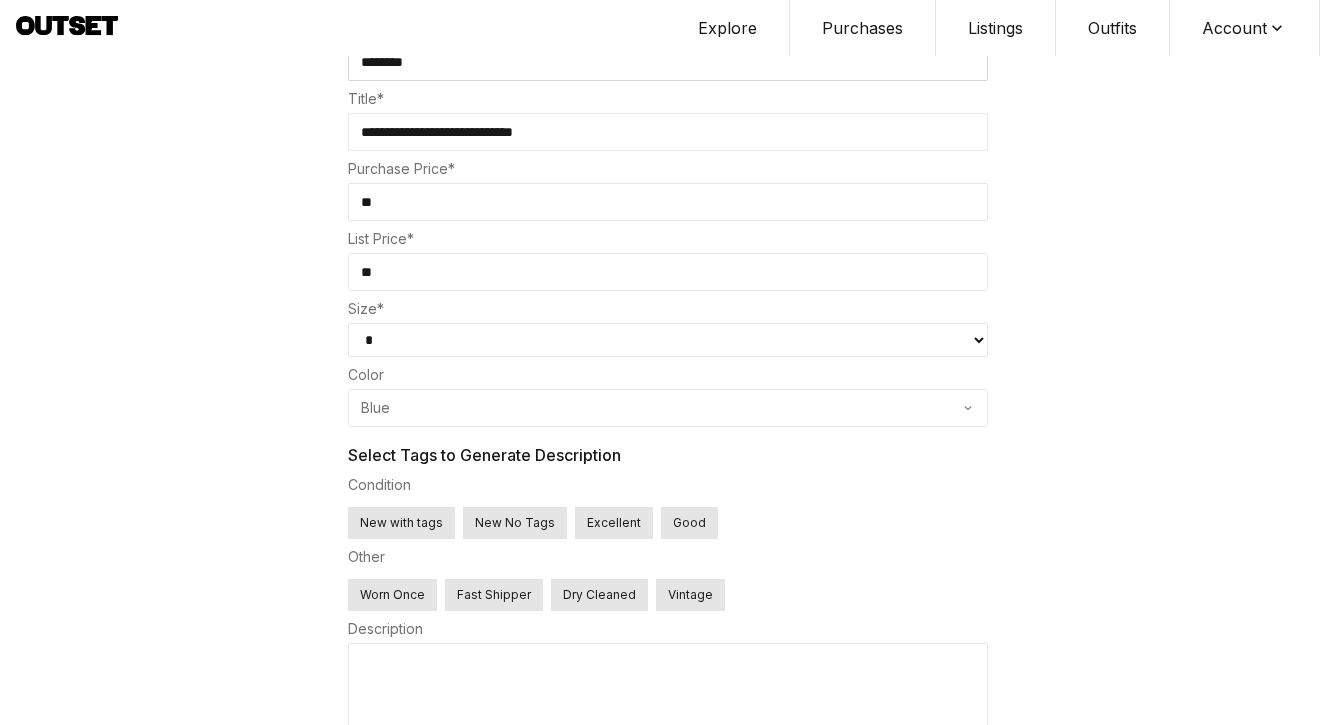 scroll, scrollTop: 803, scrollLeft: 0, axis: vertical 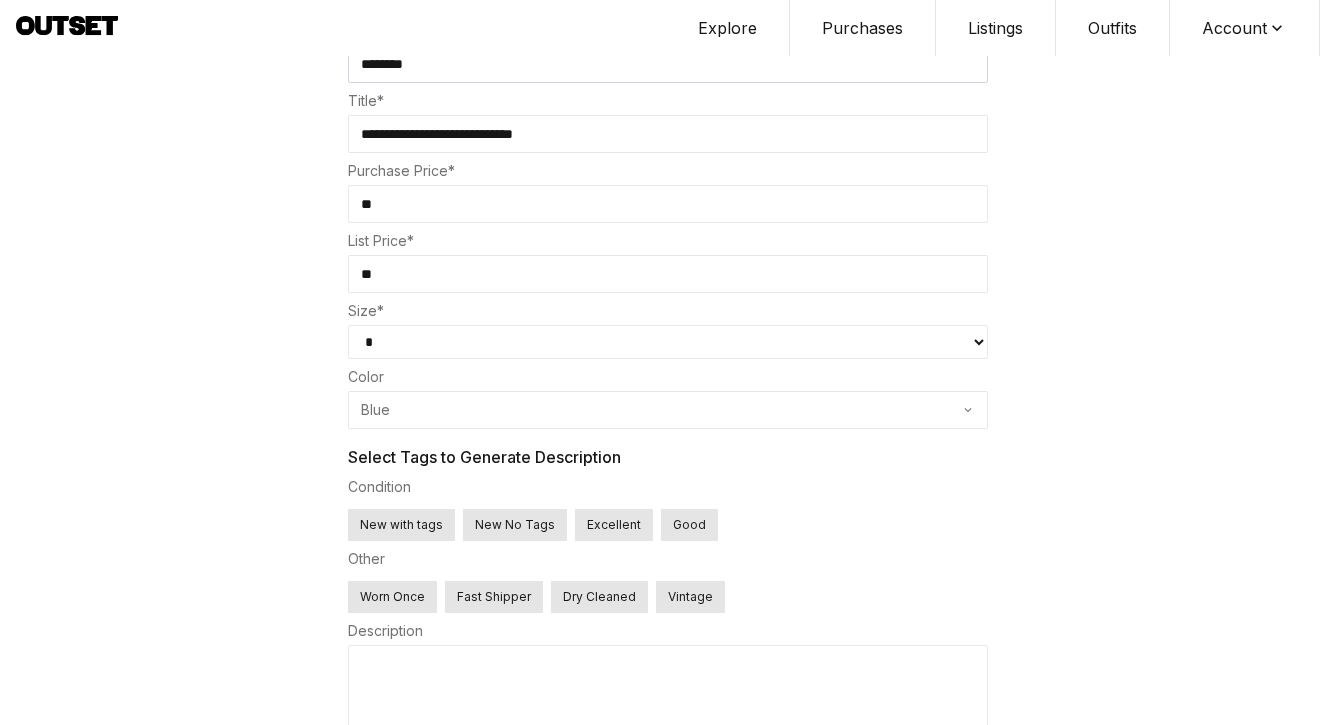 click on "**********" at bounding box center (668, 304) 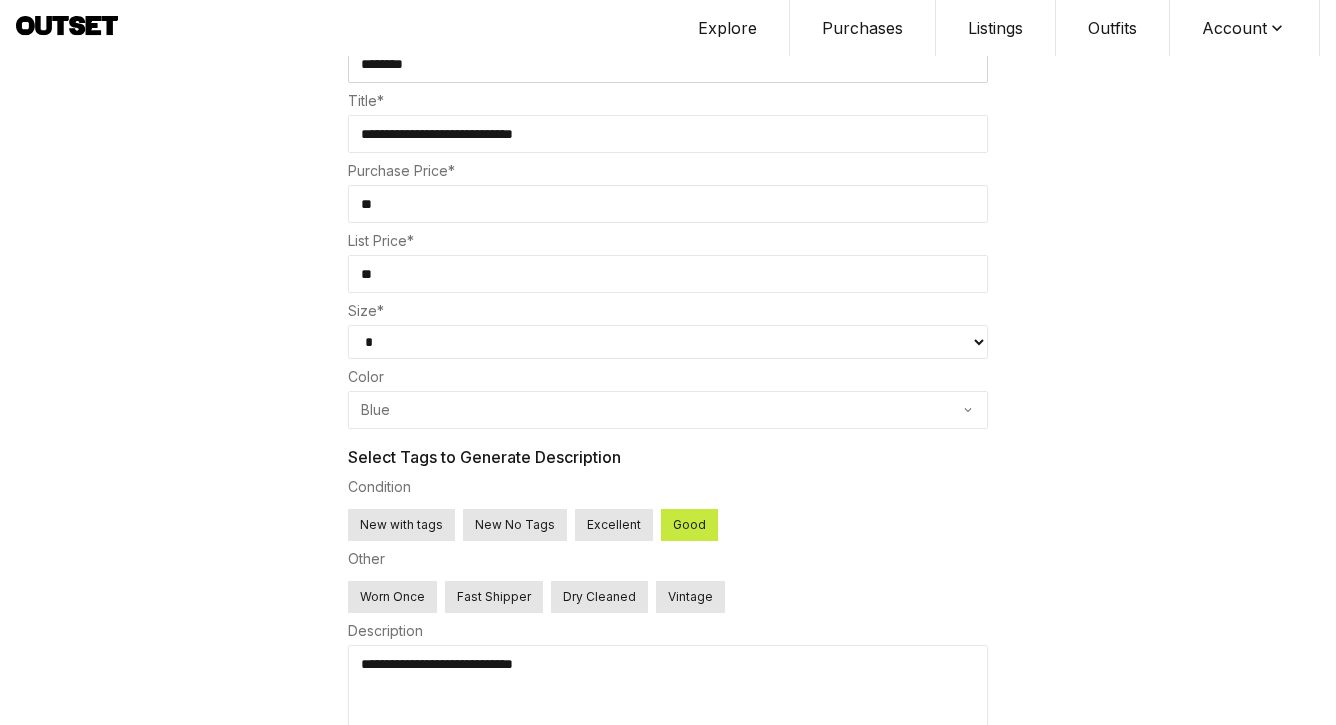 click on "**********" at bounding box center [668, 693] 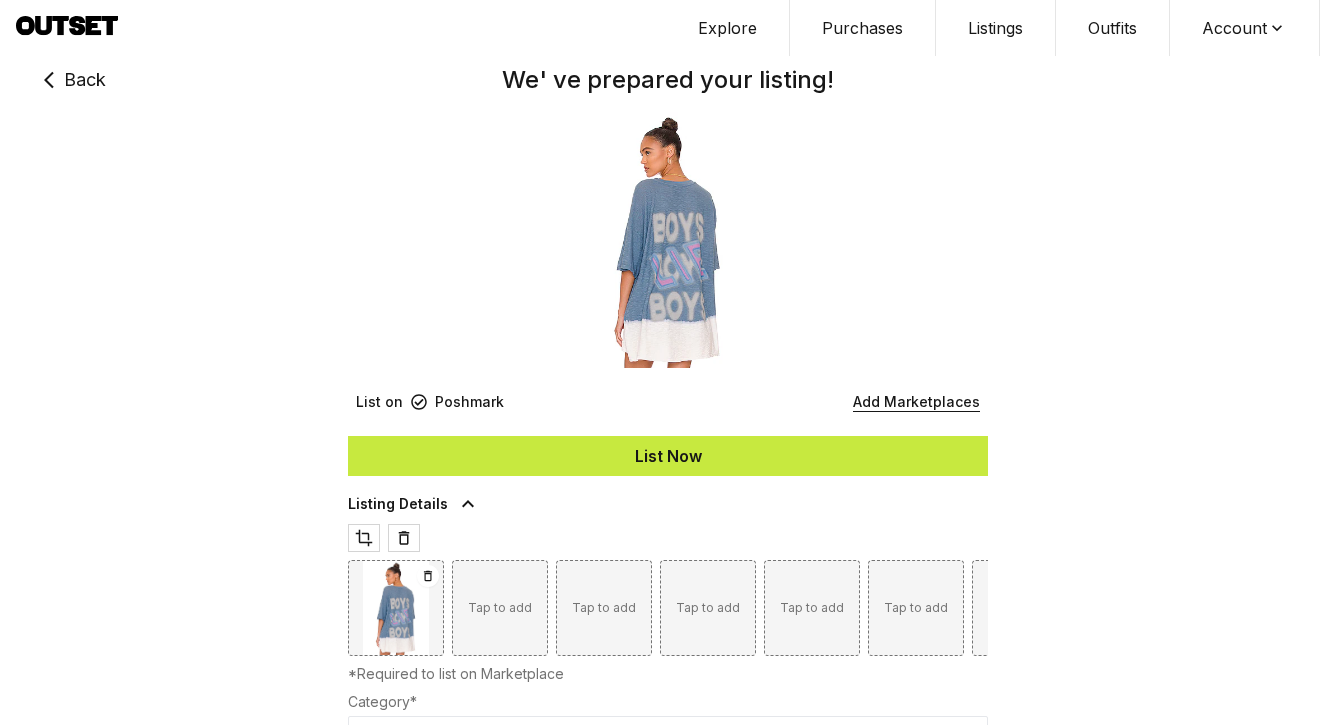 scroll, scrollTop: 0, scrollLeft: 0, axis: both 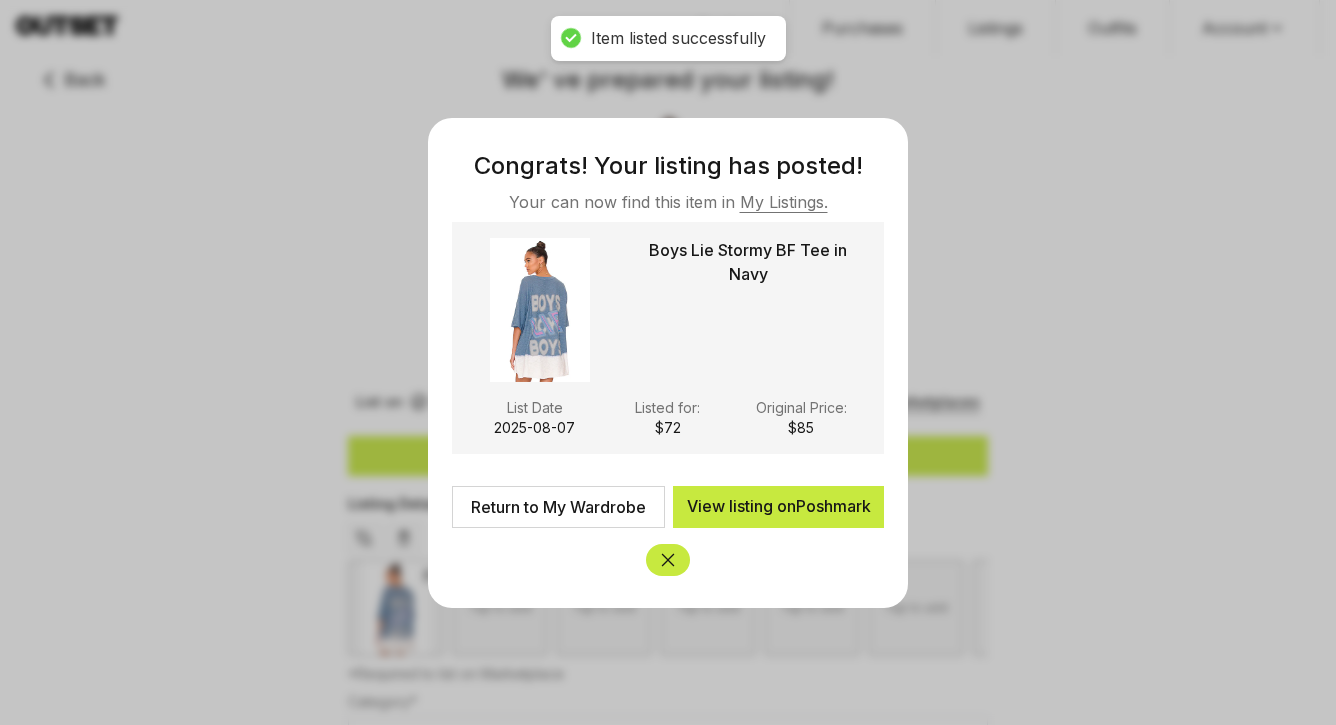 click on "Return to My Wardrobe" at bounding box center [558, 507] 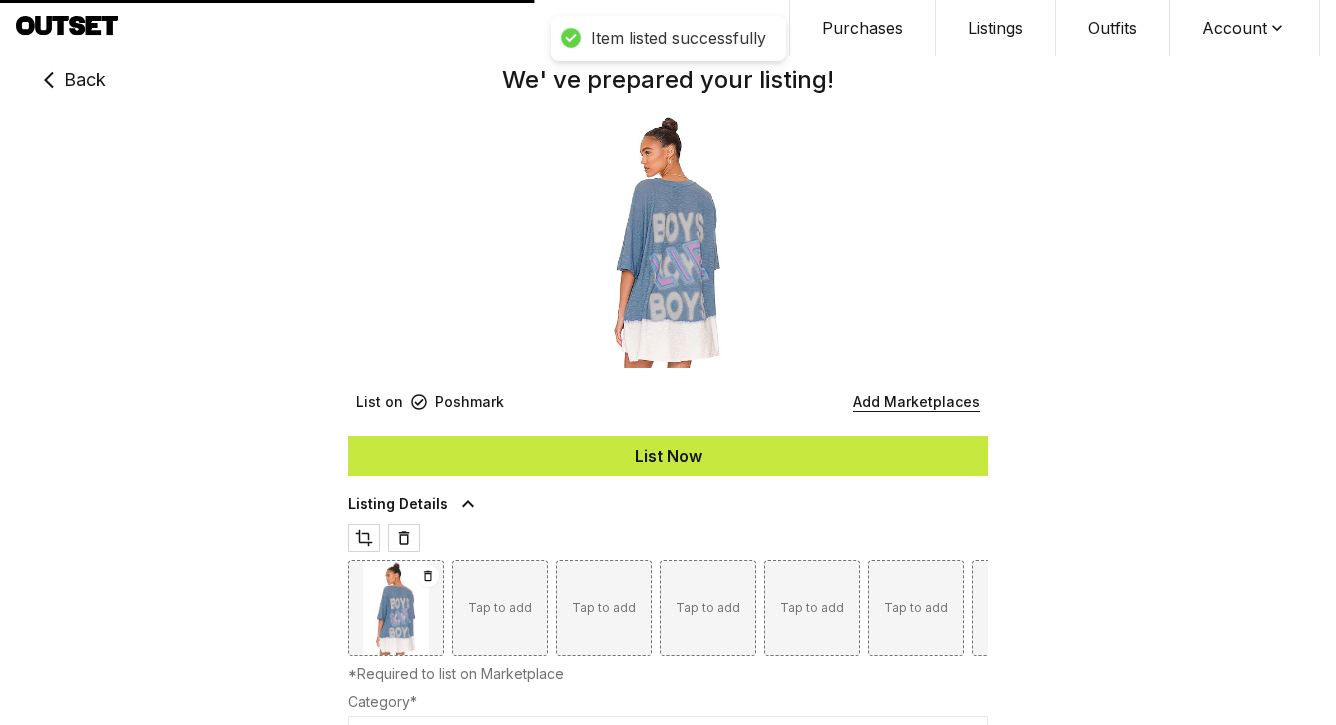 select 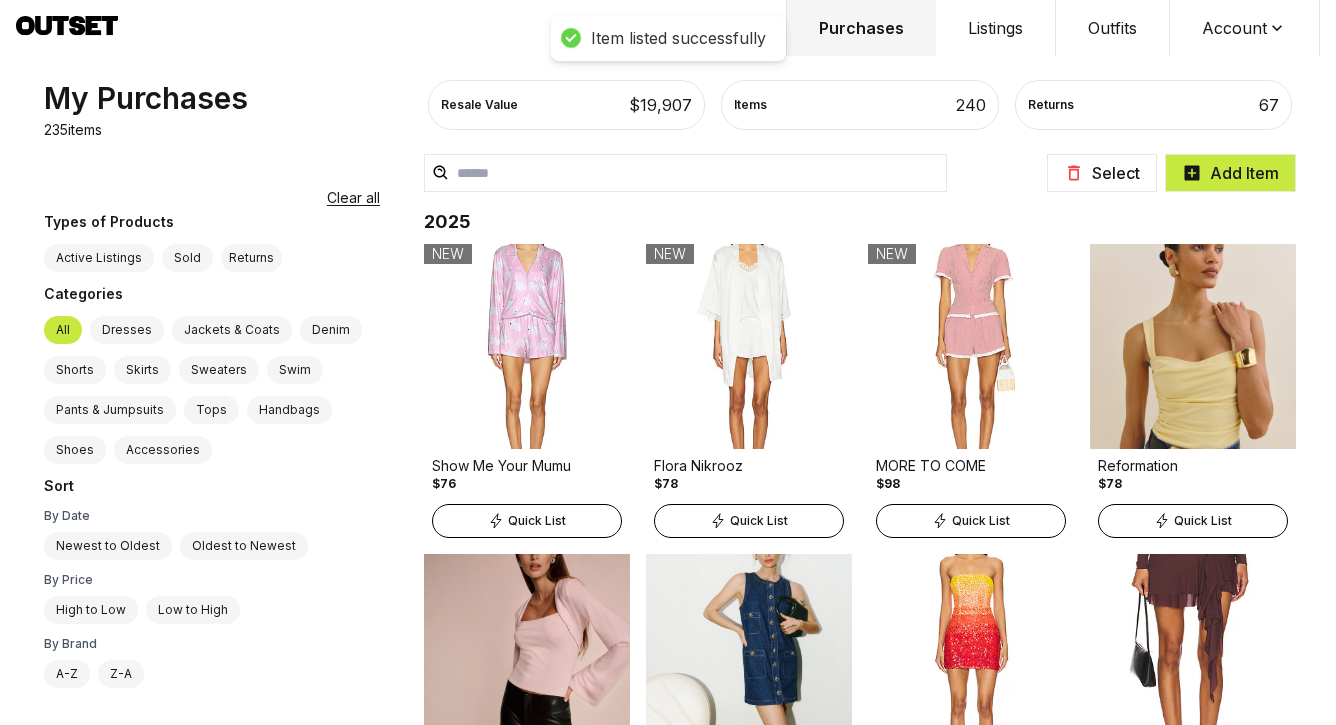 click at bounding box center [685, 173] 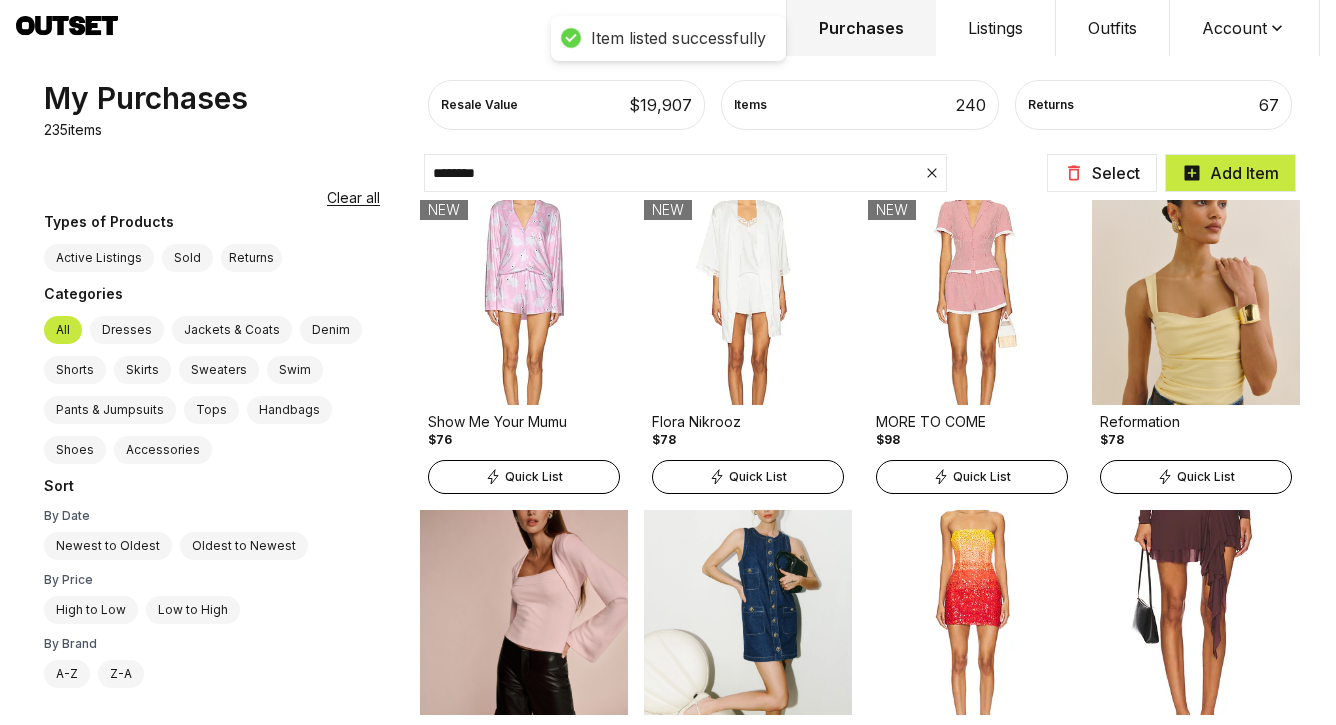 type on "********" 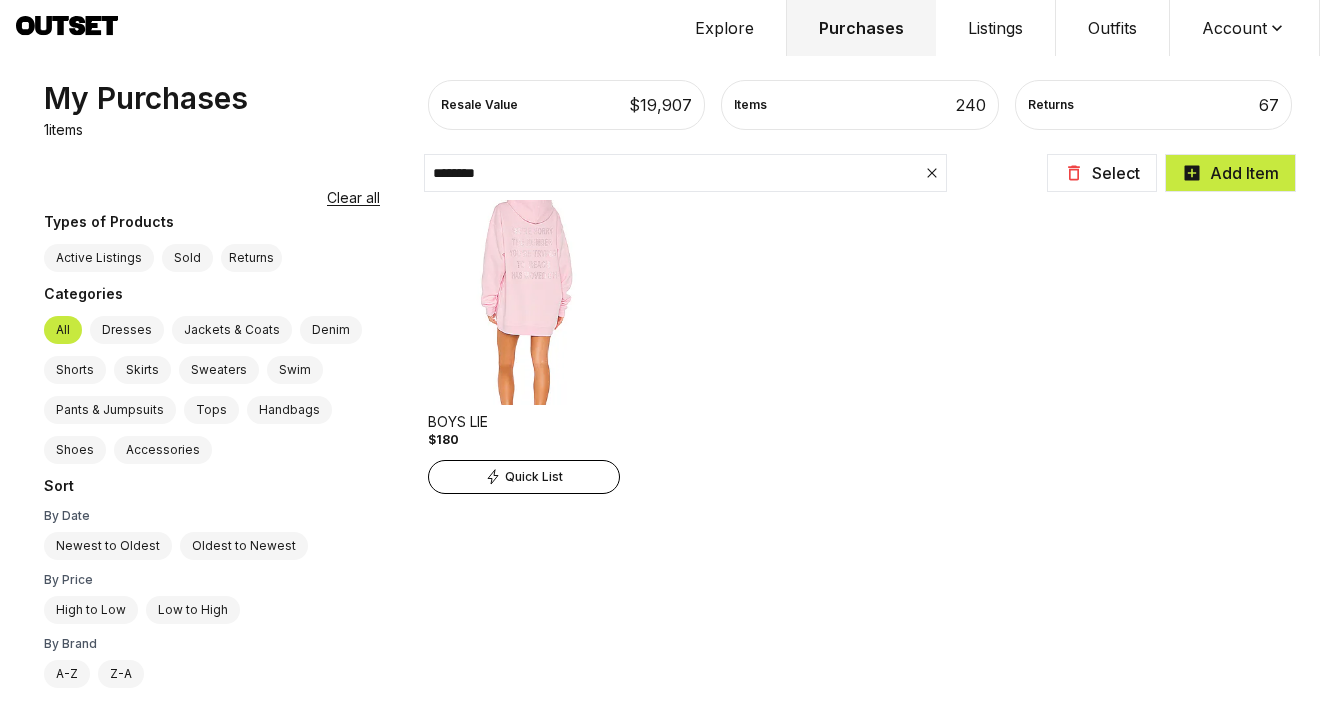 click at bounding box center (524, 302) 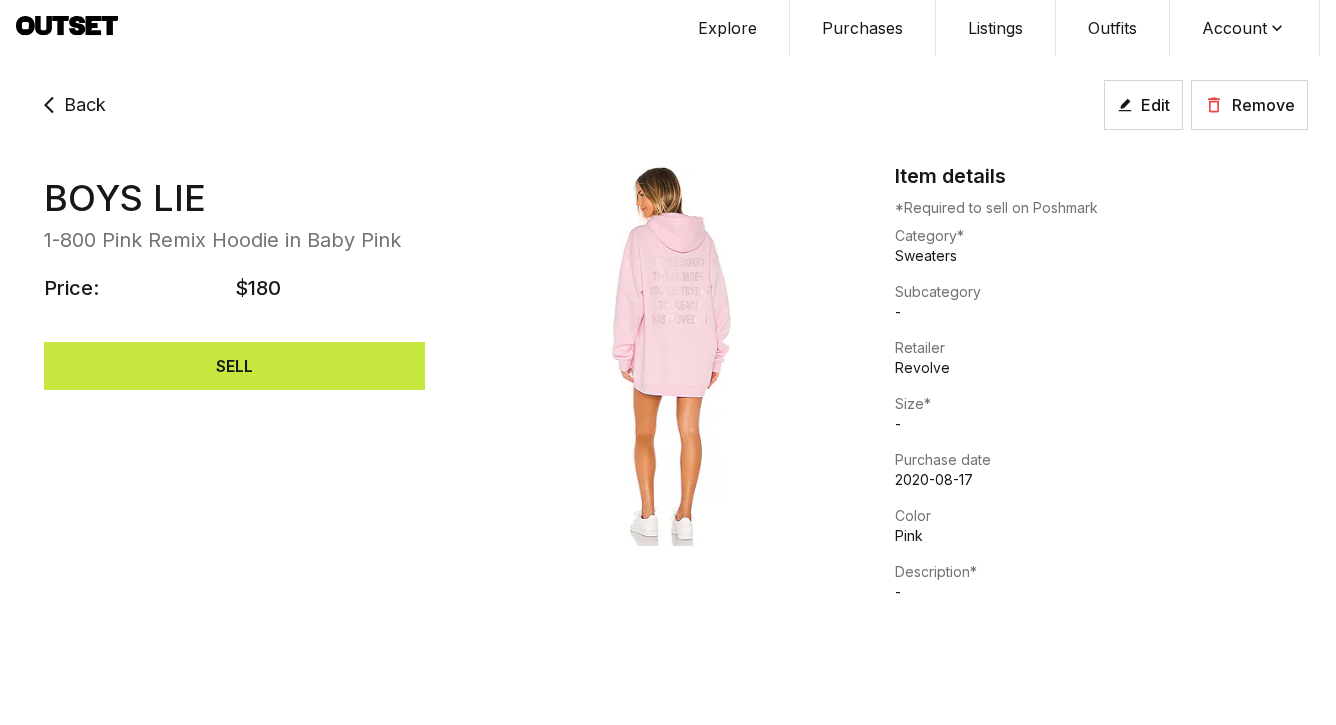 click on "SELL" at bounding box center (234, 366) 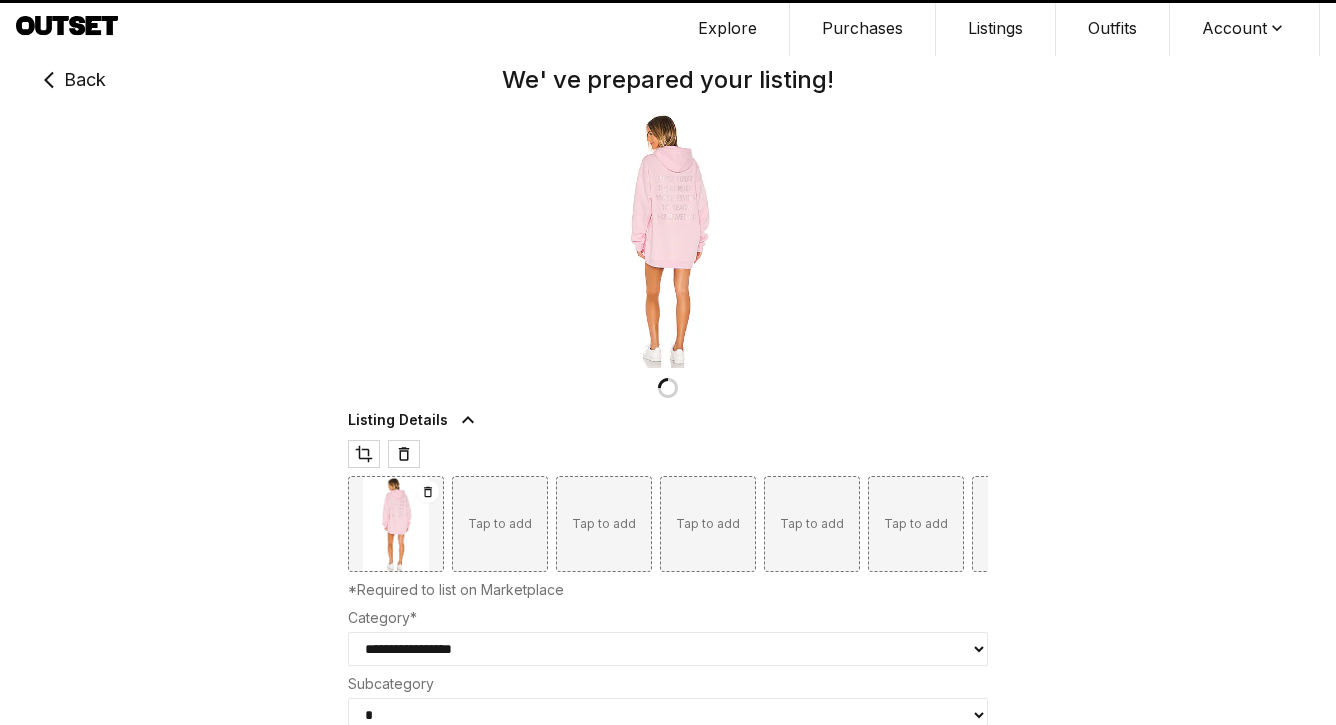type on "***" 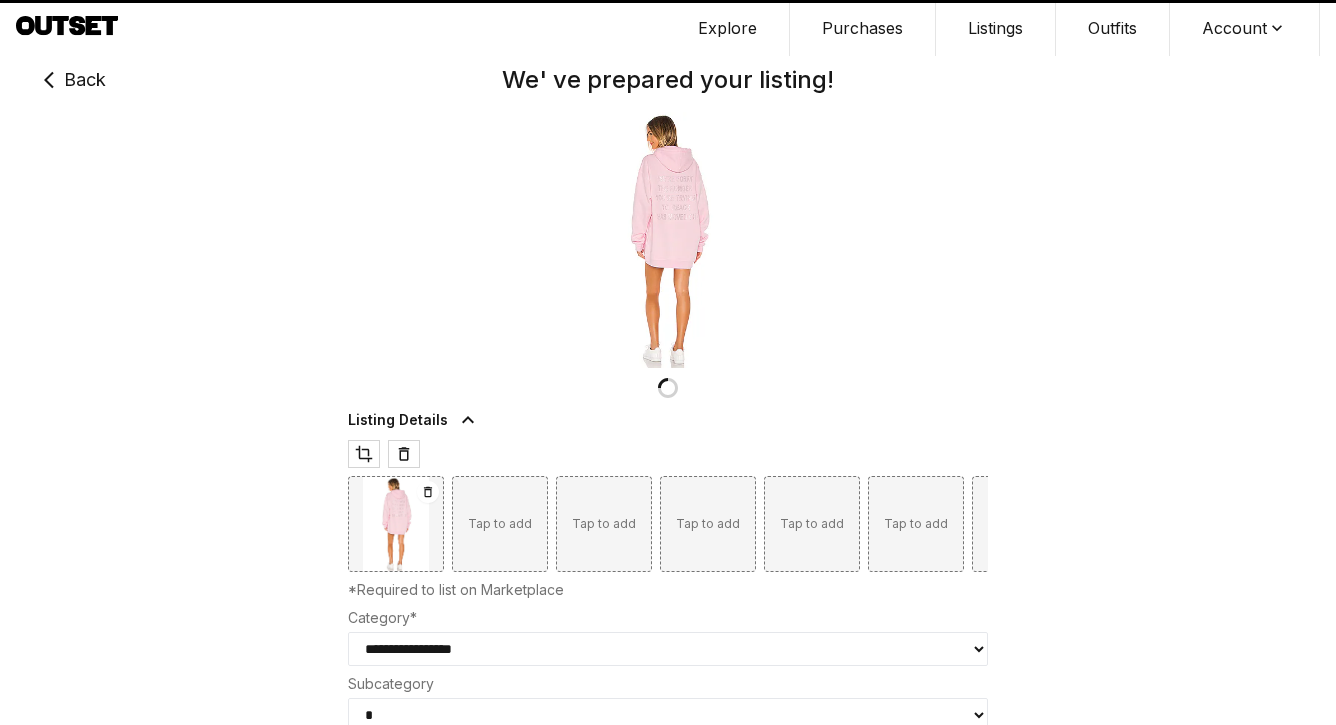 select on "********" 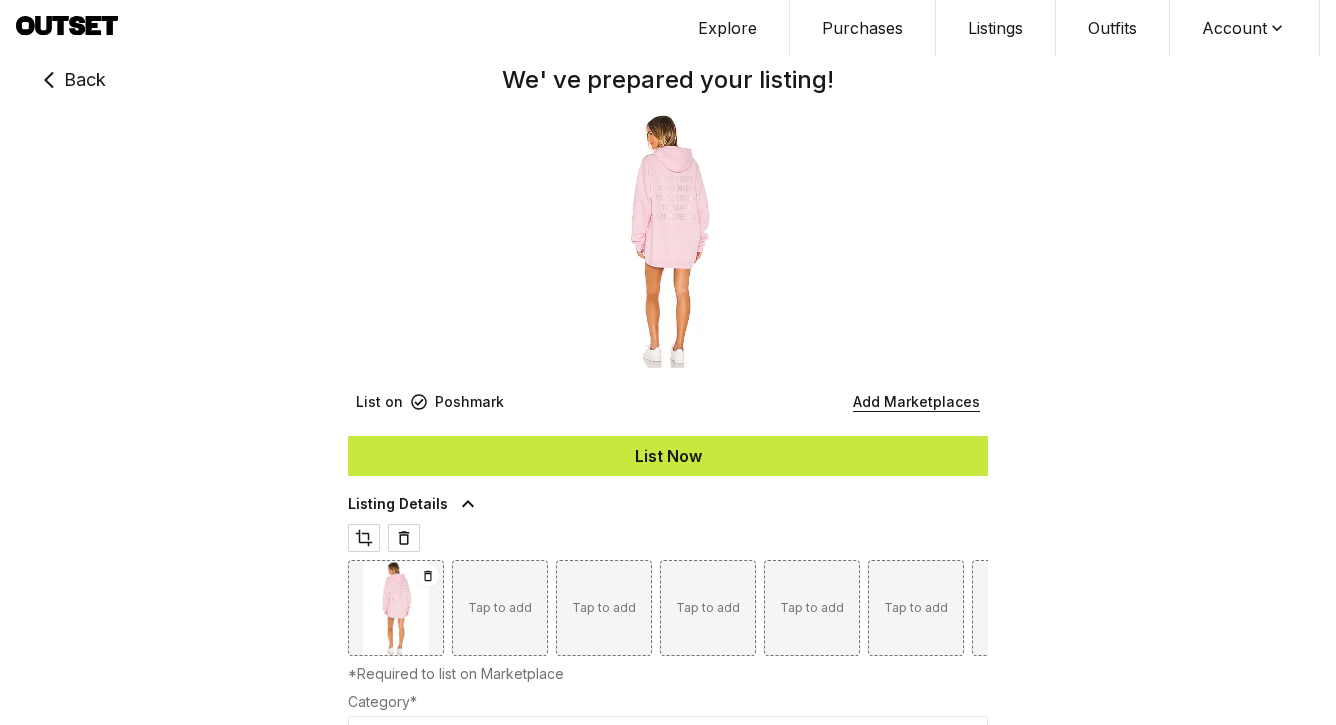 type on "***" 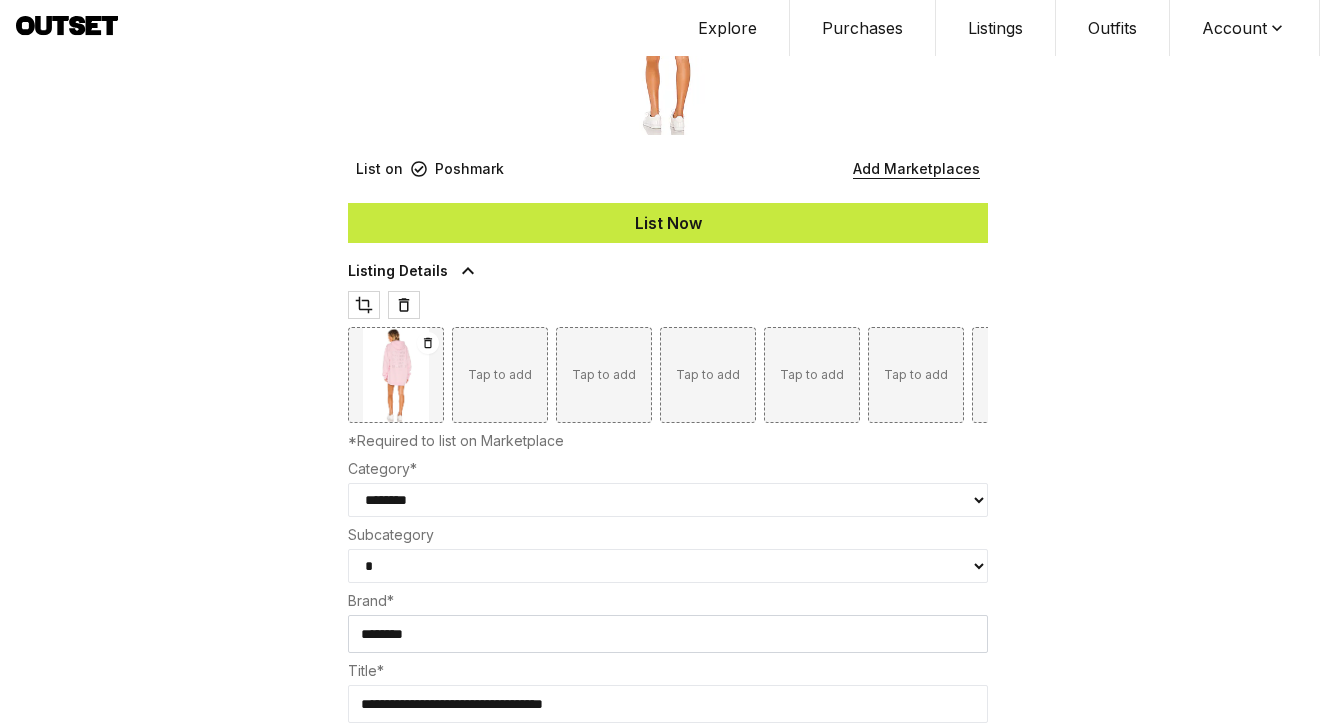 select on "********" 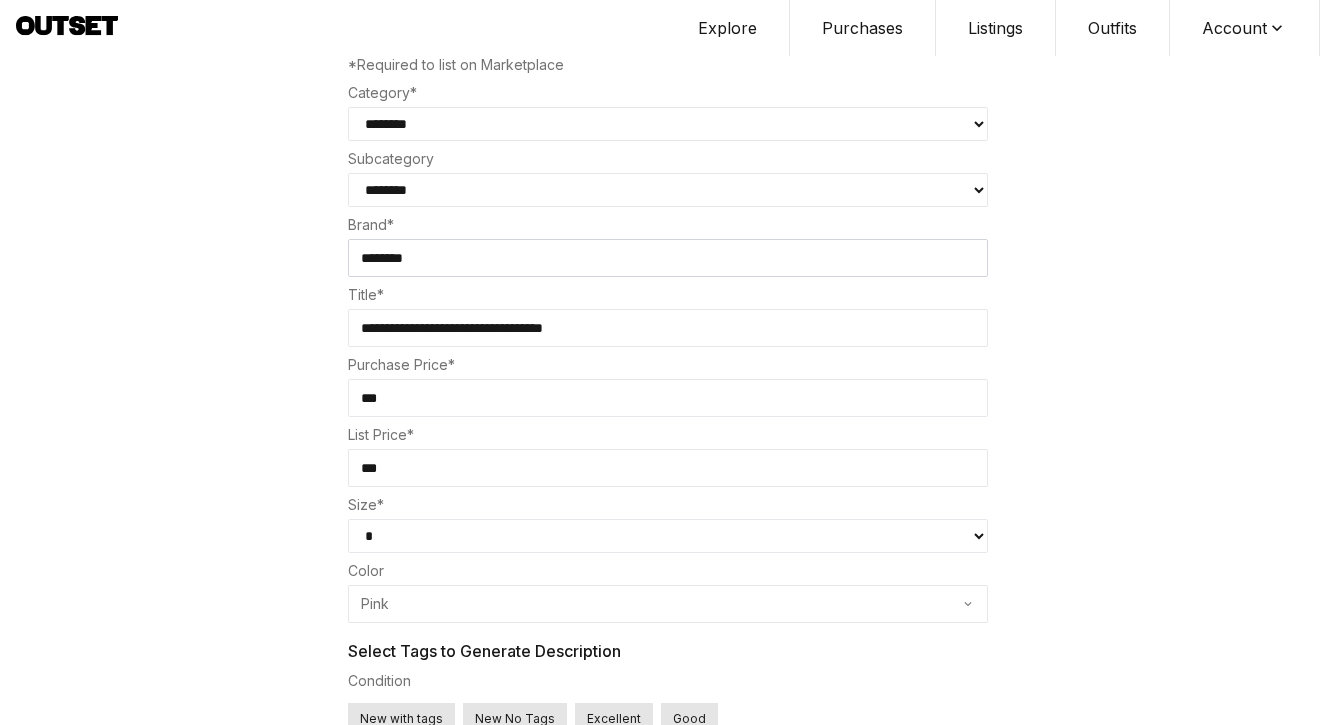 scroll, scrollTop: 610, scrollLeft: 0, axis: vertical 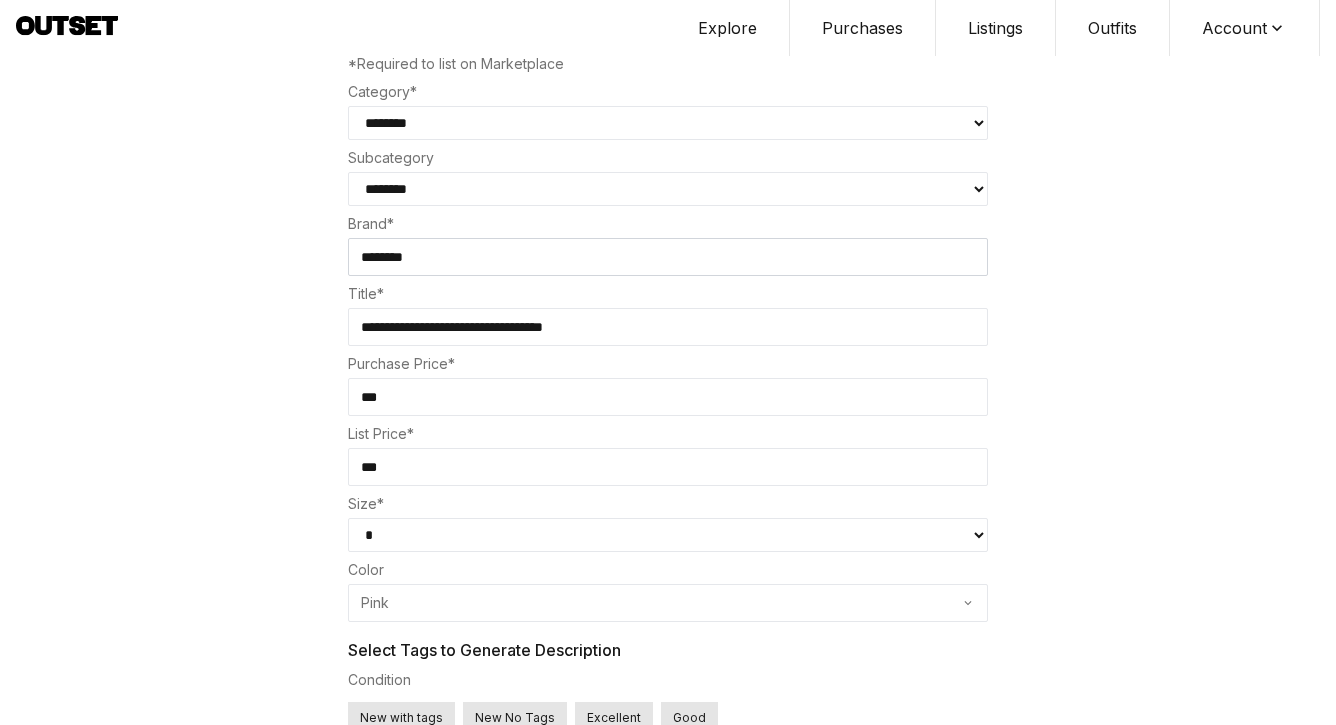 select on "*" 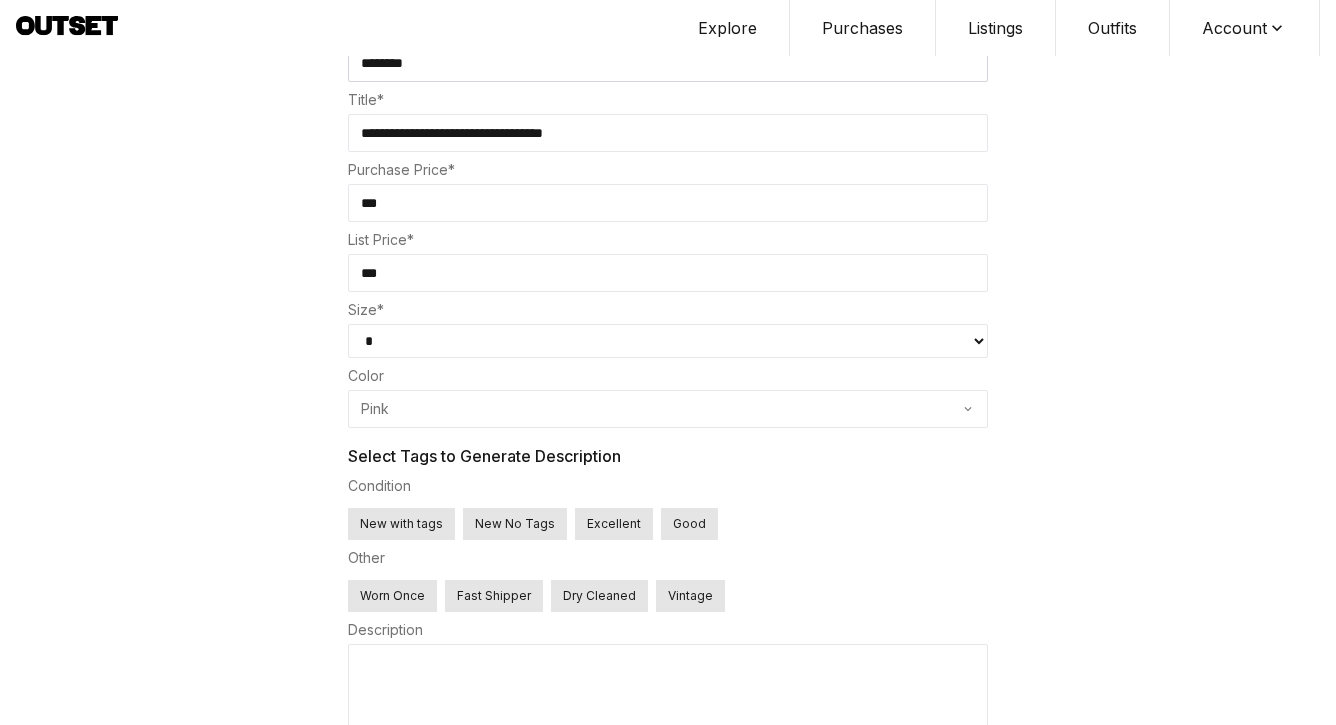 scroll, scrollTop: 803, scrollLeft: 0, axis: vertical 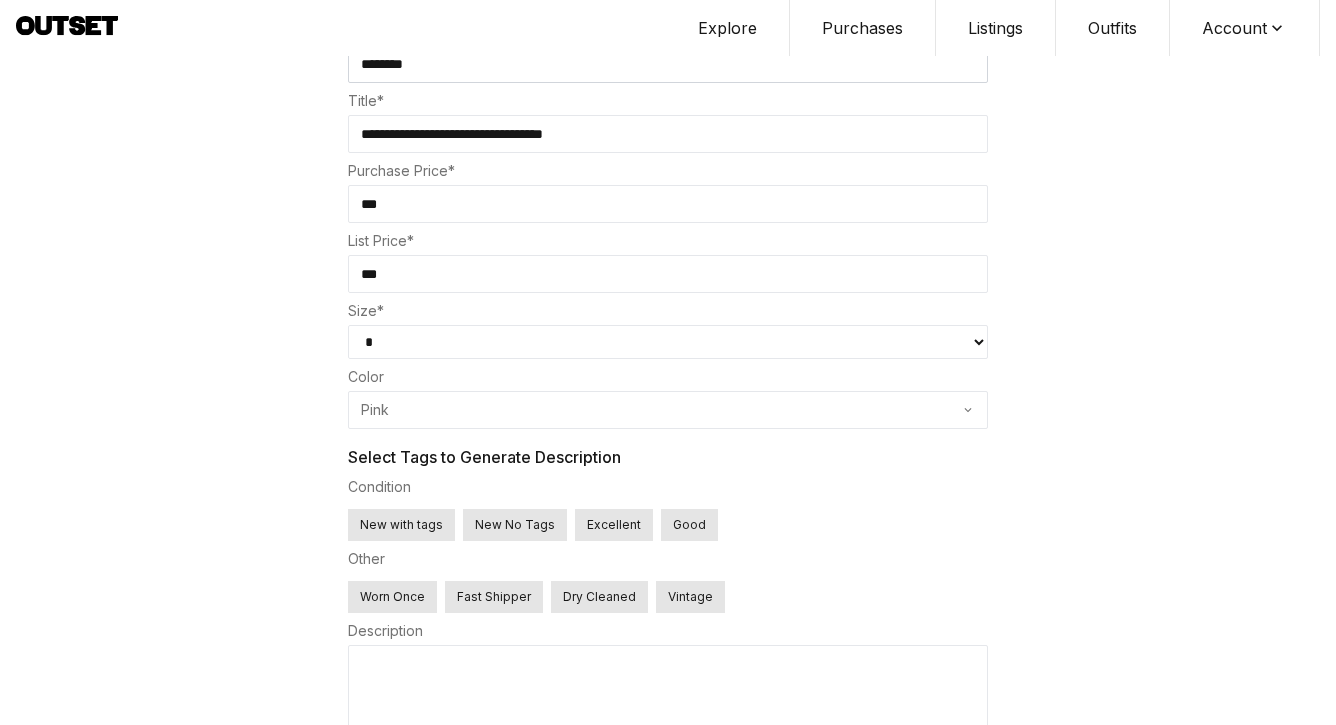 click on "Good" at bounding box center [689, 525] 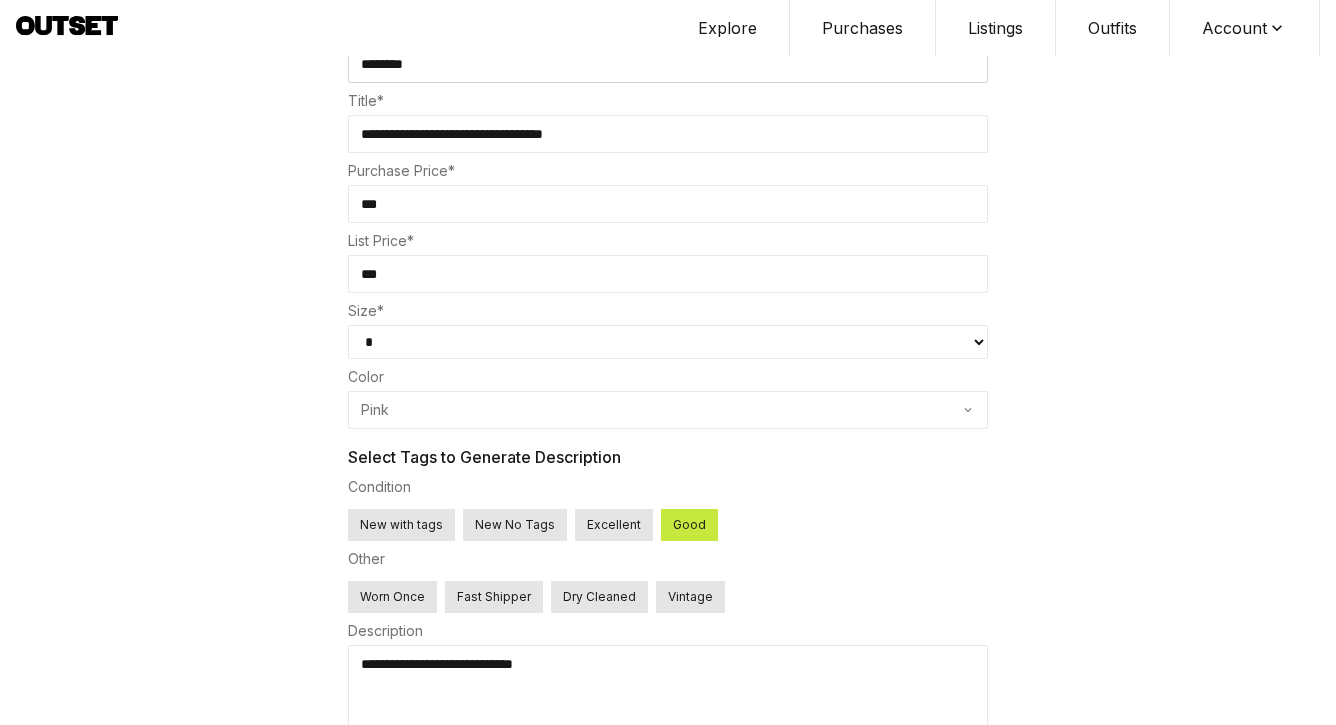 click on "**********" at bounding box center [668, 693] 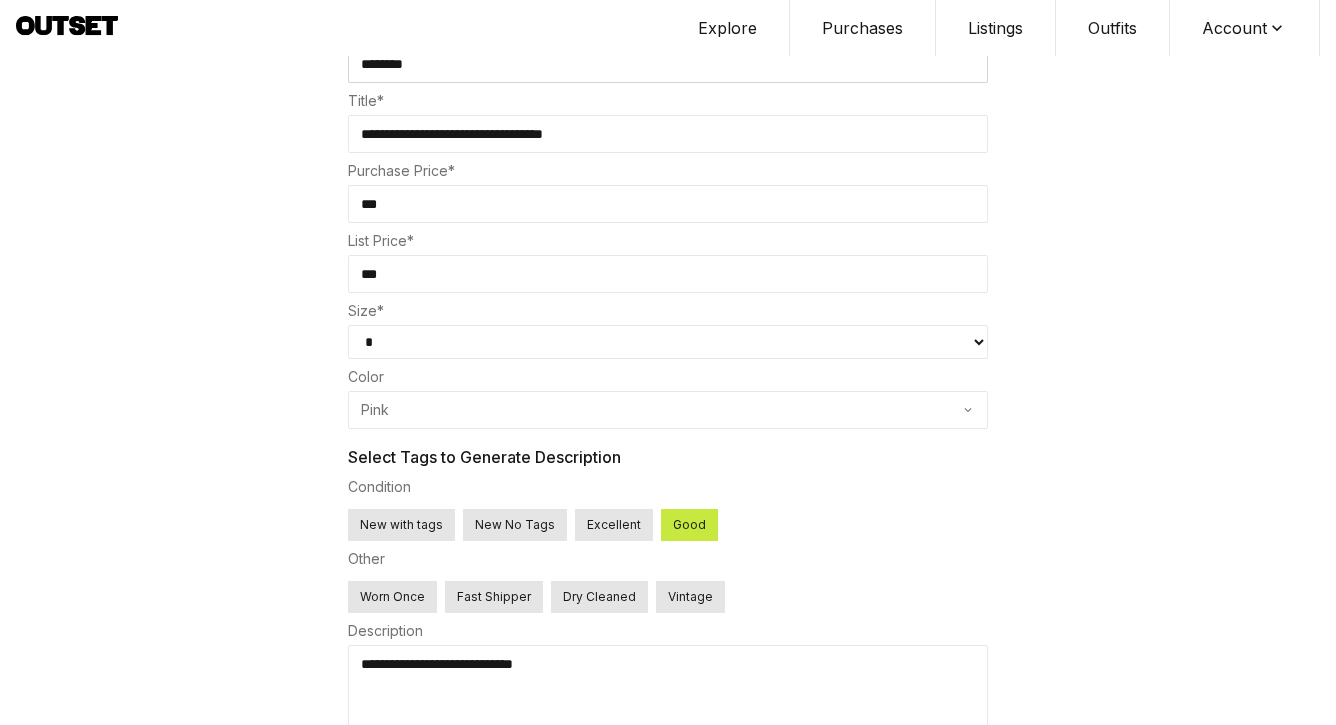 click on "**********" at bounding box center [668, 693] 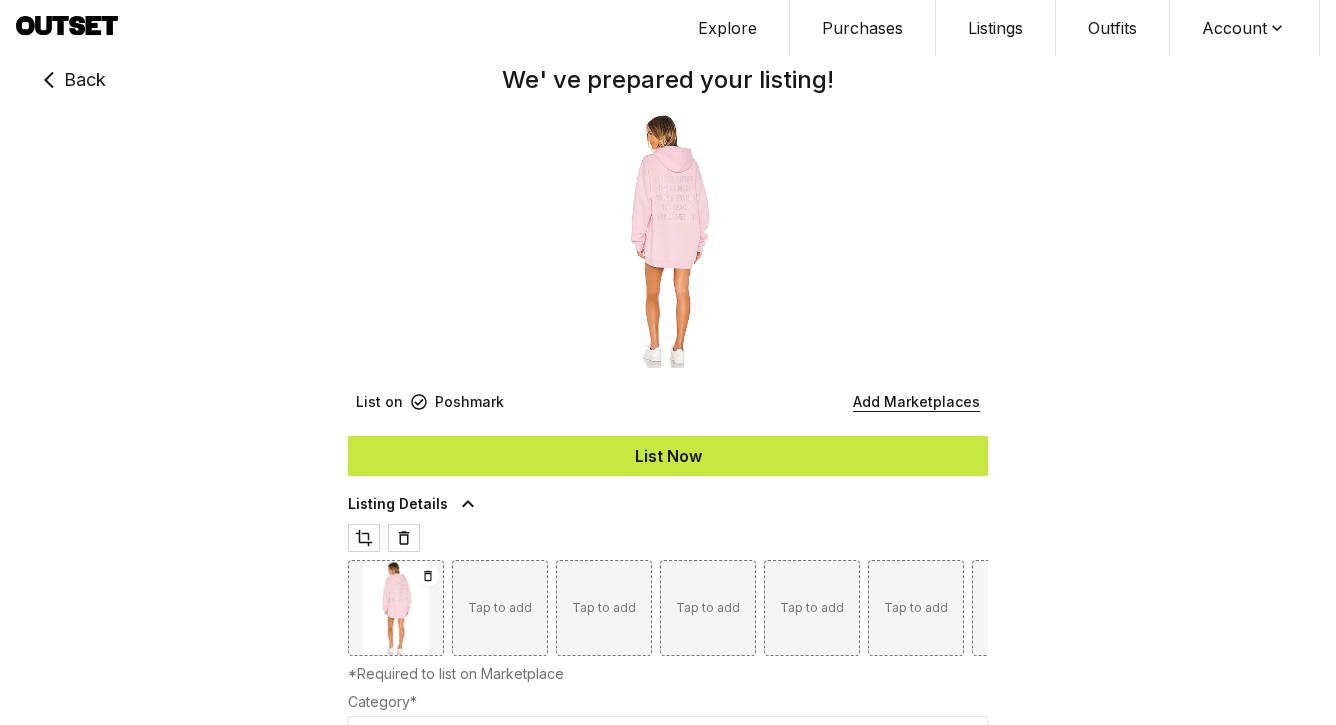 scroll, scrollTop: 0, scrollLeft: 0, axis: both 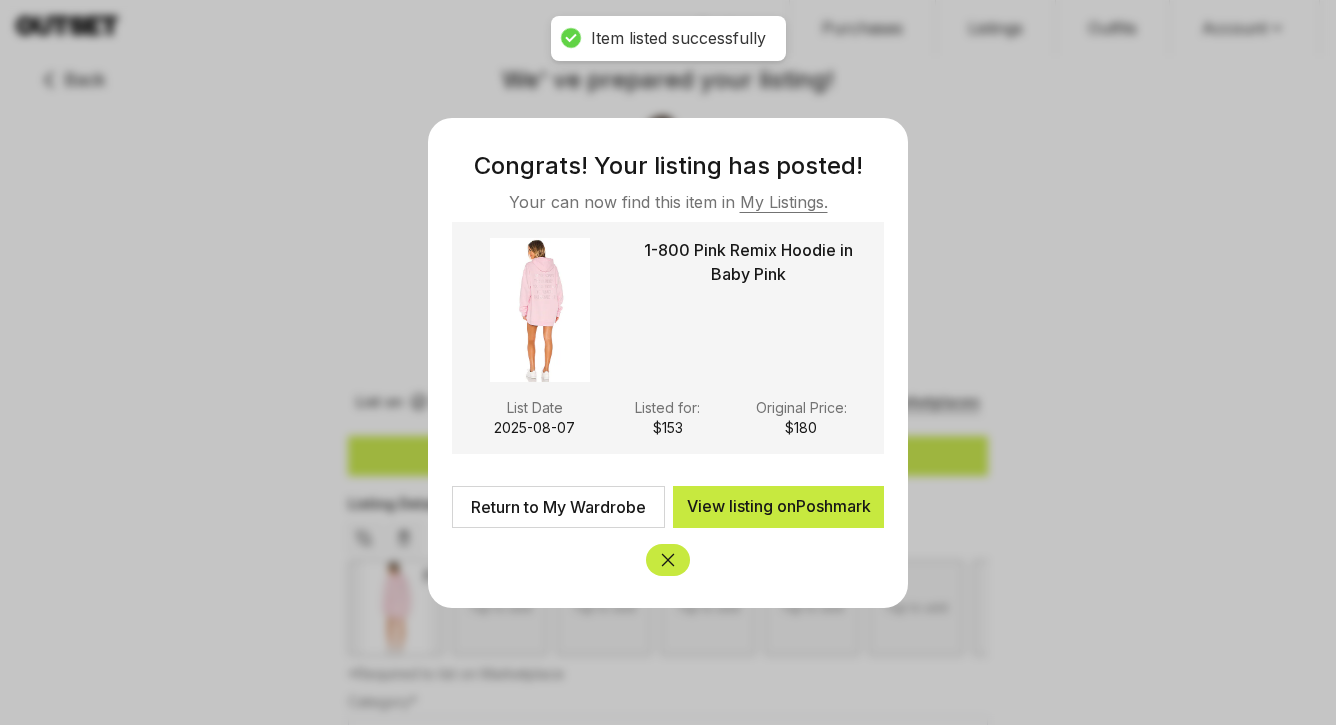click on "Return to My Wardrobe" at bounding box center (558, 507) 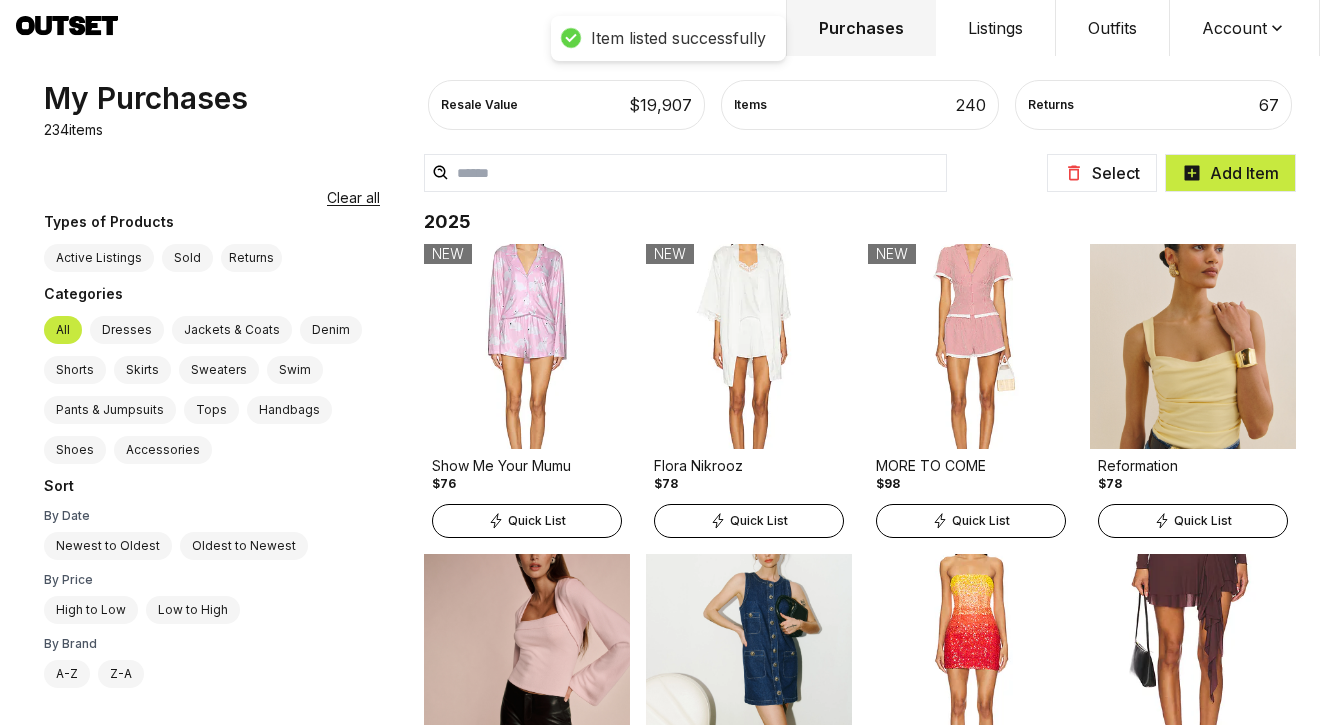click at bounding box center [685, 173] 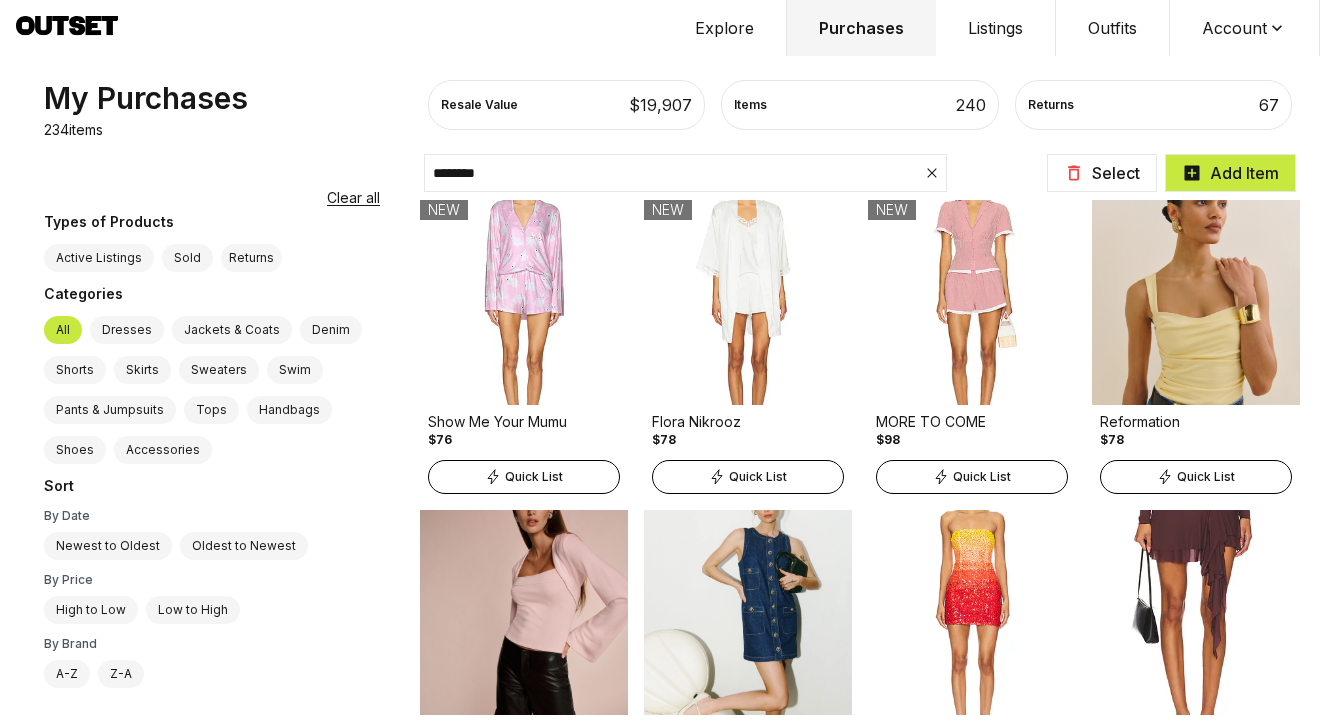type on "********" 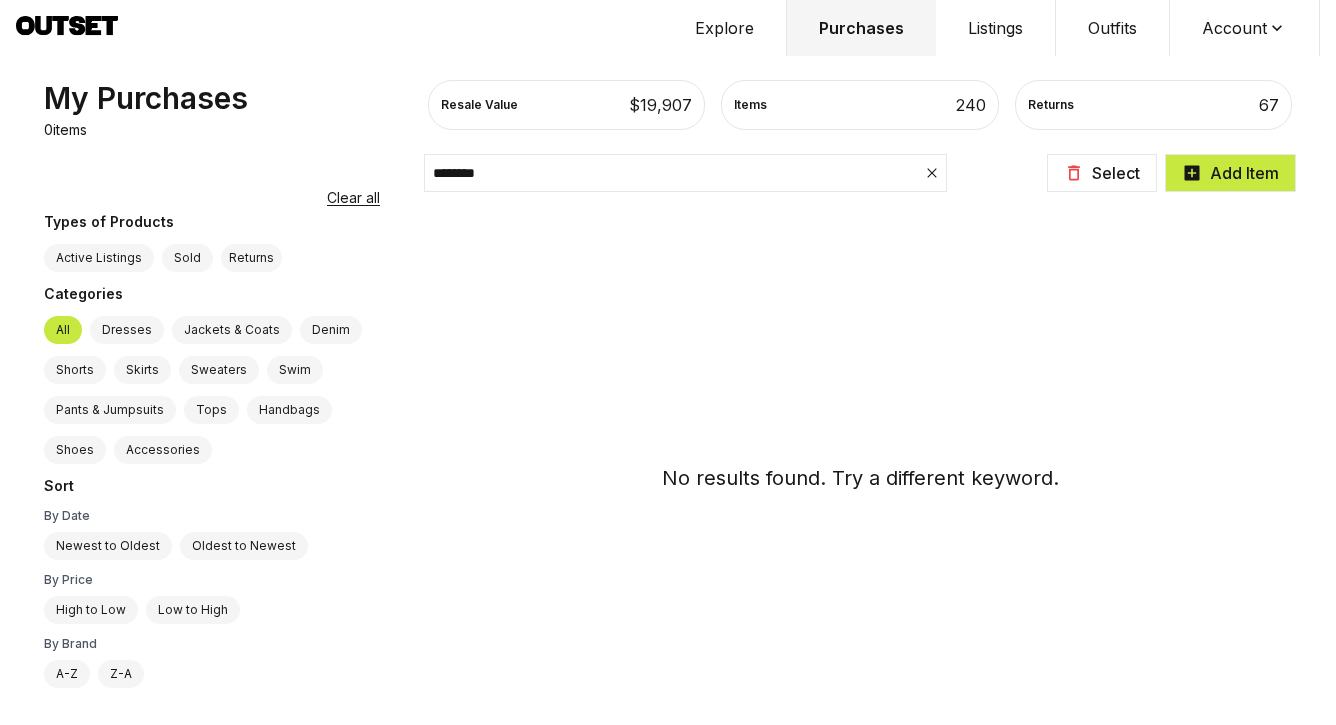 click 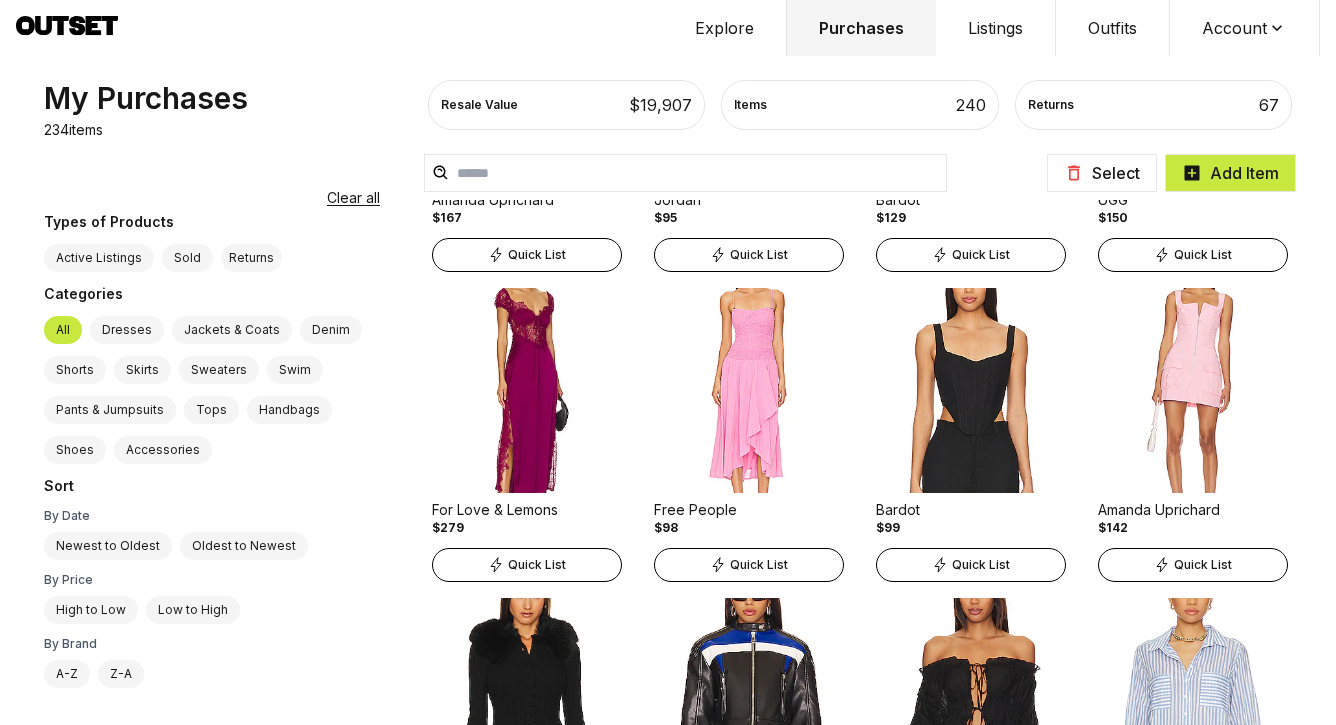 scroll, scrollTop: 6170, scrollLeft: 0, axis: vertical 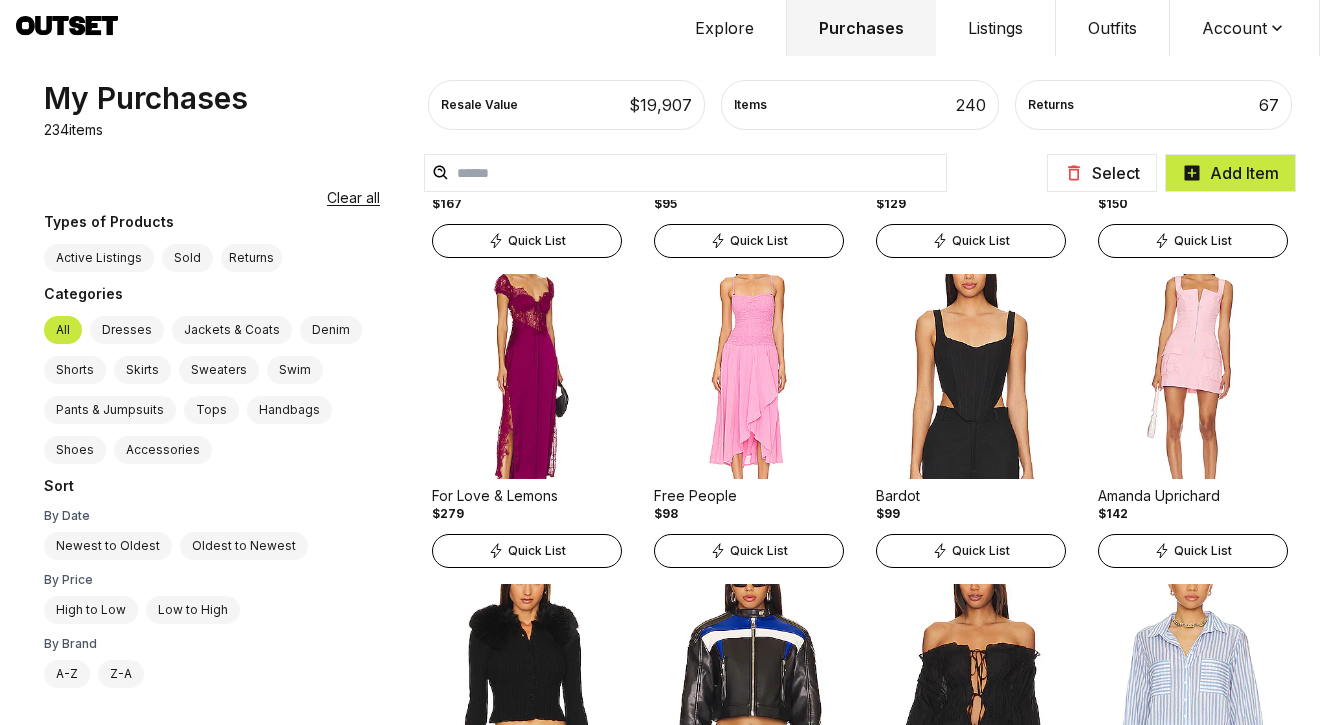 click on "Account" at bounding box center (1245, 28) 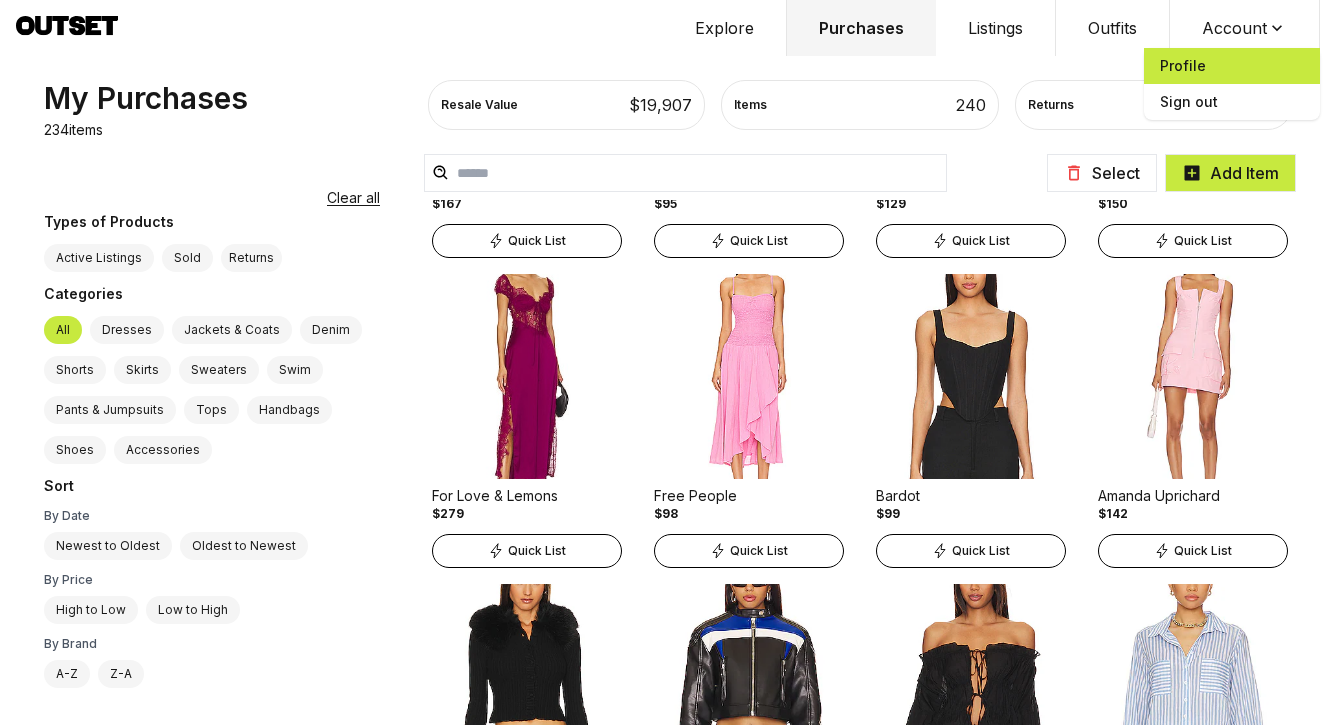 click on "Profile" at bounding box center (1232, 66) 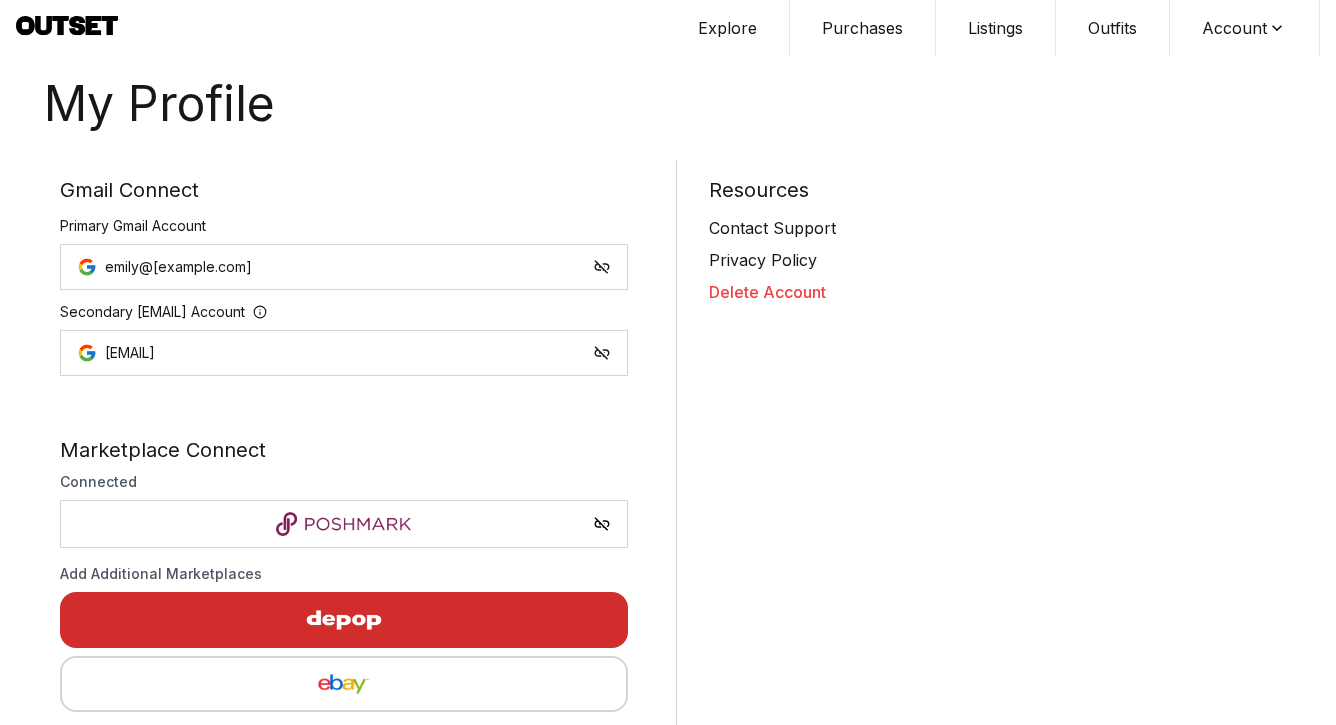 click on "Explore" at bounding box center [728, 28] 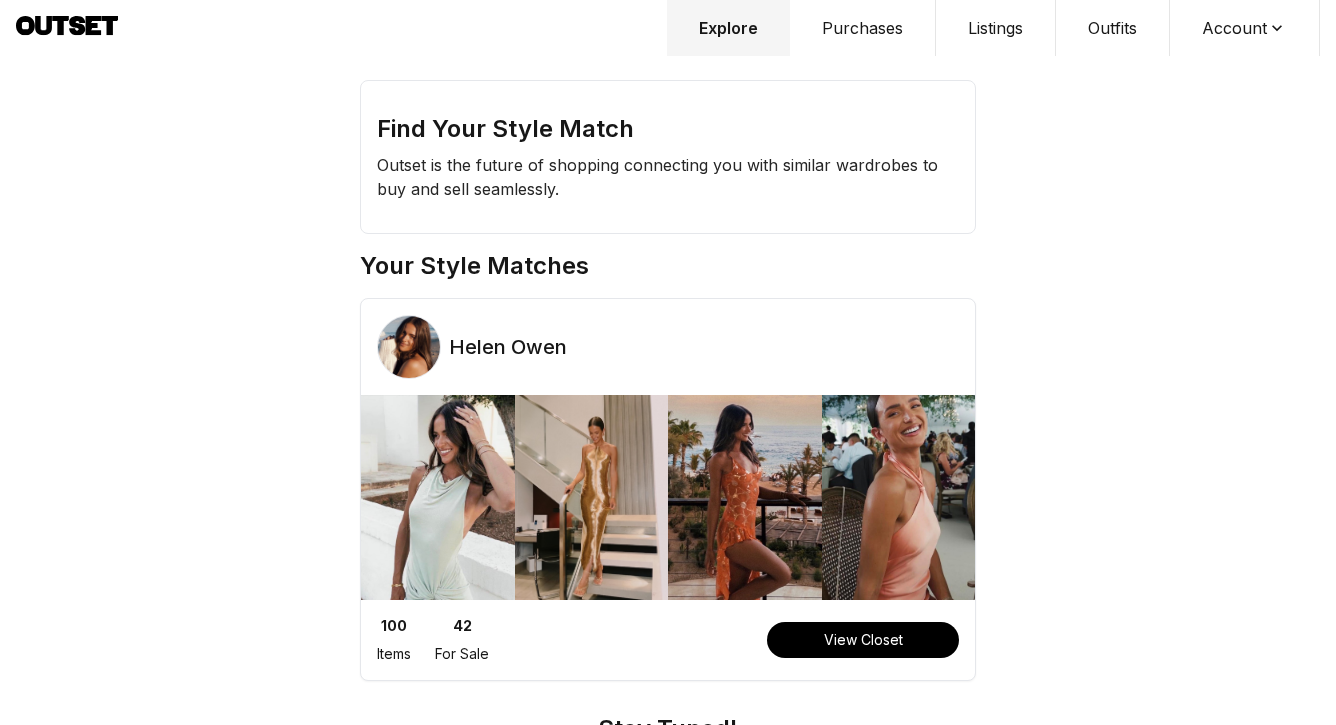 click 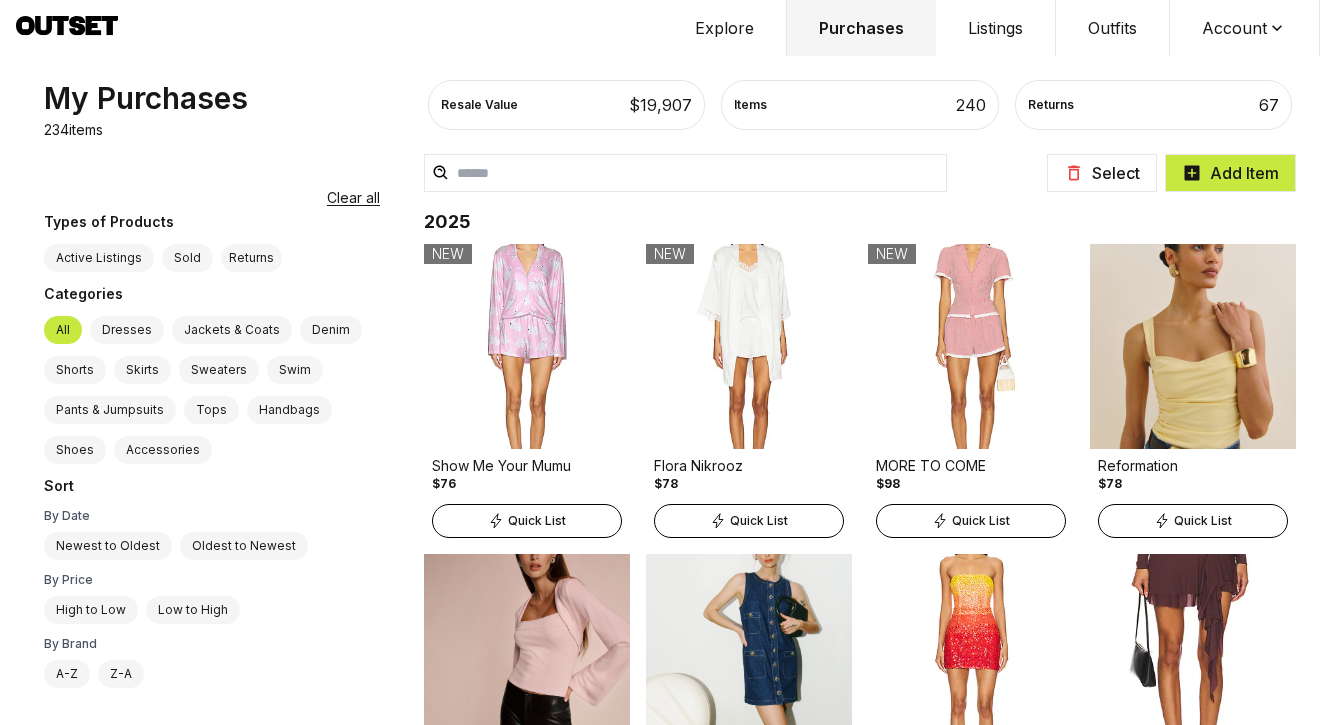 scroll, scrollTop: 2, scrollLeft: 0, axis: vertical 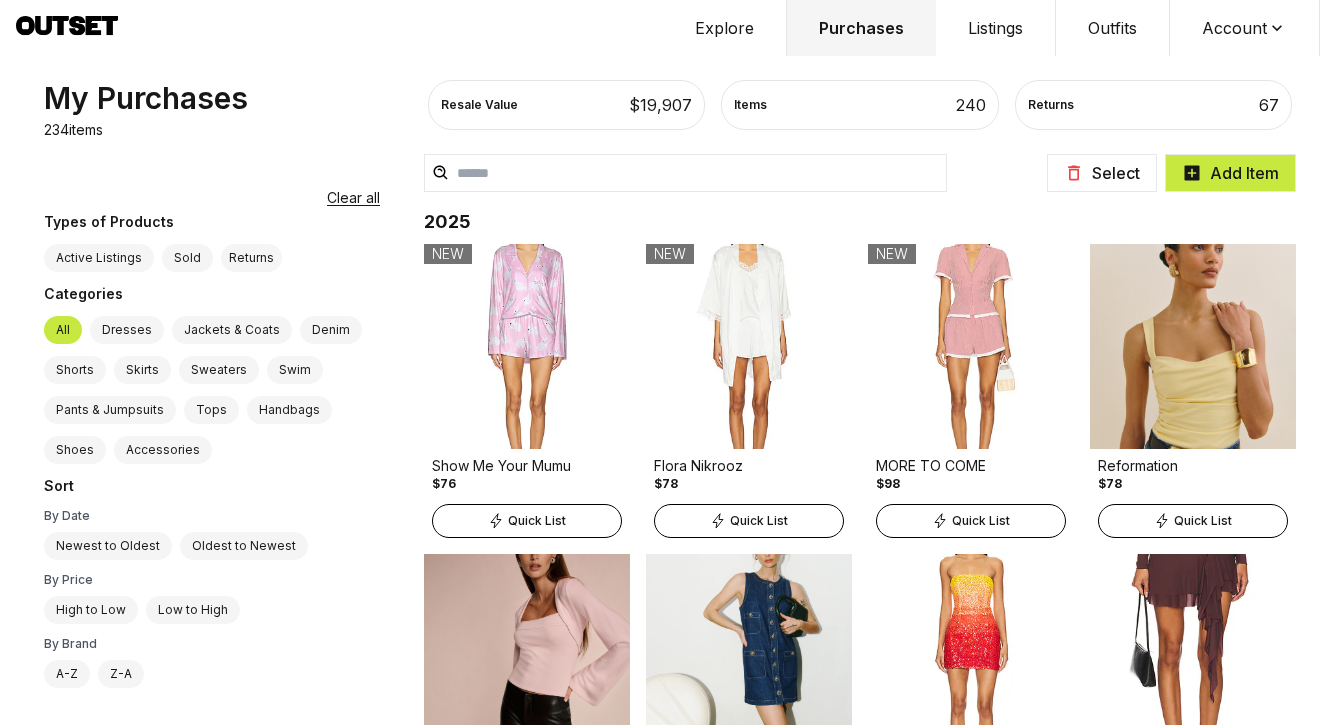click at bounding box center (668, 40) 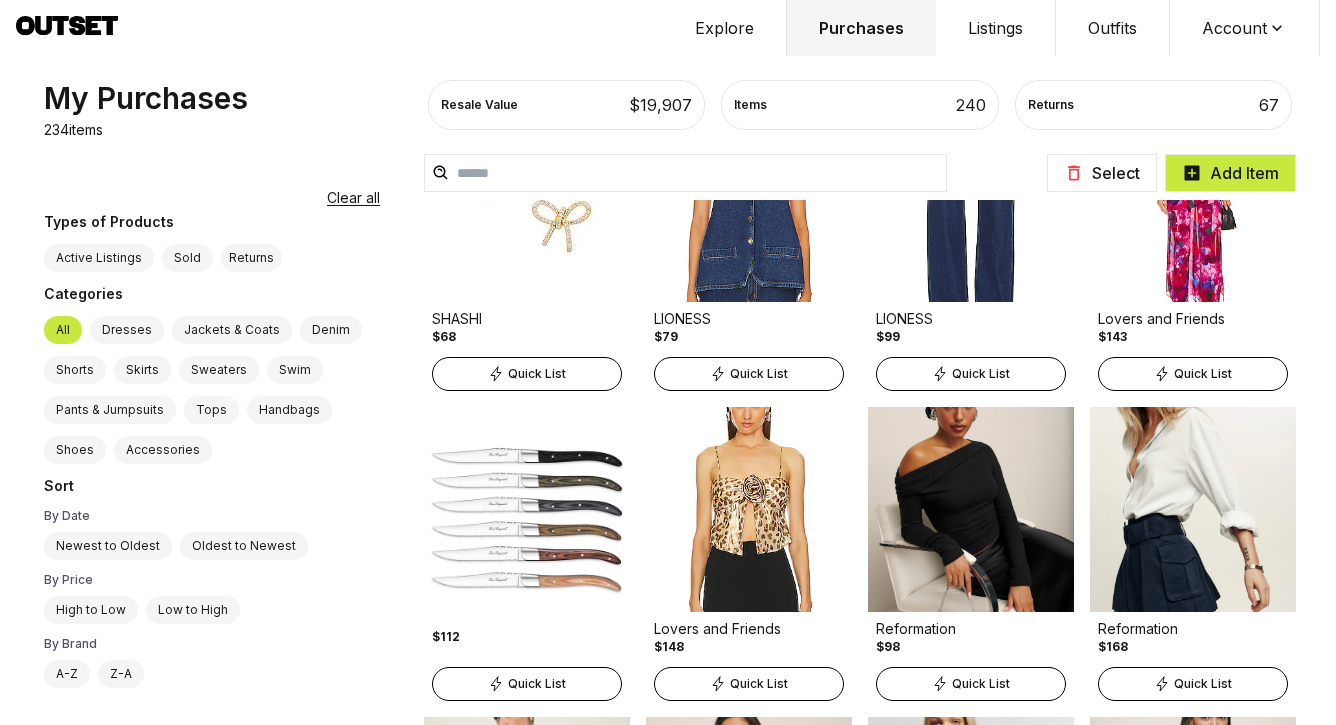 scroll, scrollTop: 5364, scrollLeft: 0, axis: vertical 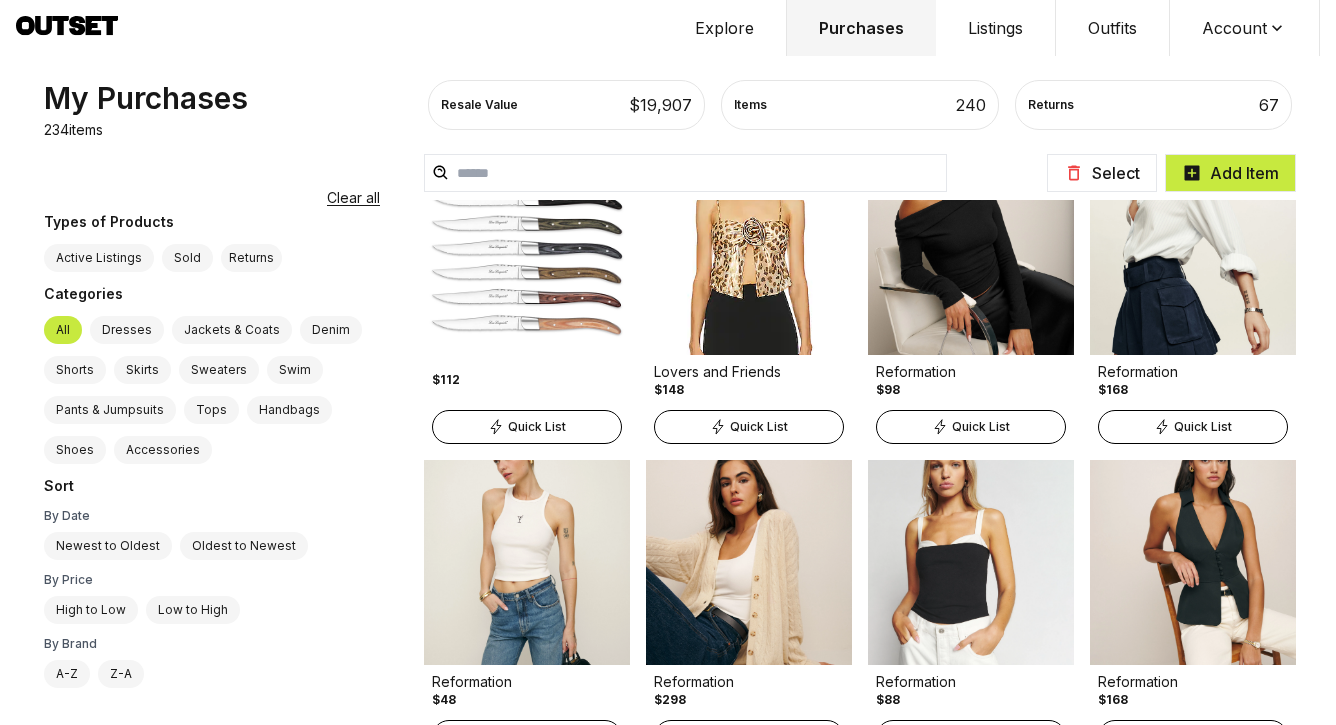 click 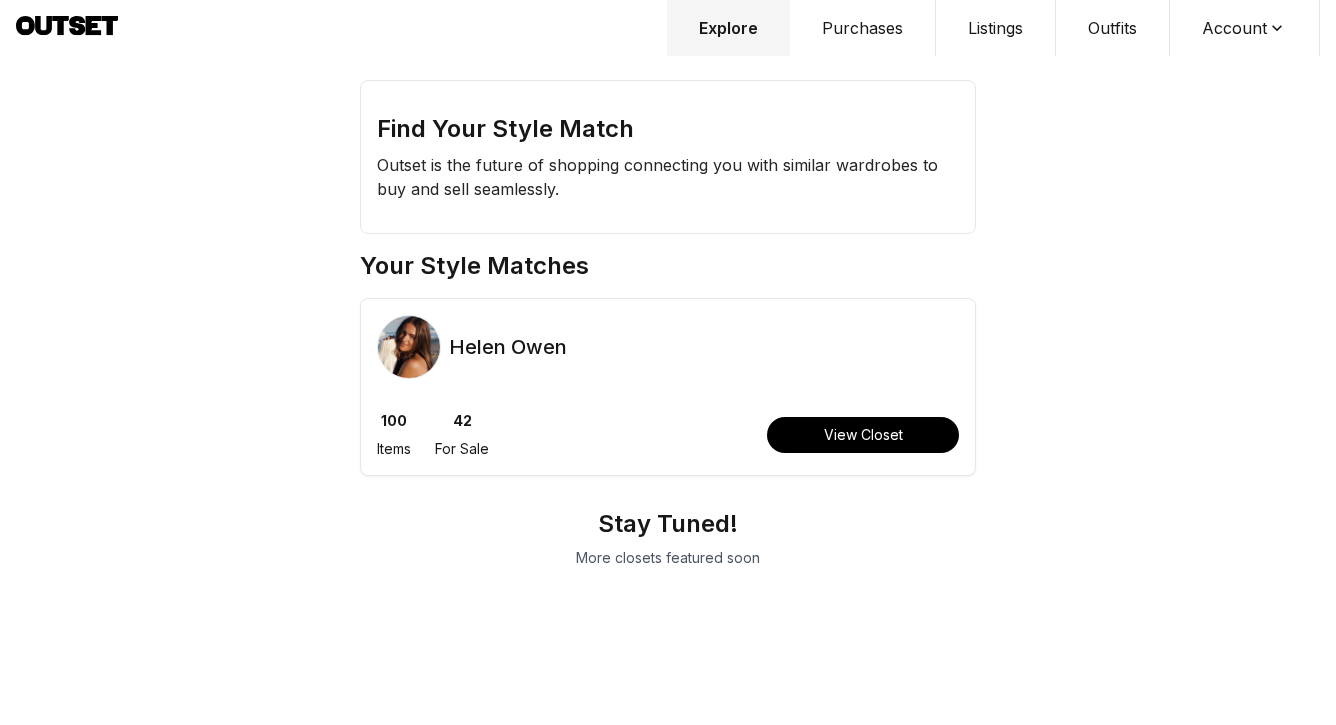 click on "Listings" at bounding box center (996, 28) 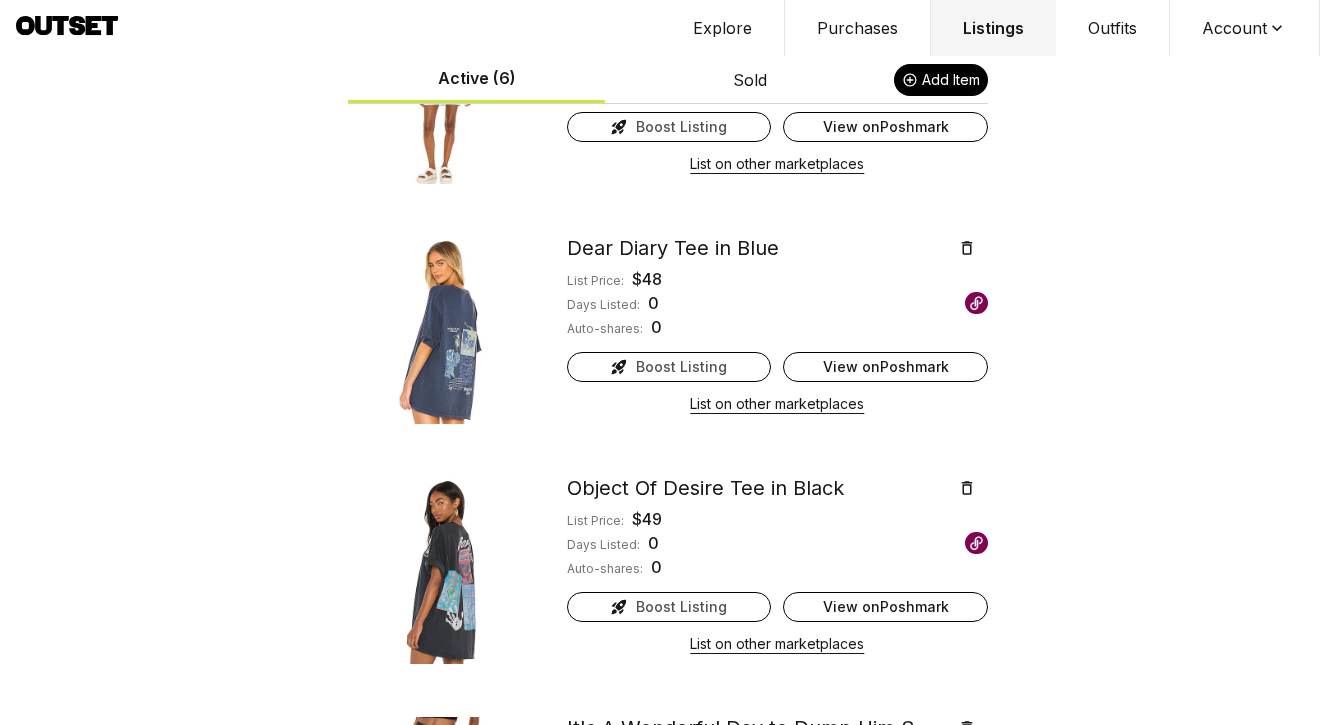 scroll, scrollTop: 887, scrollLeft: 0, axis: vertical 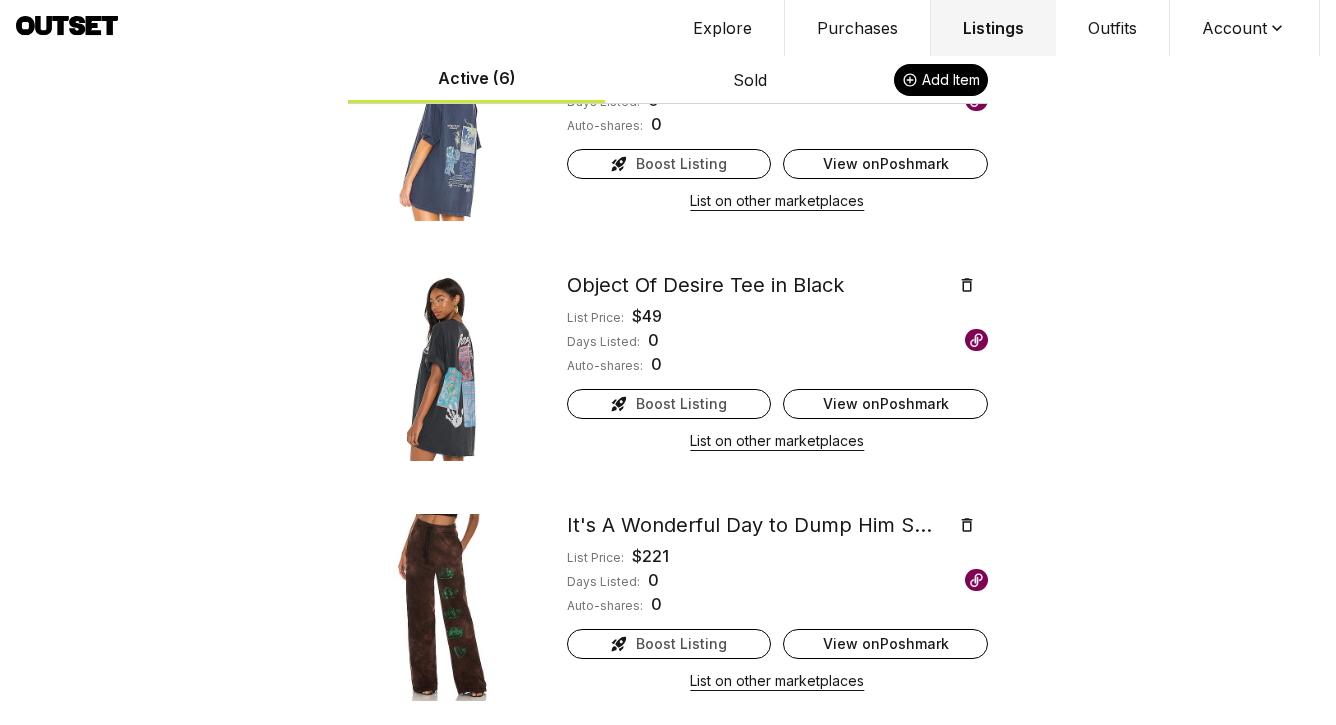 click on "View on  Poshmark" at bounding box center (885, 644) 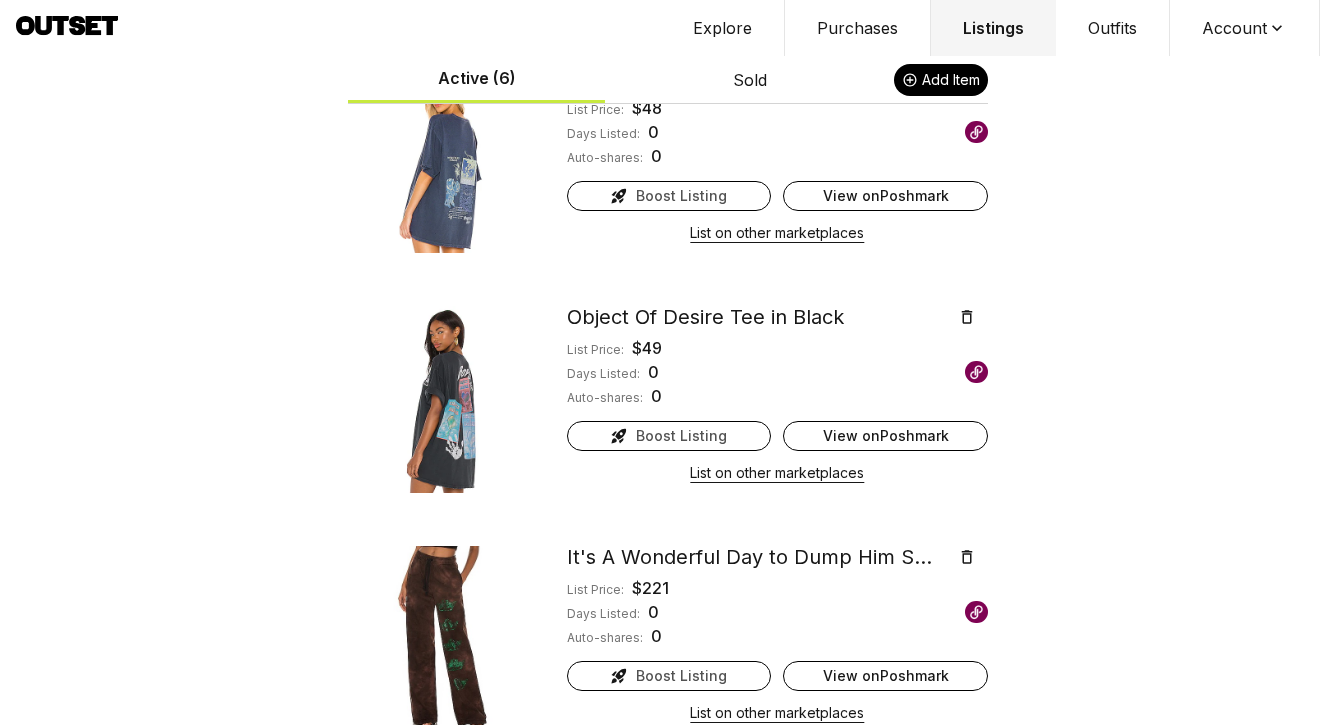 scroll, scrollTop: 833, scrollLeft: 0, axis: vertical 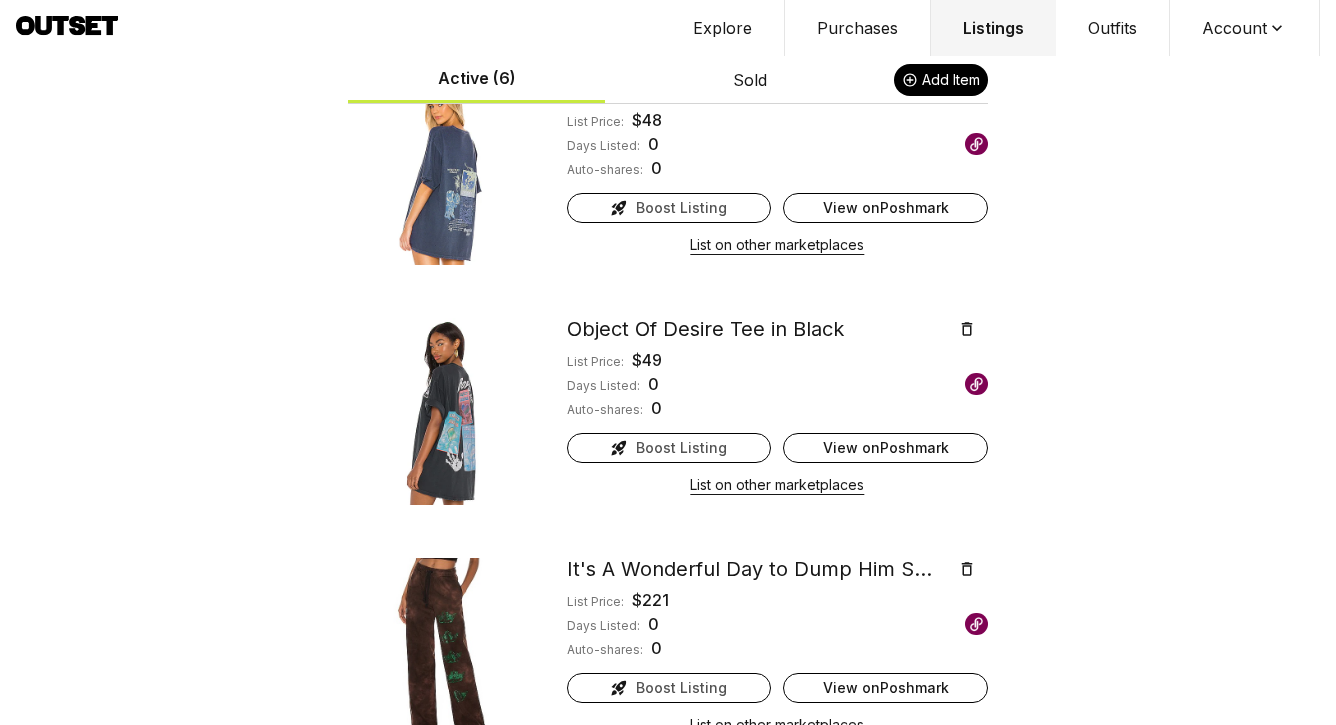 click on "Add Item" at bounding box center [941, 80] 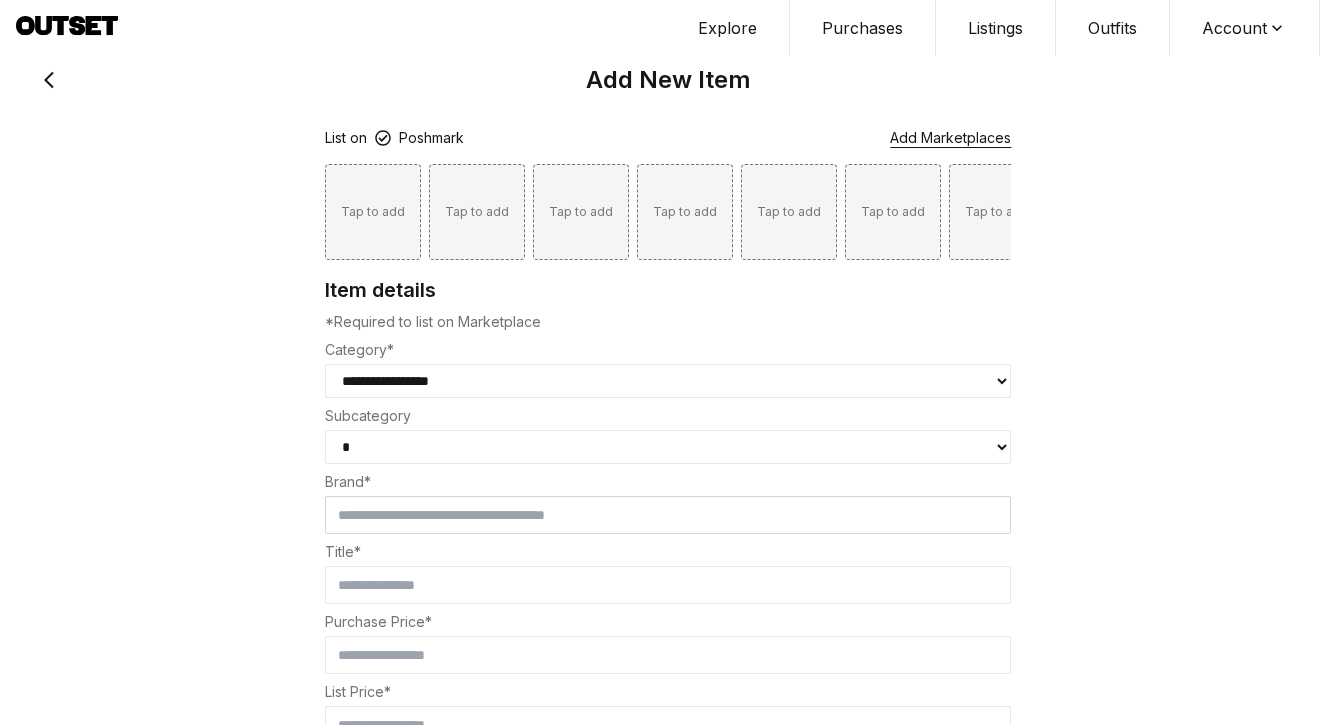scroll, scrollTop: 0, scrollLeft: 0, axis: both 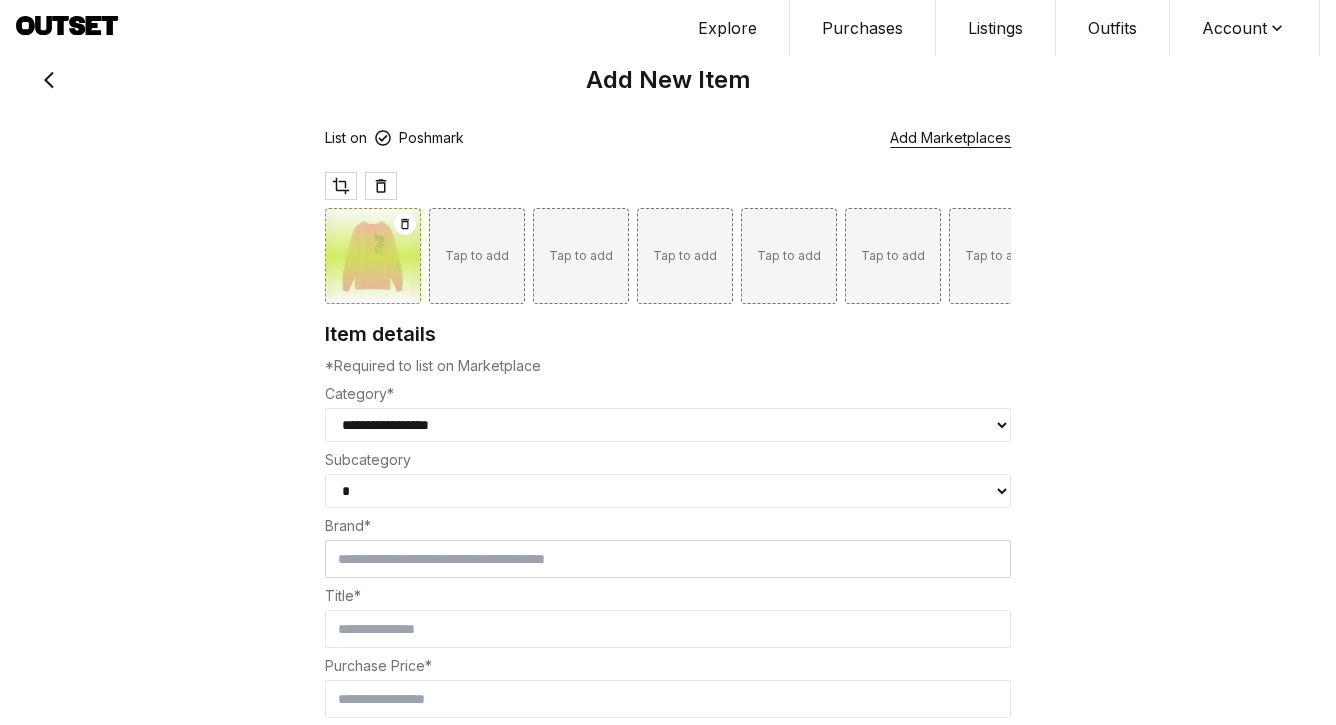 select on "****" 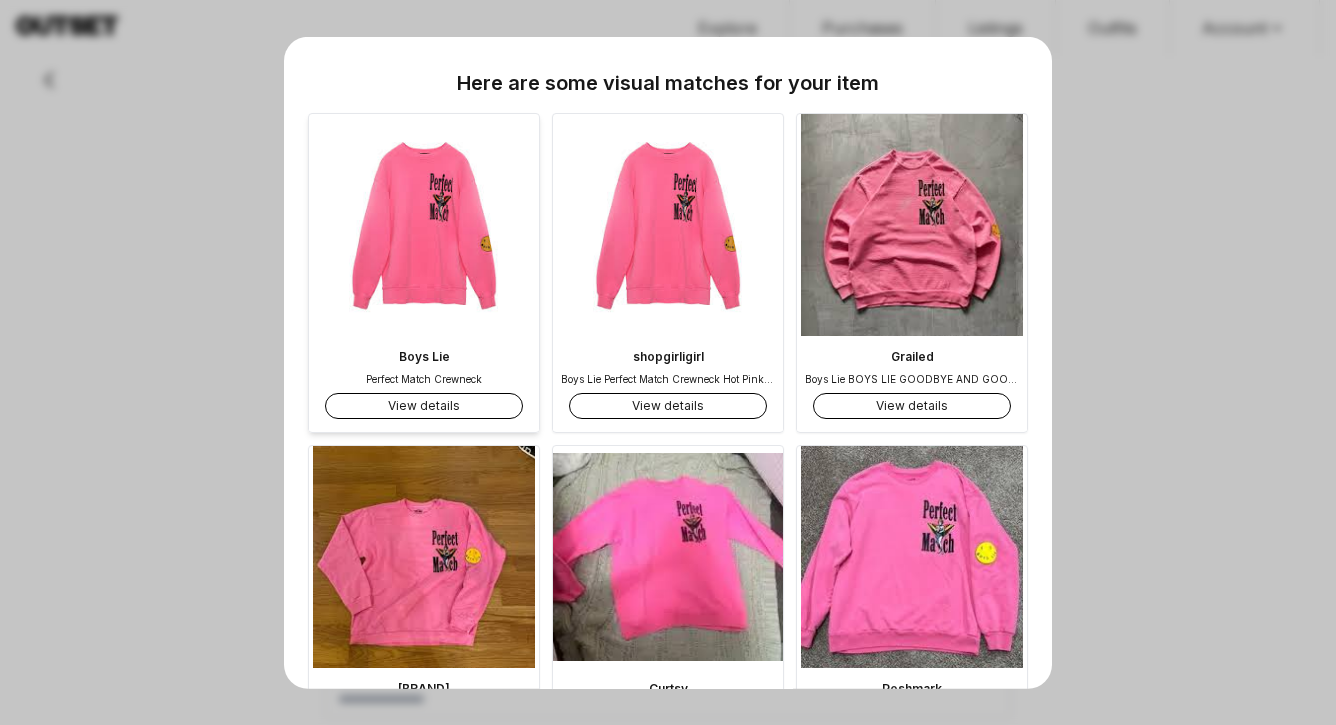 click on "View details" at bounding box center (424, 406) 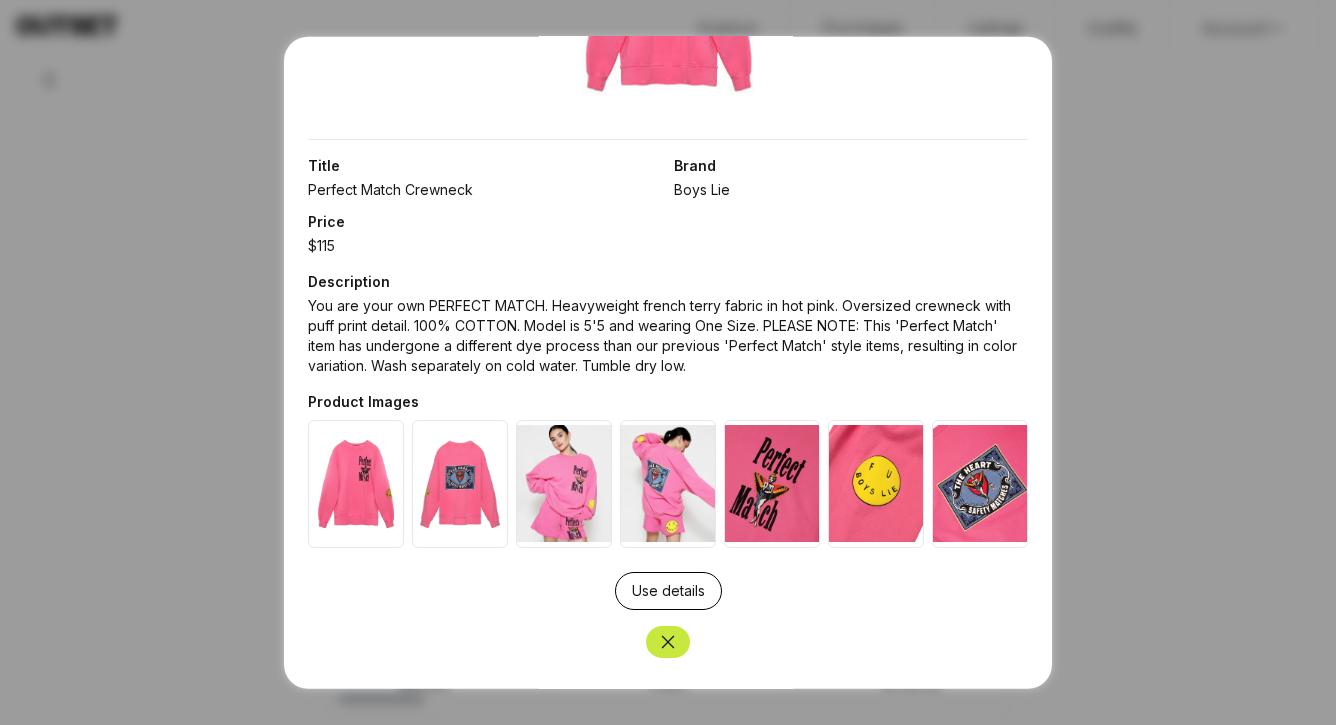 scroll, scrollTop: 278, scrollLeft: 0, axis: vertical 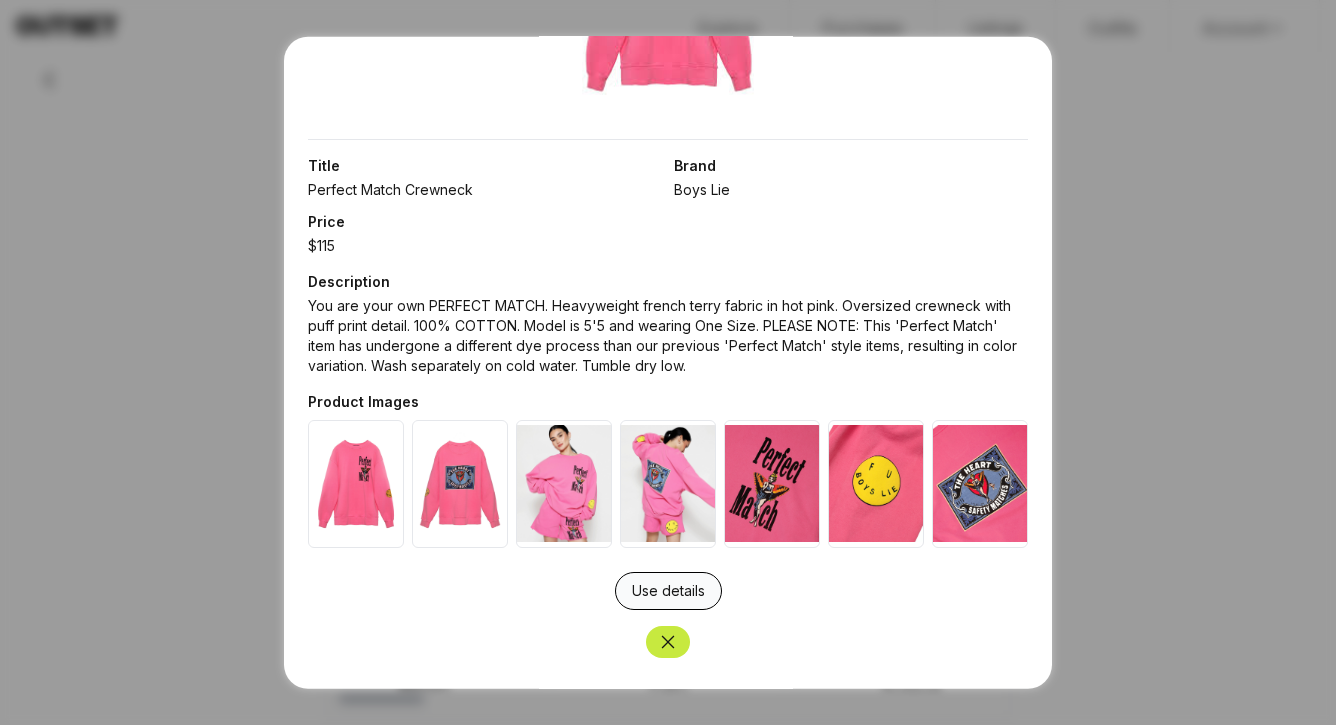 click on "Use details" at bounding box center (668, 590) 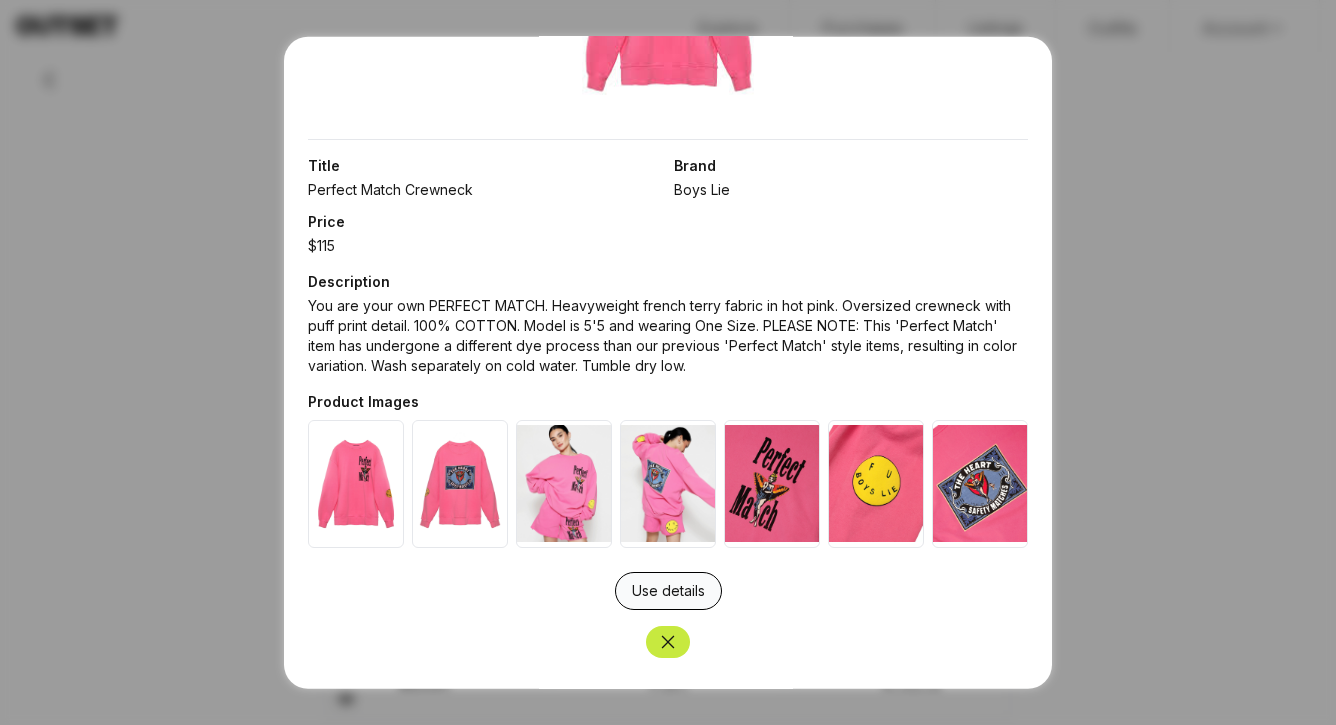 type on "********" 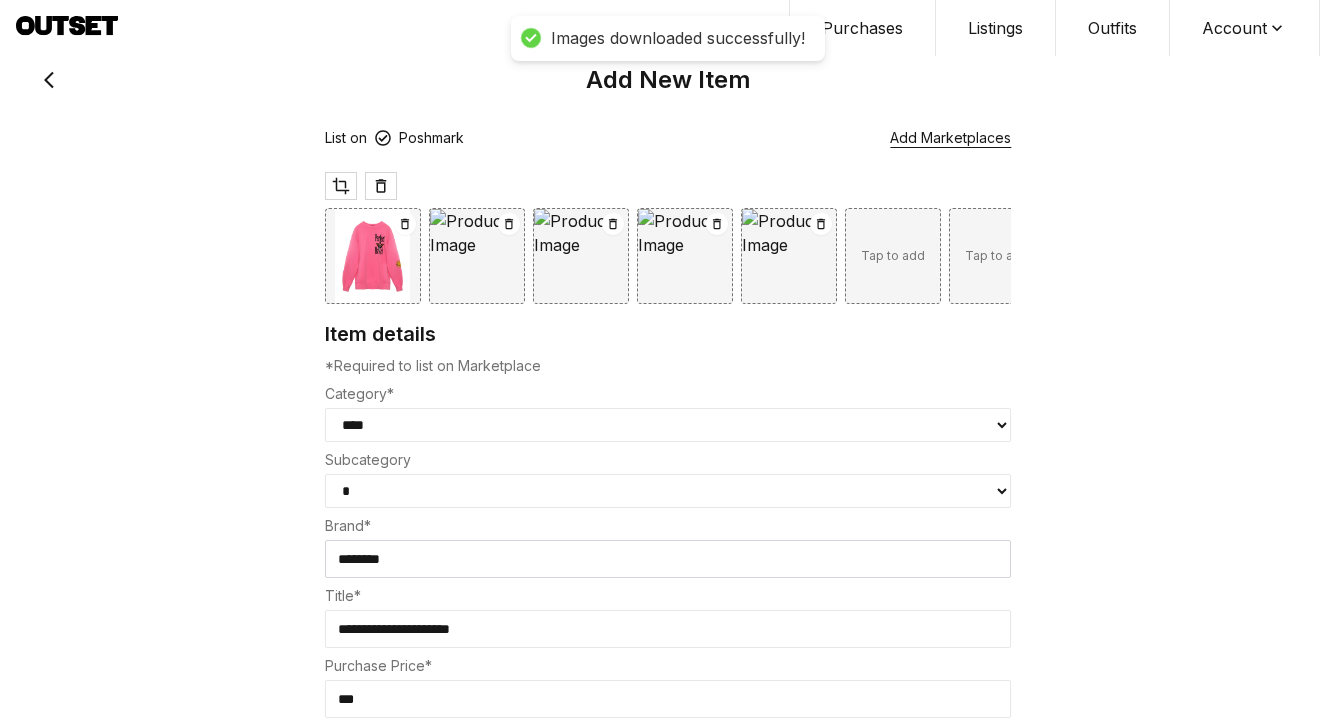 select on "**********" 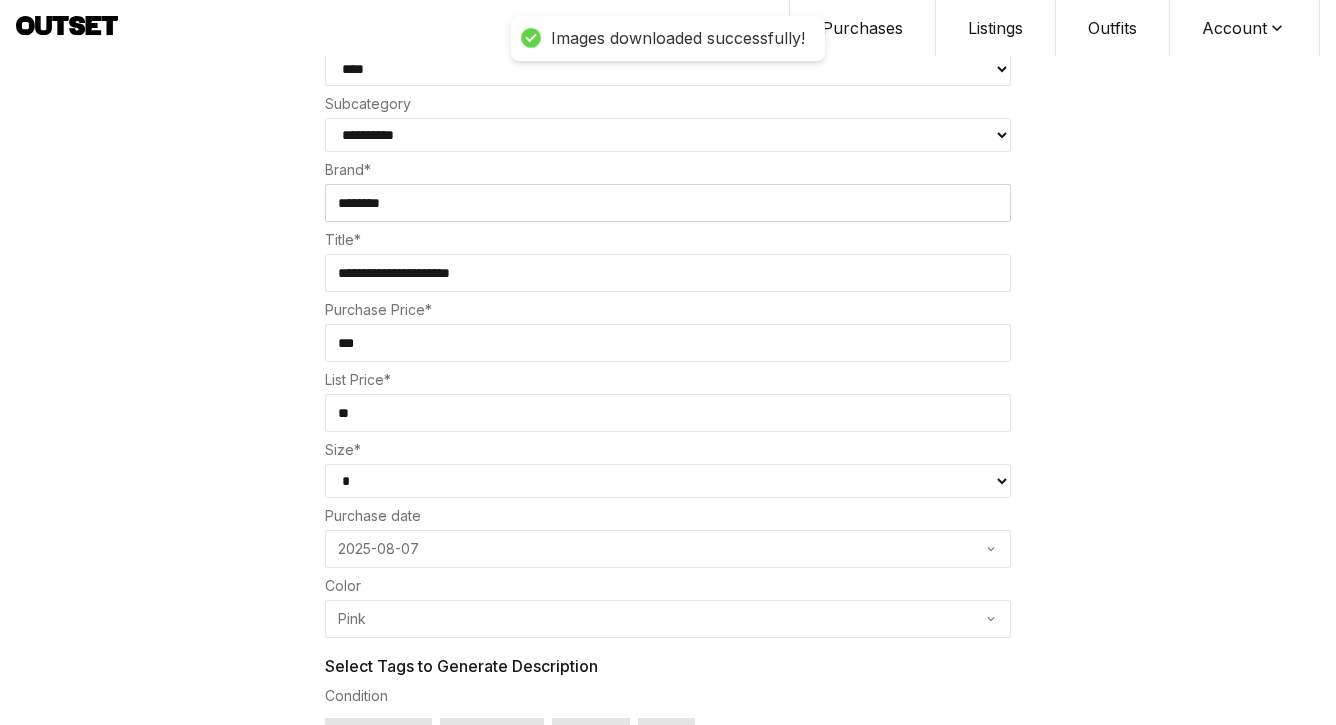 scroll, scrollTop: 376, scrollLeft: 0, axis: vertical 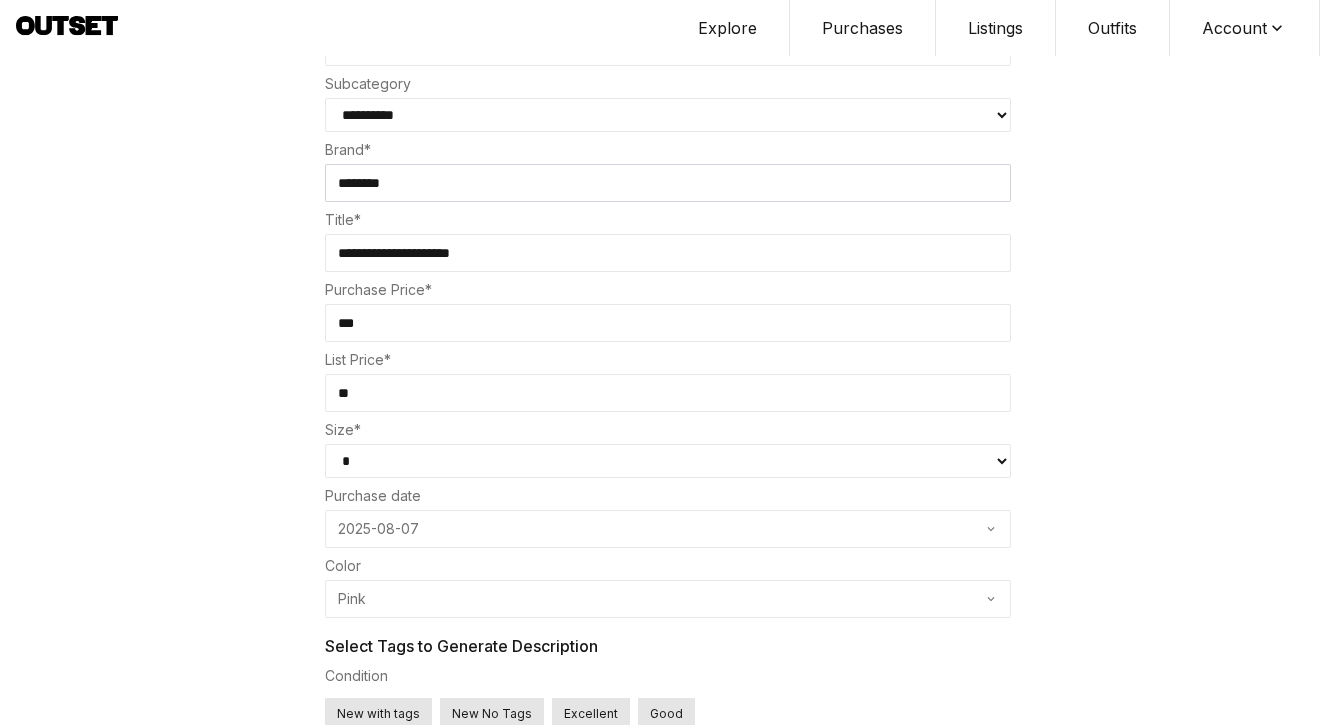 select on "*" 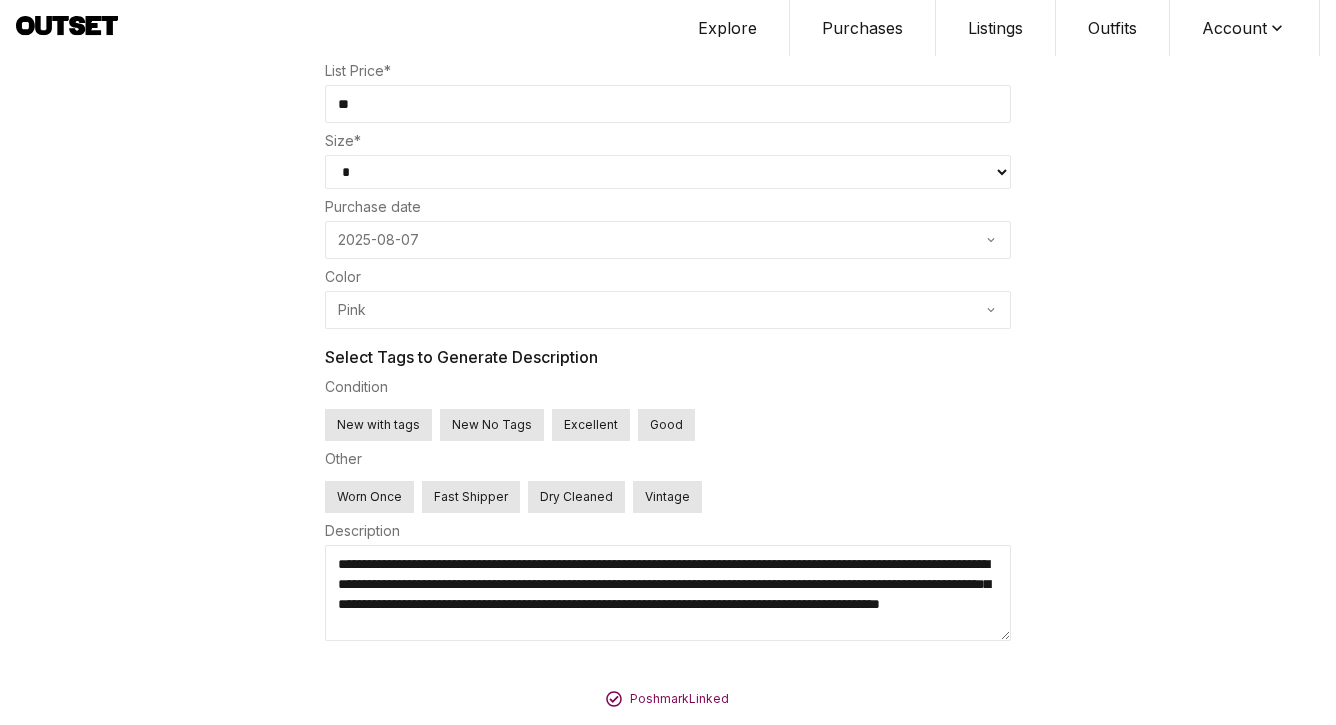 scroll, scrollTop: 667, scrollLeft: 0, axis: vertical 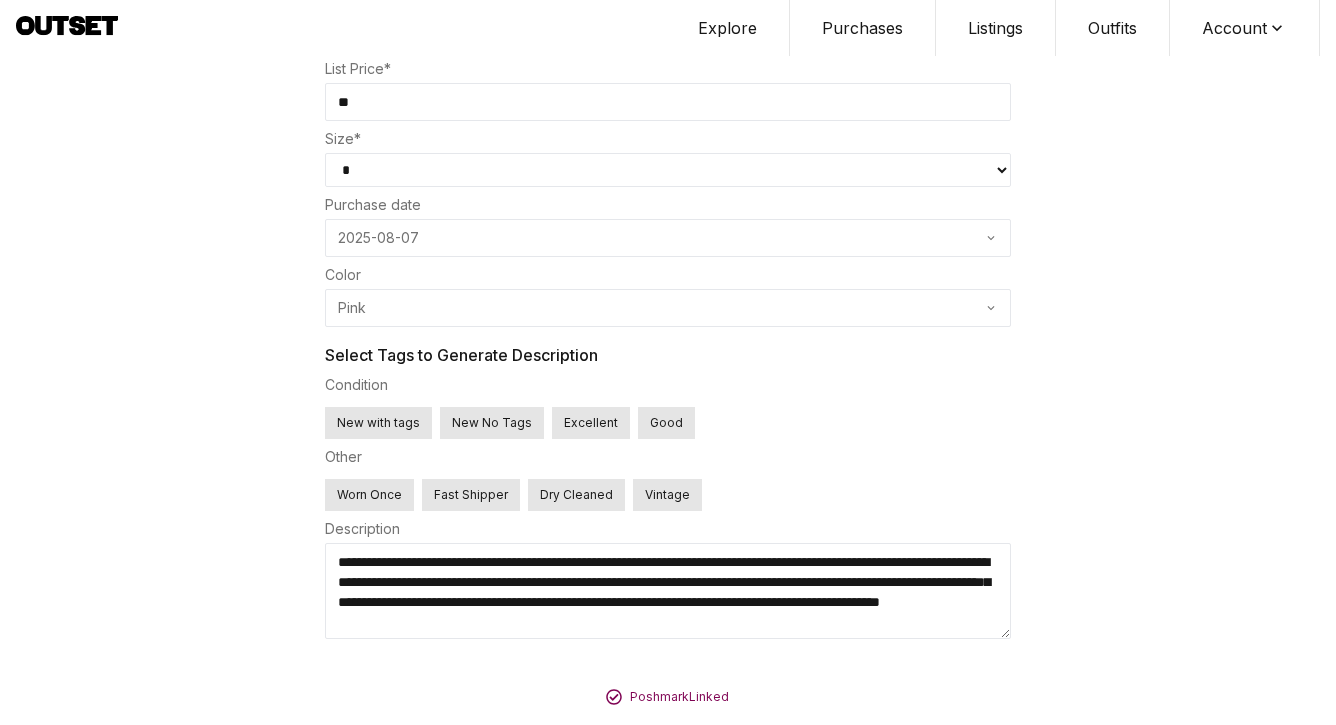 drag, startPoint x: 924, startPoint y: 581, endPoint x: 273, endPoint y: 469, distance: 660.56415 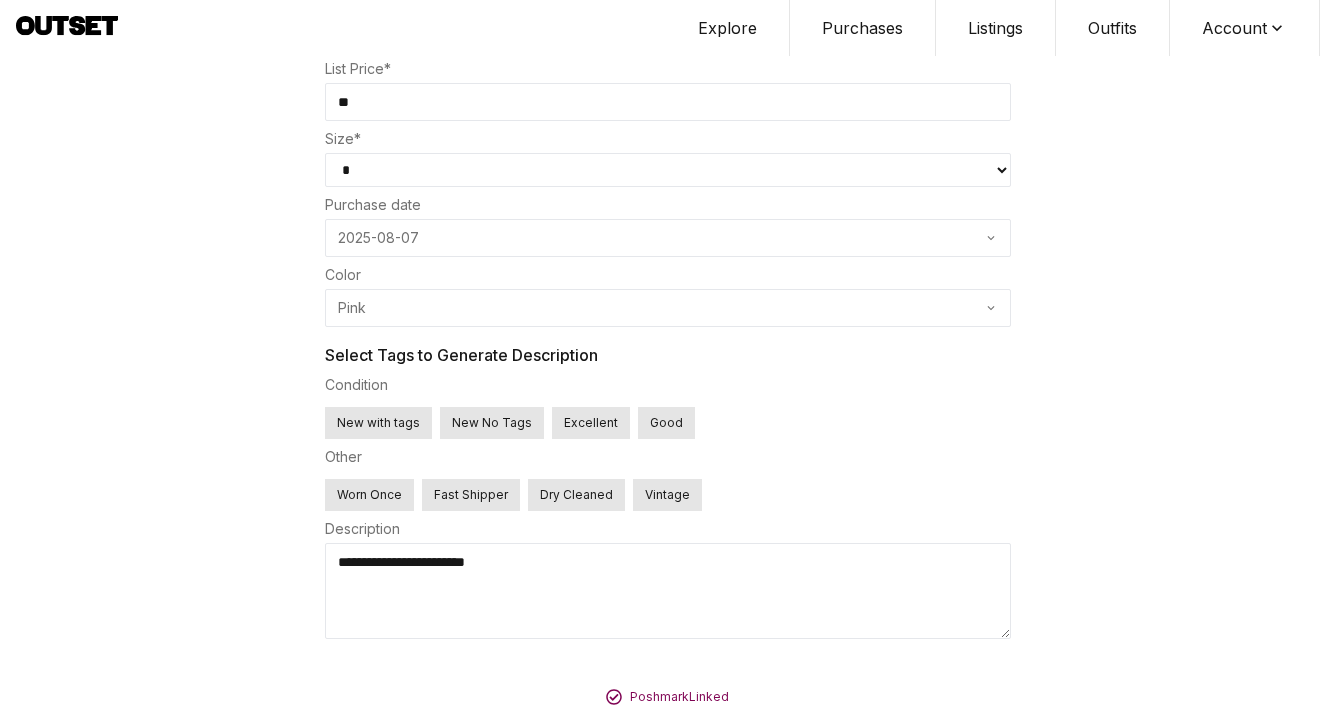 click on "Excellent" at bounding box center [591, 423] 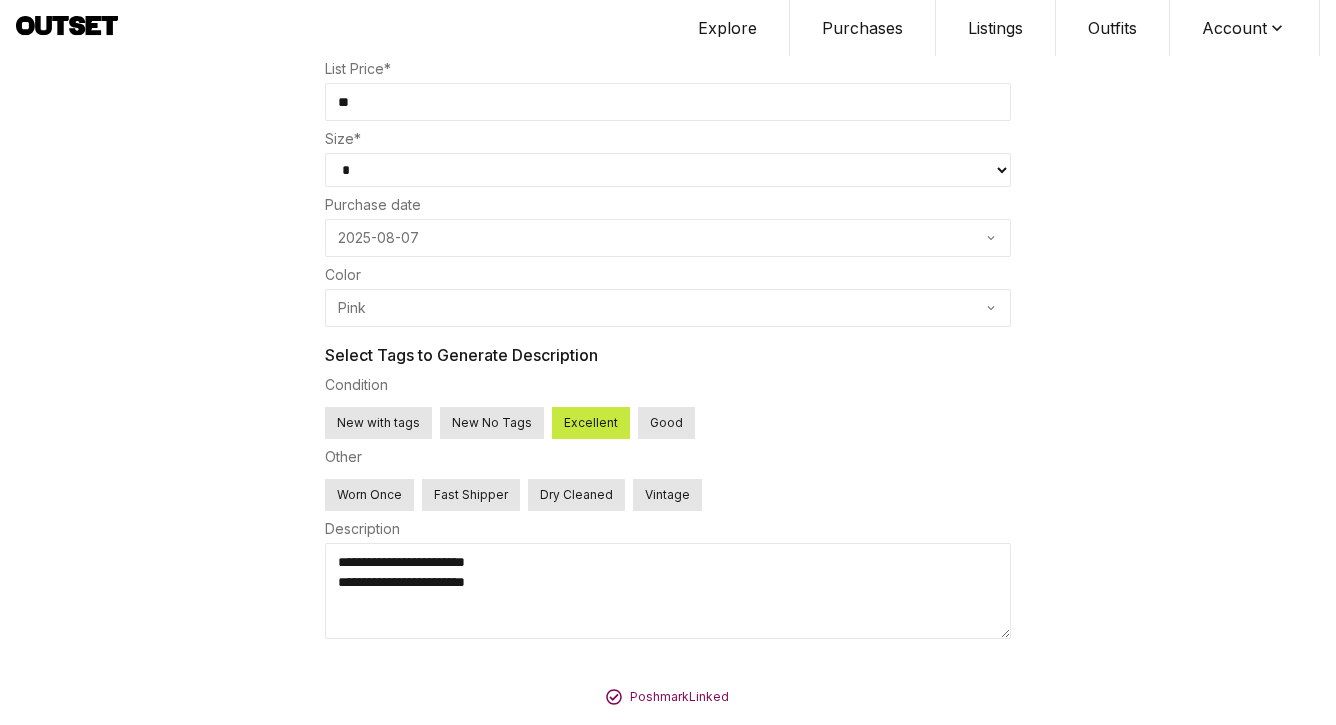 click on "List Now" at bounding box center [667, 749] 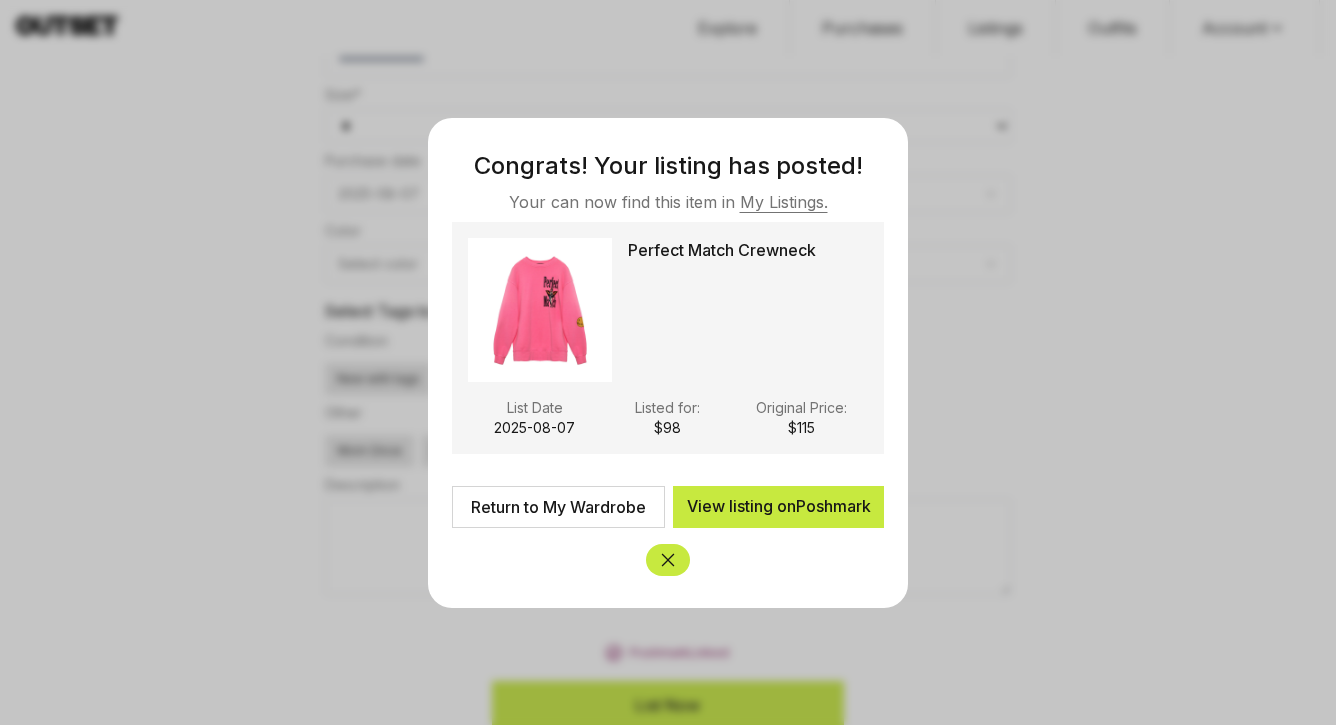 click on "Return to My Wardrobe" at bounding box center [558, 507] 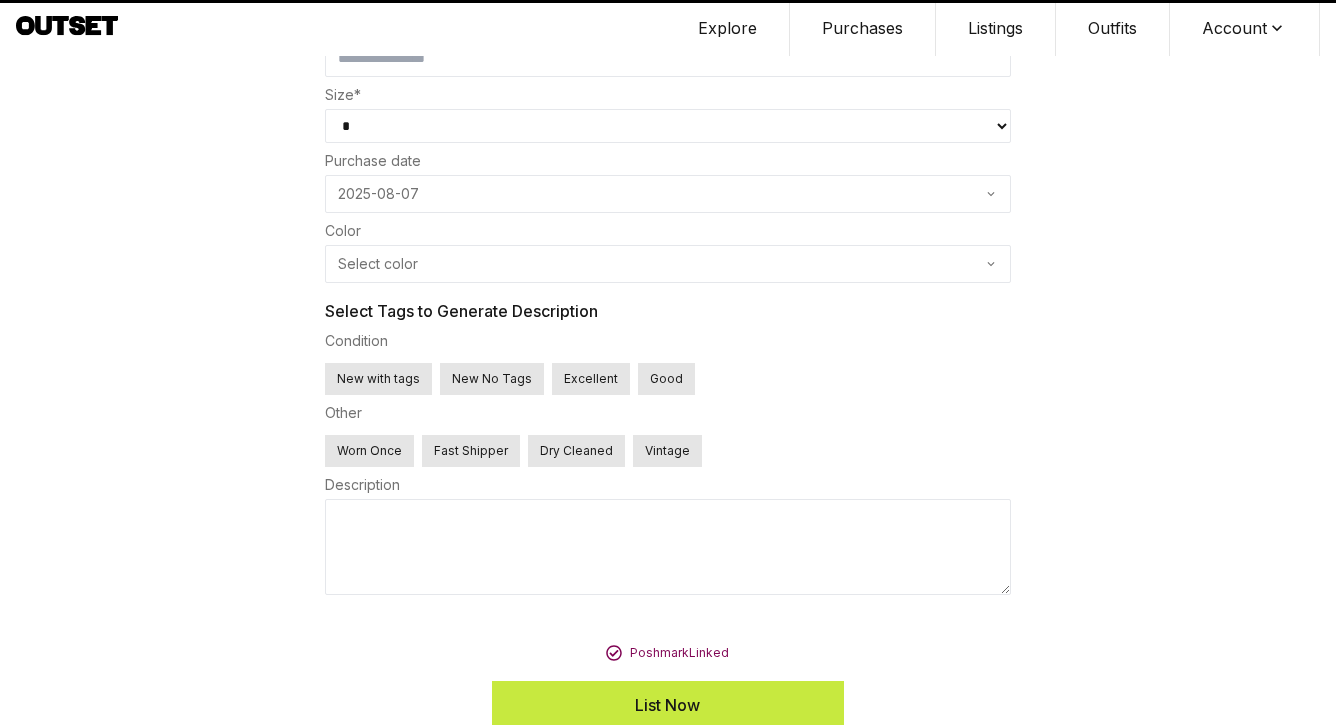 scroll, scrollTop: 0, scrollLeft: 0, axis: both 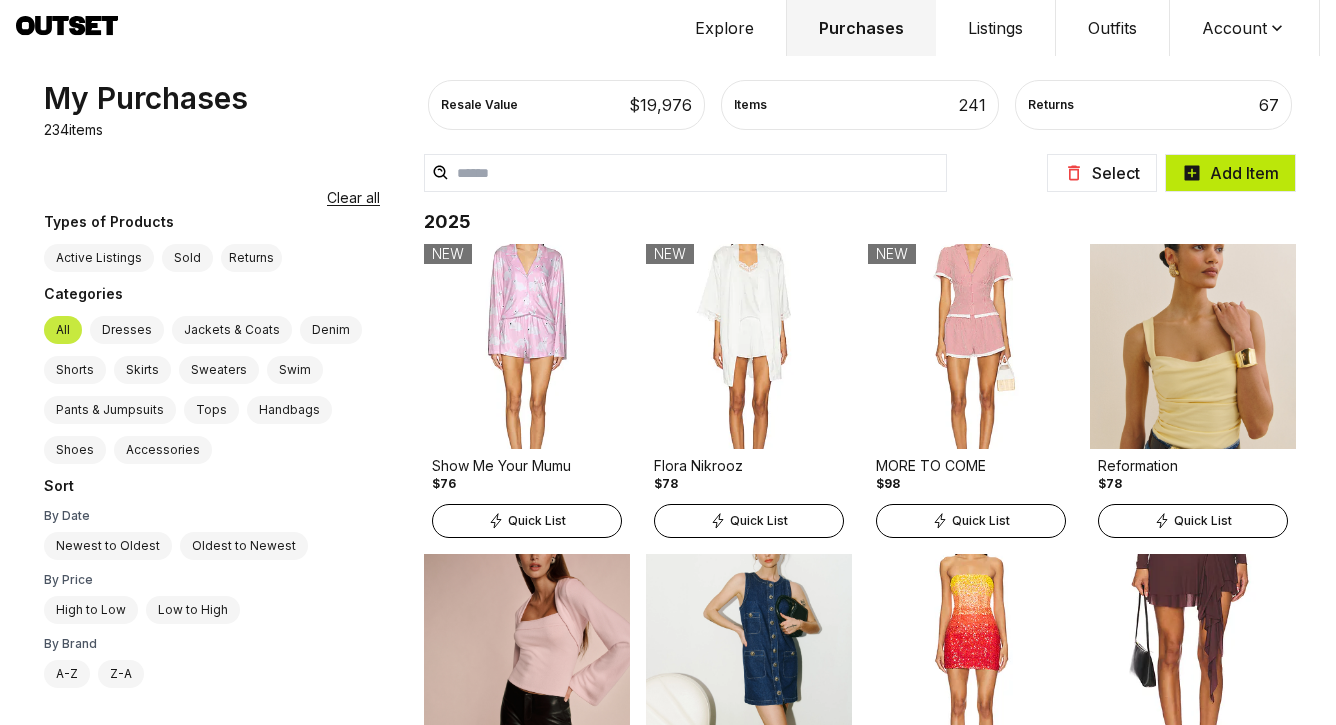 click on "Add Item" at bounding box center [1230, 173] 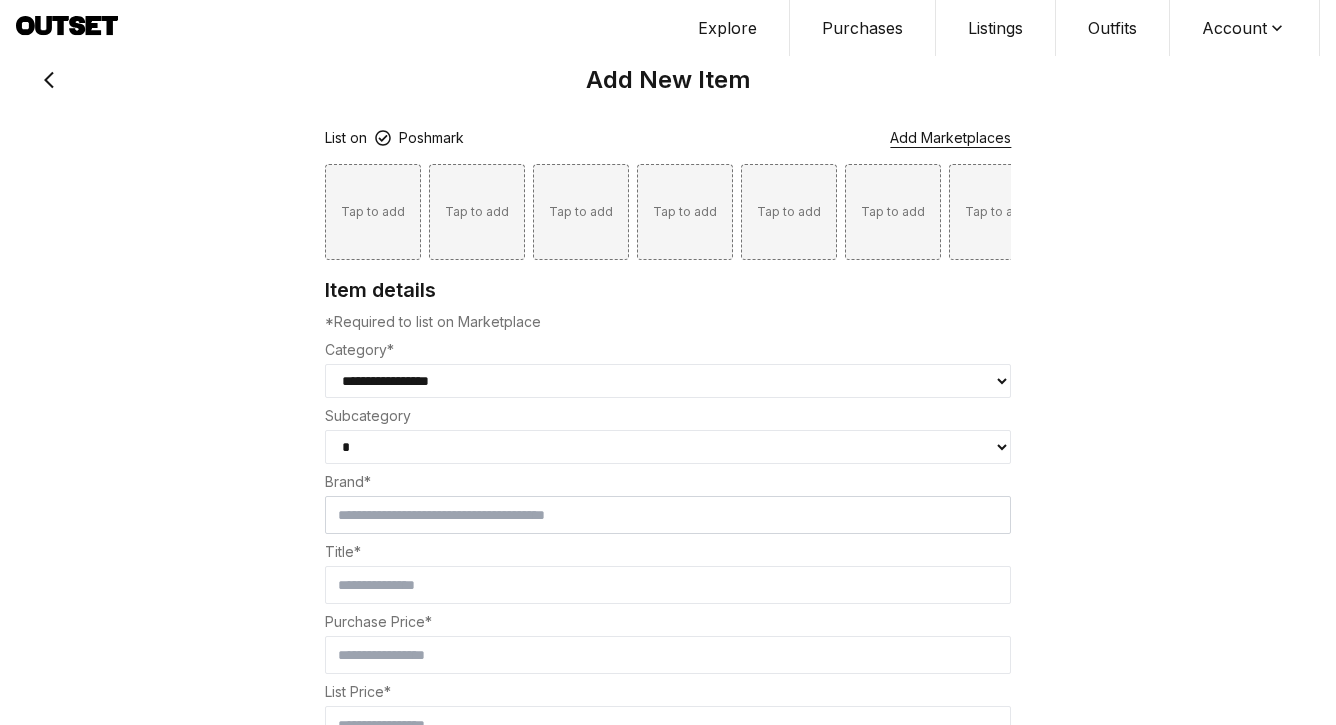 scroll, scrollTop: 0, scrollLeft: 0, axis: both 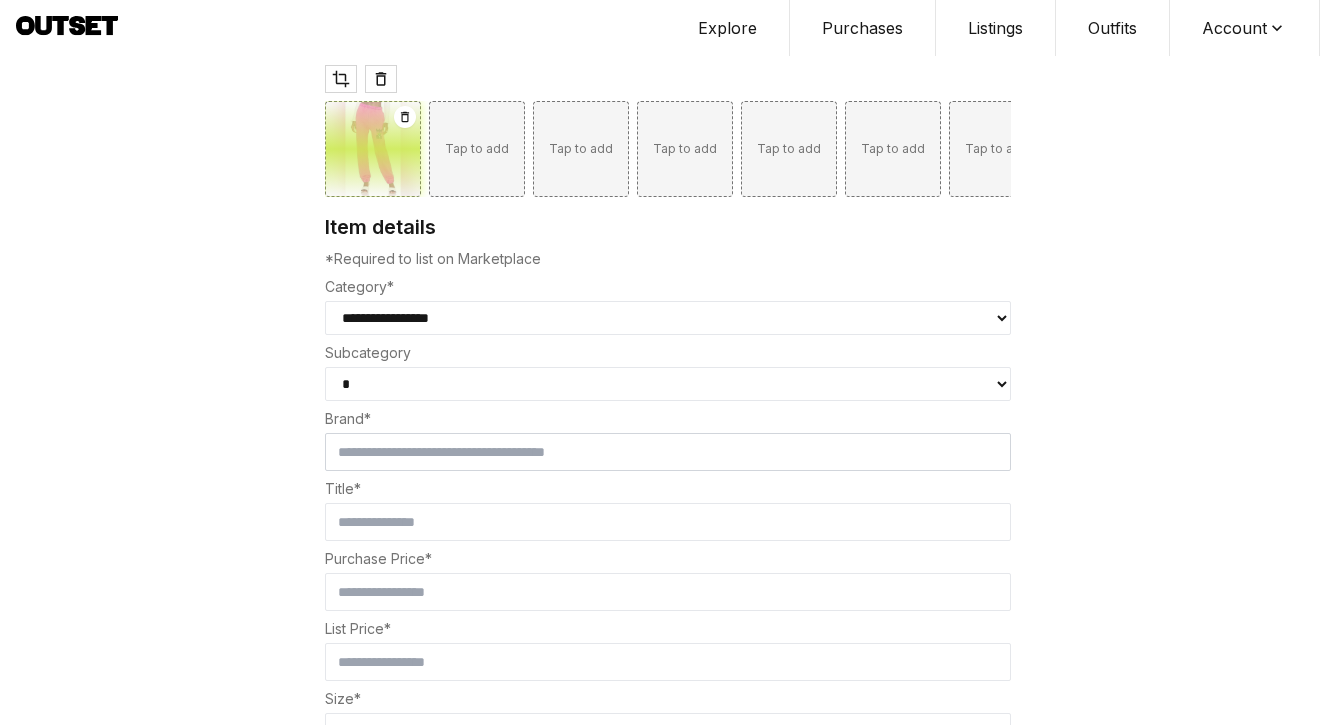 select on "**********" 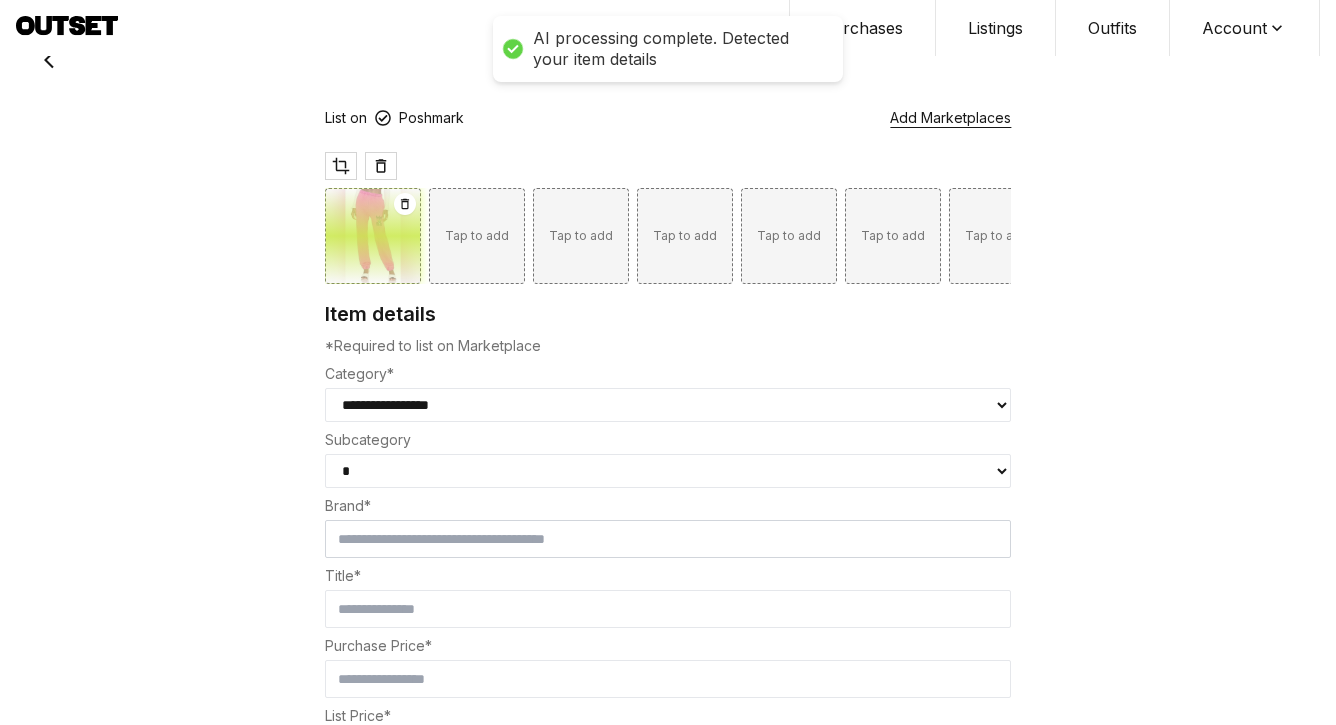 scroll, scrollTop: 19, scrollLeft: 0, axis: vertical 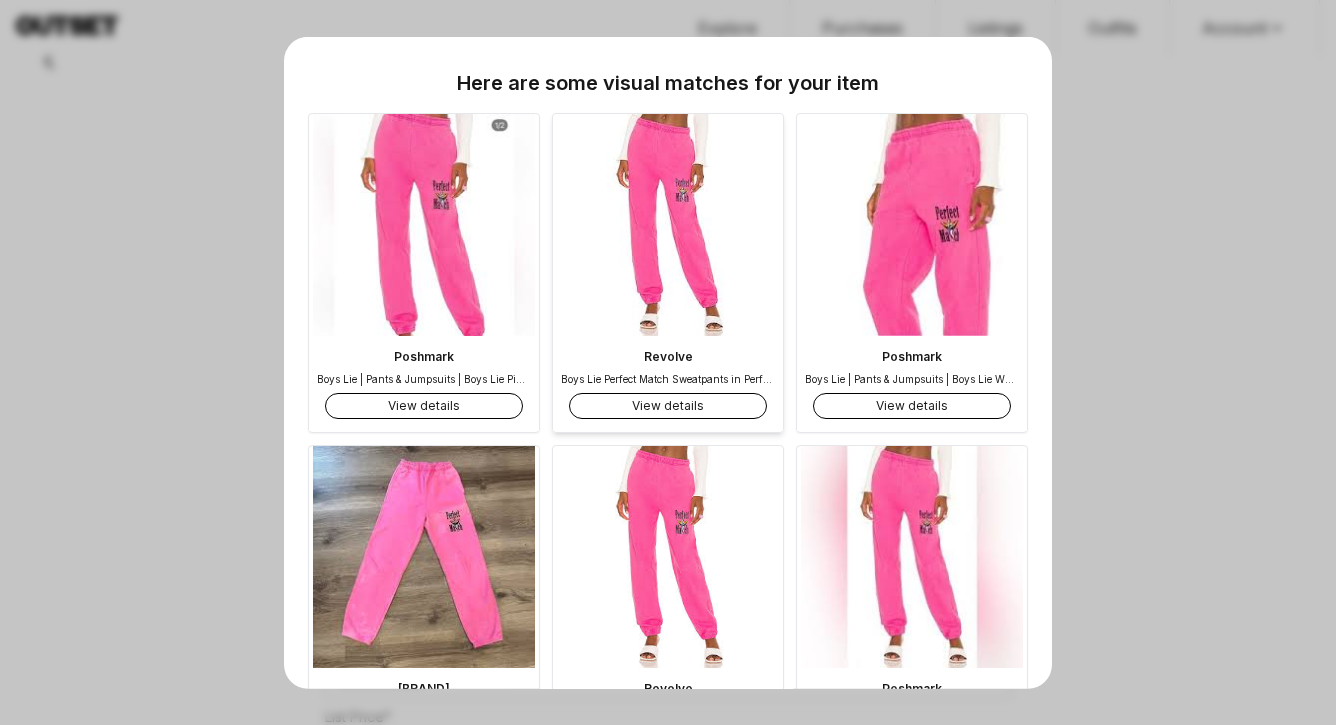 click on "View details" at bounding box center (668, 406) 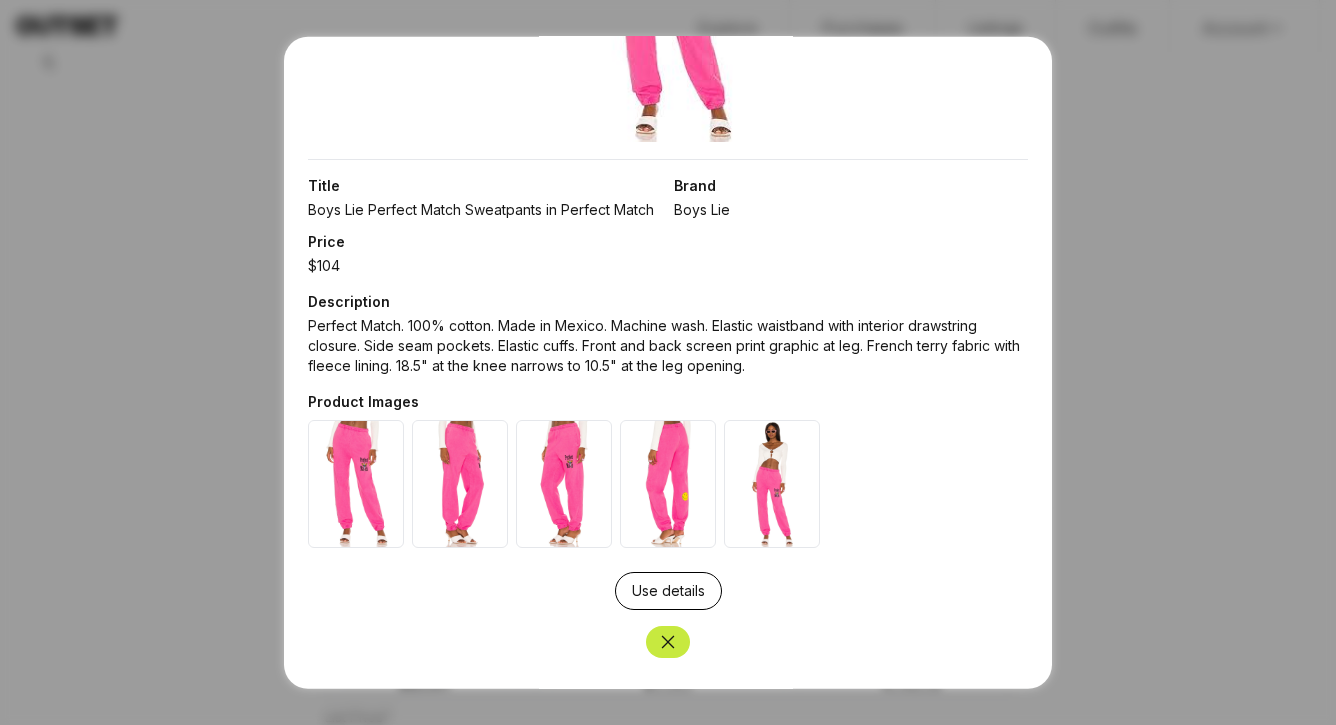 scroll, scrollTop: 258, scrollLeft: 0, axis: vertical 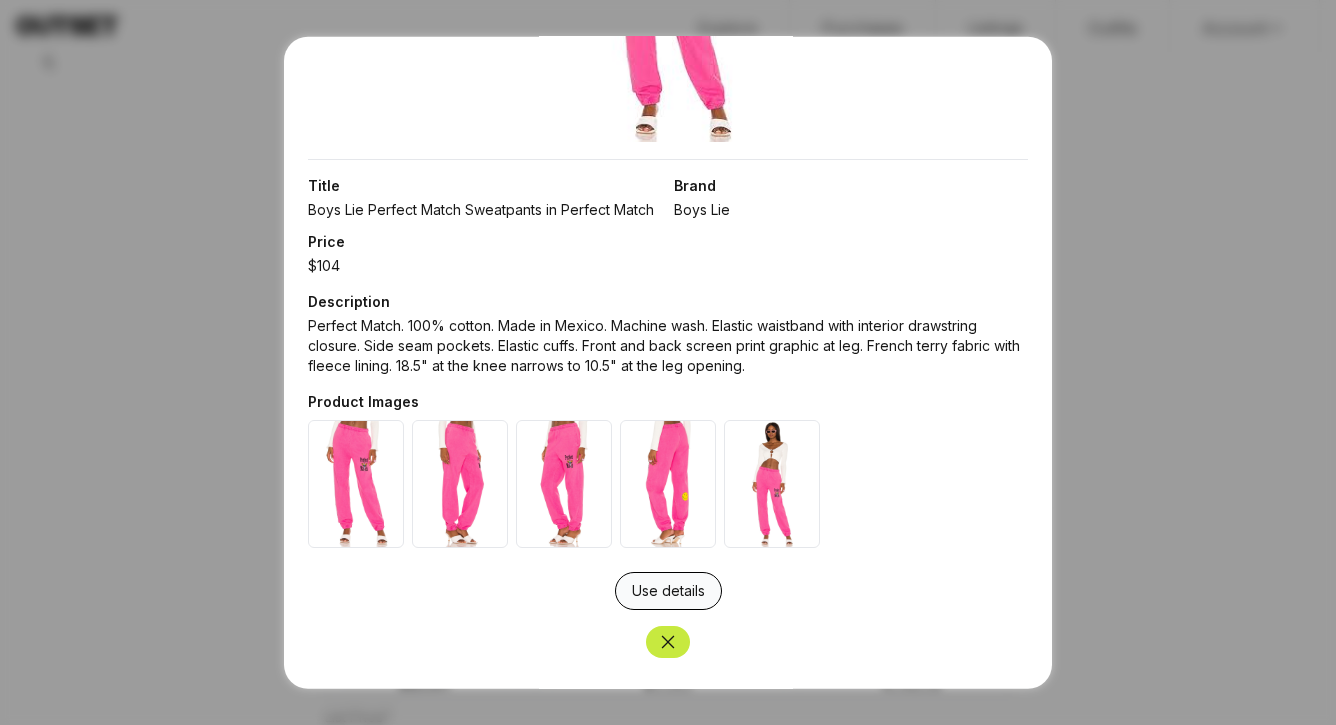 click on "Use details" at bounding box center (668, 590) 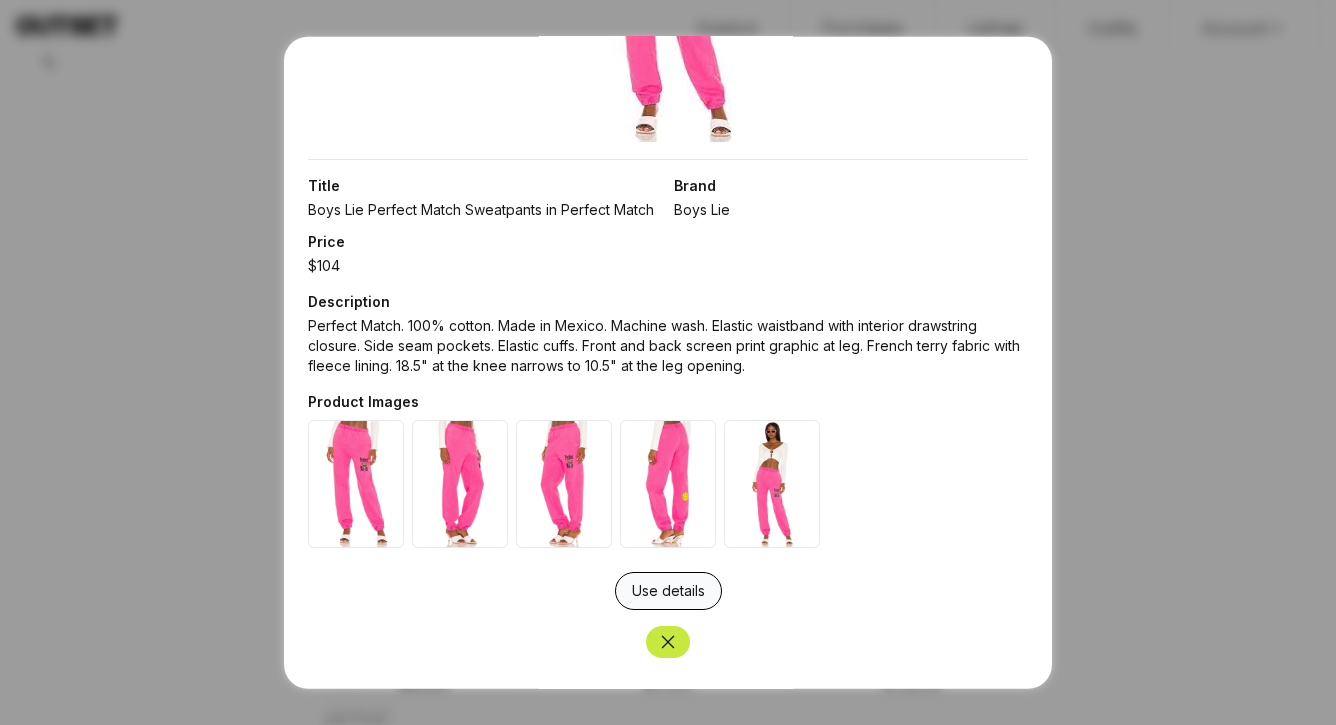 type on "********" 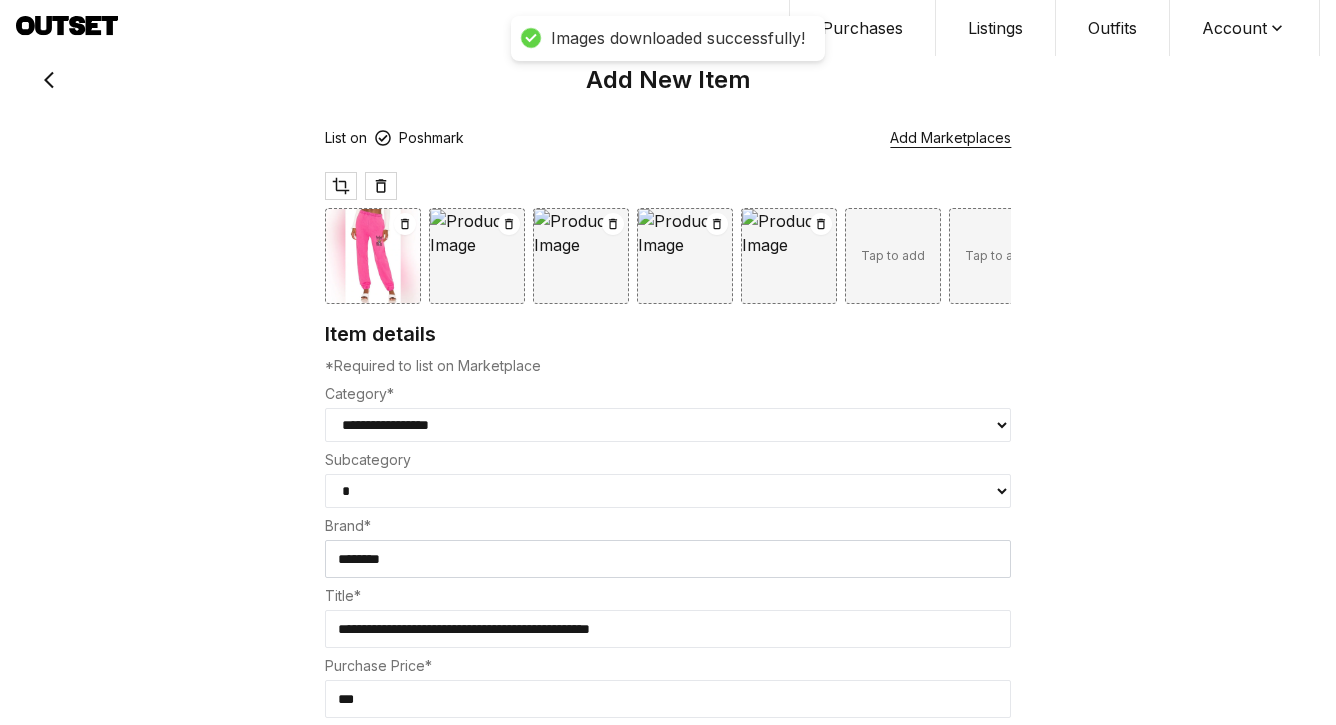 scroll, scrollTop: 0, scrollLeft: 0, axis: both 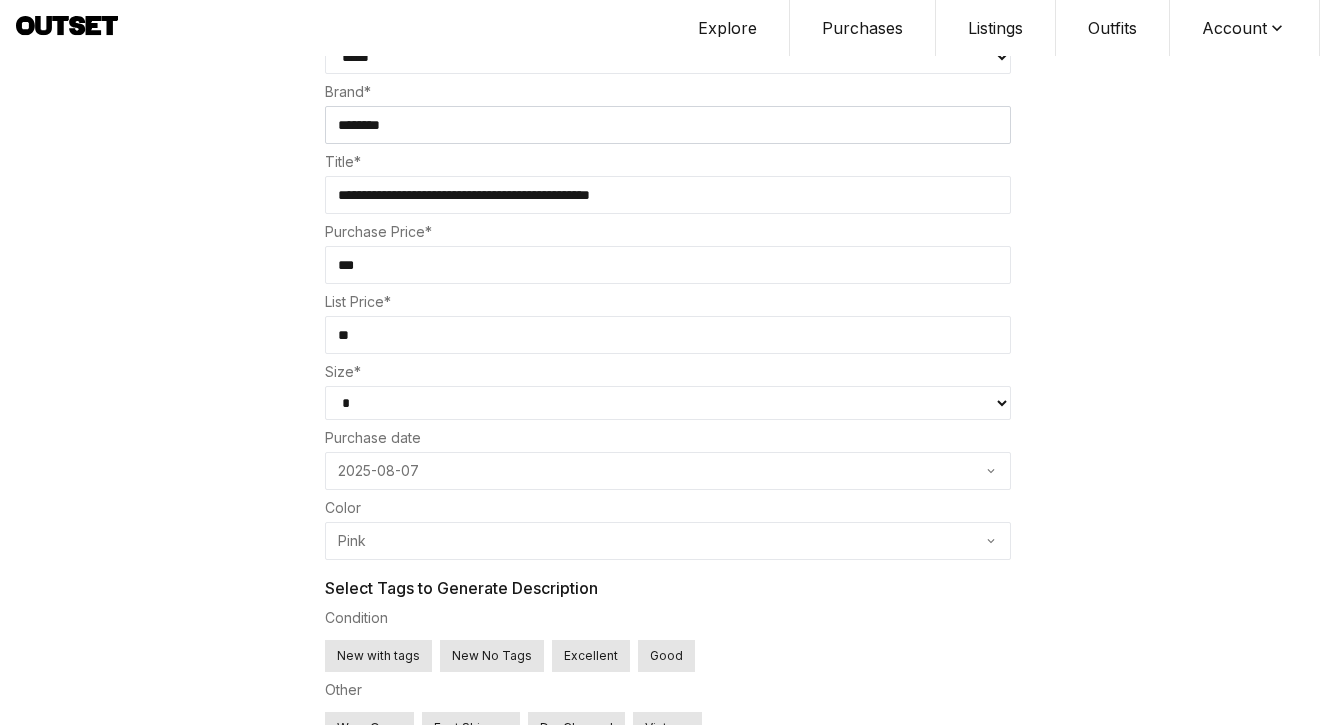 select on "*" 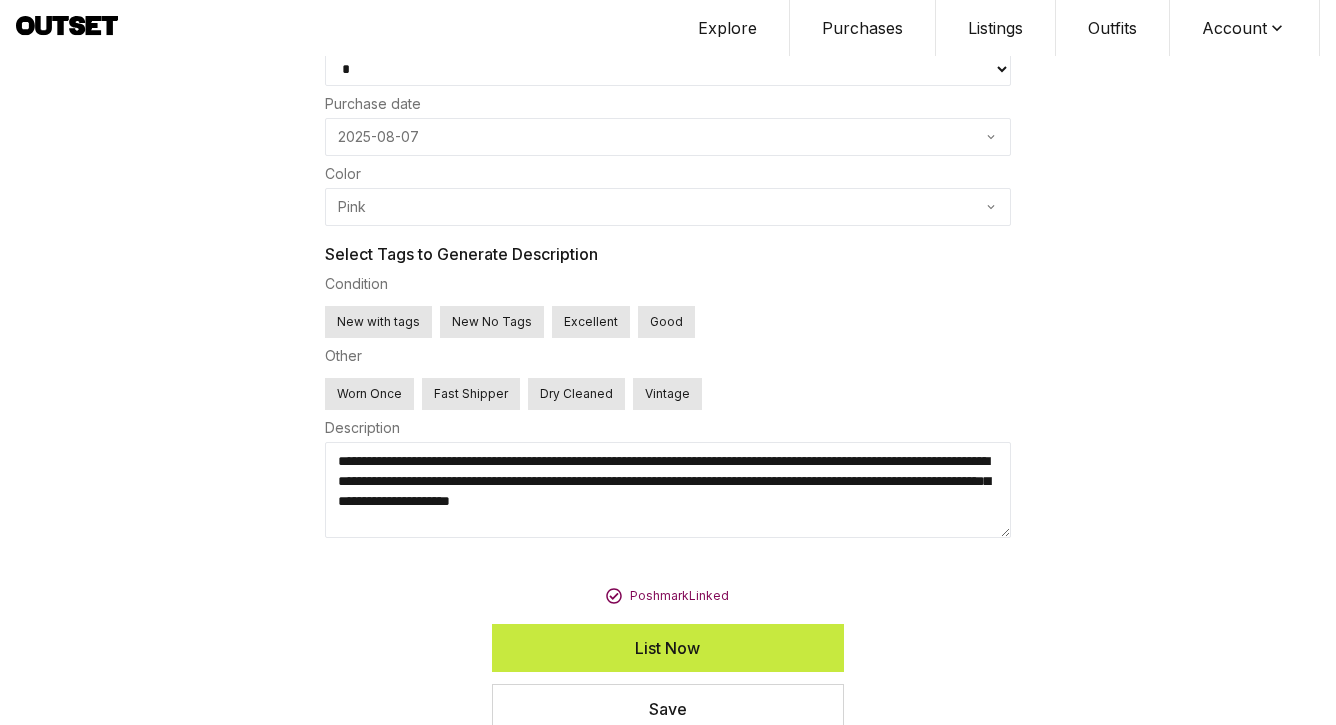 scroll, scrollTop: 767, scrollLeft: 0, axis: vertical 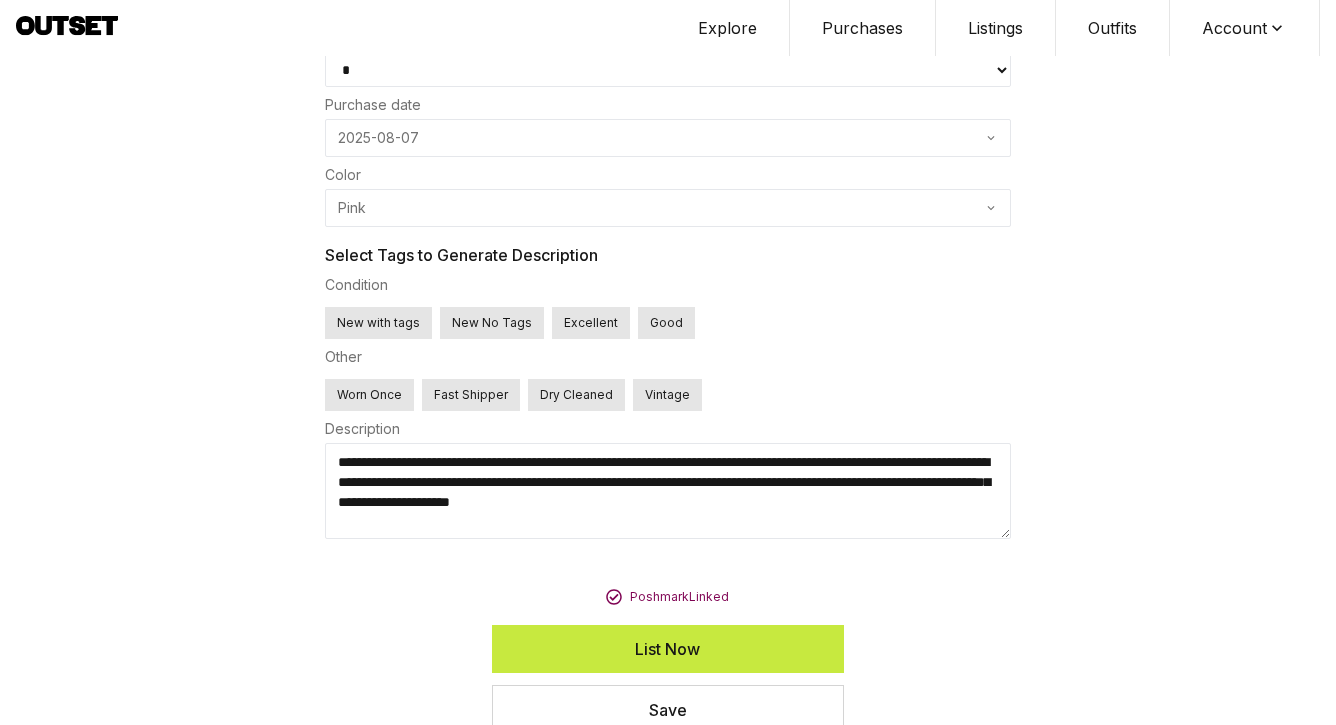 click on "Excellent" at bounding box center [591, 323] 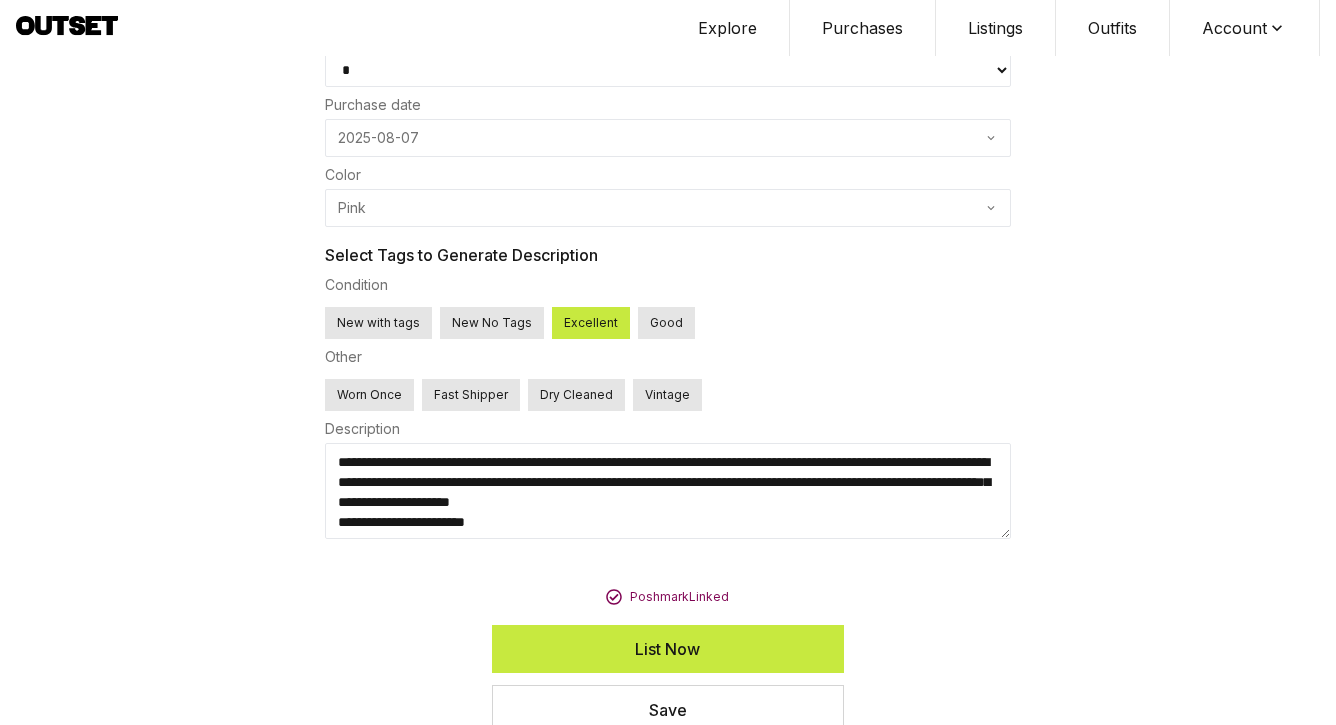 click on "**********" at bounding box center [668, 491] 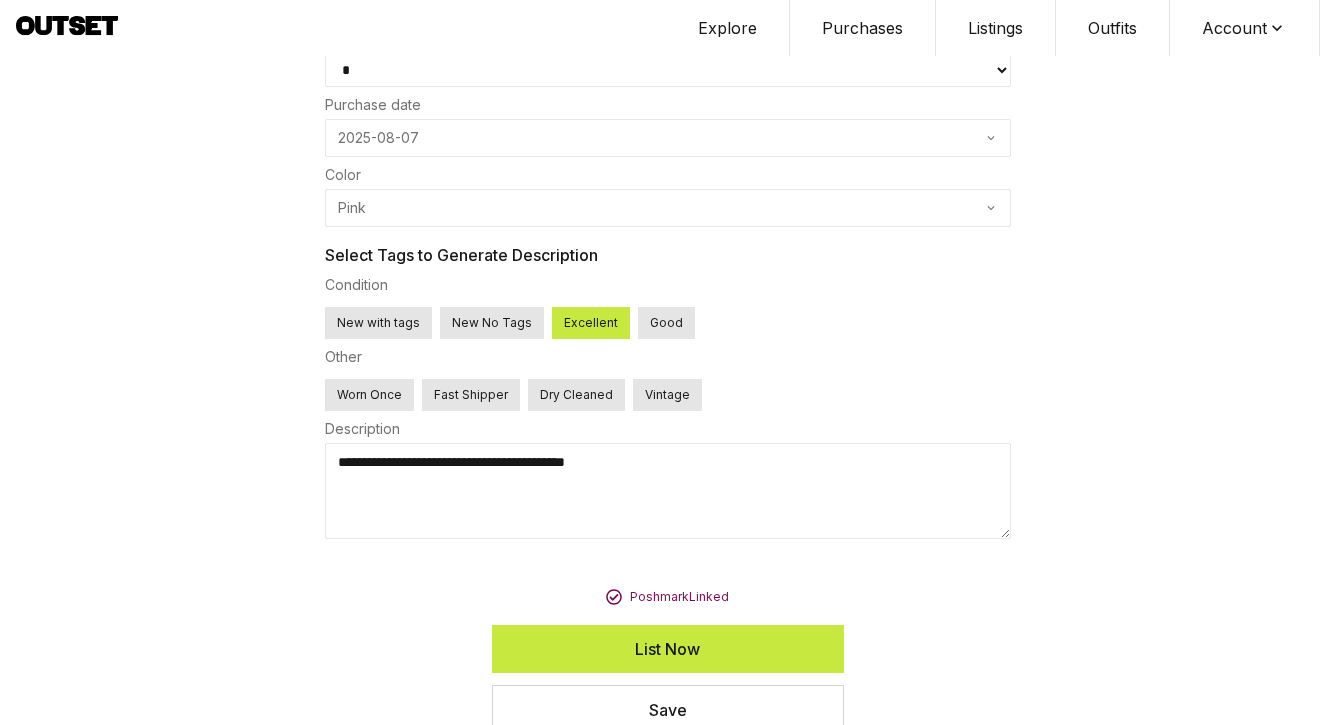 type on "**********" 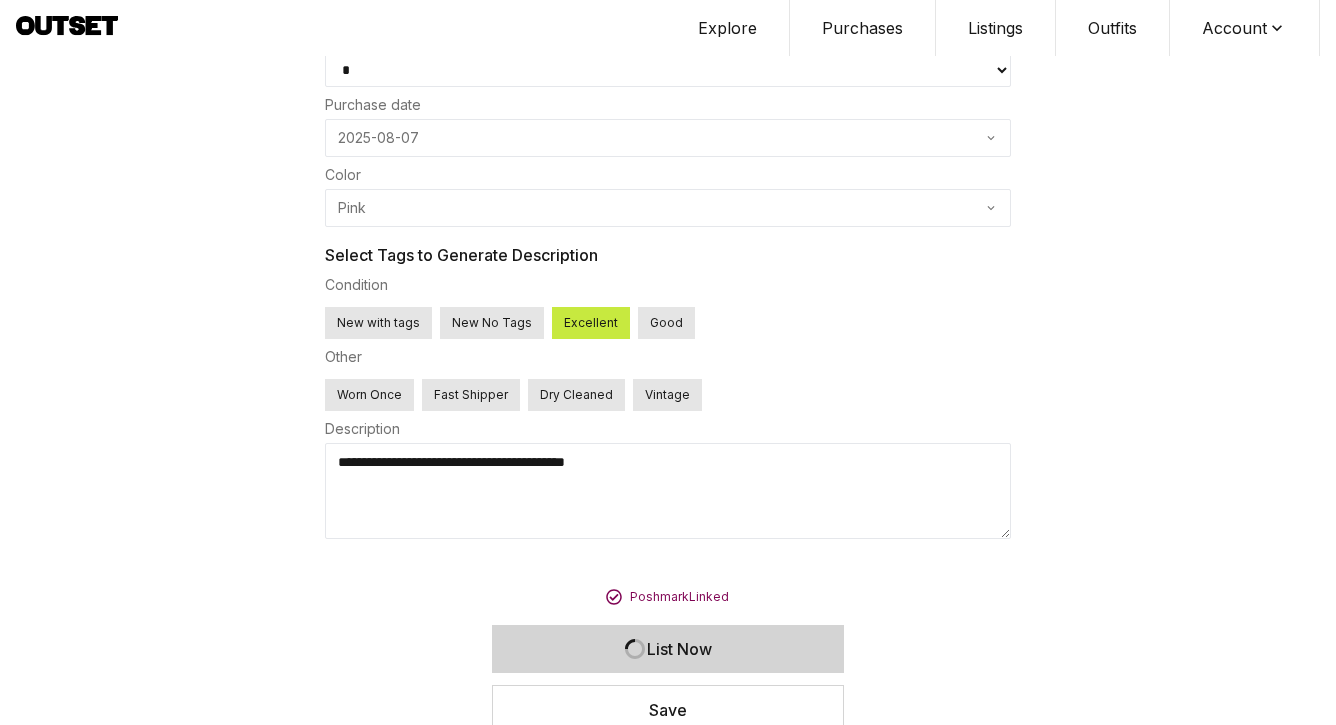 select 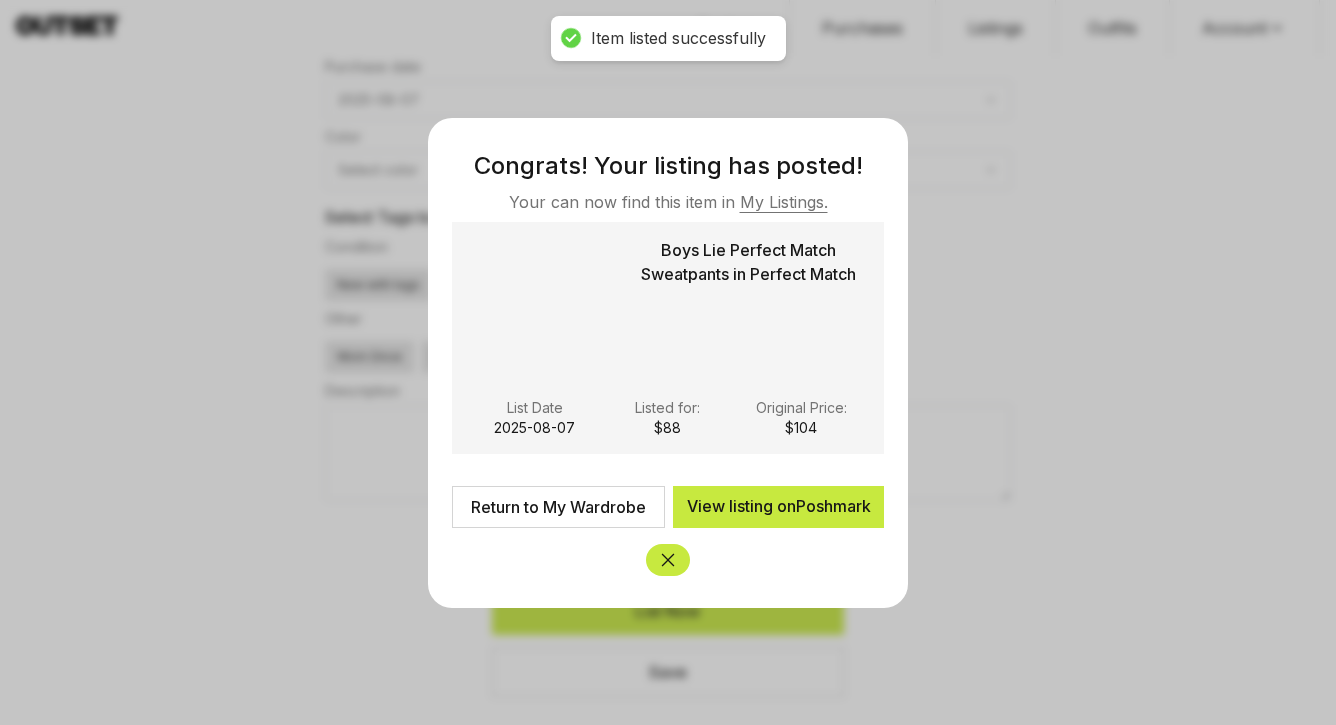 scroll, scrollTop: 723, scrollLeft: 0, axis: vertical 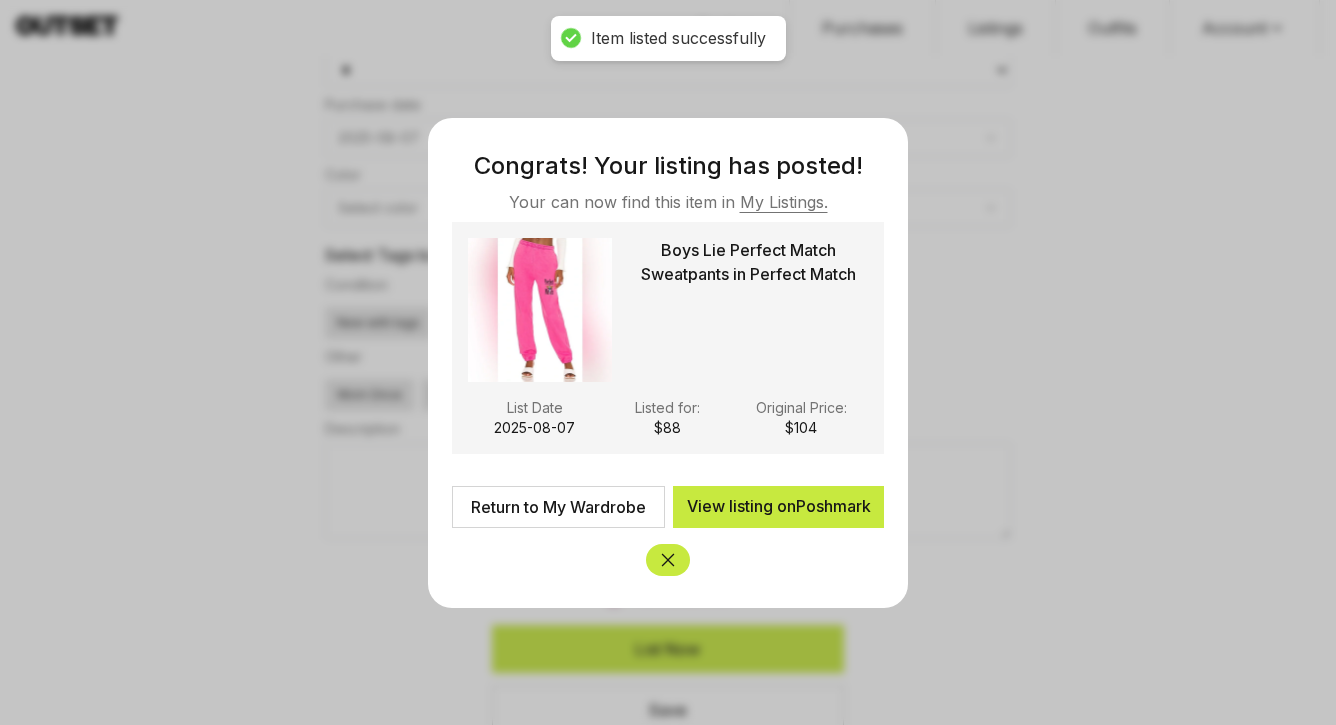 click on "Return to My Wardrobe" at bounding box center [558, 507] 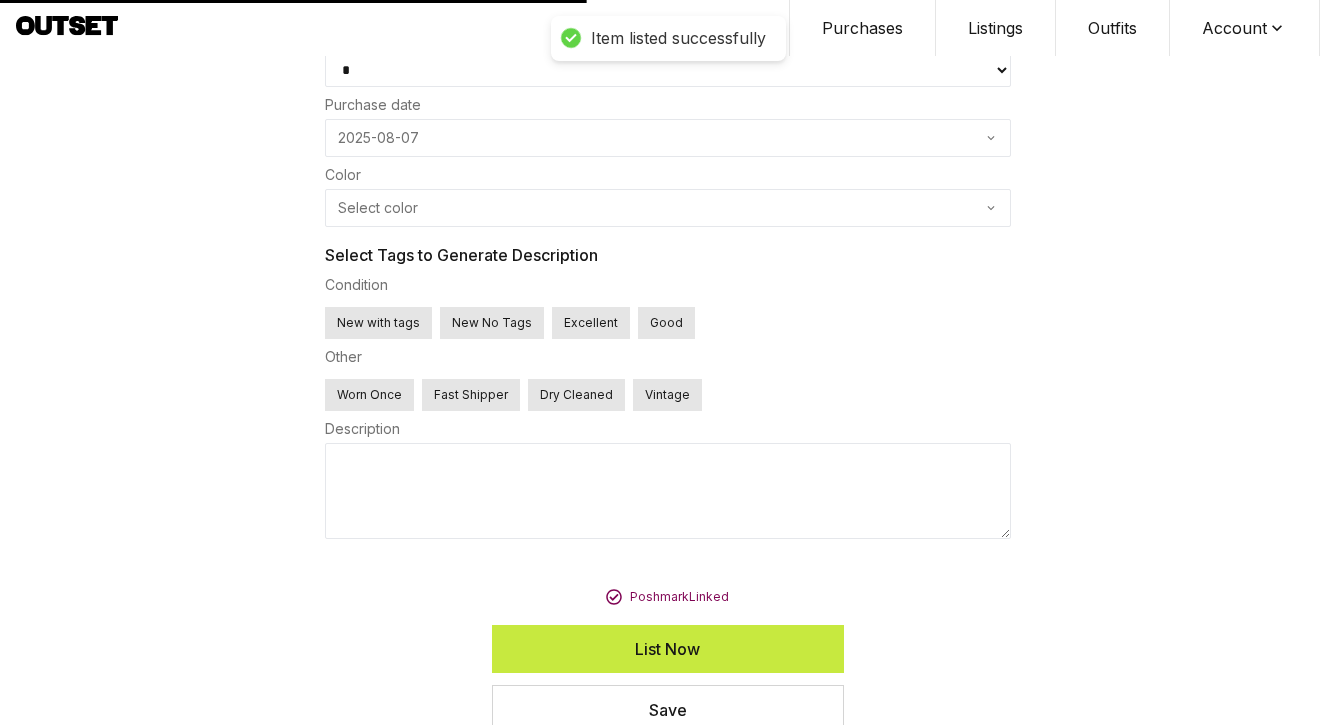 scroll, scrollTop: 0, scrollLeft: 0, axis: both 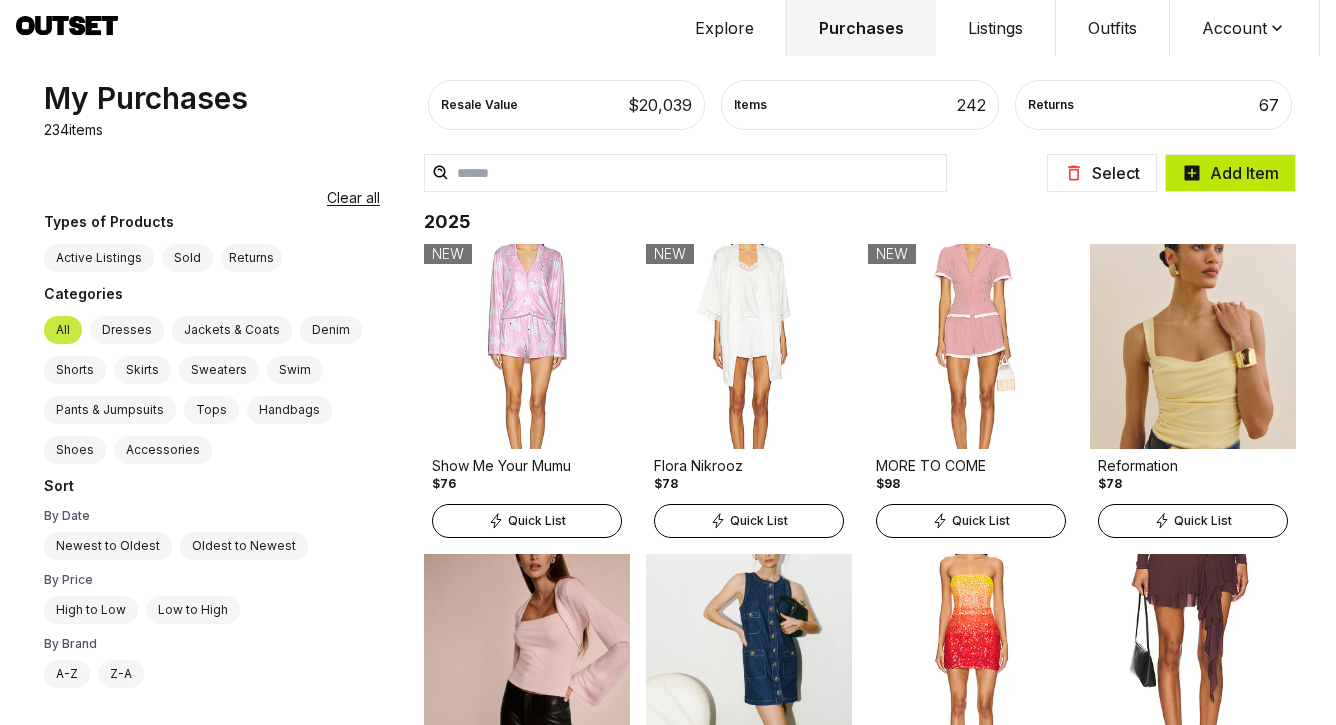 click on "Add Item" at bounding box center [1230, 173] 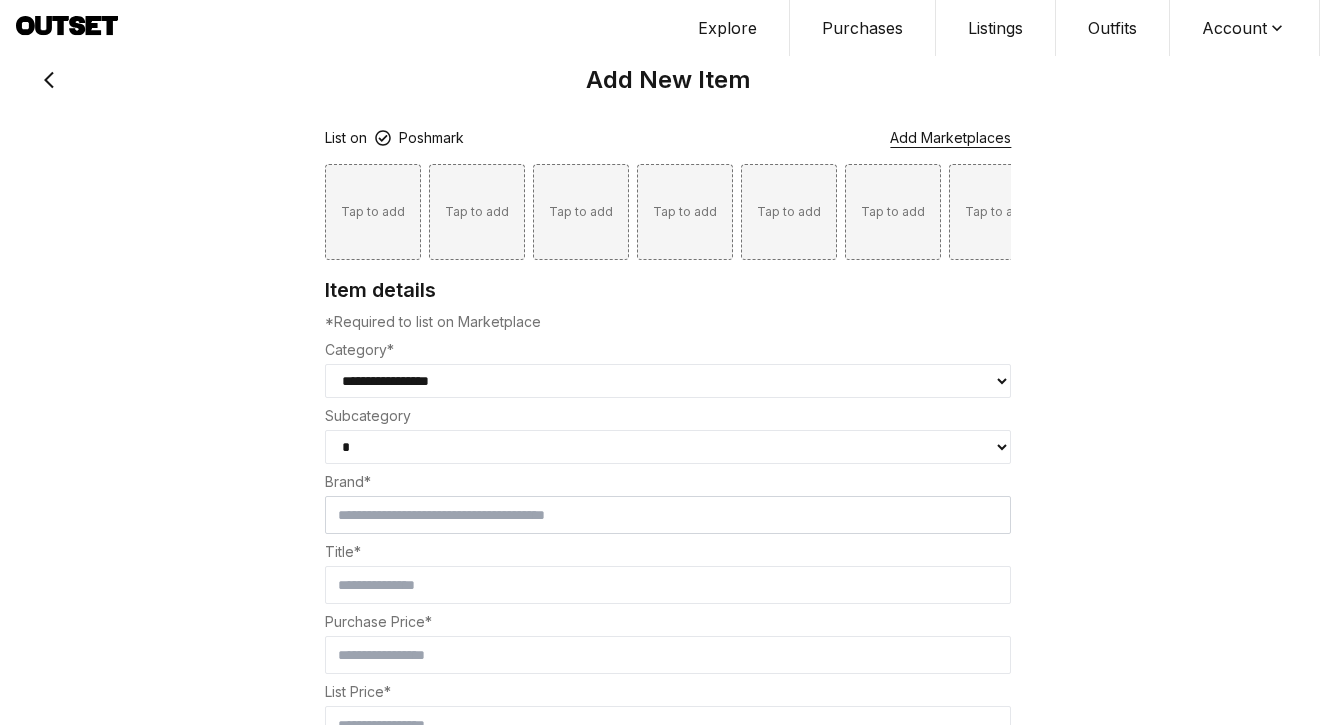 click on "Tap to add" at bounding box center [373, 212] 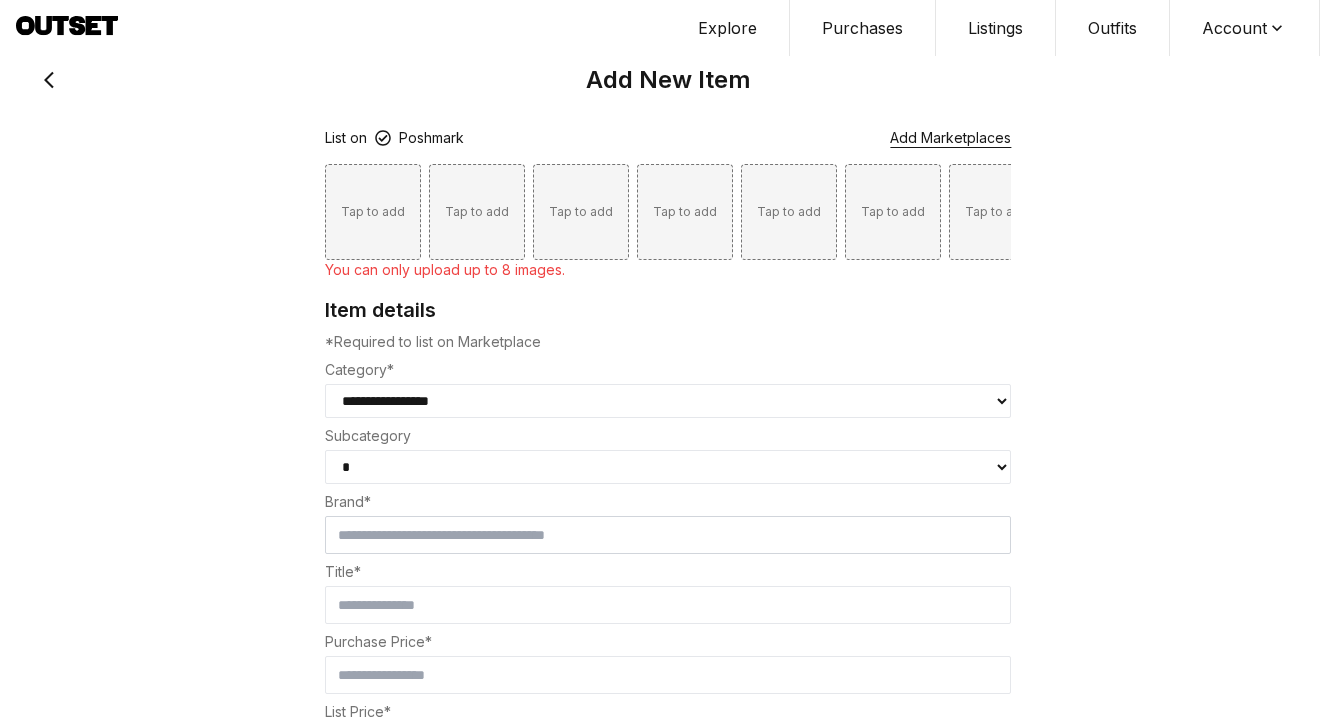 click on "Tap to add" at bounding box center [373, 212] 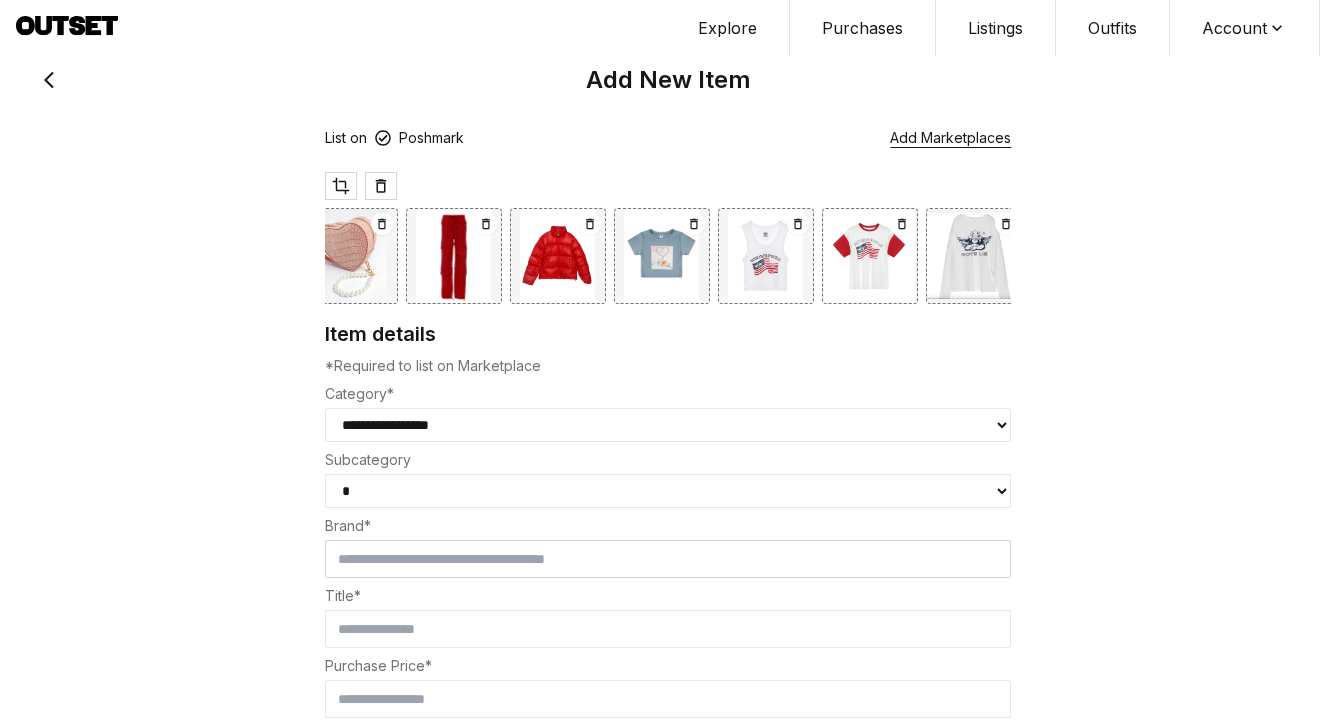 select on "****" 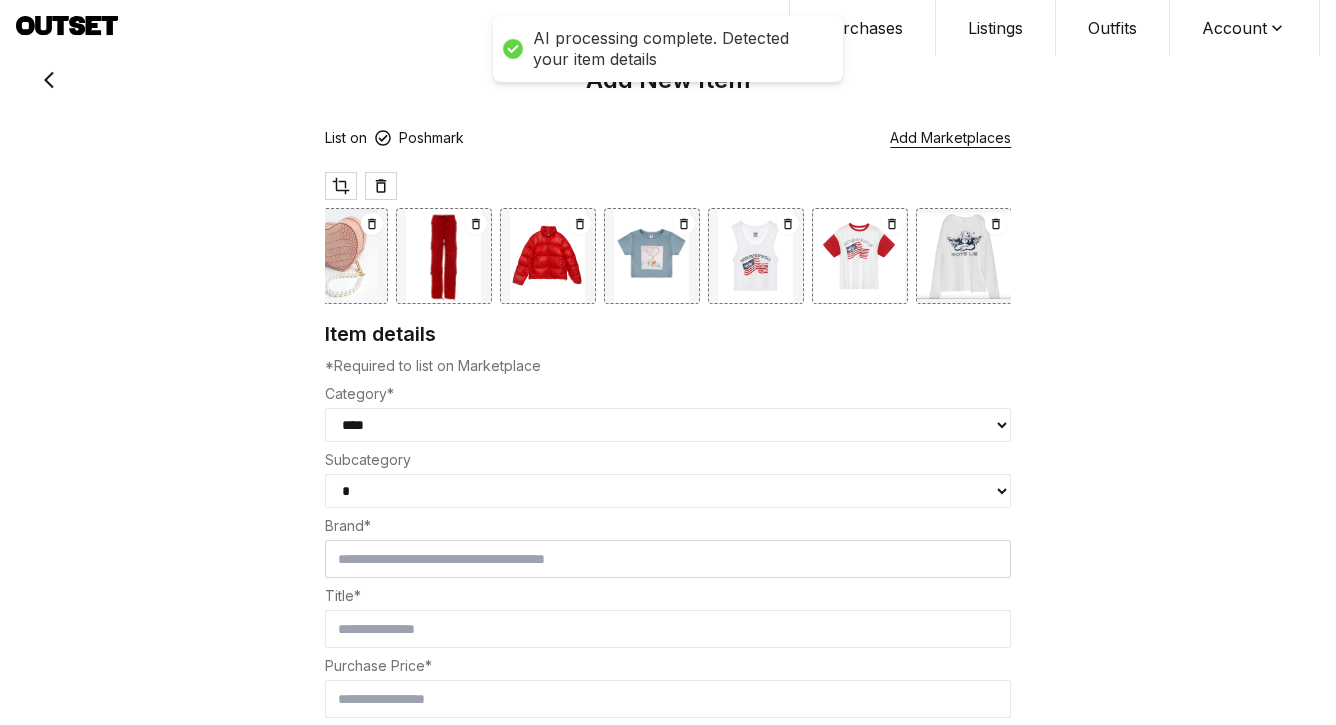 scroll, scrollTop: 0, scrollLeft: 139, axis: horizontal 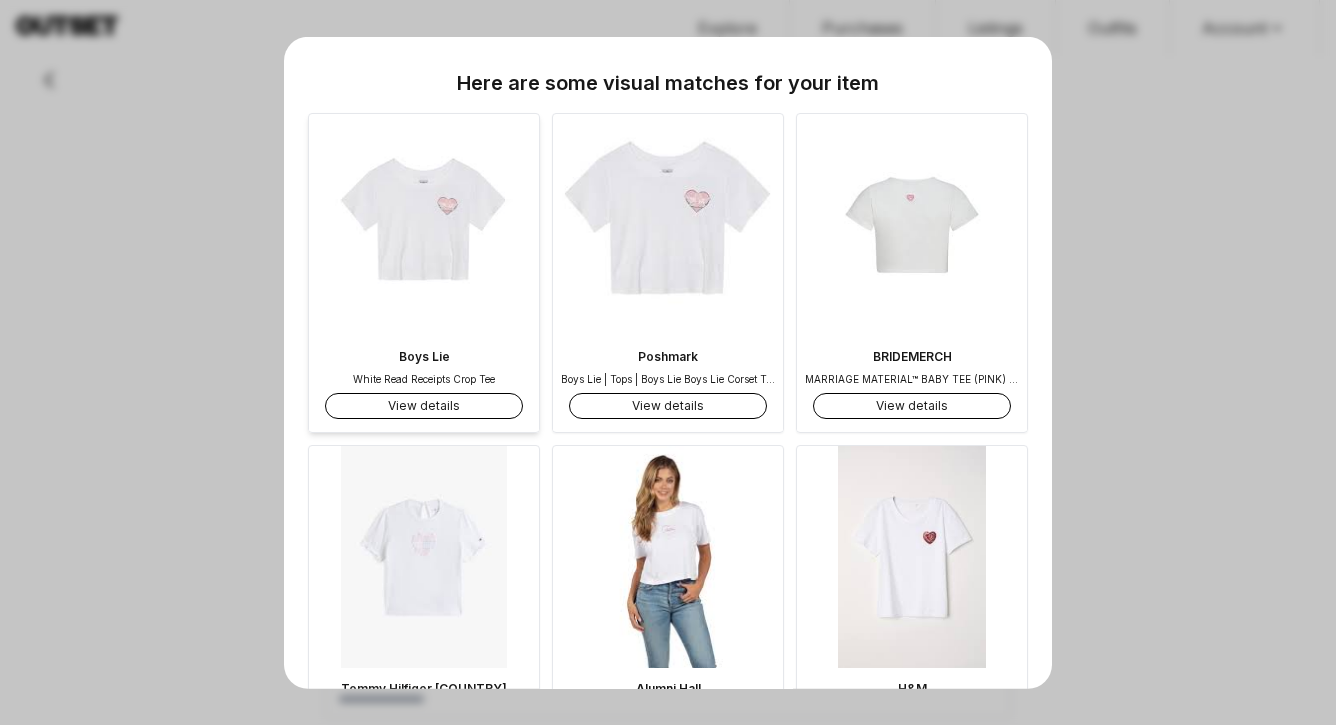 click on "View details" at bounding box center [424, 406] 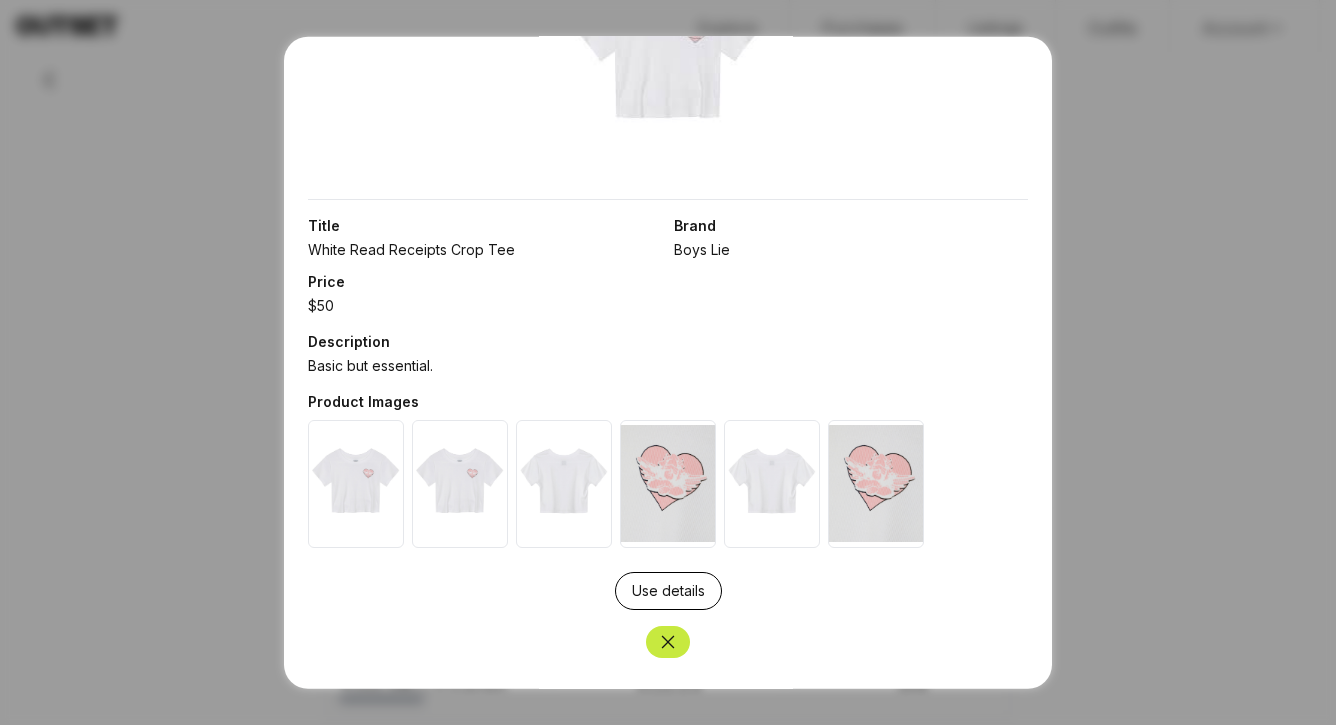 scroll, scrollTop: 218, scrollLeft: 0, axis: vertical 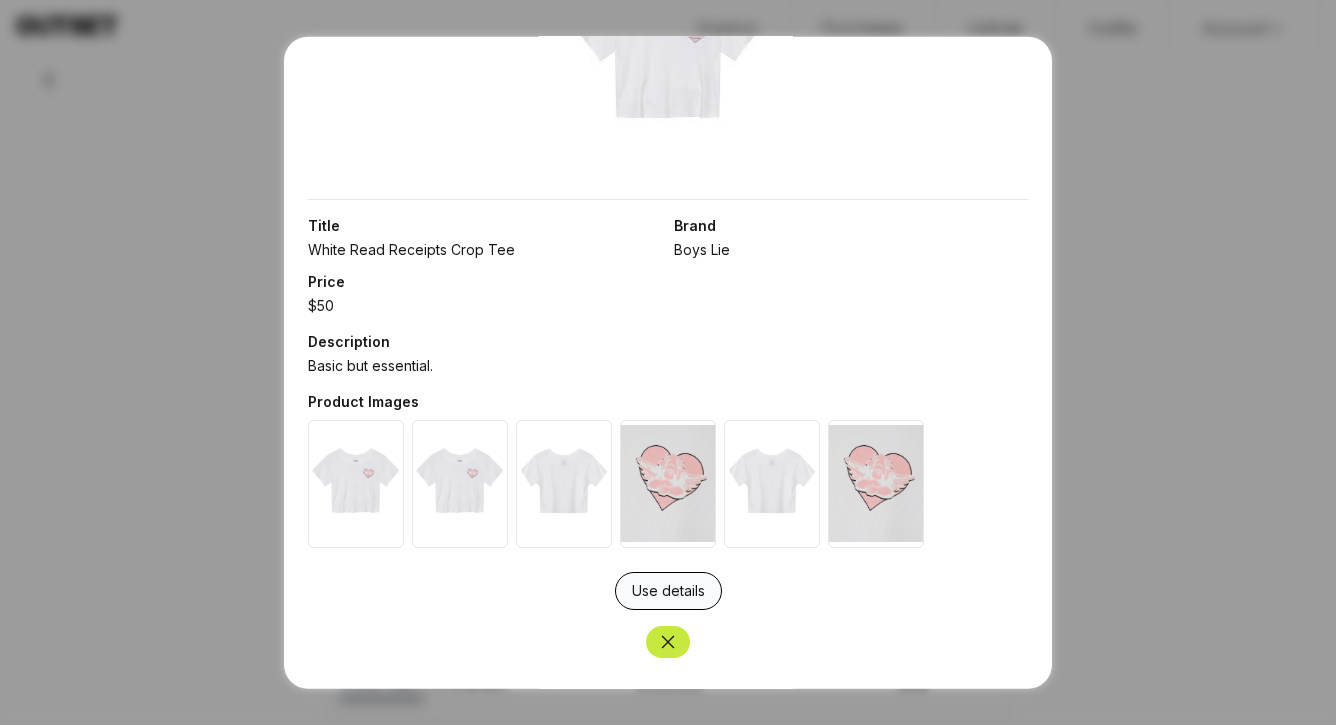 click on "Use details" at bounding box center (668, 590) 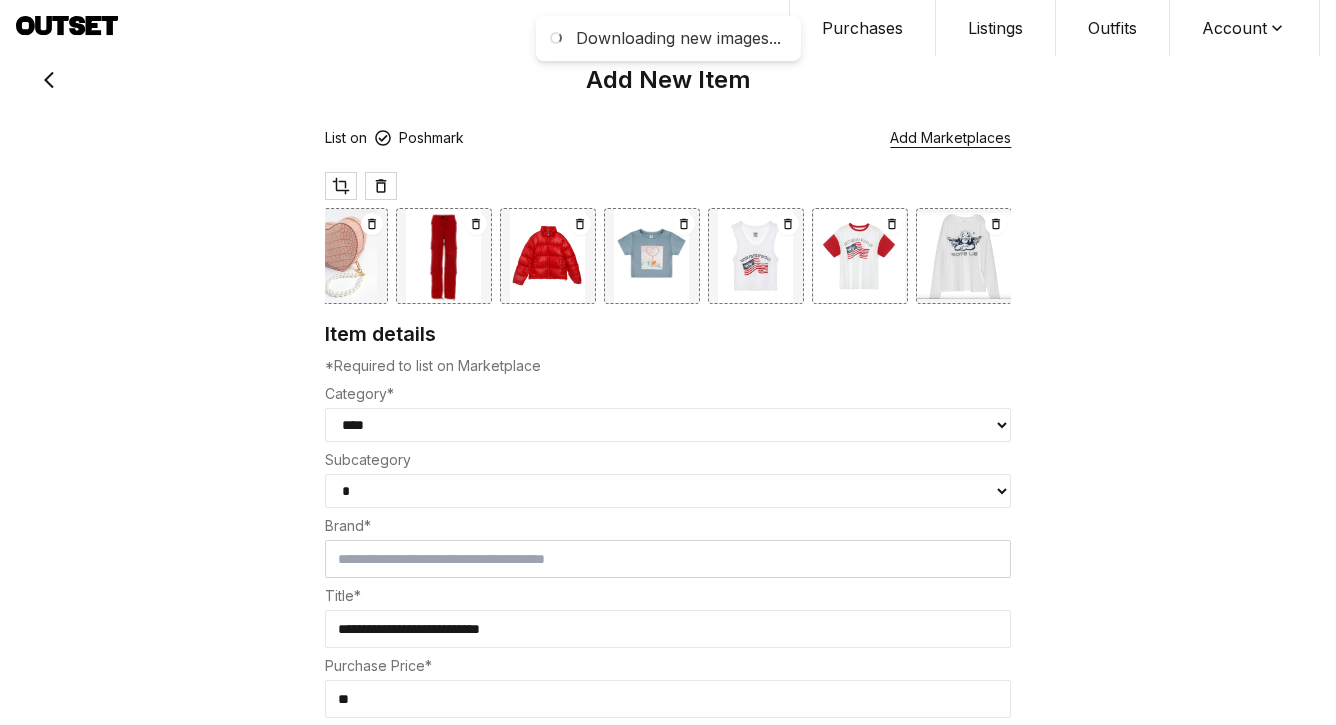 type on "********" 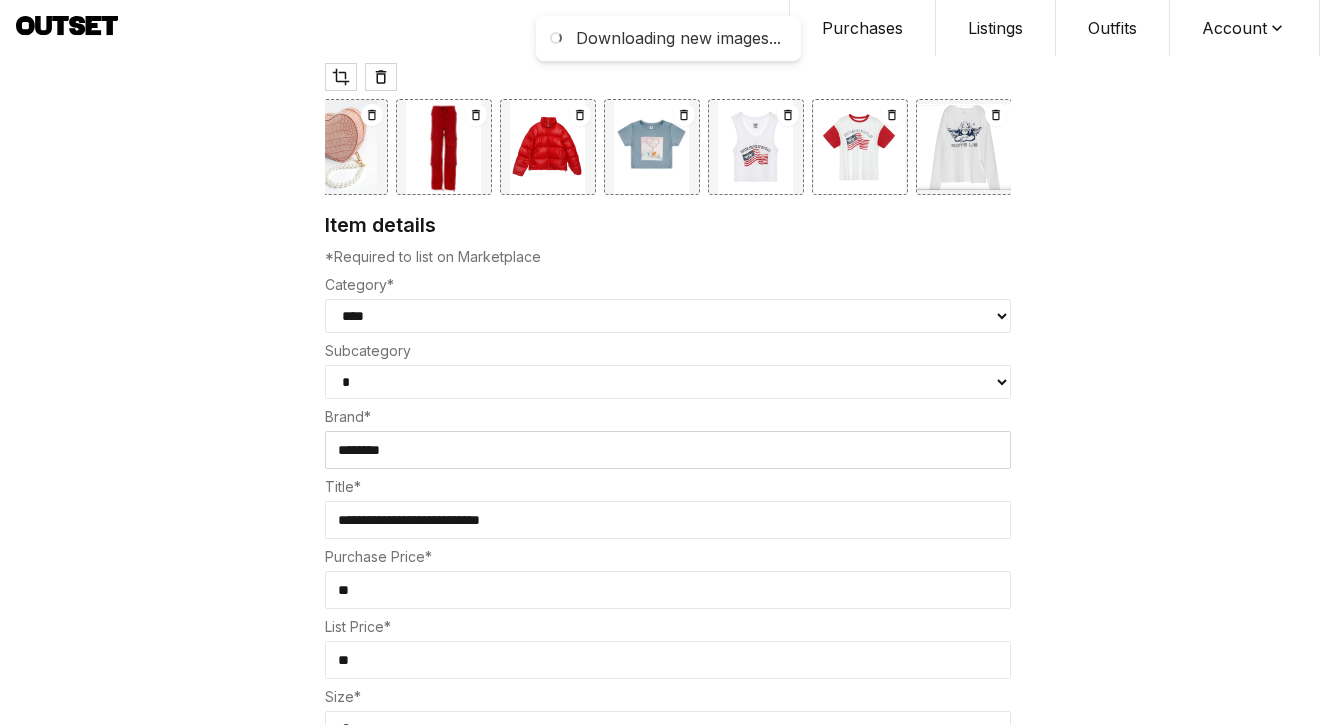scroll, scrollTop: 139, scrollLeft: 0, axis: vertical 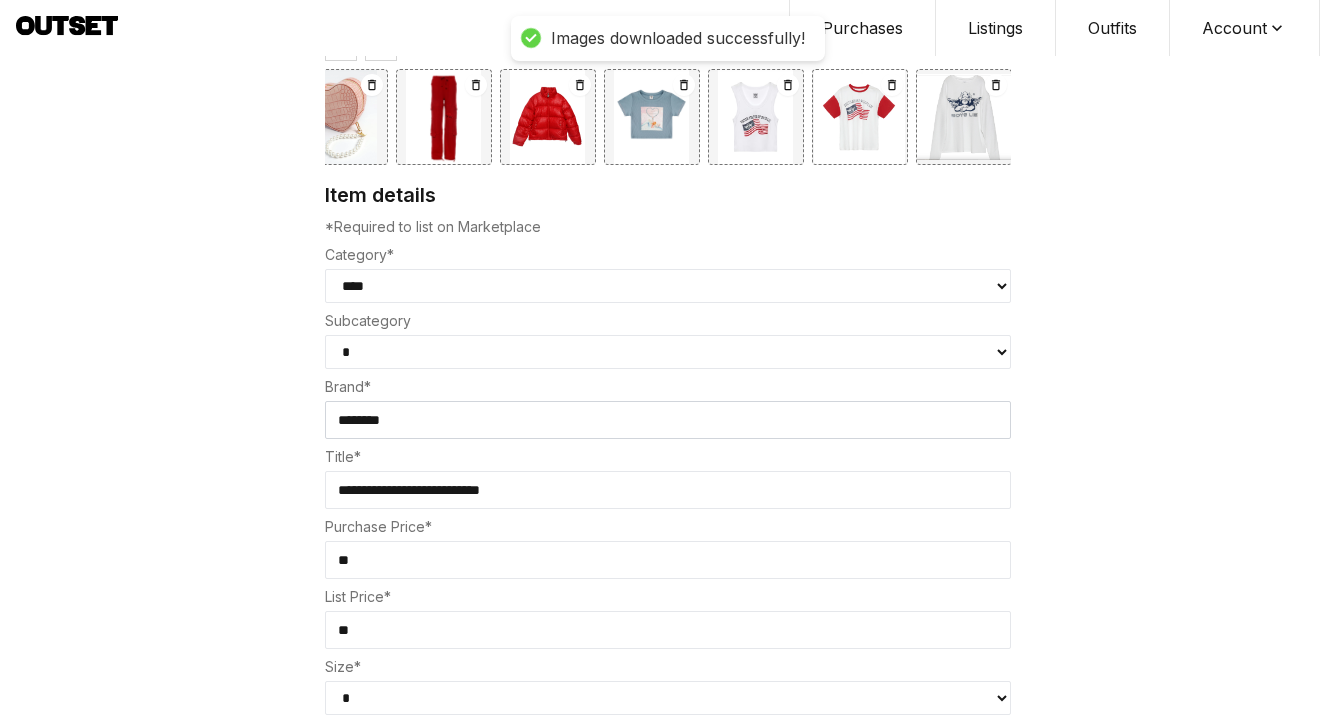 select on "**********" 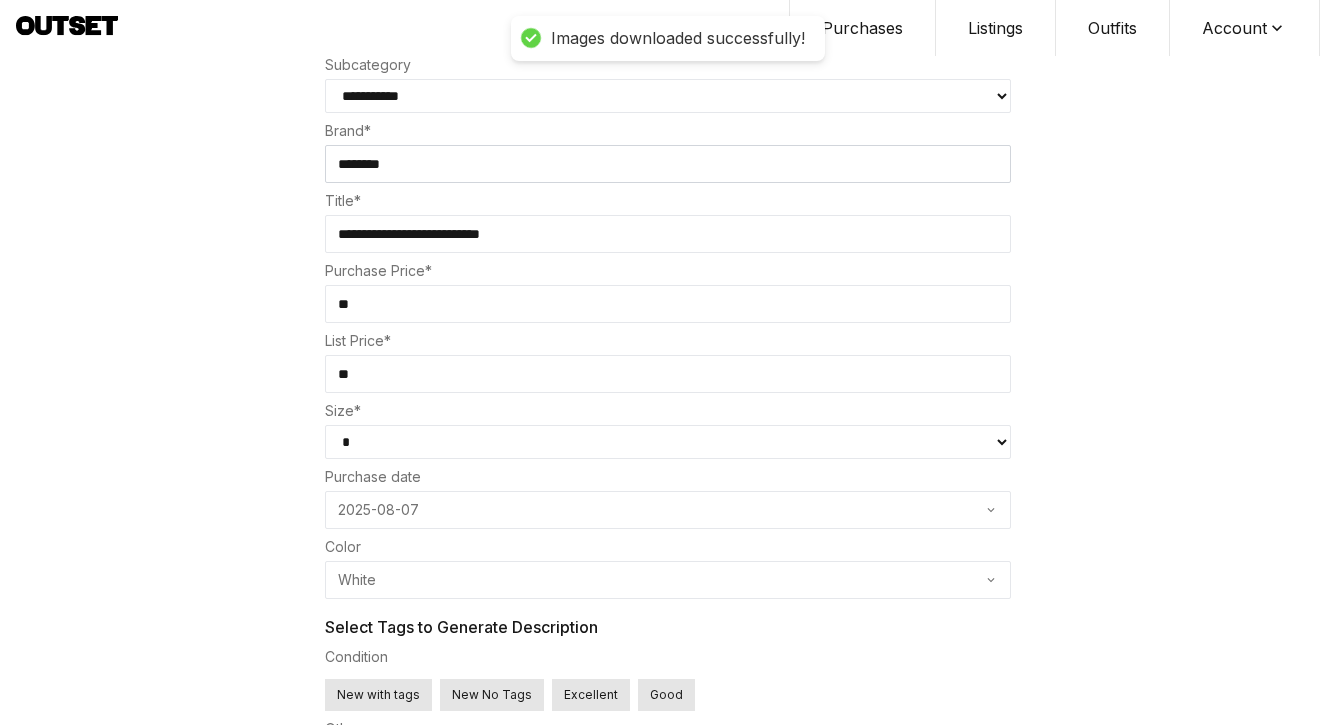 scroll, scrollTop: 420, scrollLeft: 0, axis: vertical 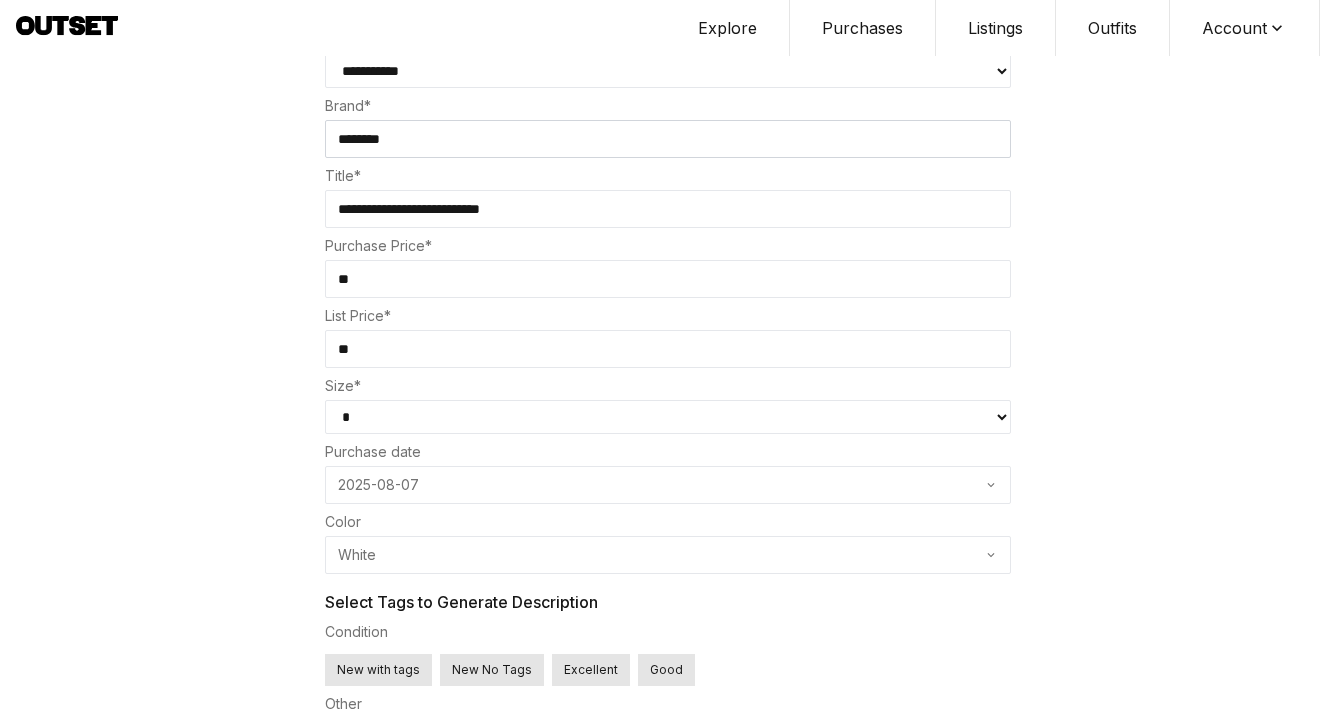 select on "*" 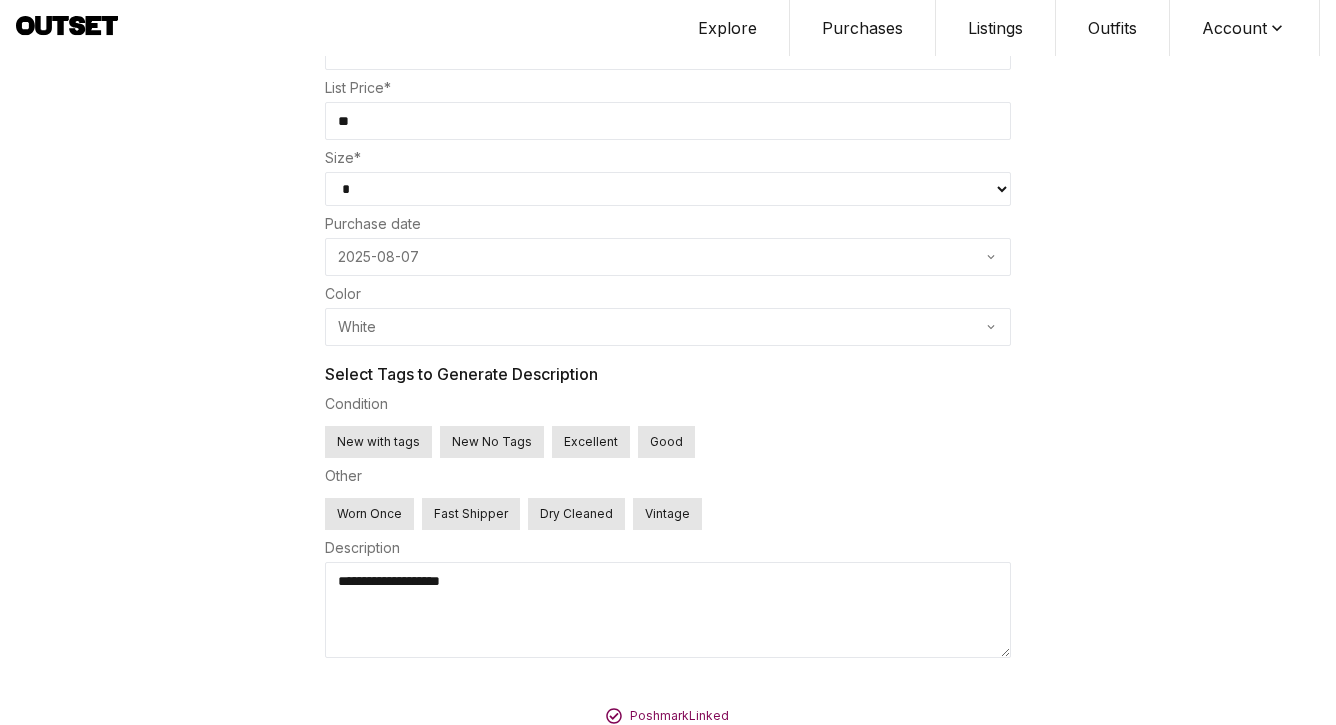 scroll, scrollTop: 692, scrollLeft: 0, axis: vertical 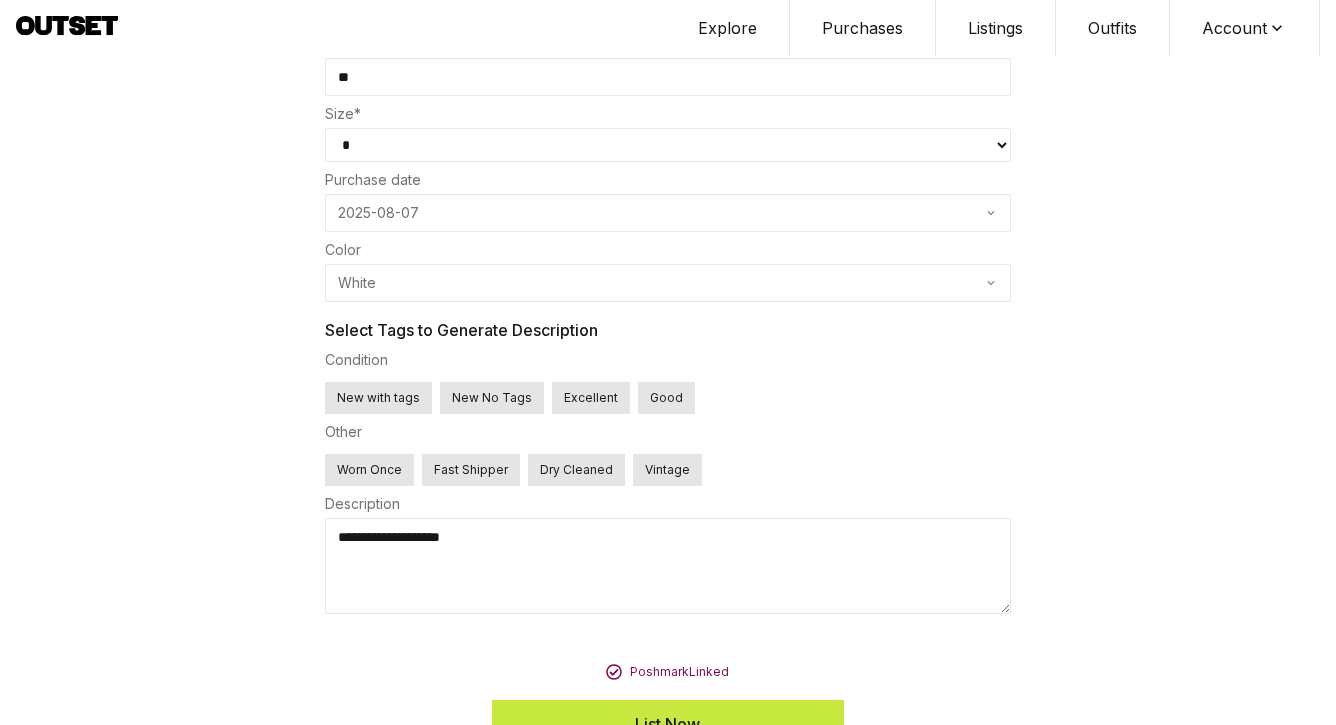 click on "Excellent" at bounding box center [591, 398] 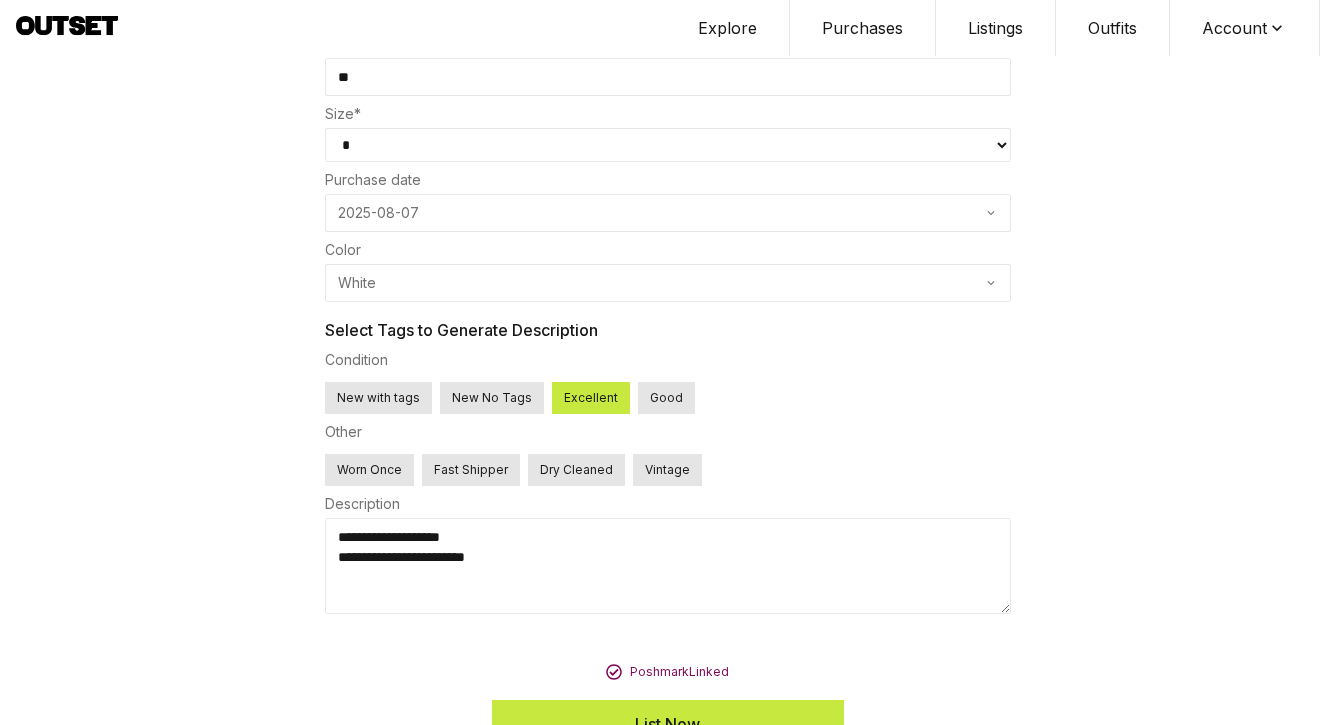 click on "**********" at bounding box center (668, 566) 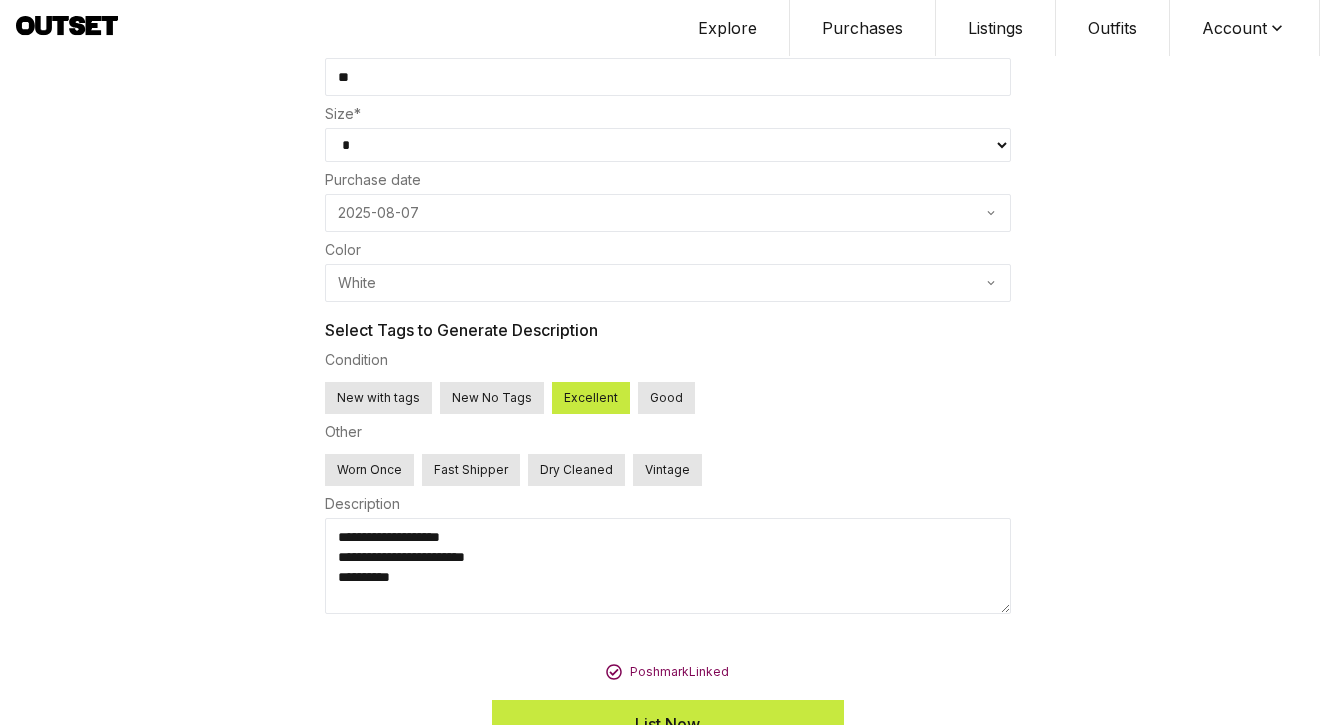 type on "**********" 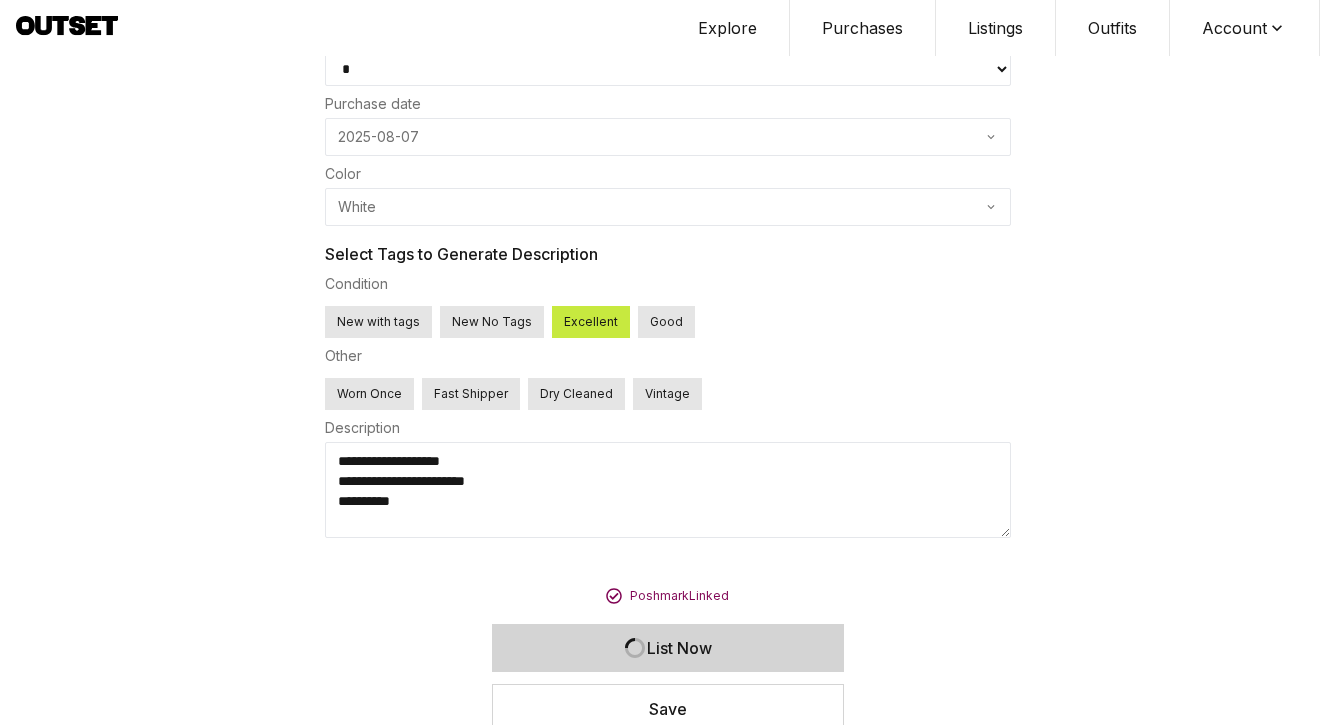 scroll, scrollTop: 767, scrollLeft: 0, axis: vertical 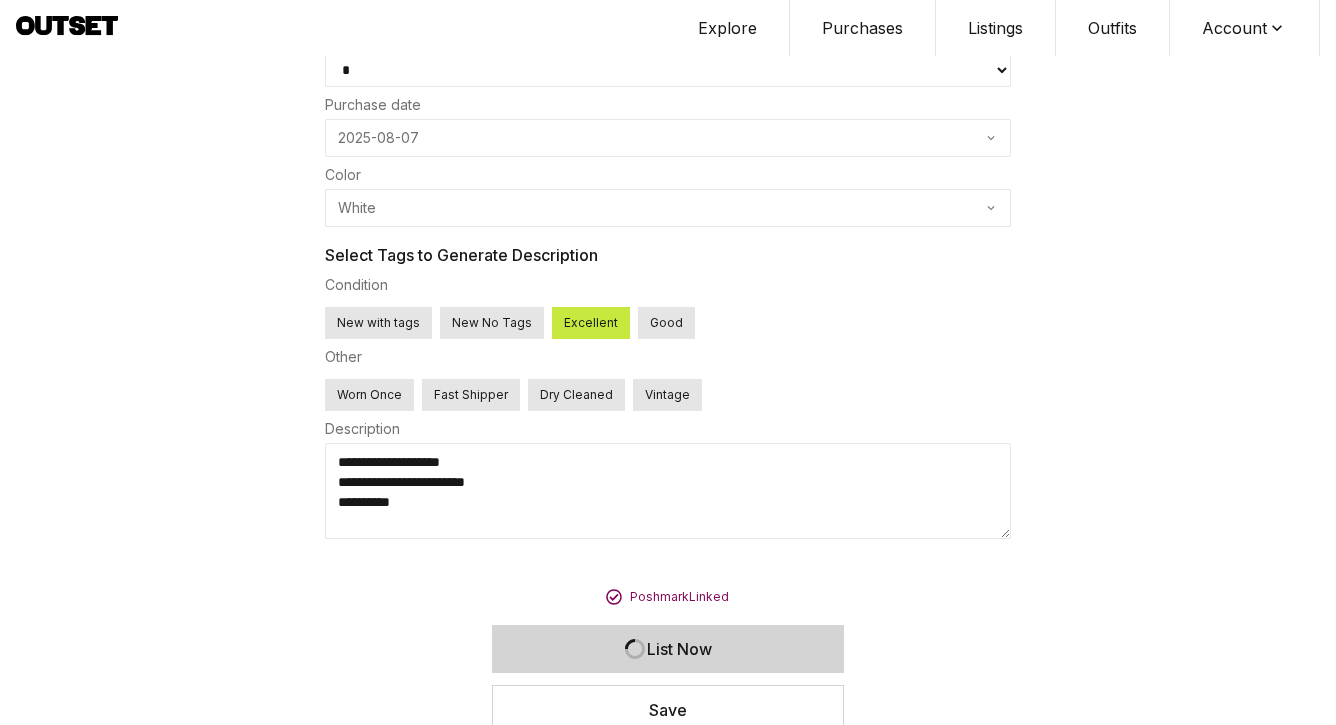 select 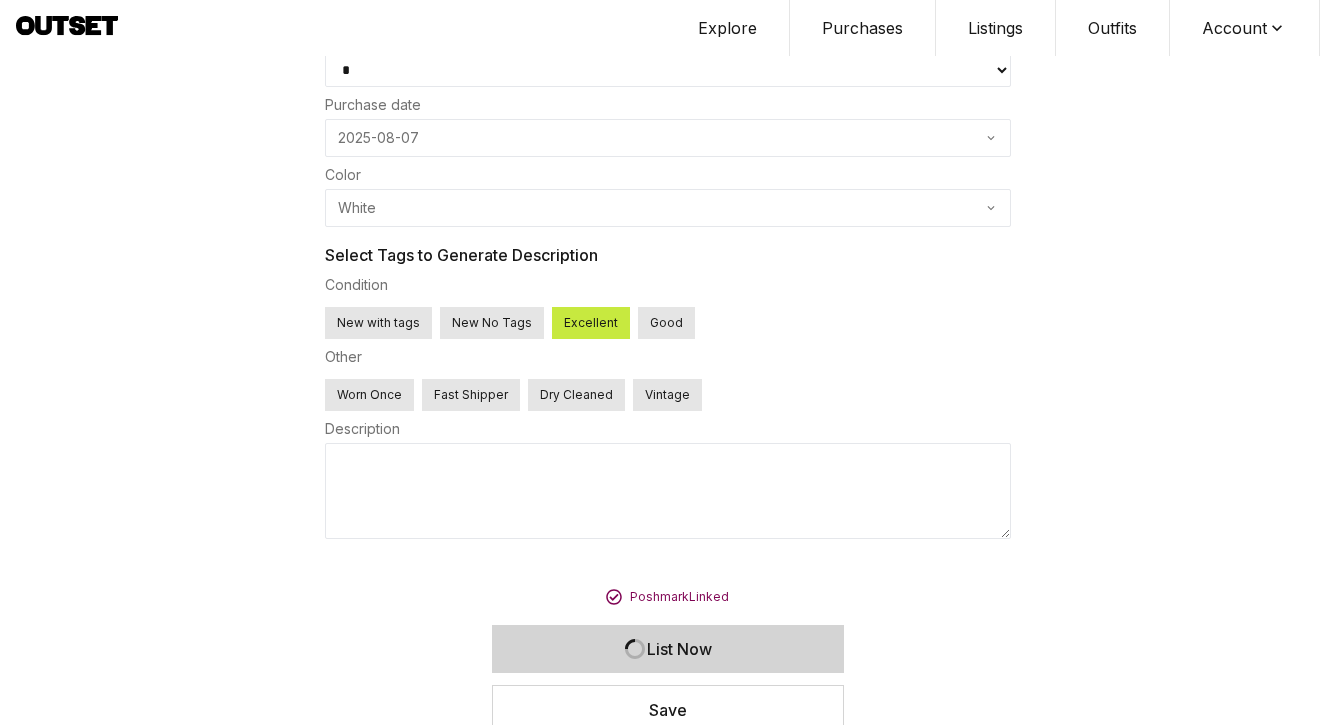 type 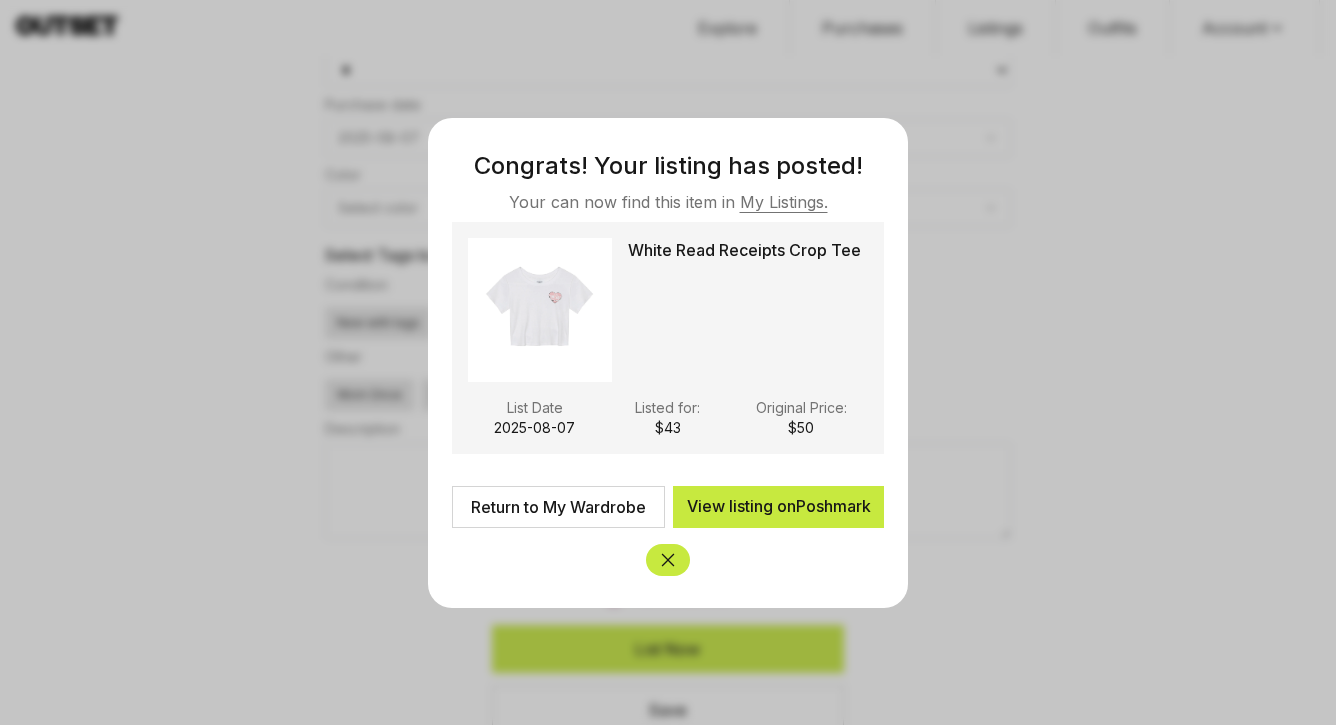 click on "Return to My Wardrobe" at bounding box center (558, 507) 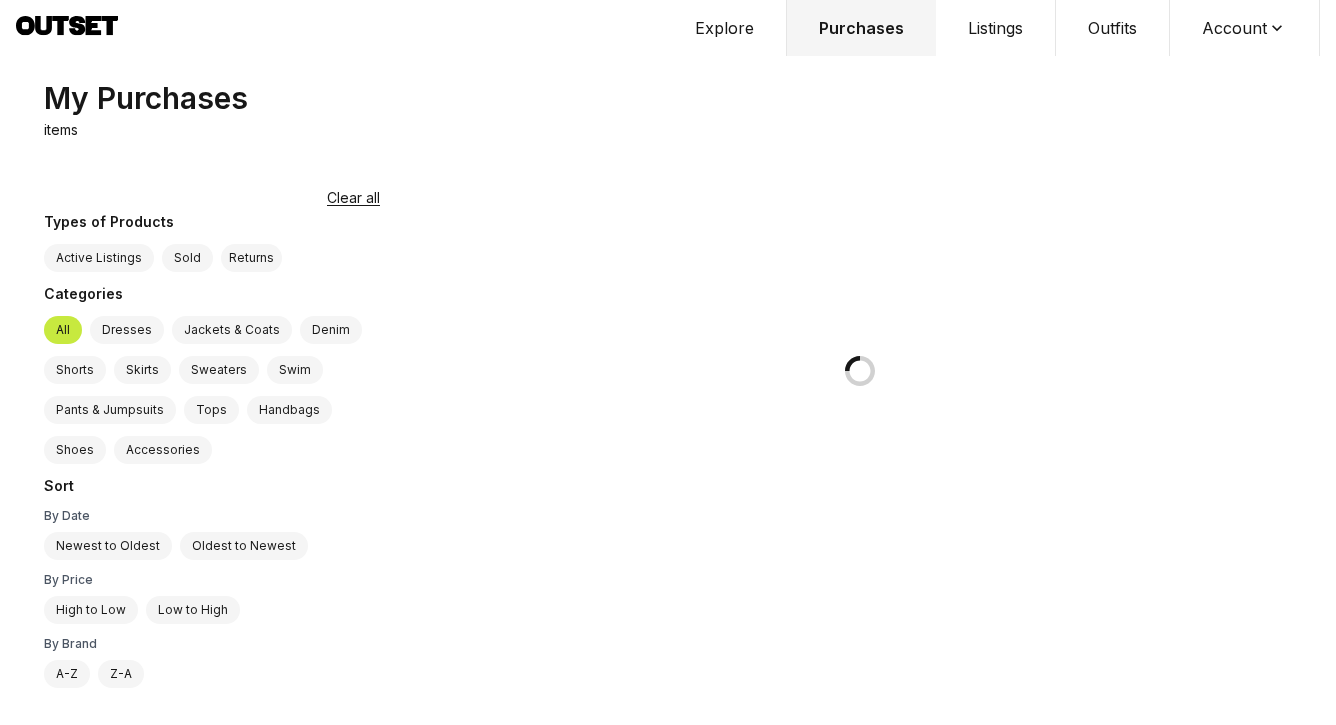 scroll, scrollTop: 0, scrollLeft: 0, axis: both 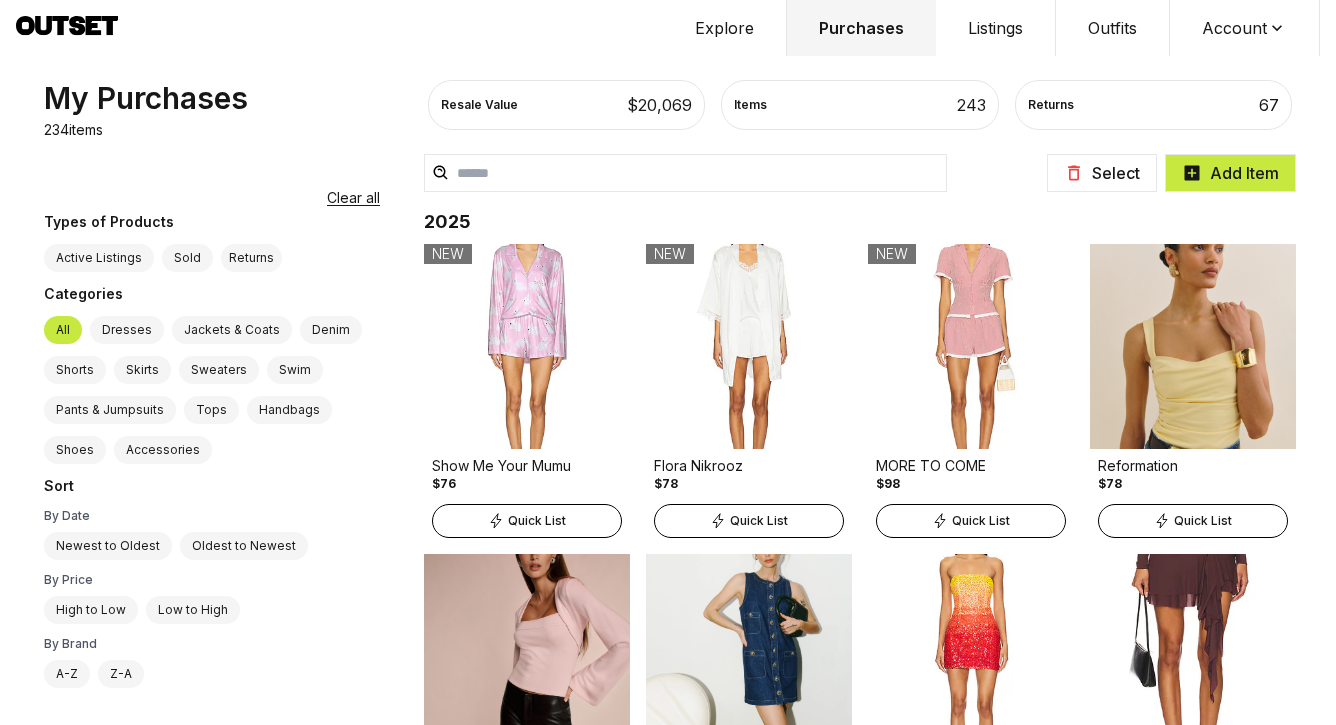 click on "Listings" at bounding box center [996, 28] 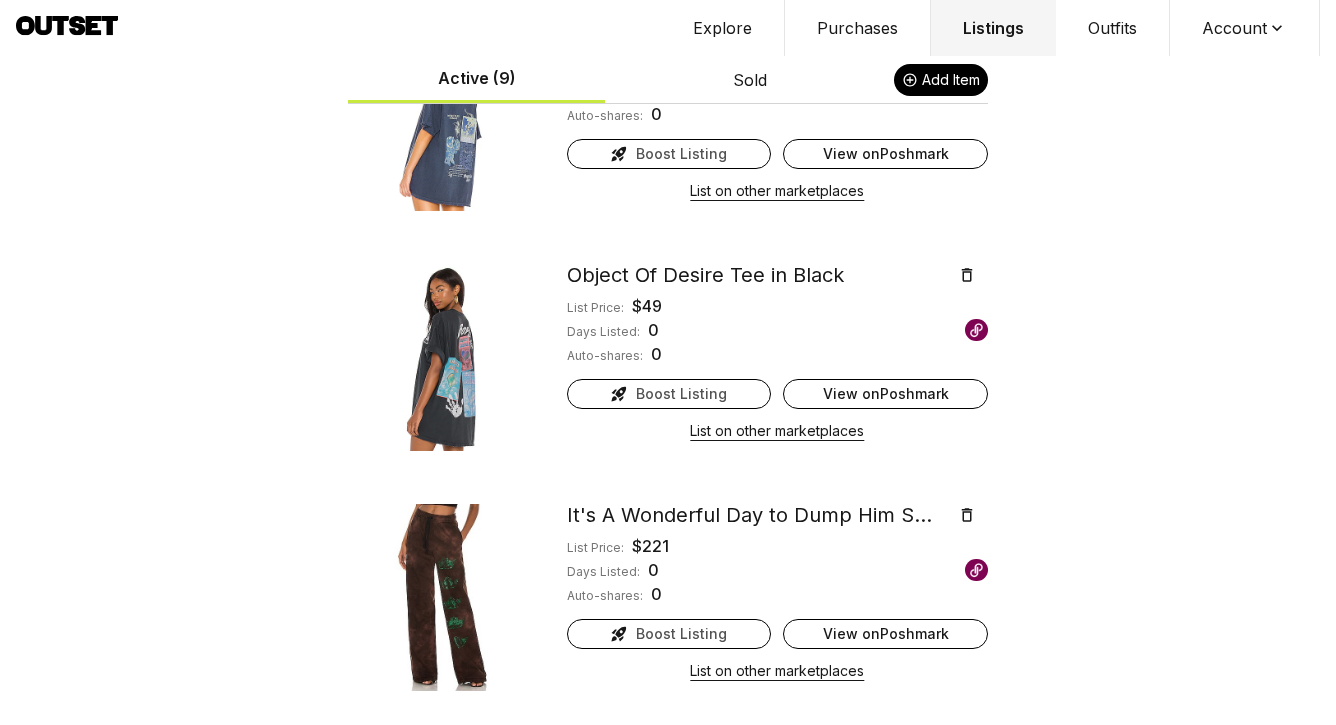 scroll, scrollTop: 1607, scrollLeft: 0, axis: vertical 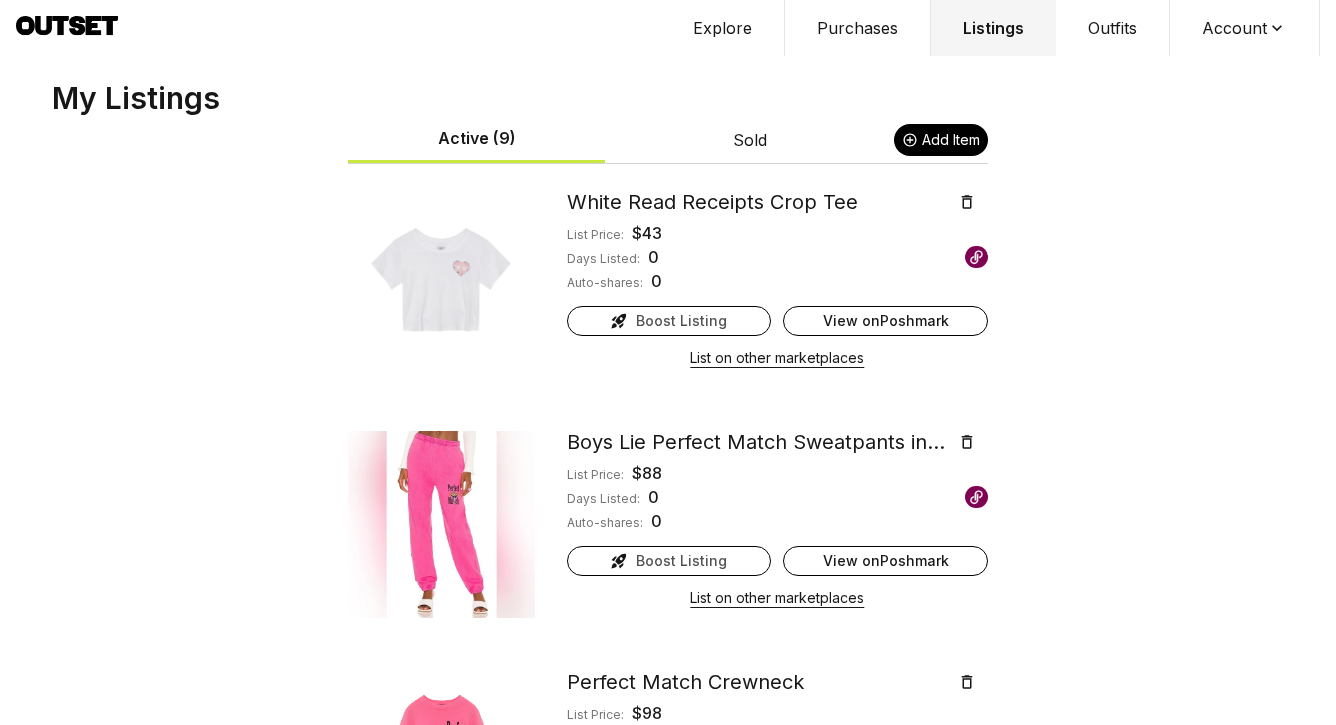 click on "Add Item" at bounding box center (941, 140) 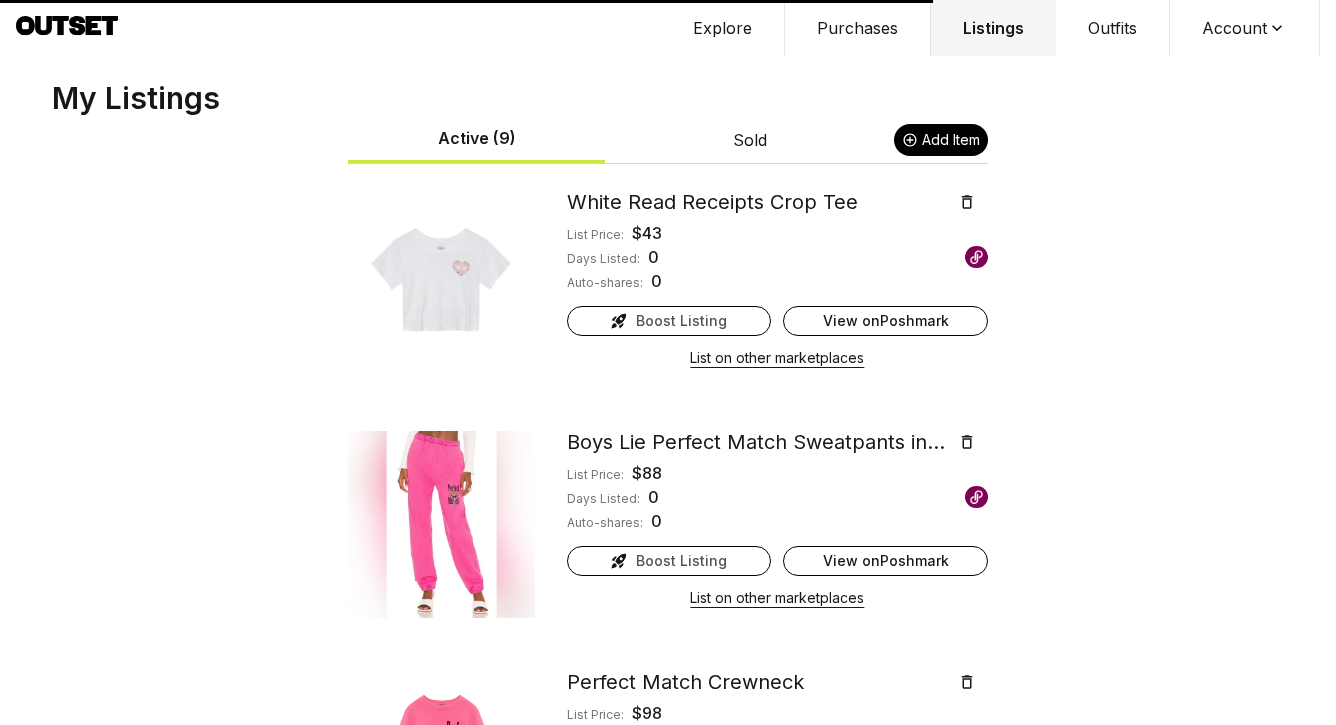 scroll, scrollTop: 0, scrollLeft: 0, axis: both 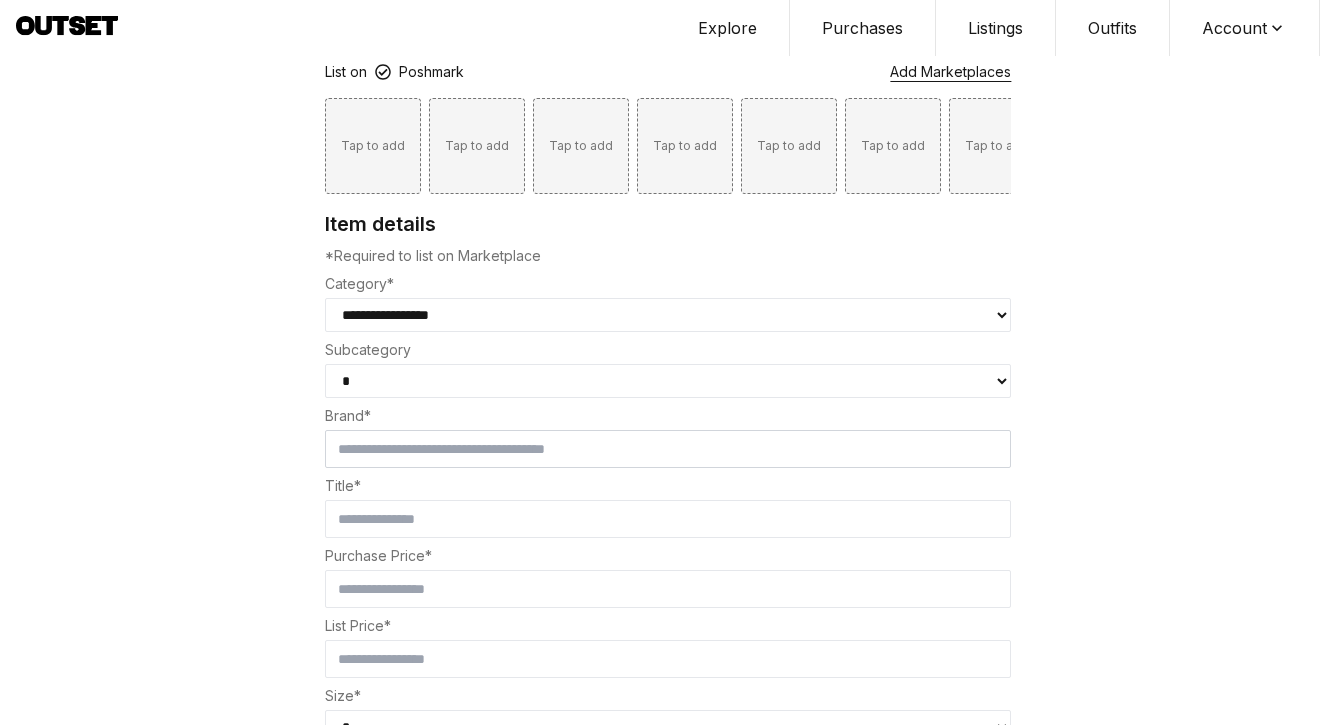 click on "Tap to add" at bounding box center [373, 146] 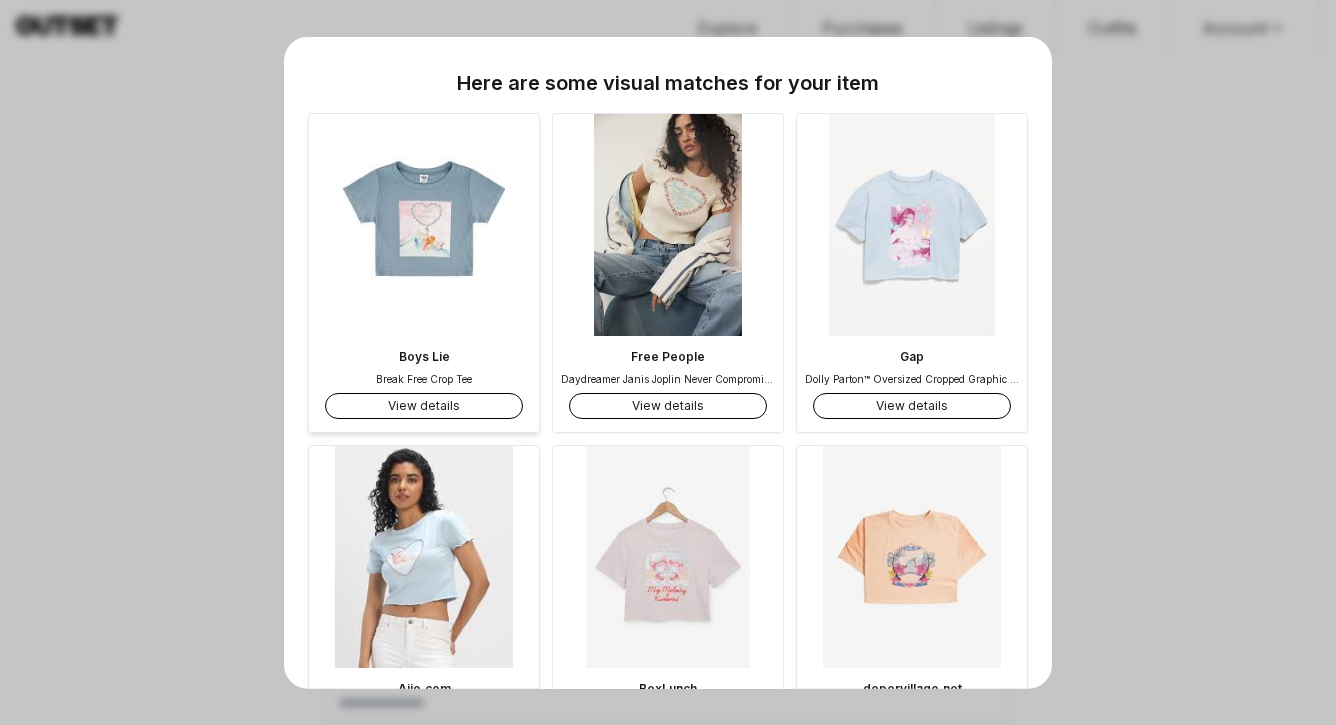 click on "View details" at bounding box center [424, 406] 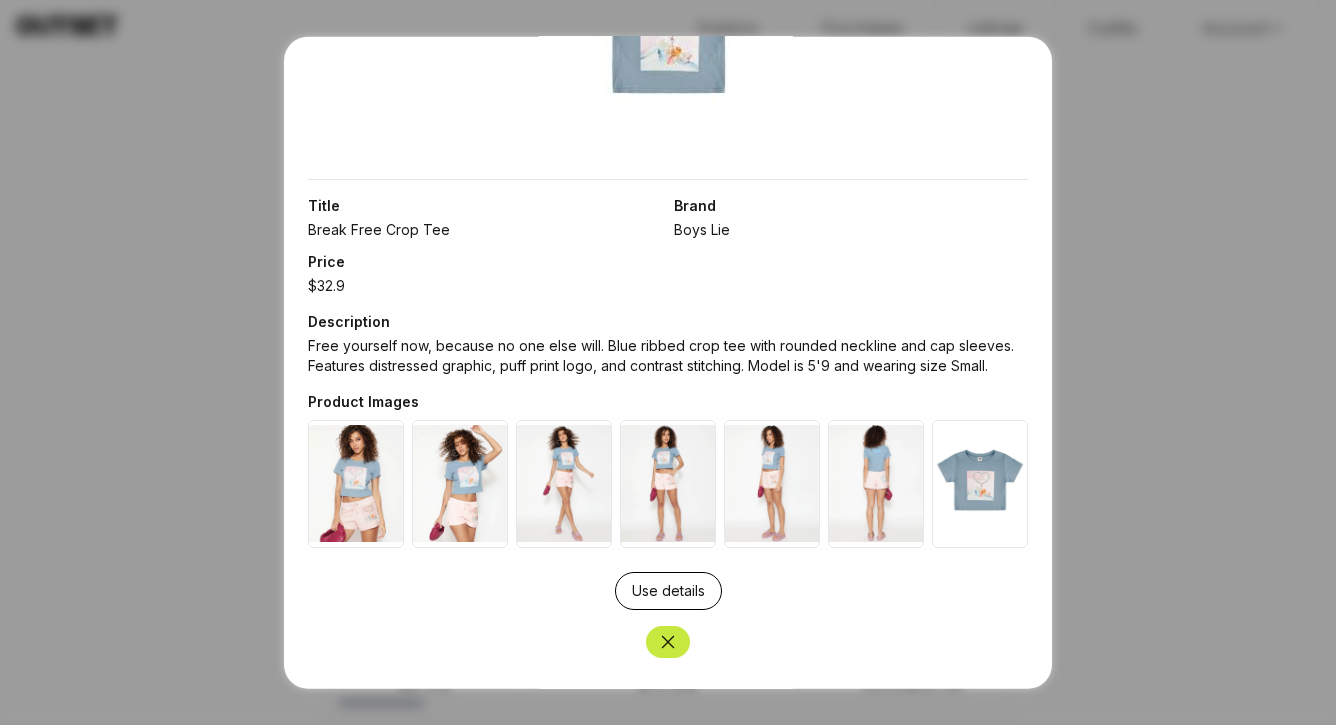 scroll, scrollTop: 238, scrollLeft: 0, axis: vertical 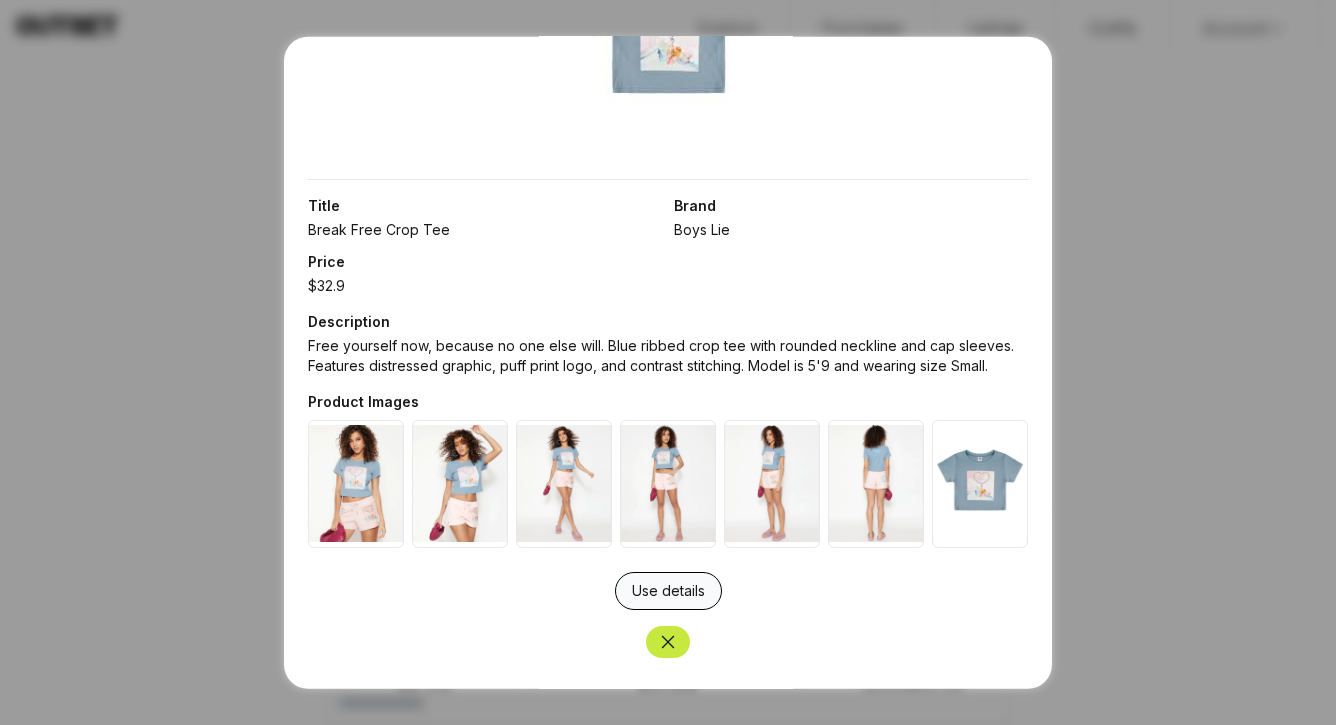 click on "Use details" at bounding box center (668, 590) 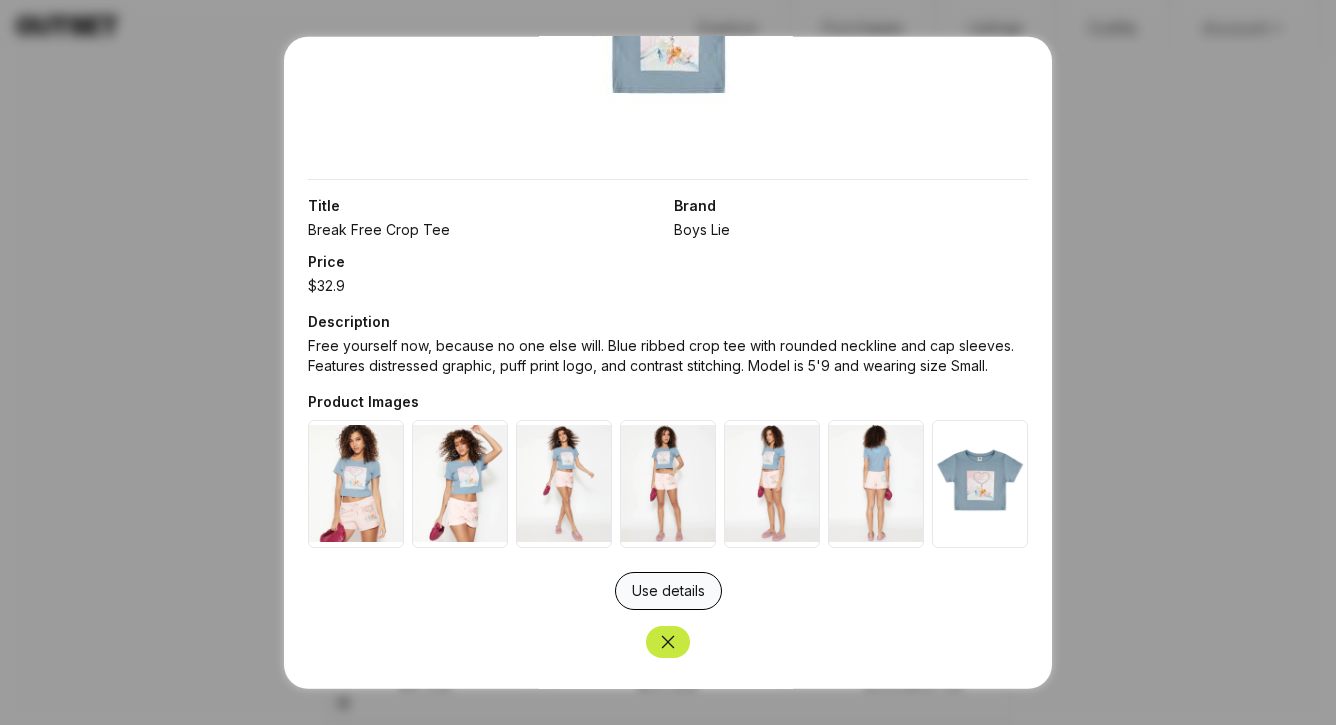 type on "********" 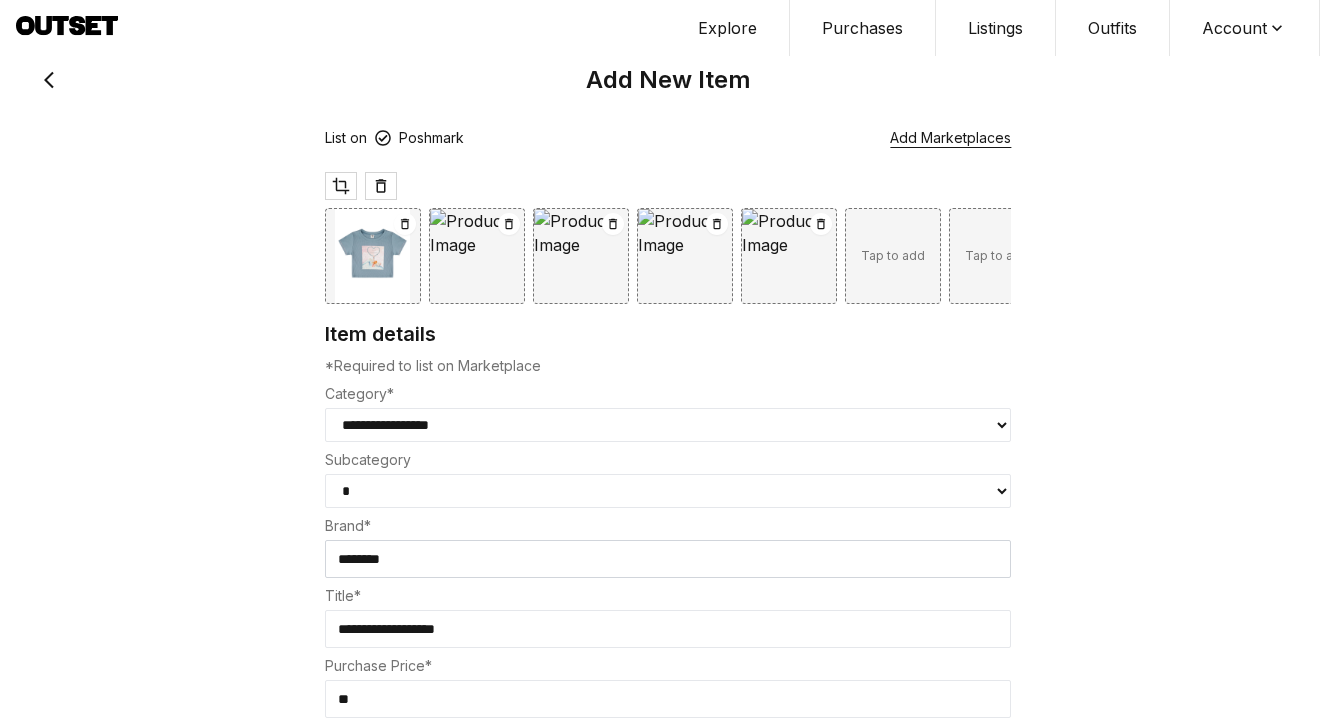 scroll, scrollTop: 3, scrollLeft: 0, axis: vertical 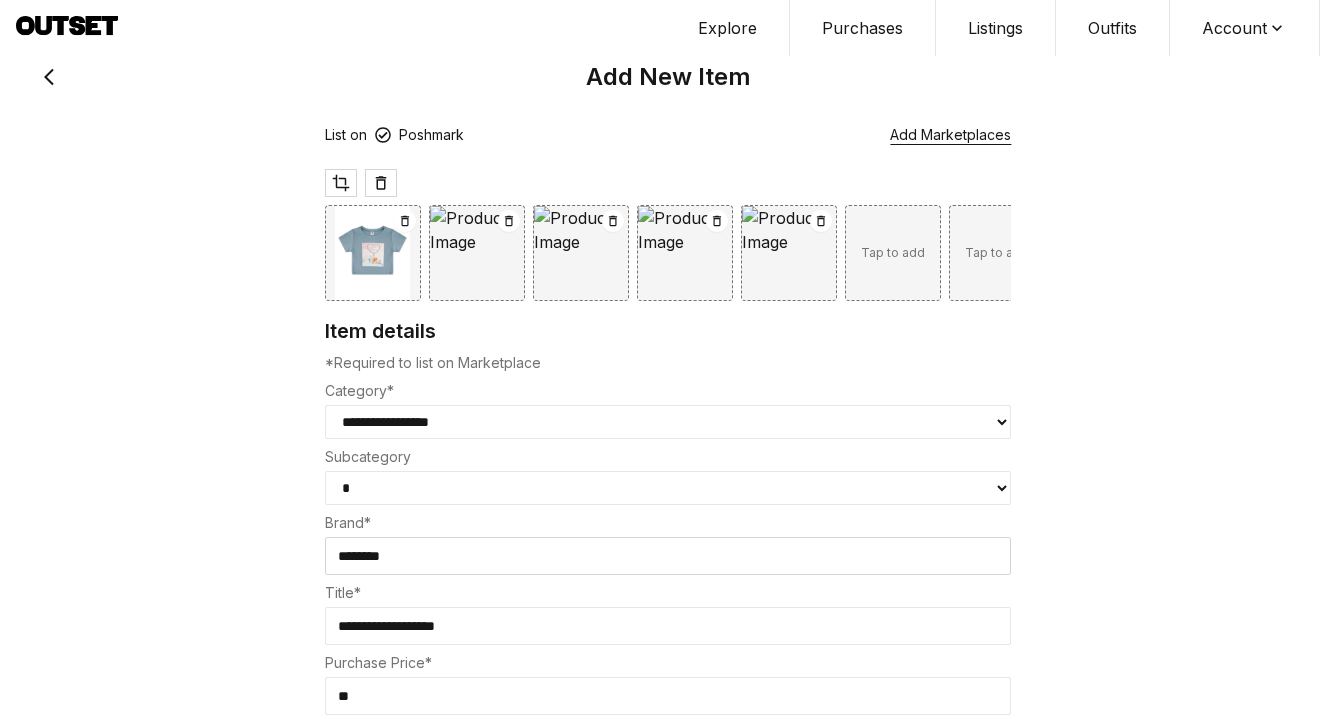 select on "****" 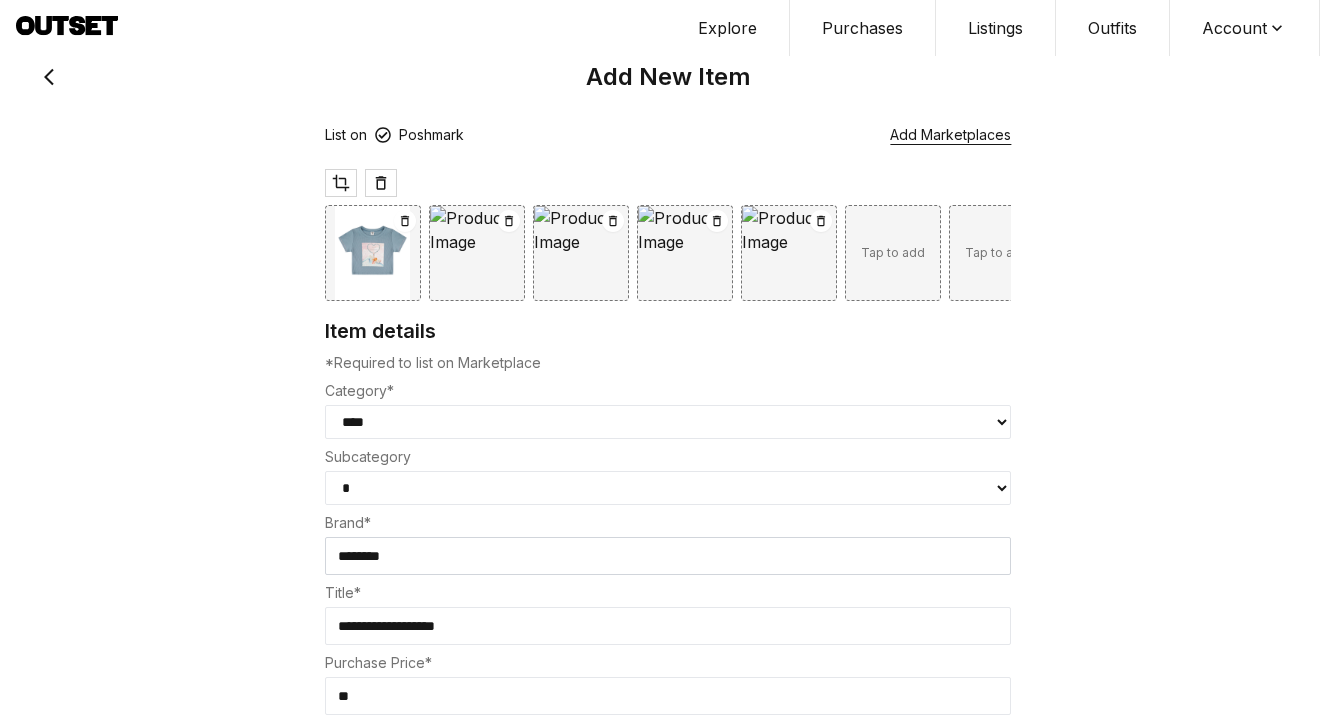 click on "**********" at bounding box center [668, 813] 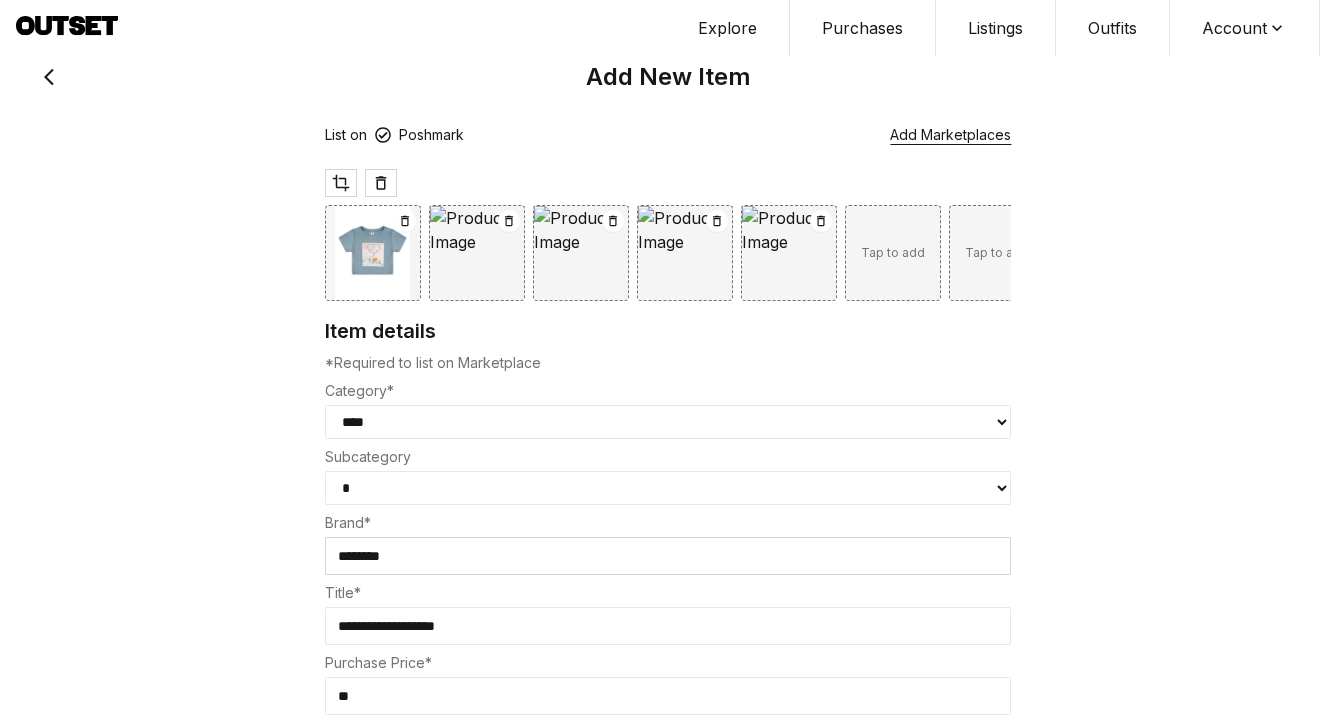 select on "**********" 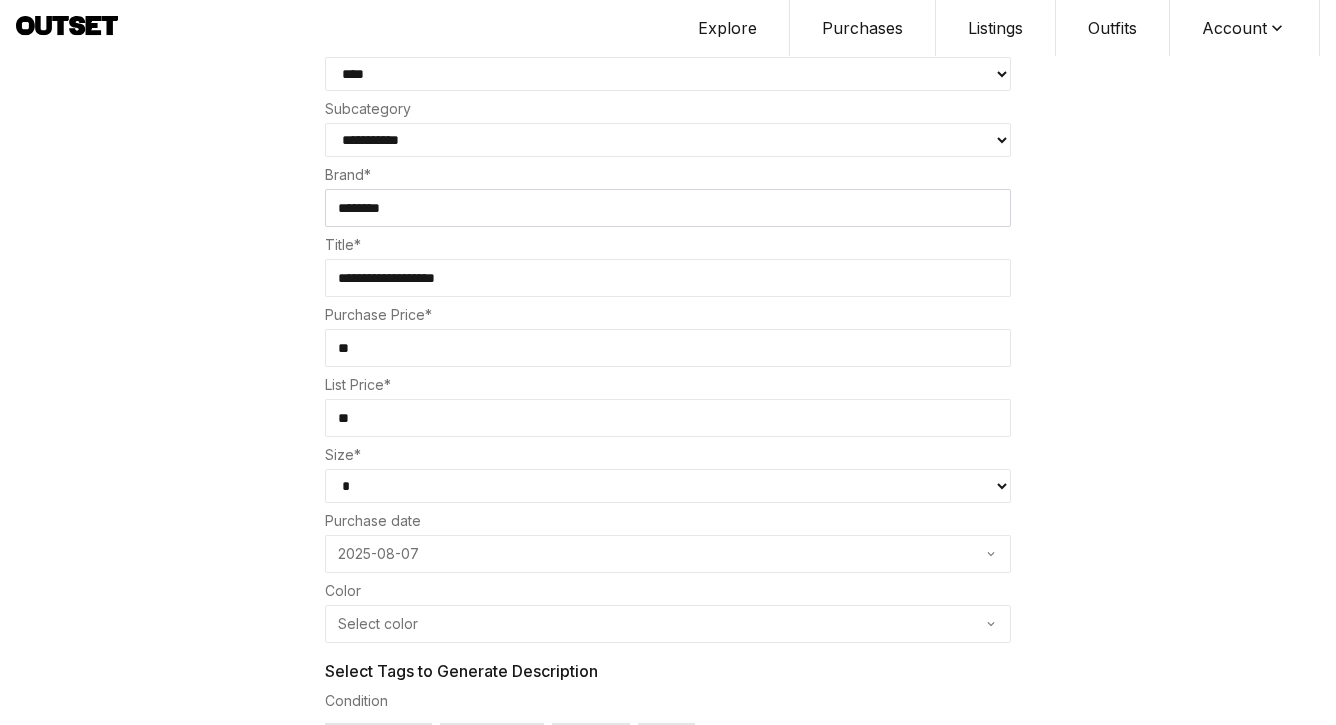 scroll, scrollTop: 354, scrollLeft: 0, axis: vertical 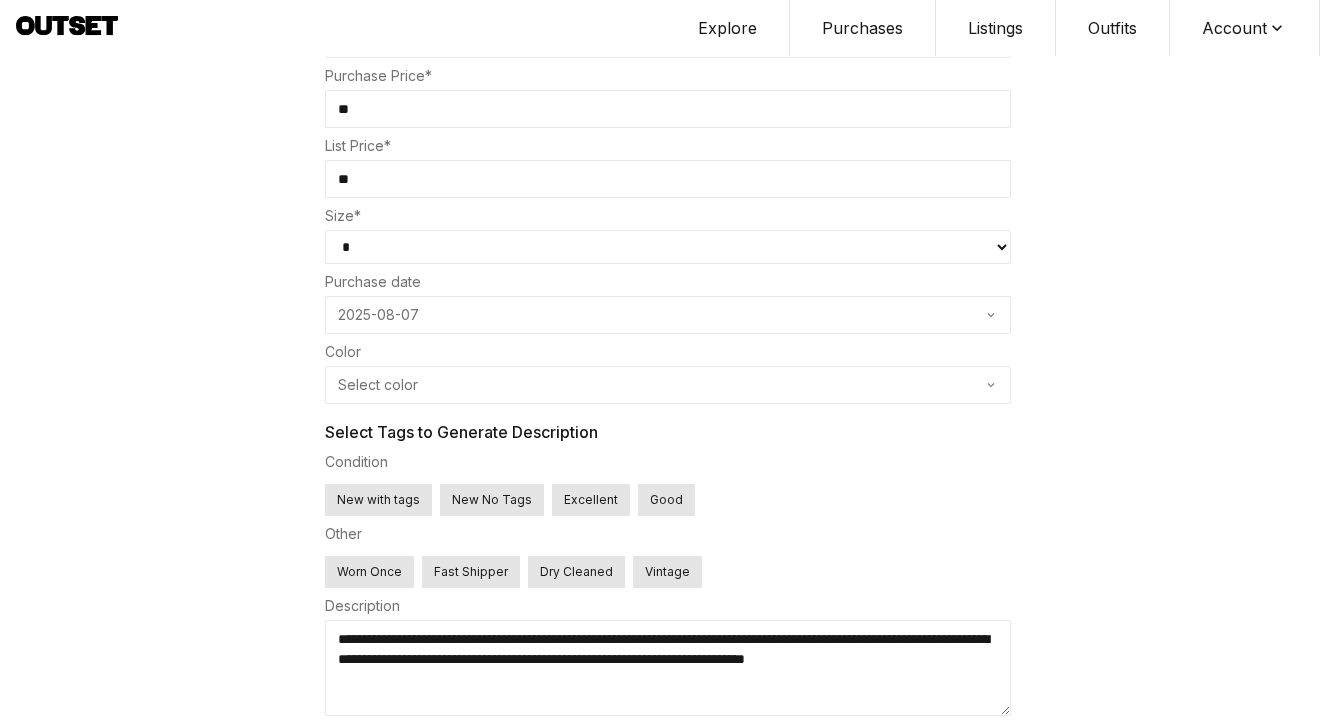 select on "*" 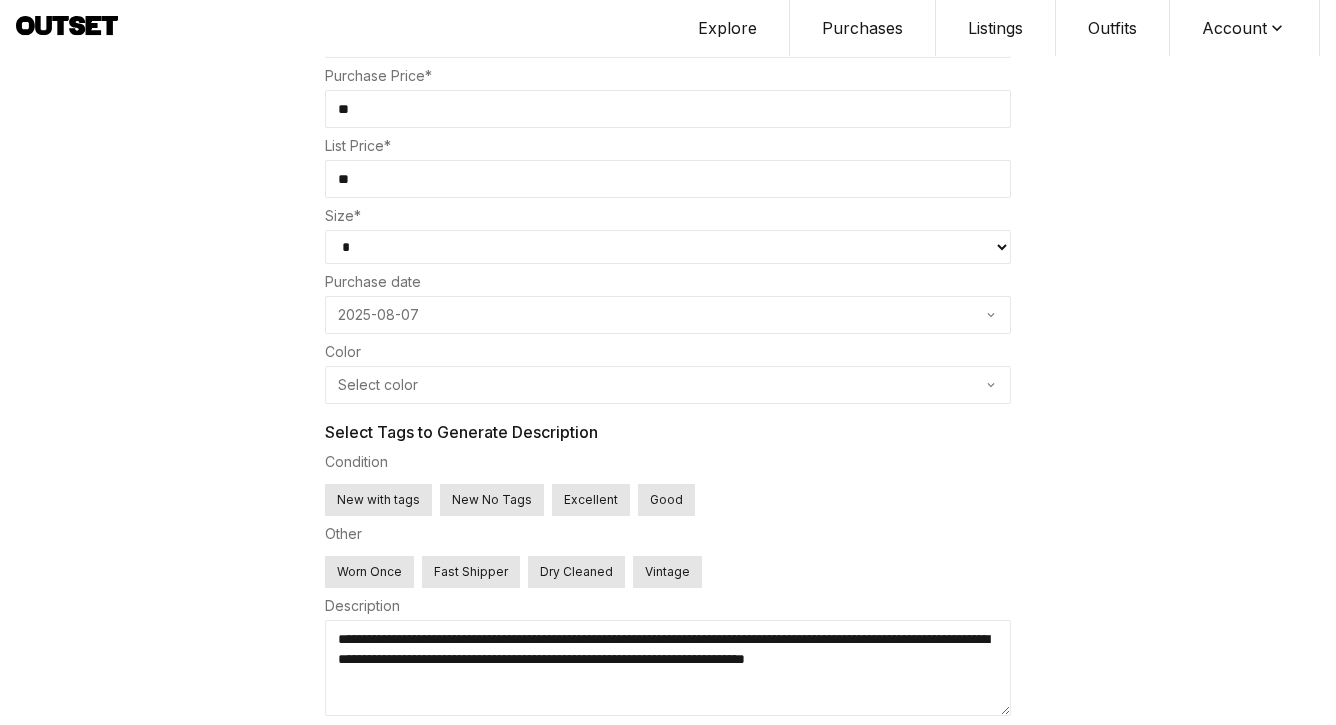 scroll, scrollTop: 644, scrollLeft: 0, axis: vertical 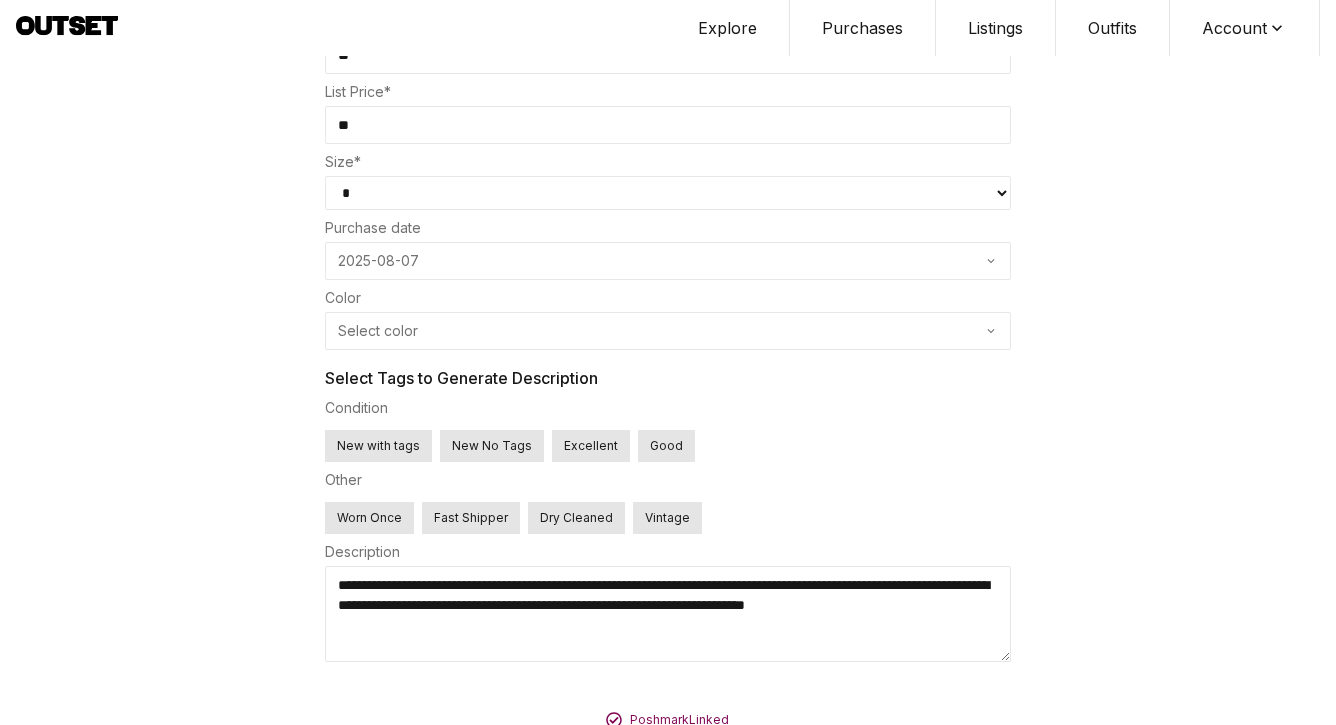 click on "**********" at bounding box center [668, 614] 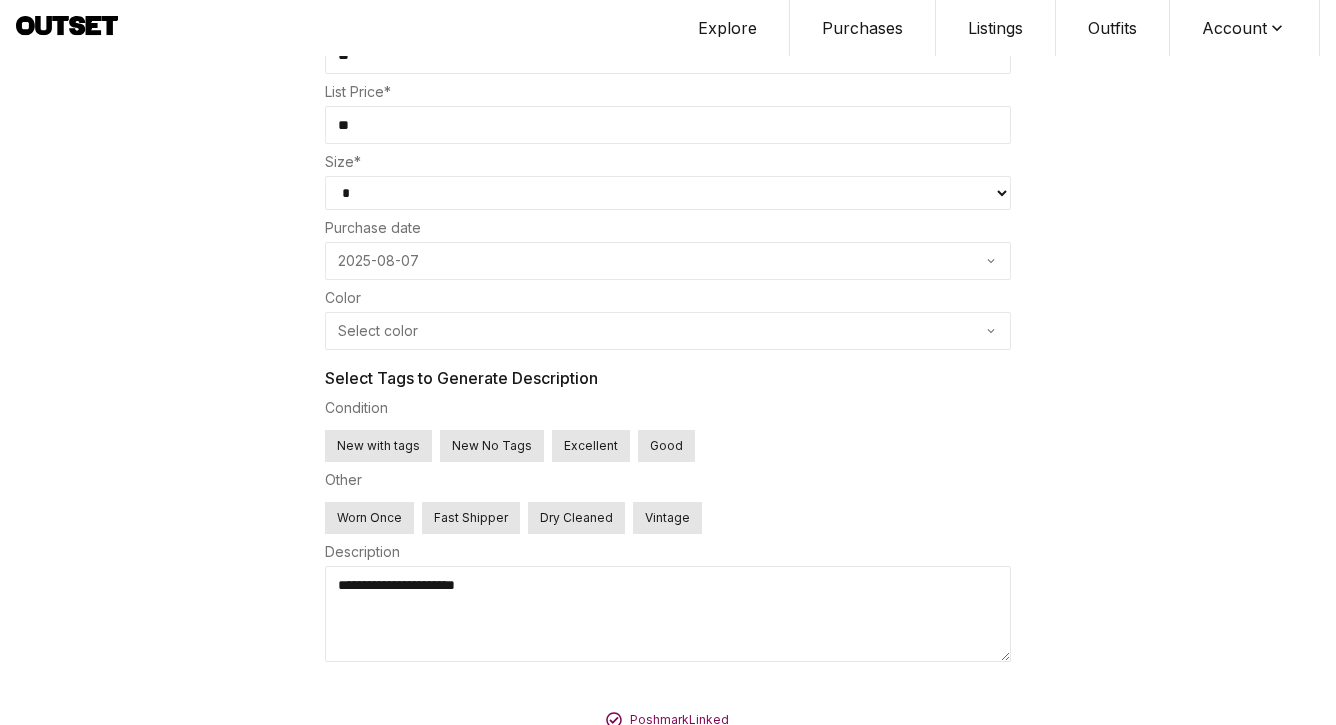 click on "Excellent" at bounding box center (591, 446) 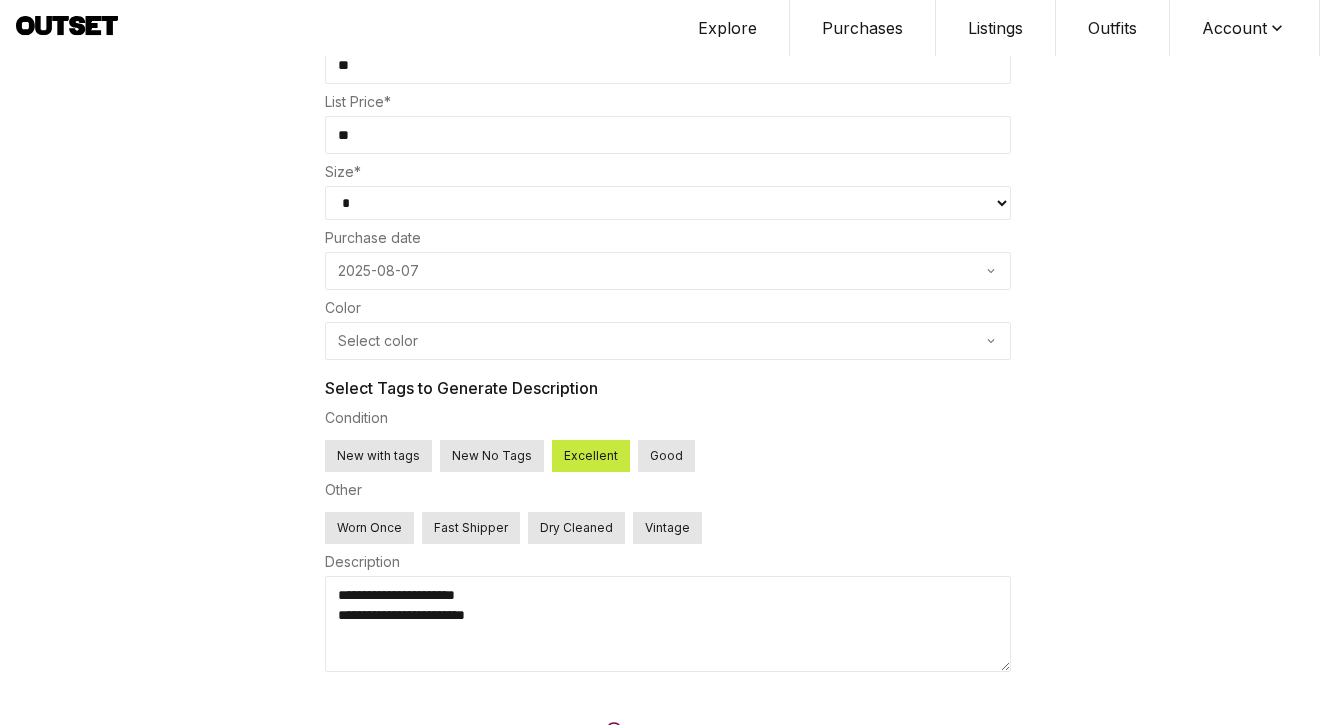 scroll, scrollTop: 760, scrollLeft: 0, axis: vertical 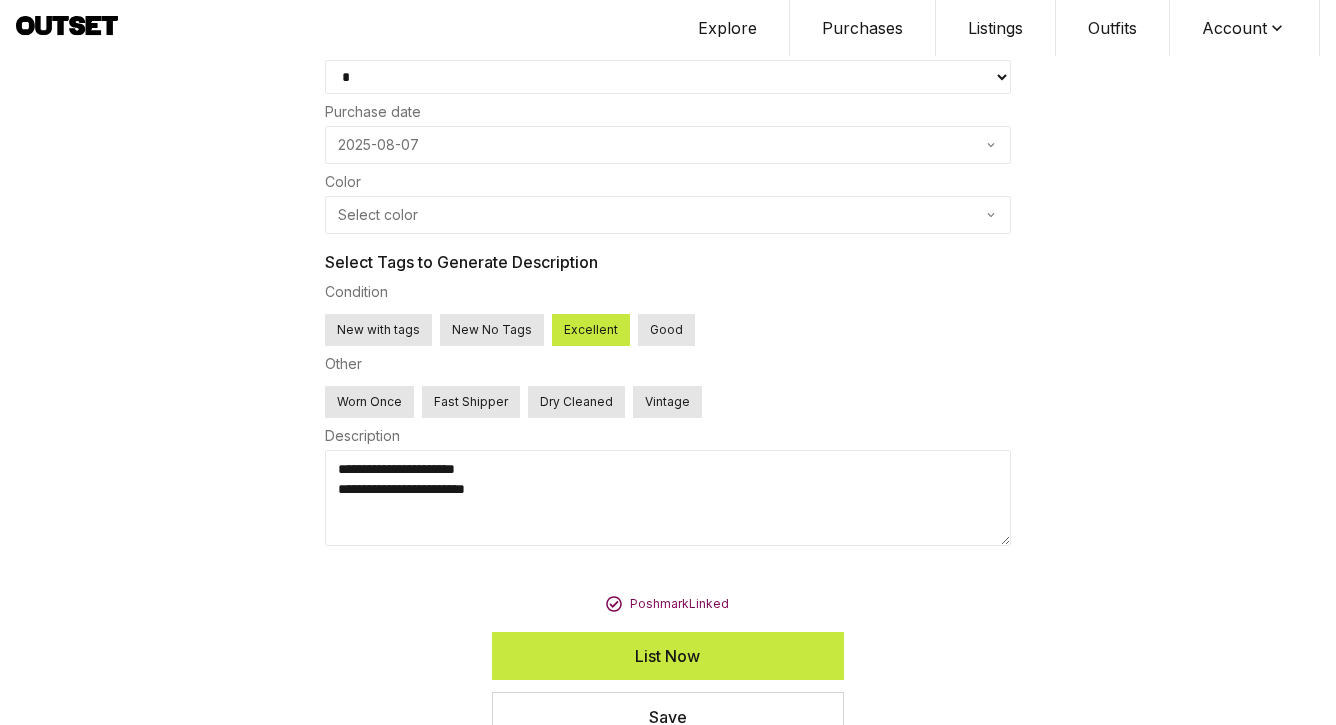 click on "List Now" at bounding box center [667, 656] 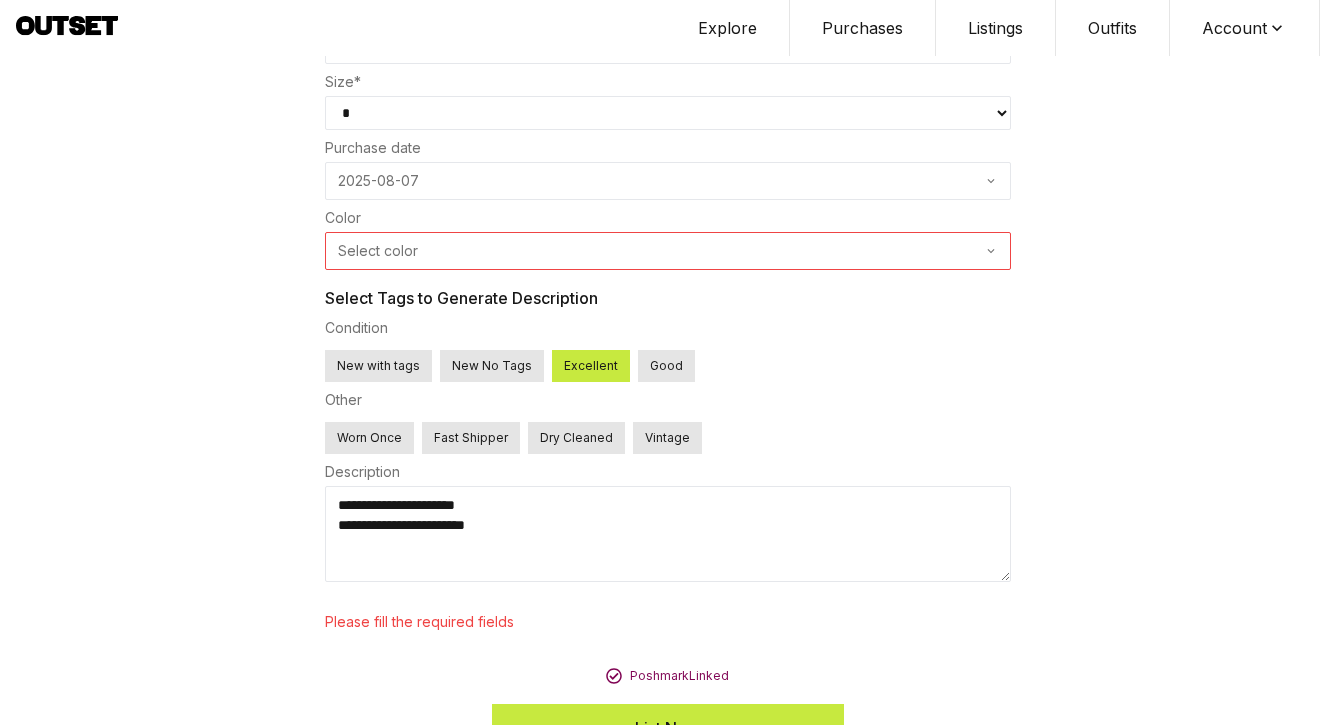click on "Select color" at bounding box center (668, 251) 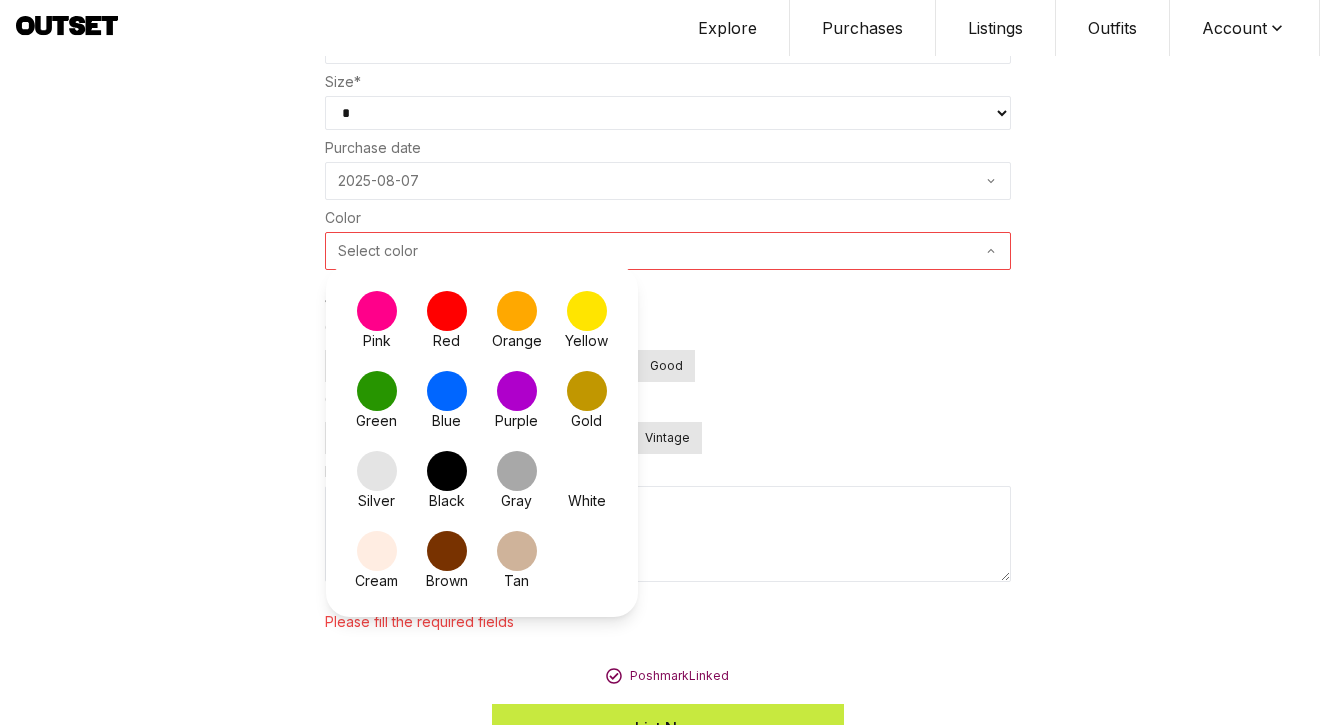 click at bounding box center [447, 391] 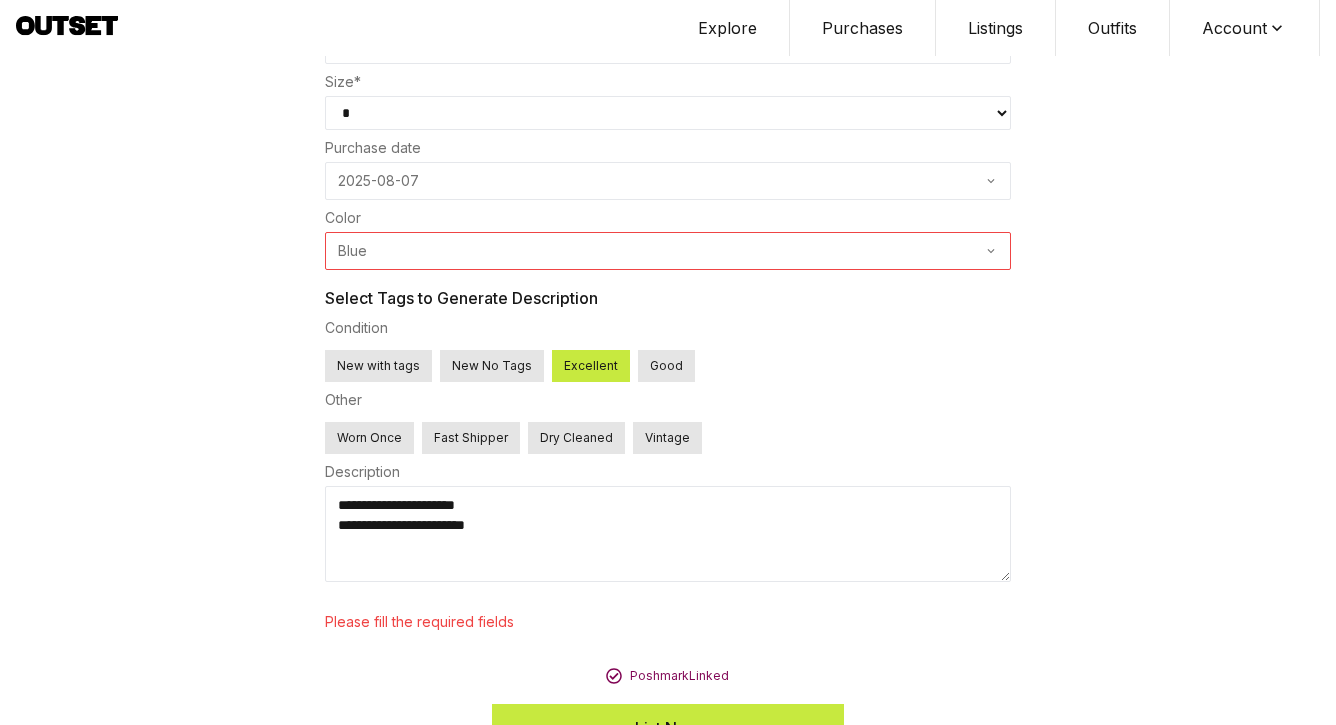 click on "List Now" at bounding box center [667, 728] 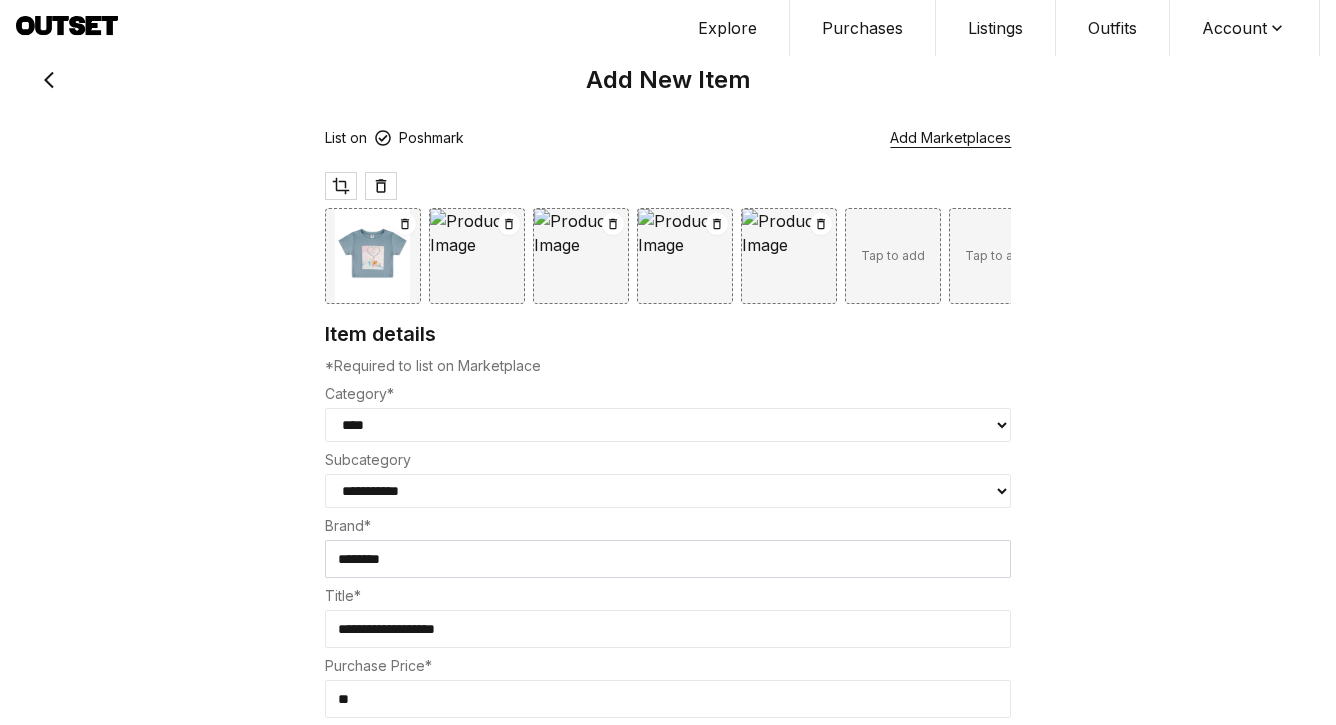 scroll, scrollTop: 0, scrollLeft: 0, axis: both 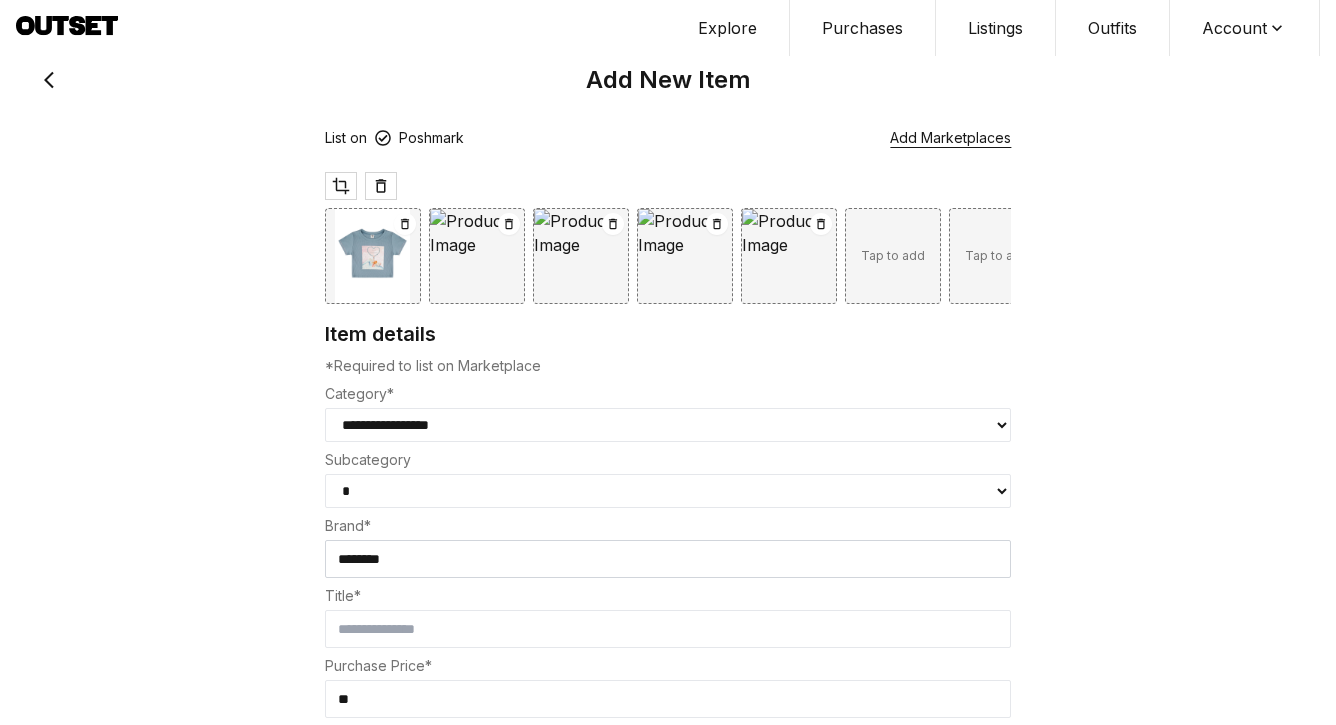type 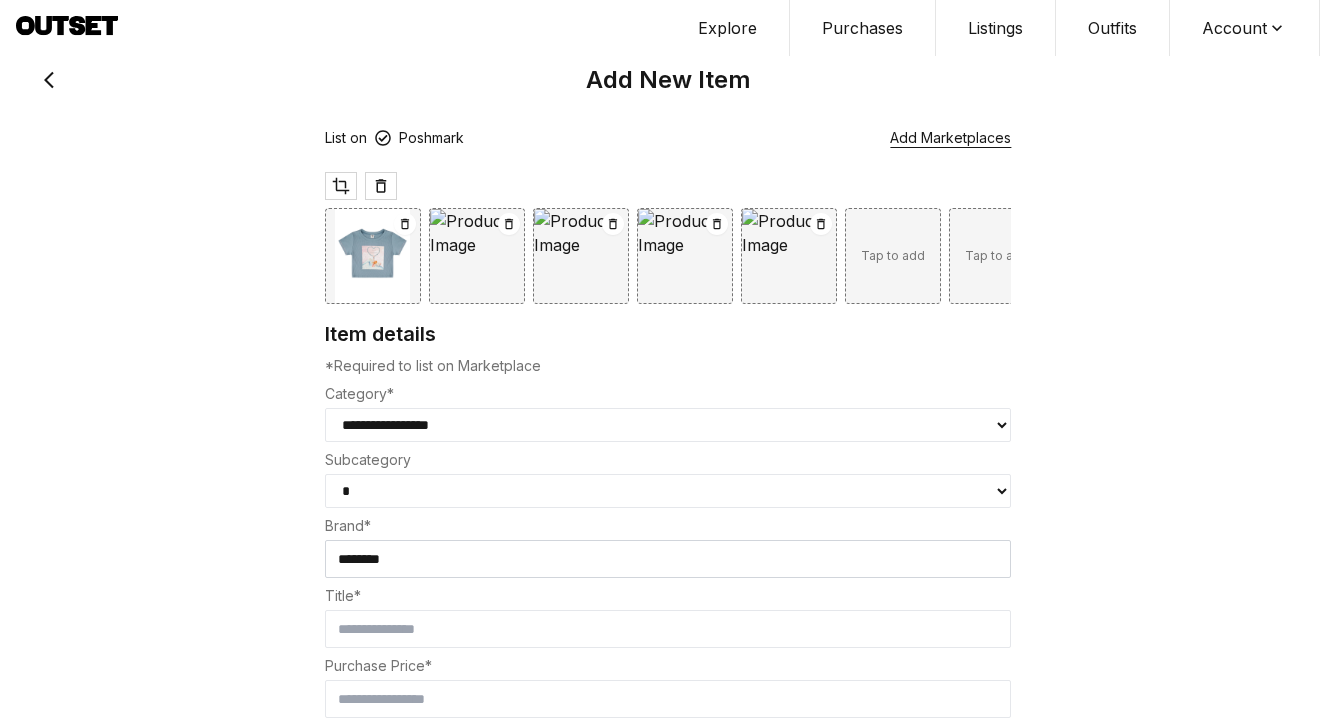 type 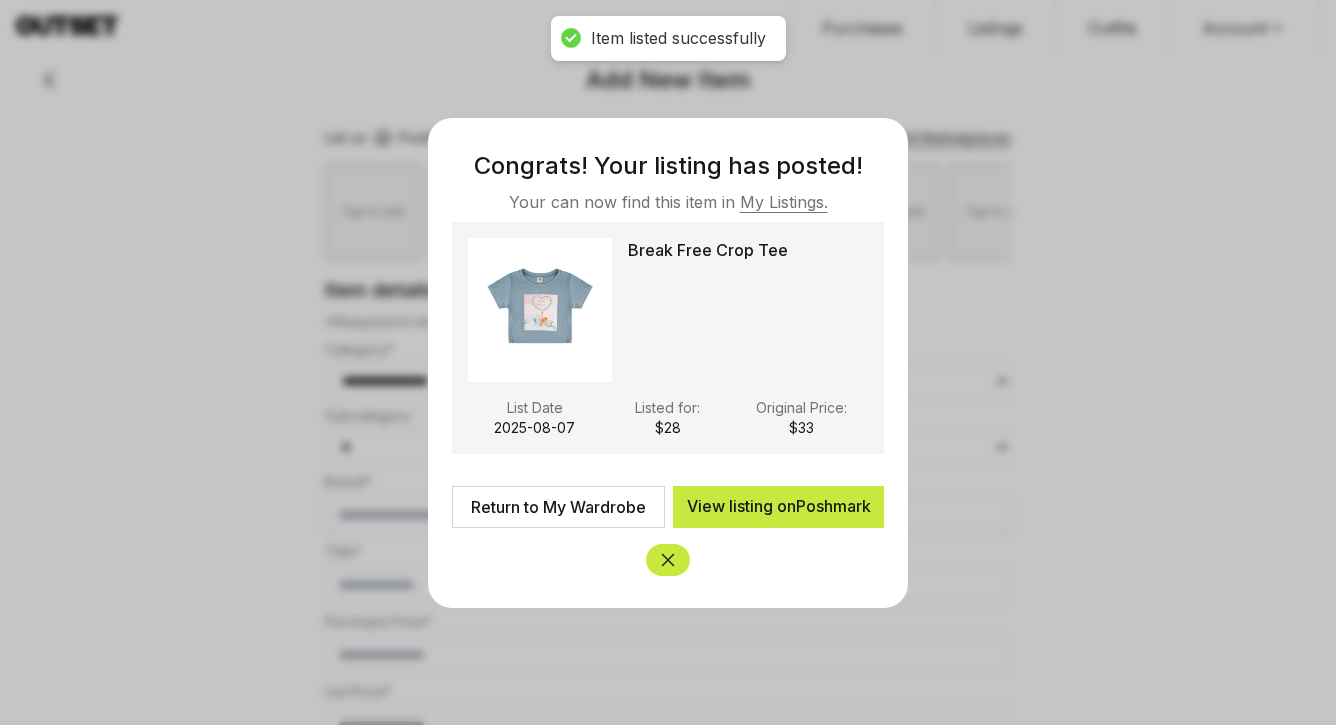 click on "Return to My Wardrobe" at bounding box center (558, 507) 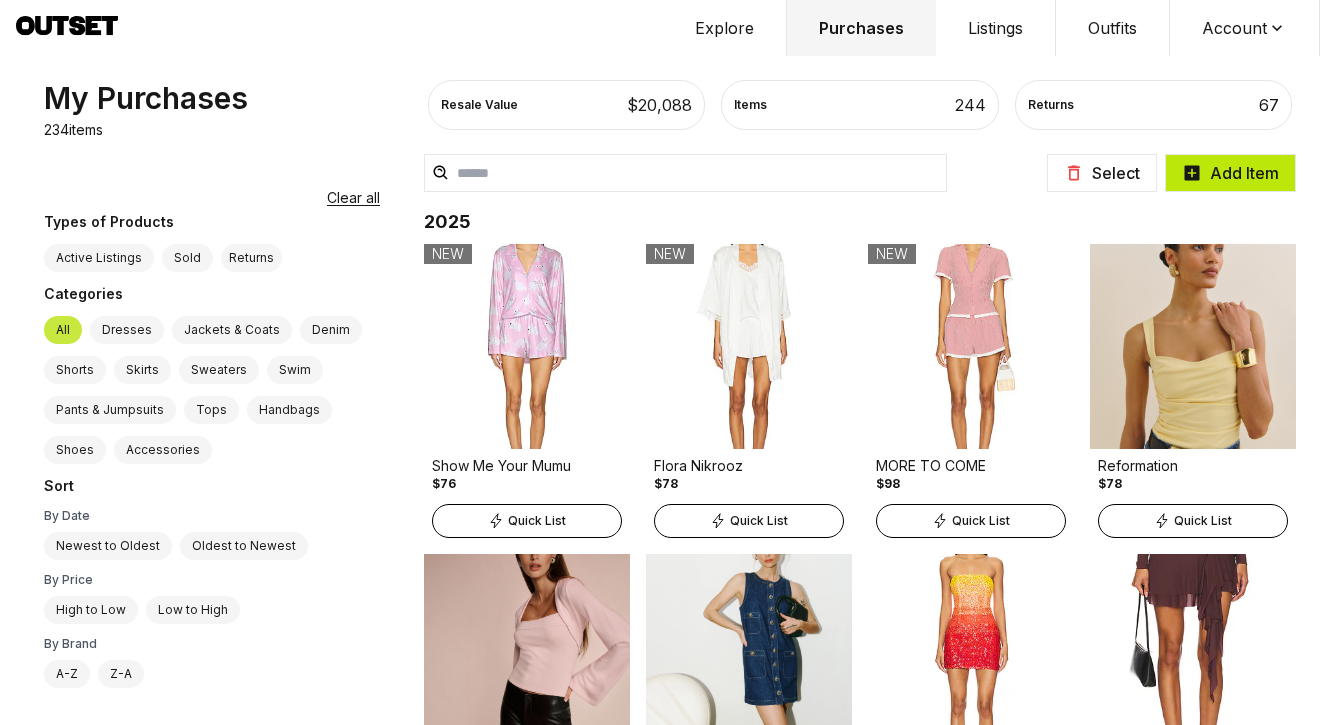 click on "Add Item" at bounding box center (1230, 173) 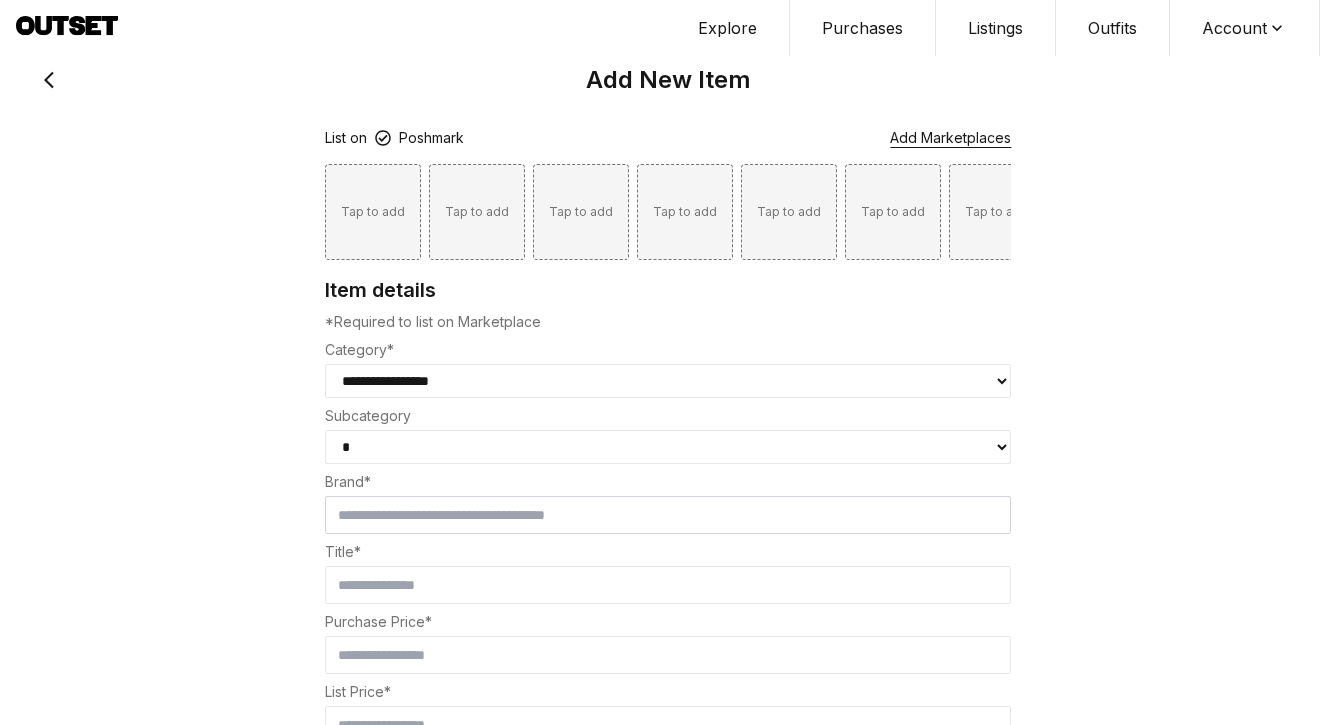 click on "Tap to add" at bounding box center (373, 212) 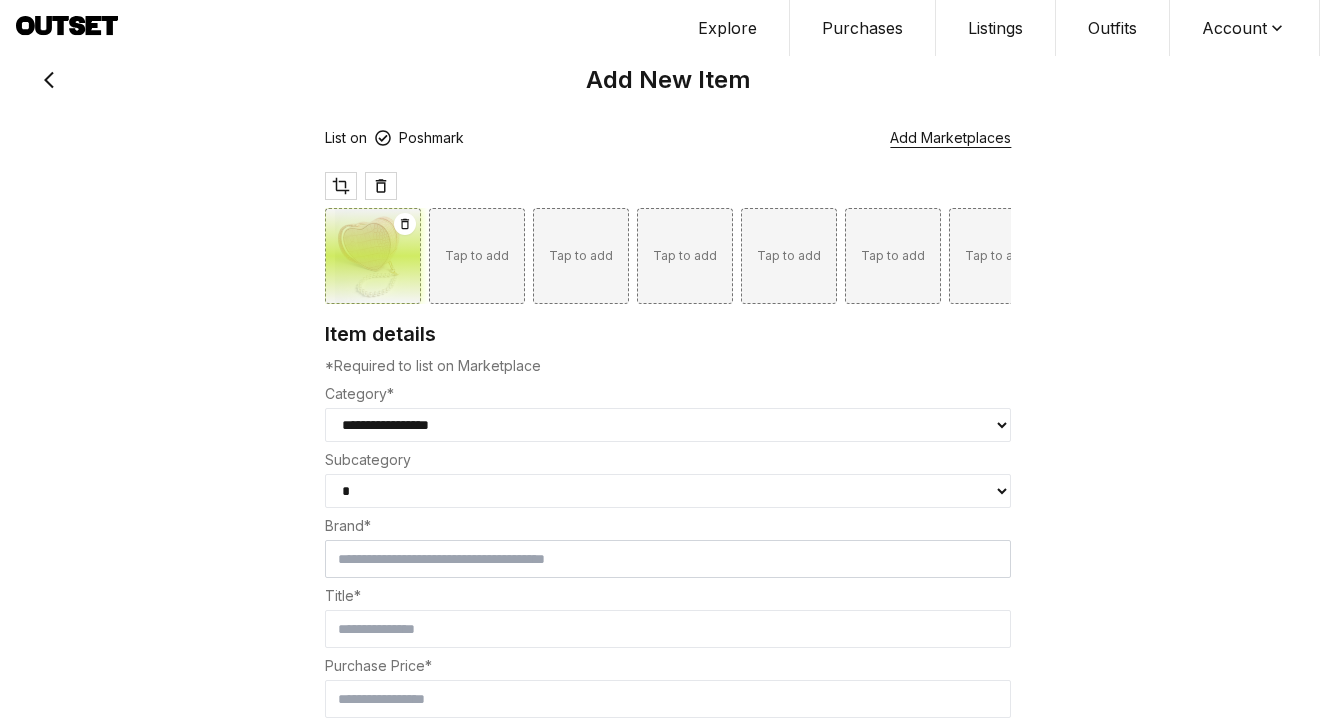 select on "********" 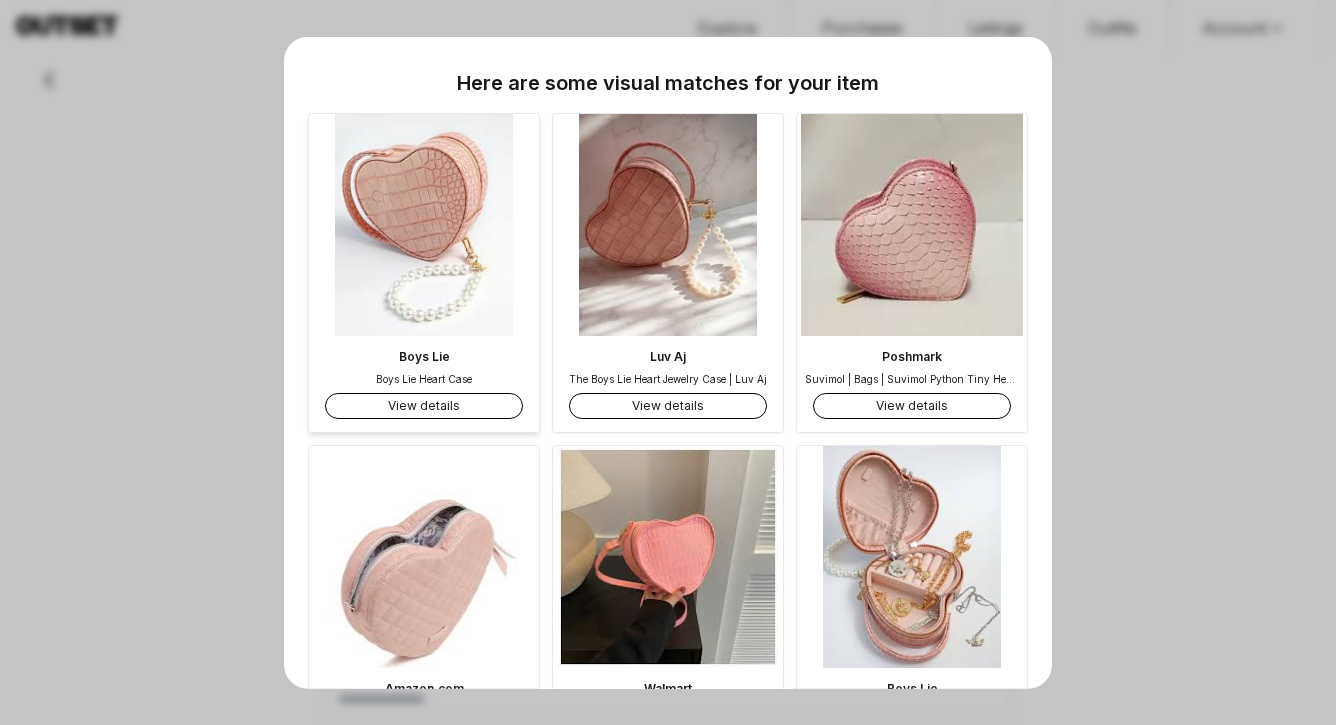click on "View details" at bounding box center (424, 406) 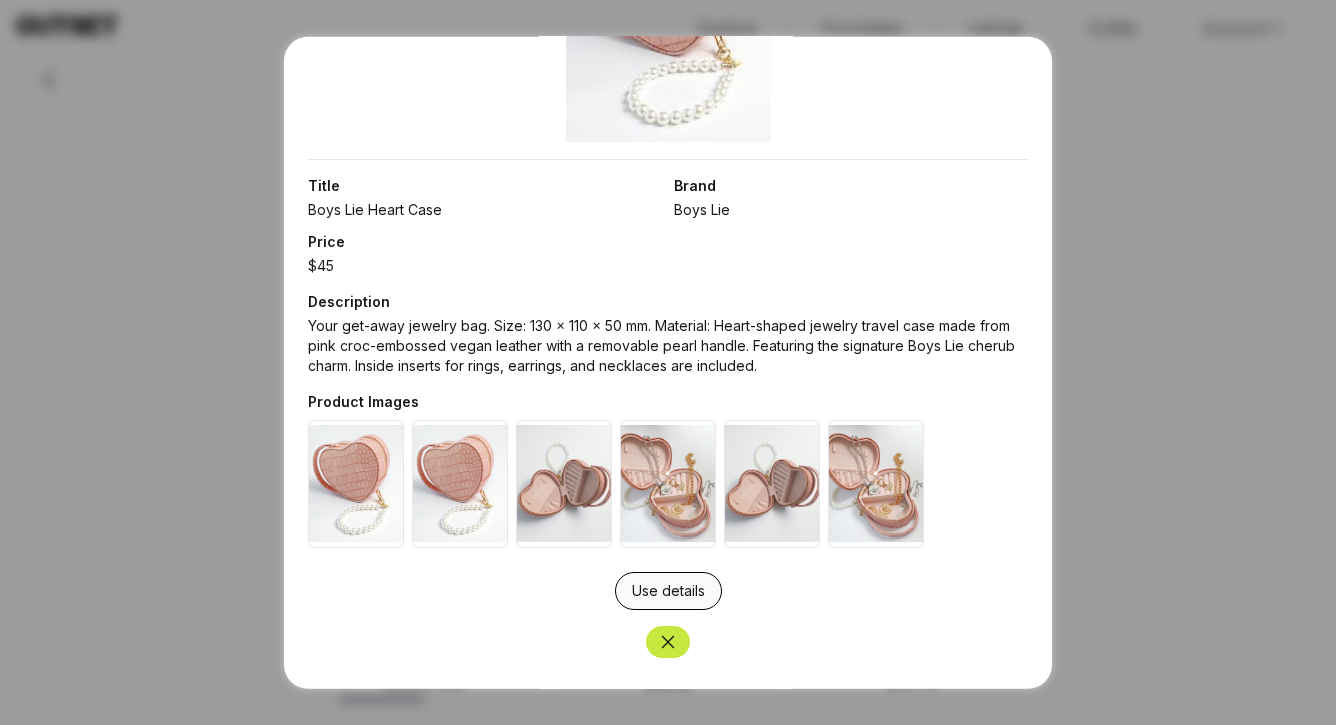 scroll, scrollTop: 258, scrollLeft: 0, axis: vertical 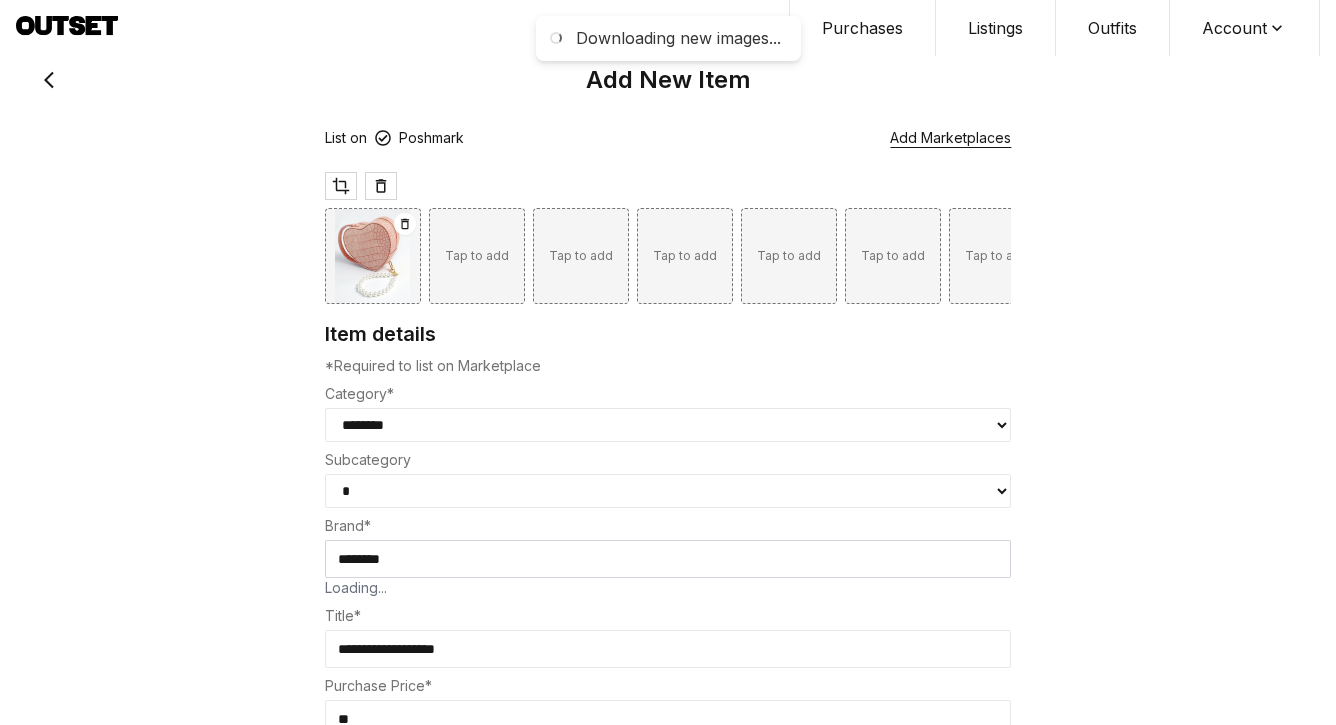type on "********" 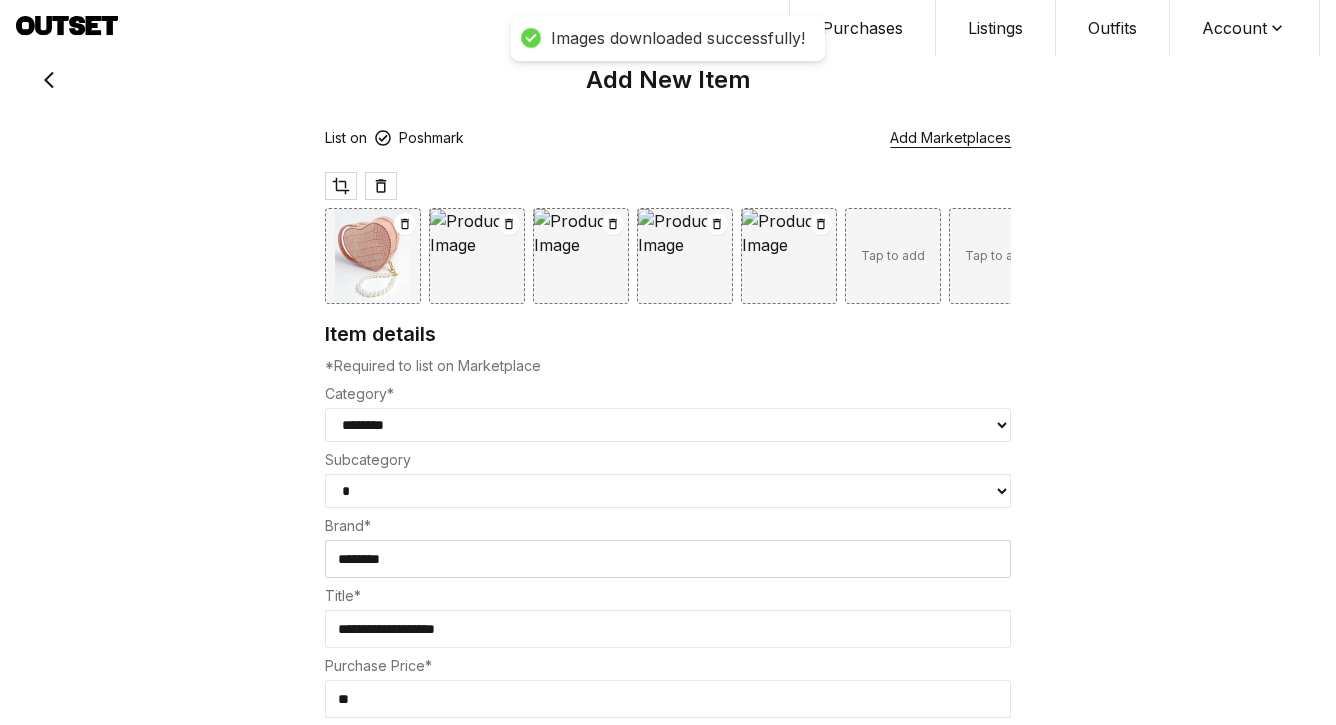 select on "**********" 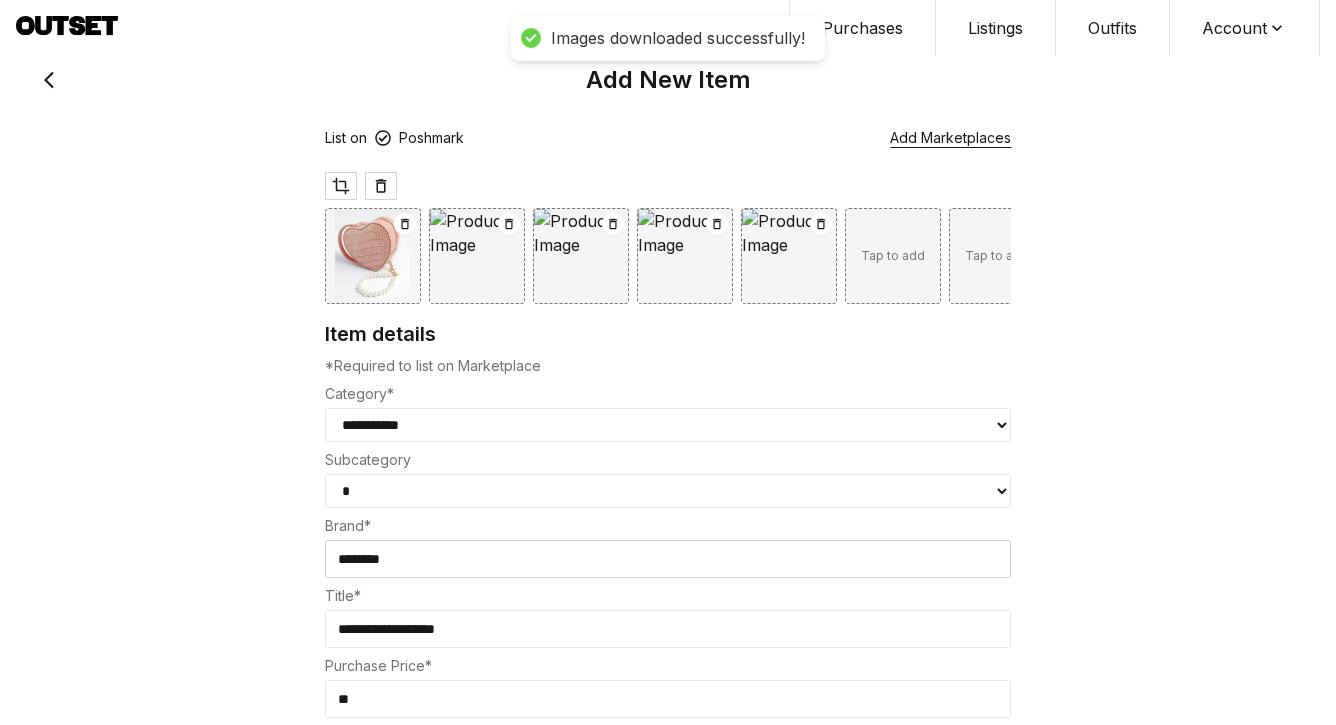 click on "**********" at bounding box center (668, 816) 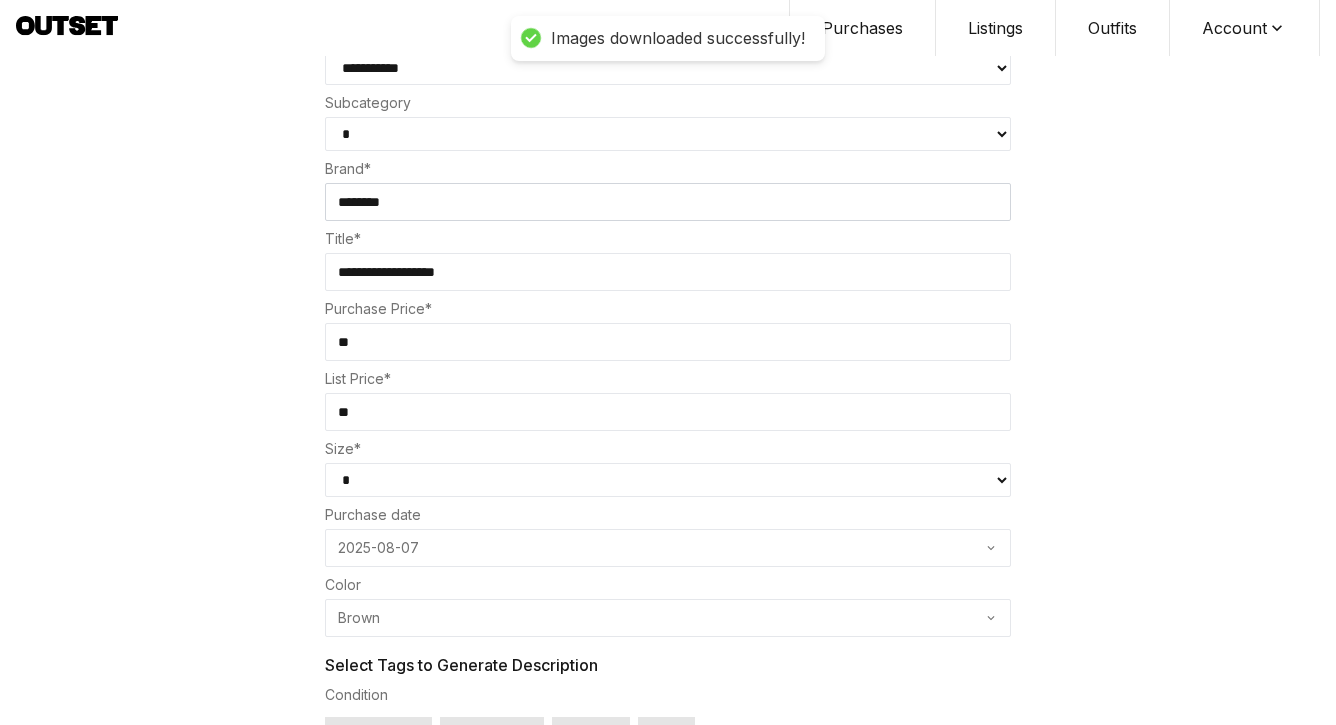 scroll, scrollTop: 418, scrollLeft: 0, axis: vertical 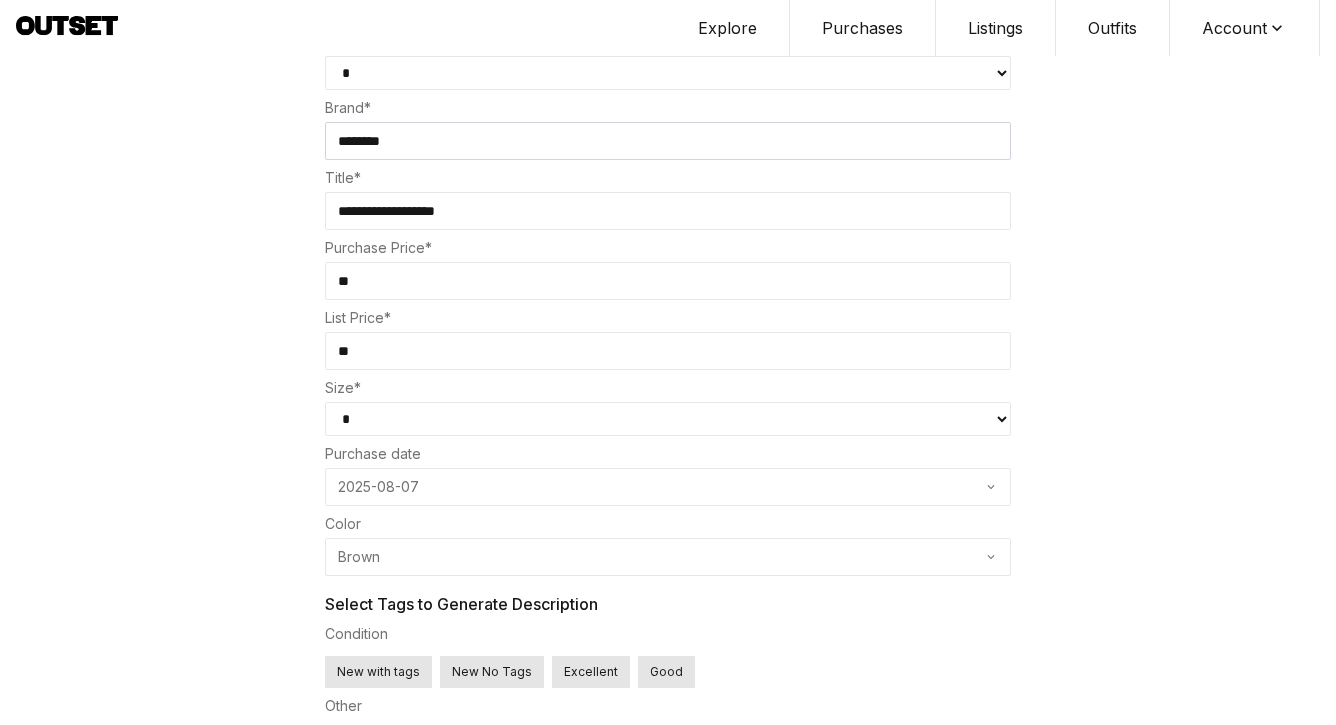 select on "**" 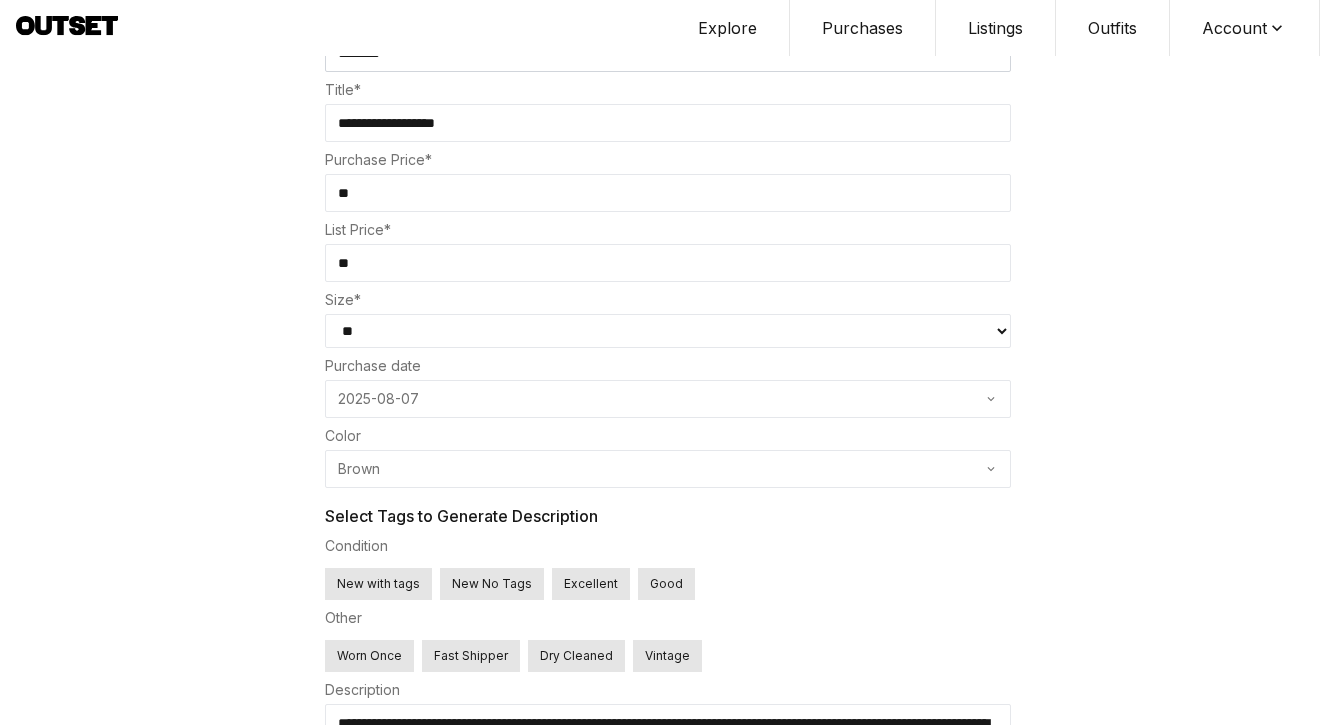 scroll, scrollTop: 679, scrollLeft: 0, axis: vertical 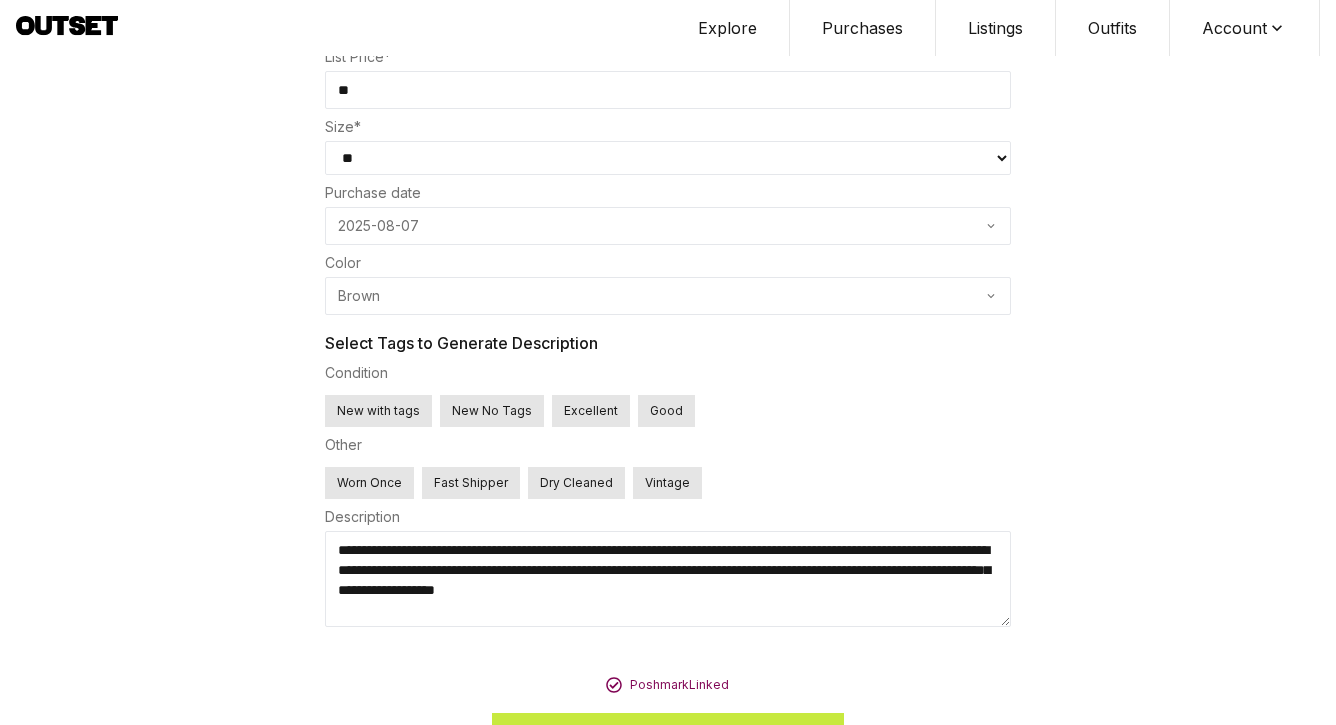 click on "Brown" at bounding box center (668, 296) 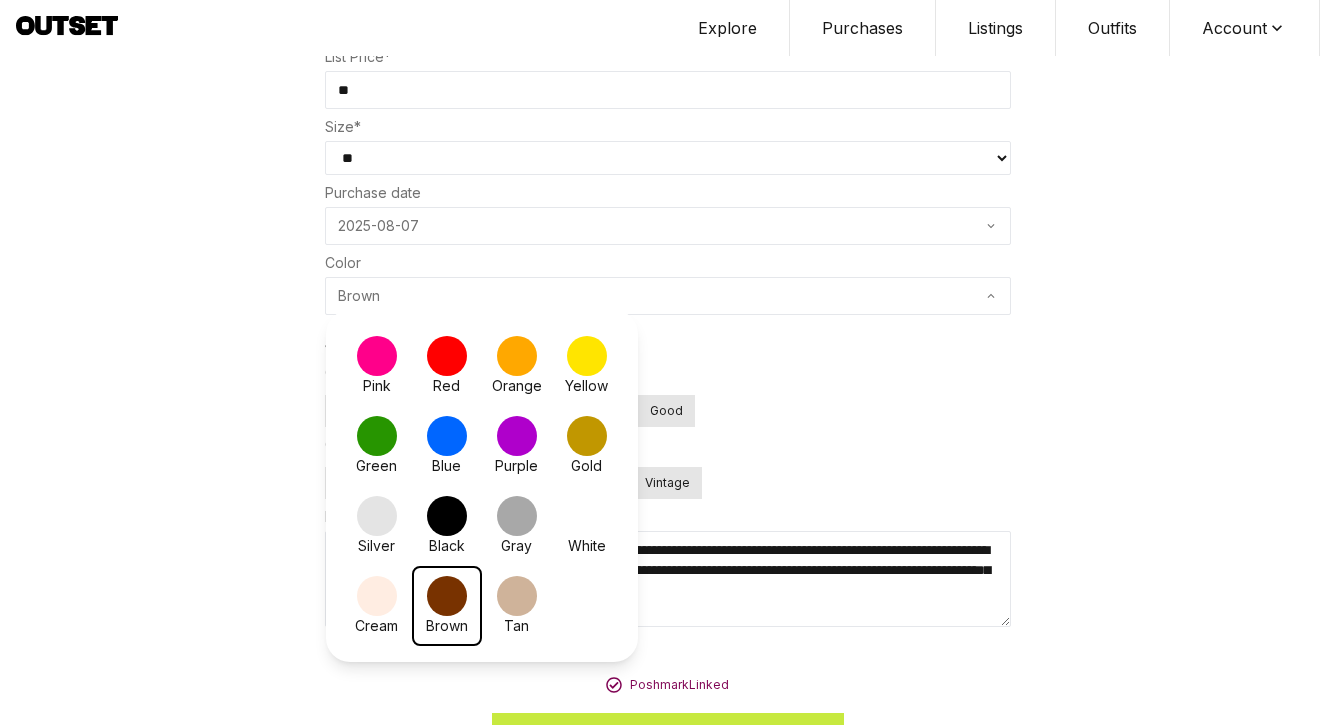 click at bounding box center [377, 356] 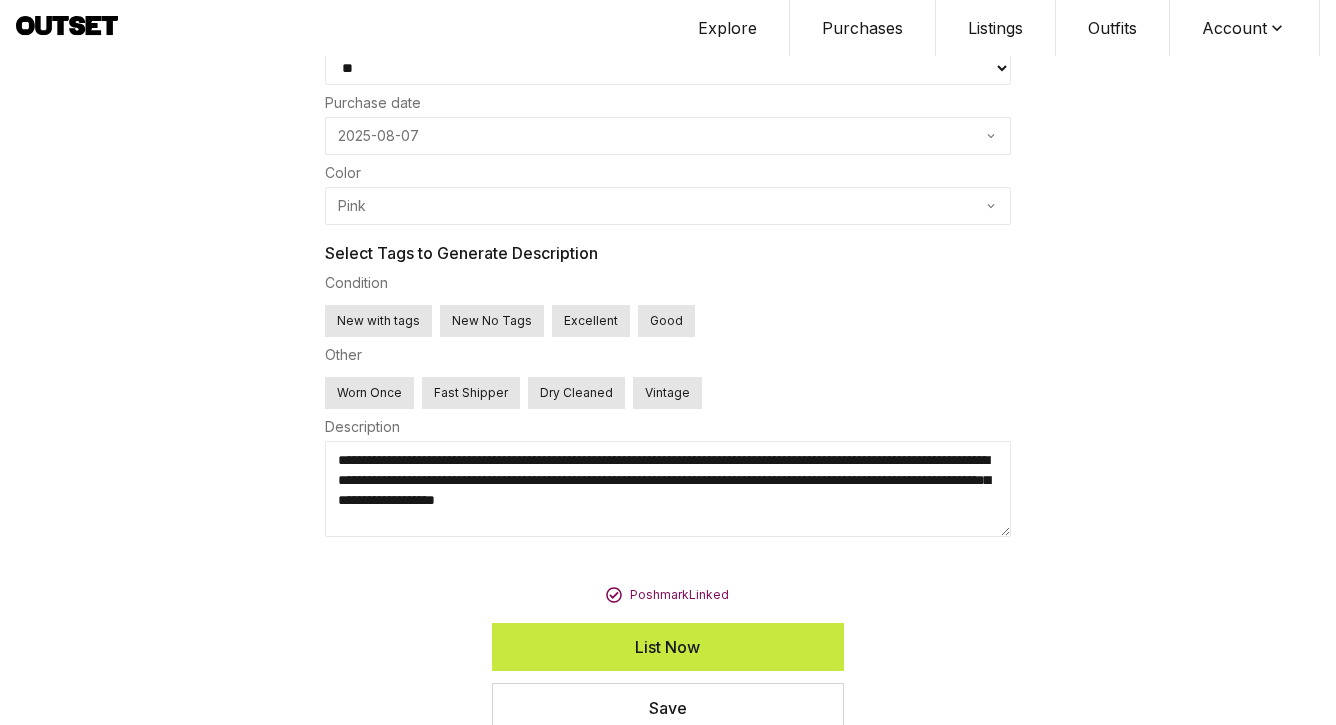 scroll, scrollTop: 767, scrollLeft: 0, axis: vertical 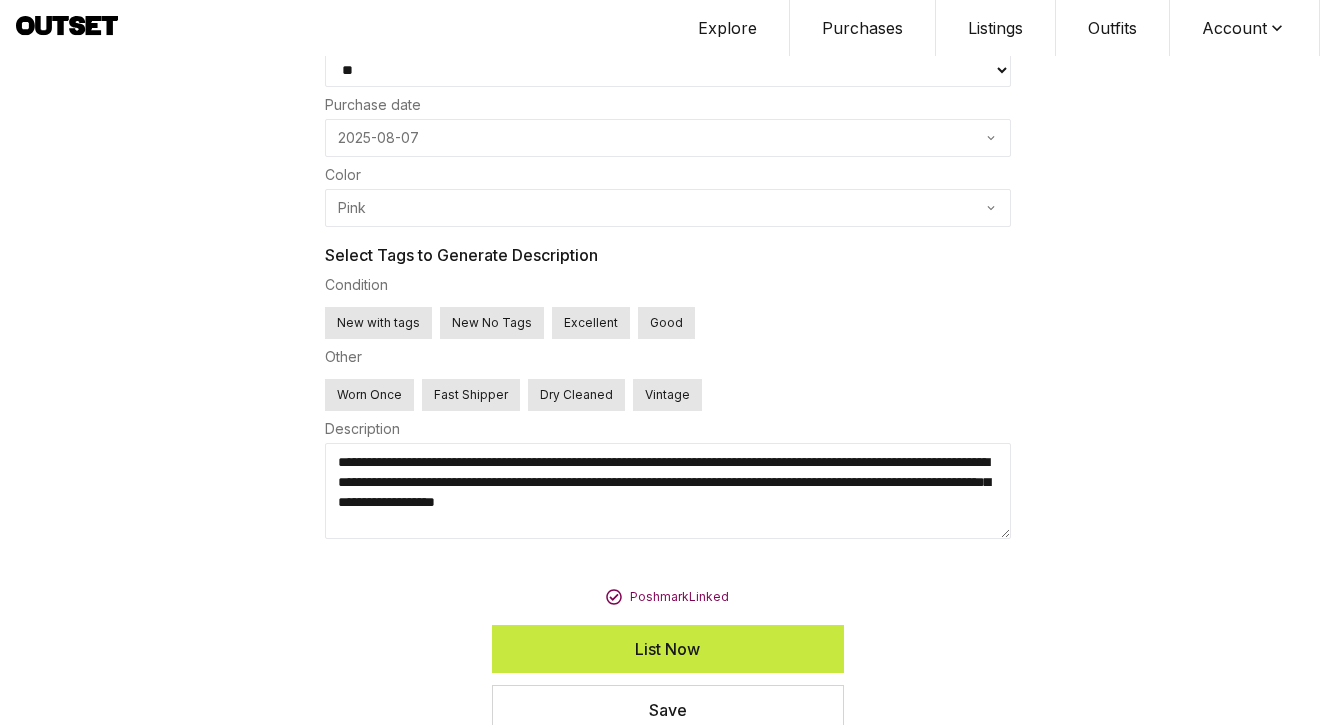 click on "**********" at bounding box center (668, 491) 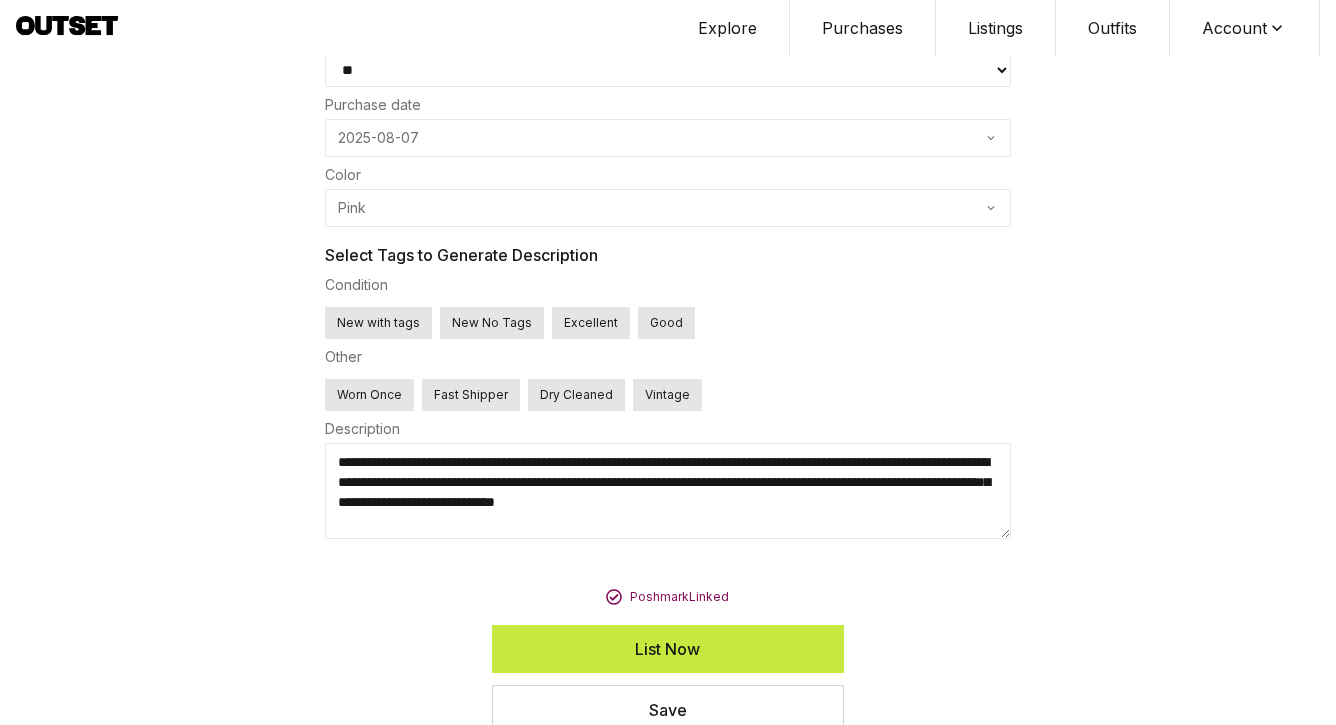 click on "New No Tags" at bounding box center (492, 323) 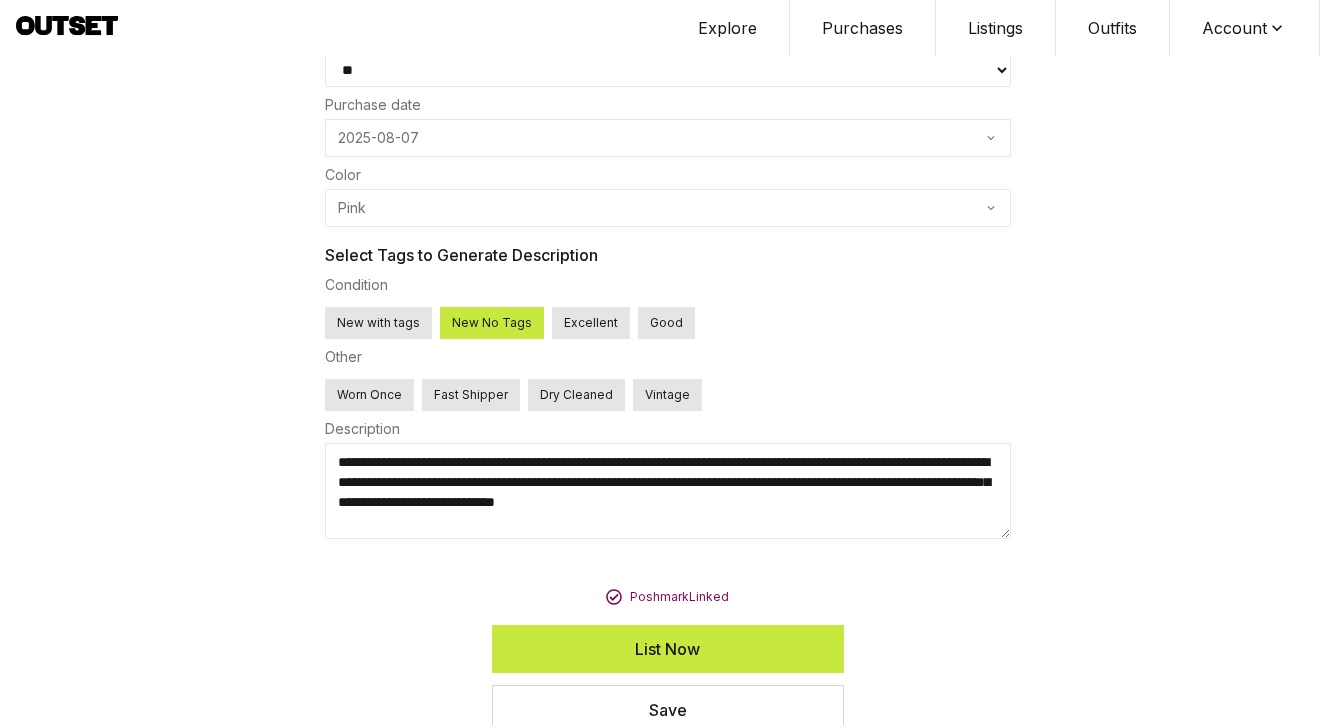 type on "**********" 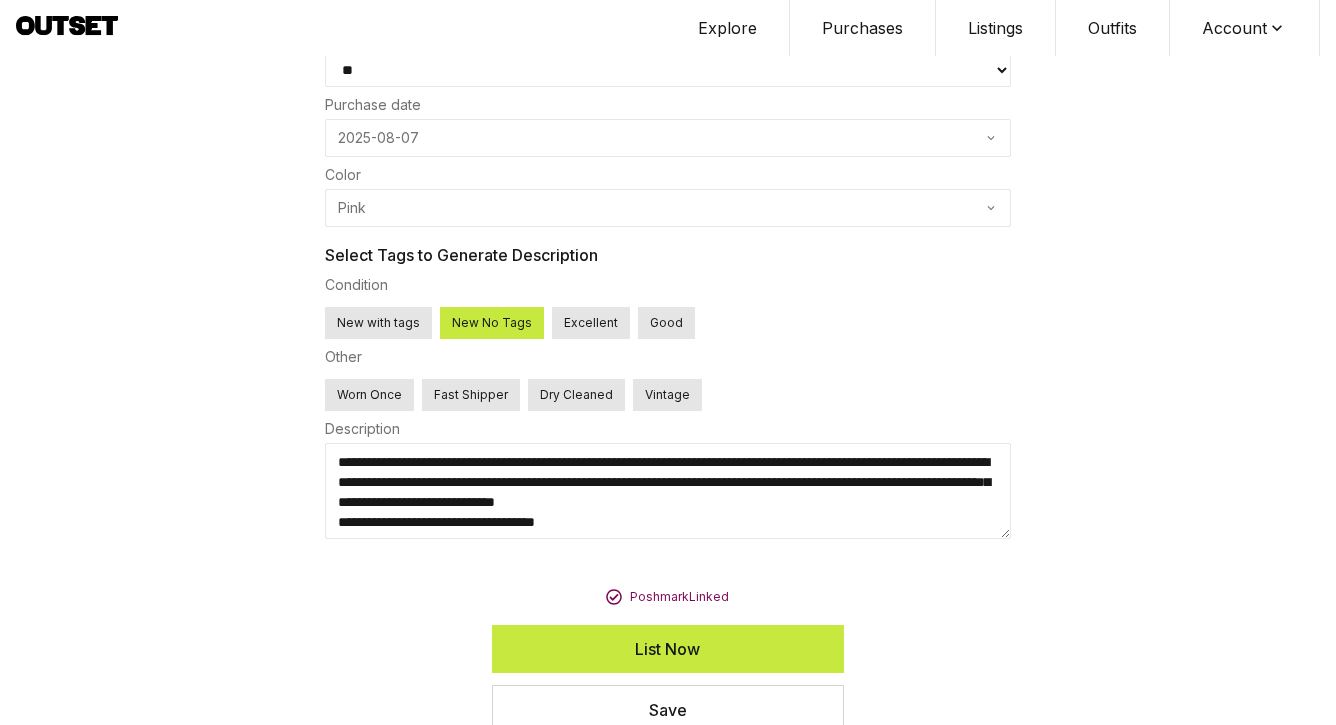 click on "List Now" at bounding box center [667, 649] 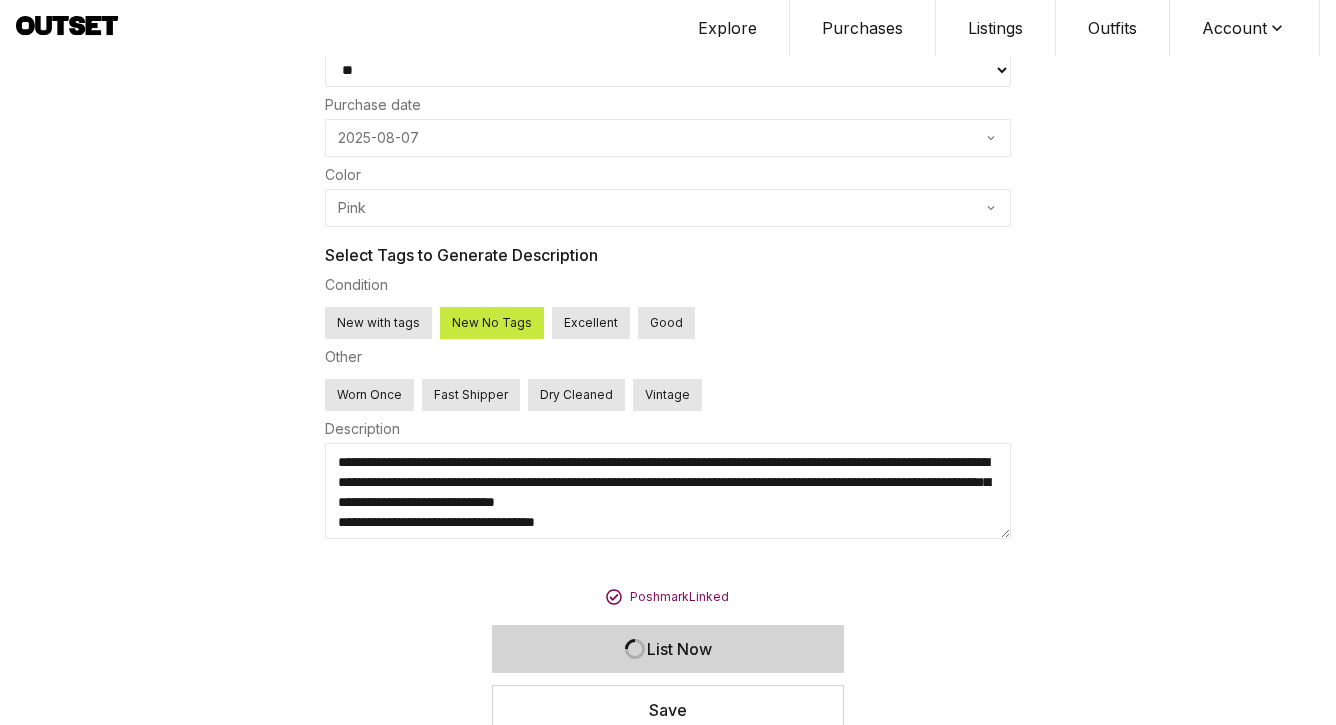 select 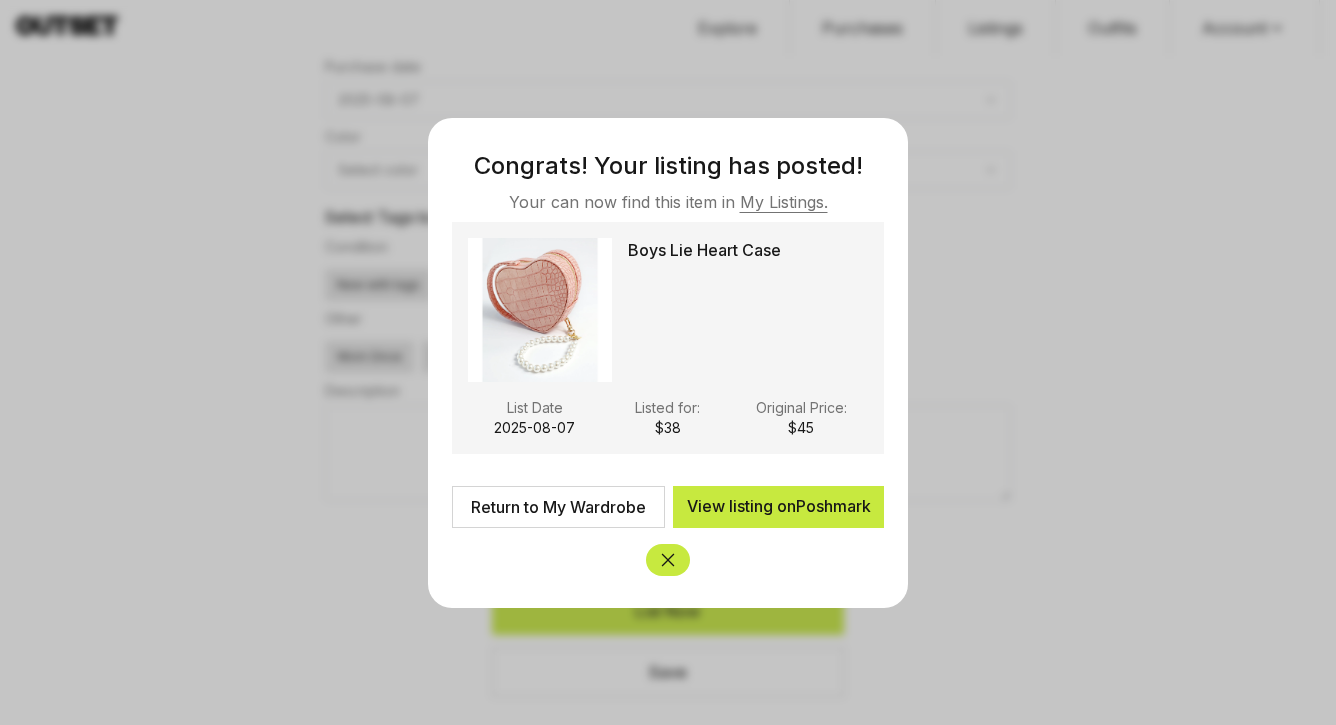 scroll, scrollTop: 723, scrollLeft: 0, axis: vertical 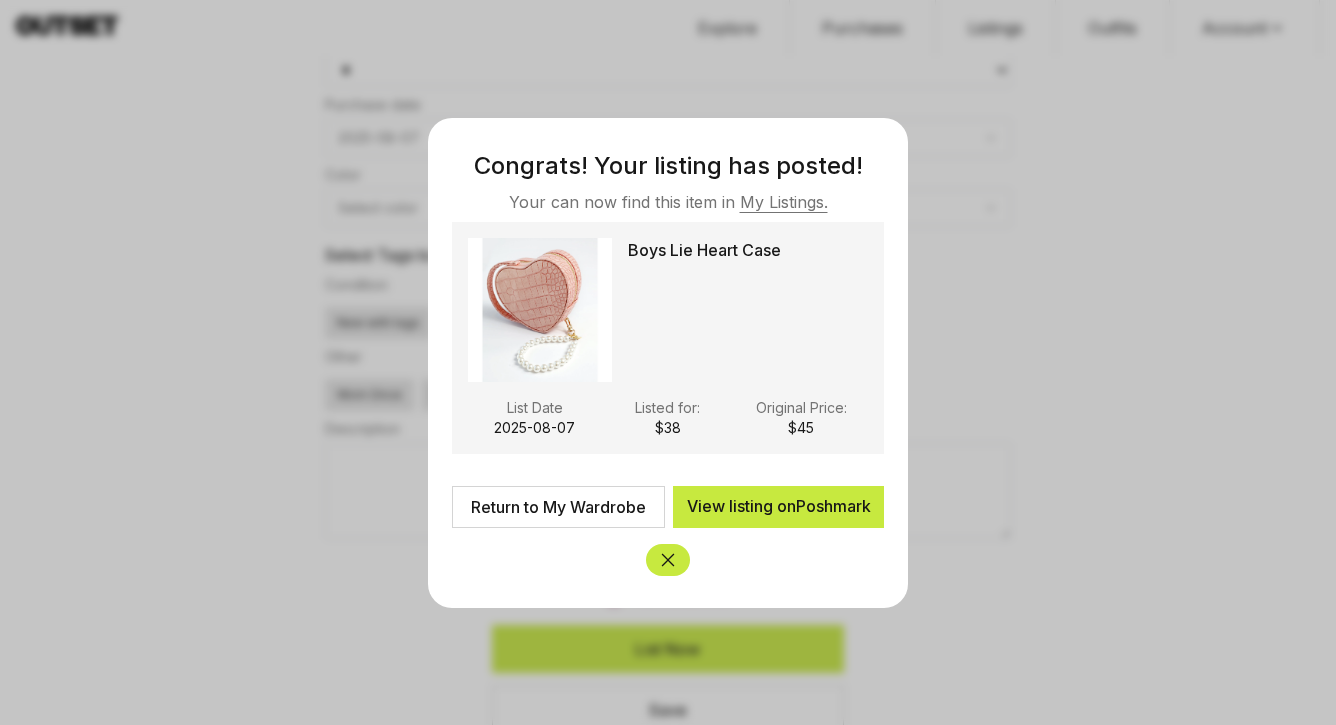 click on "Return to My Wardrobe" at bounding box center [558, 507] 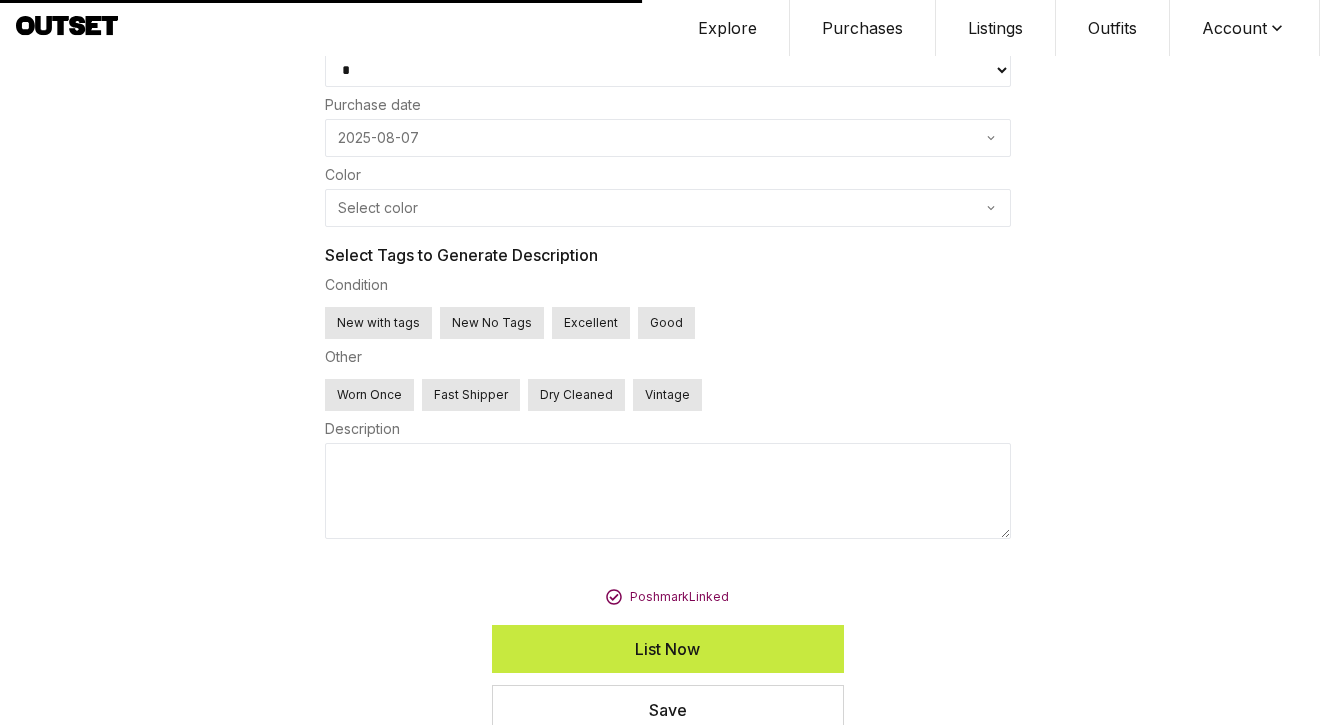 scroll, scrollTop: 0, scrollLeft: 0, axis: both 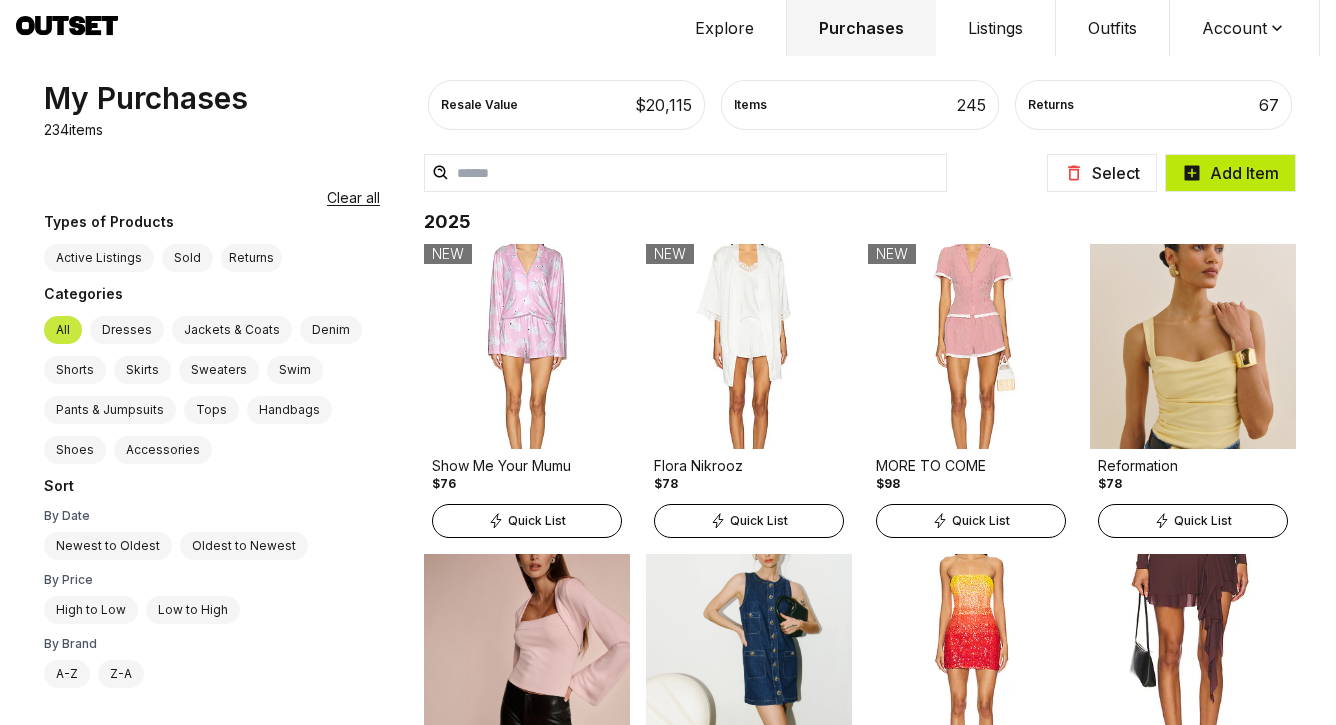 click on "Add Item" at bounding box center [1230, 173] 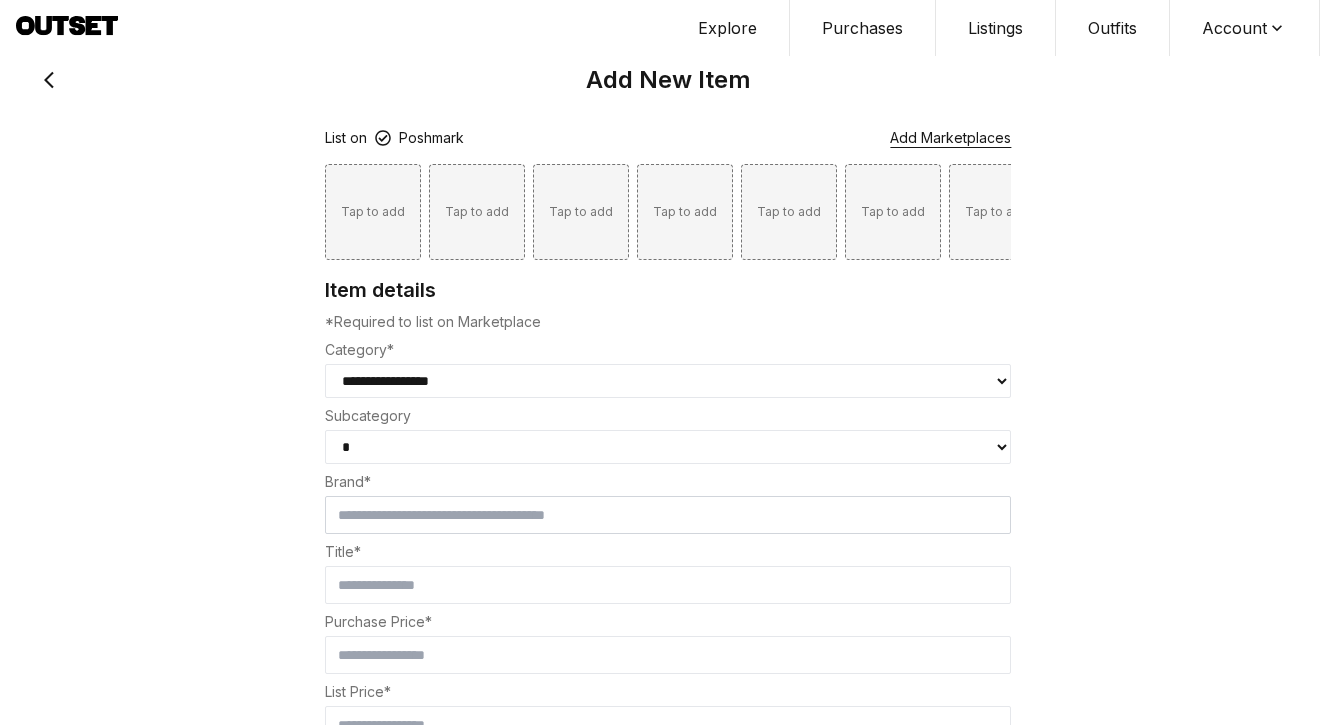 click on "Tap to add" at bounding box center (373, 212) 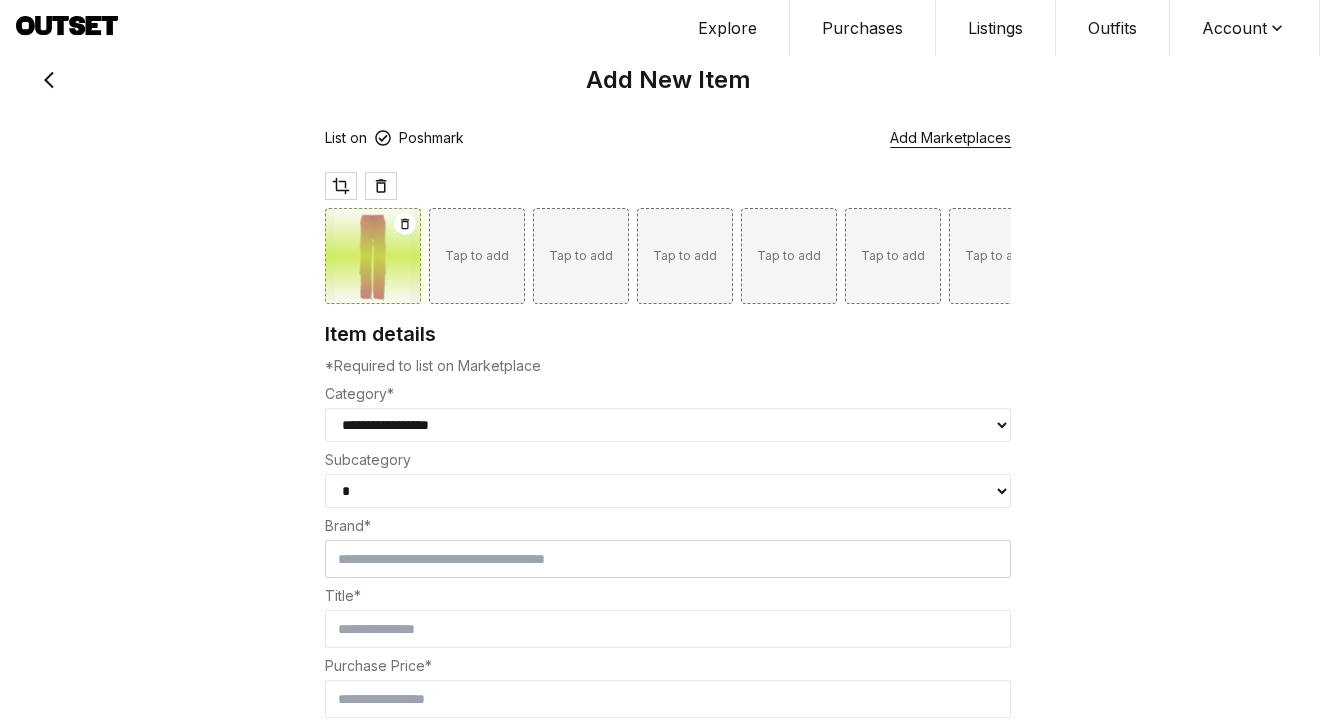 select on "**********" 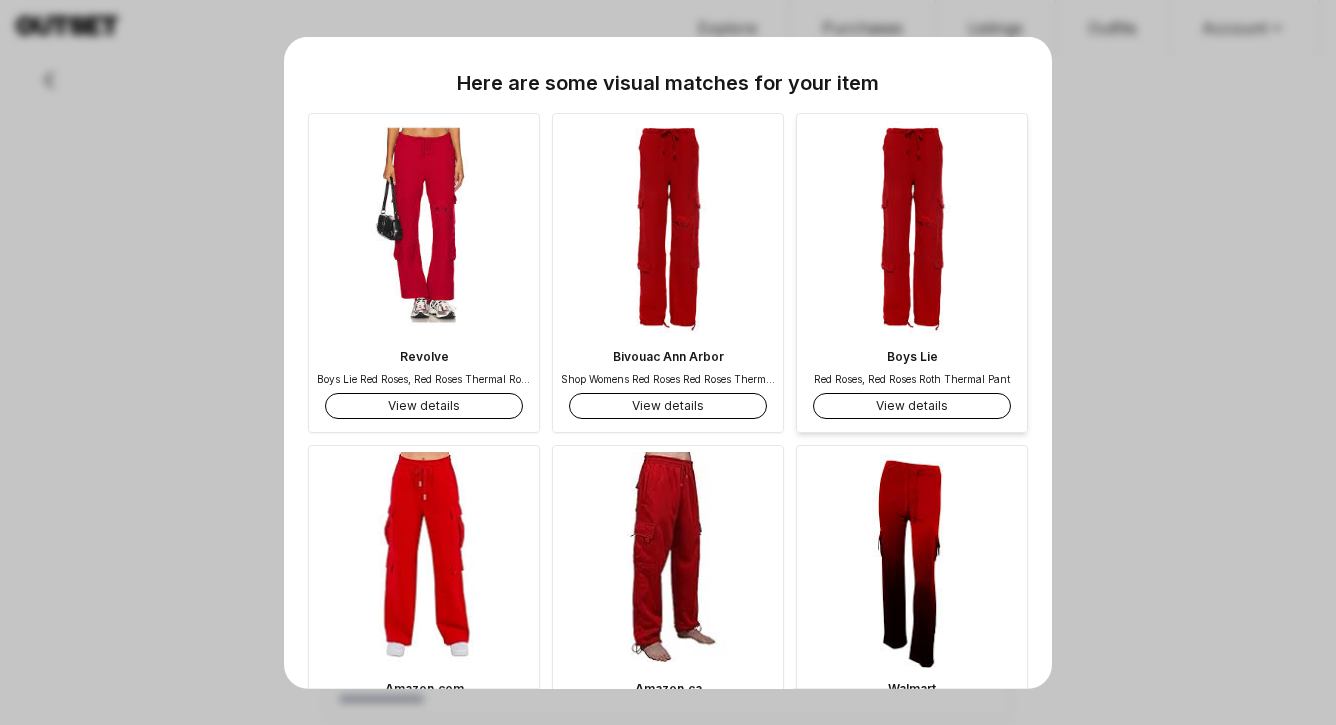 click on "View details" at bounding box center [912, 406] 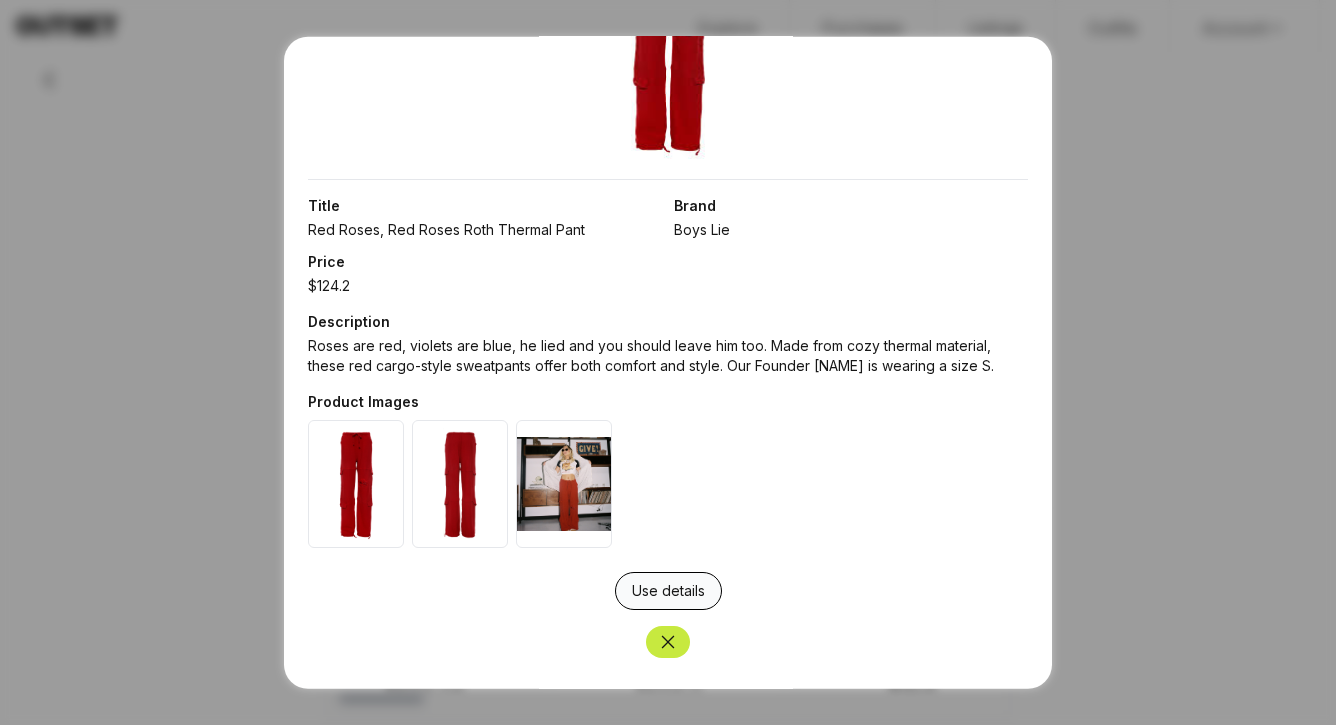 scroll, scrollTop: 238, scrollLeft: 0, axis: vertical 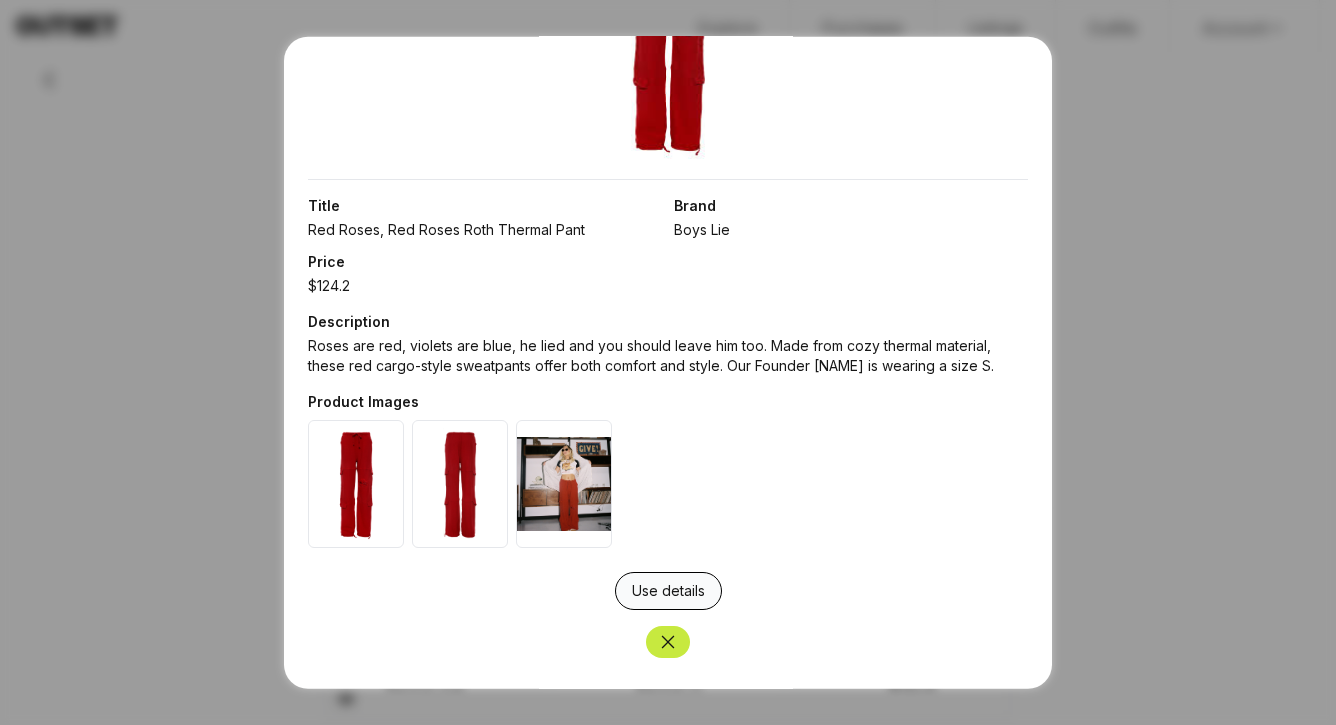 type on "********" 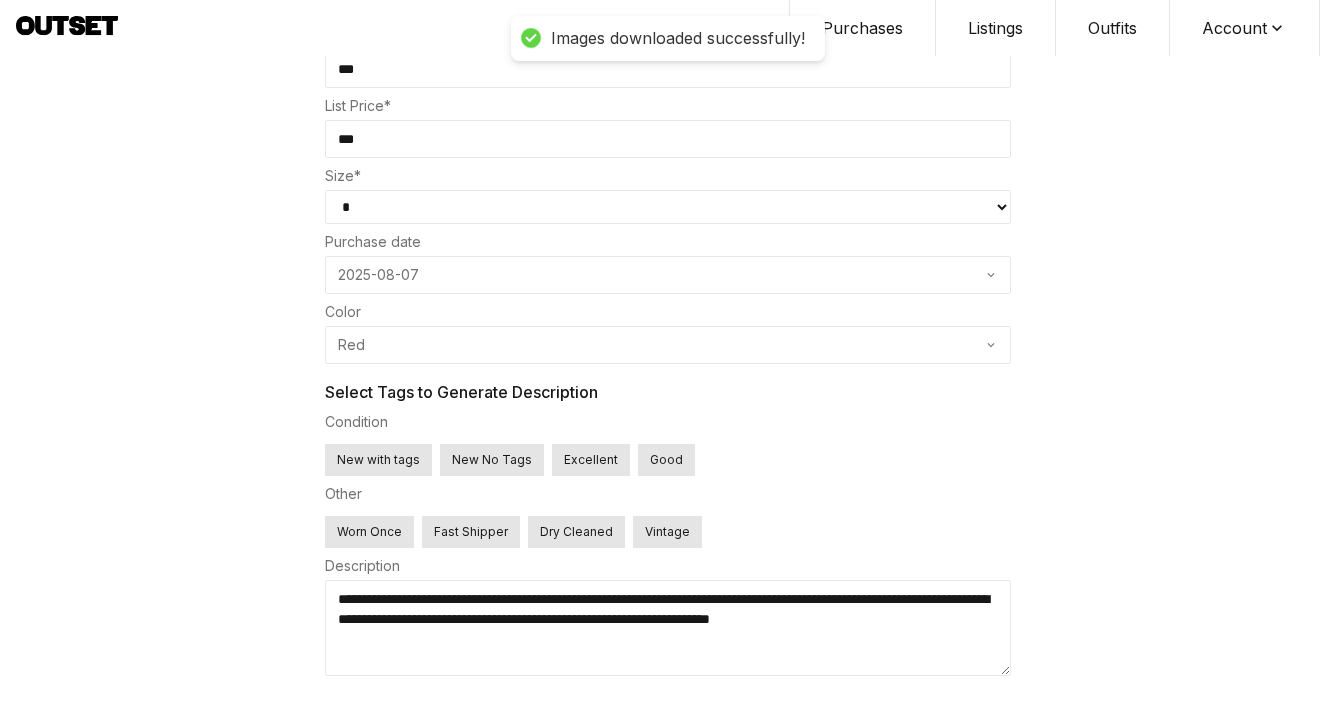 scroll, scrollTop: 653, scrollLeft: 0, axis: vertical 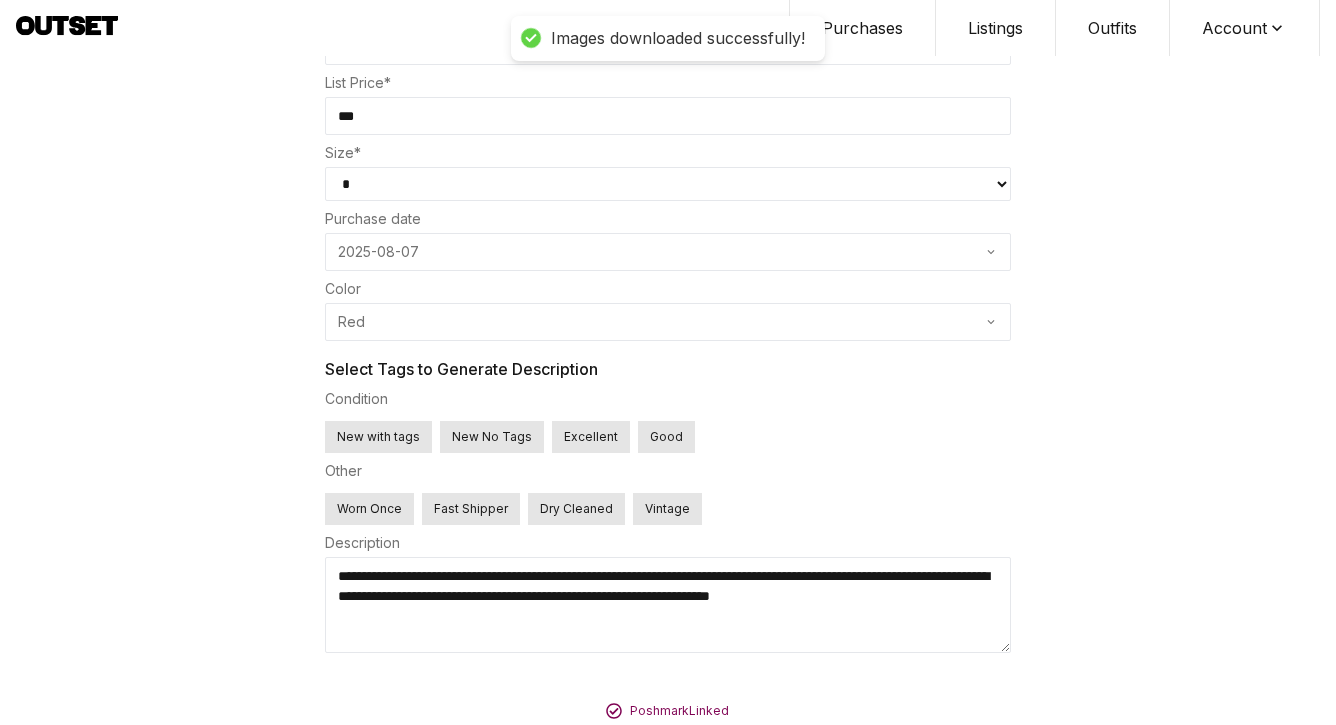 click on "New No Tags" at bounding box center [492, 437] 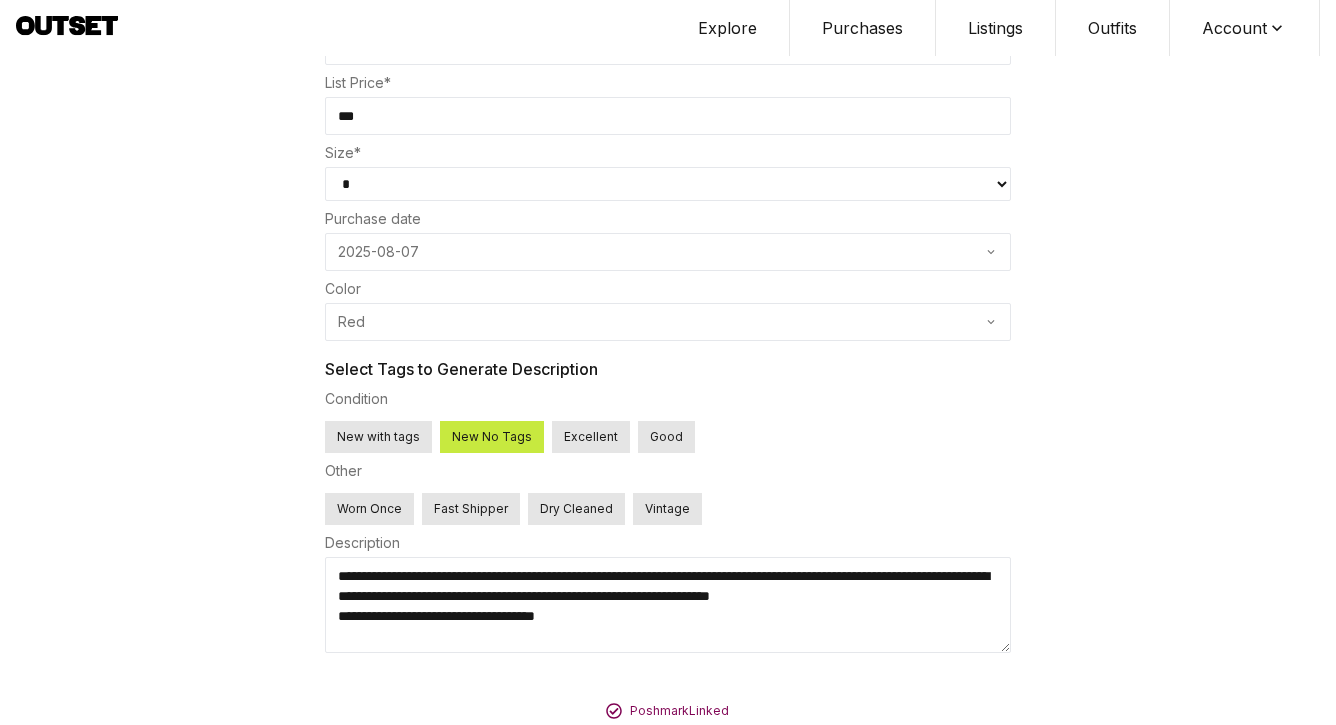 drag, startPoint x: 470, startPoint y: 574, endPoint x: 816, endPoint y: 554, distance: 346.57755 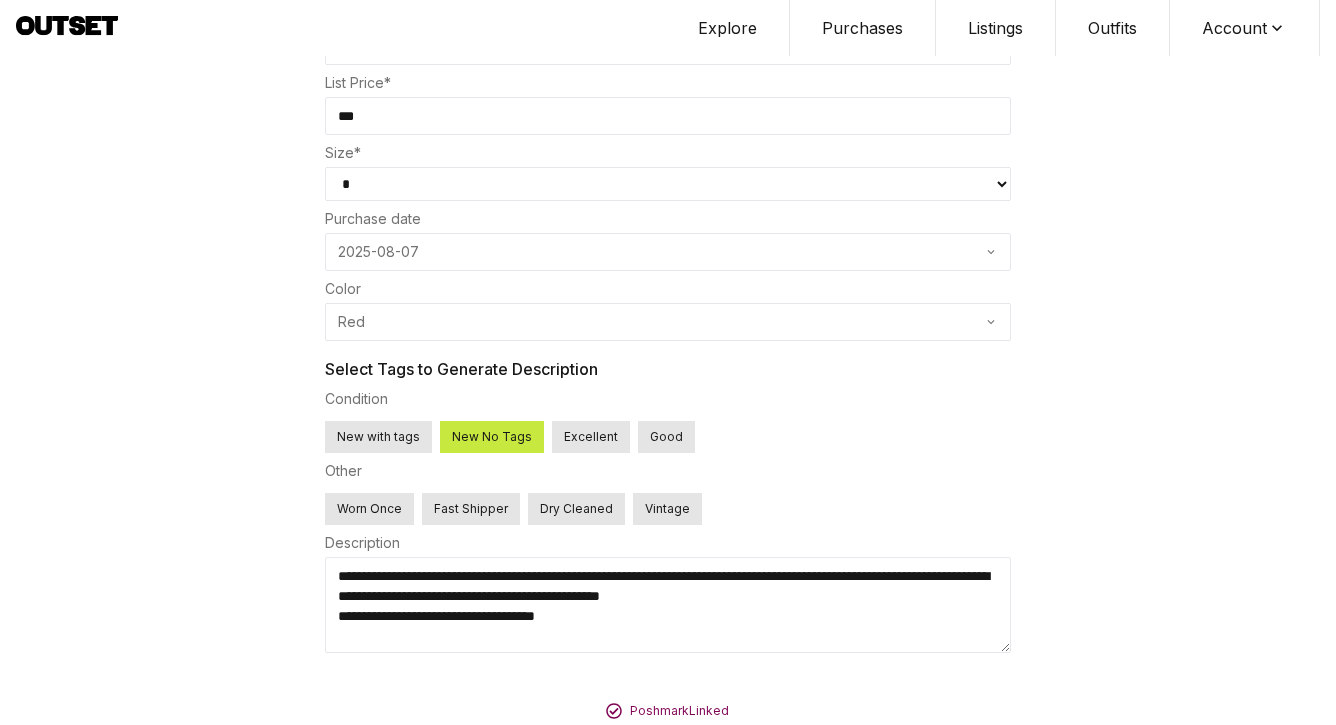 scroll, scrollTop: 463, scrollLeft: 0, axis: vertical 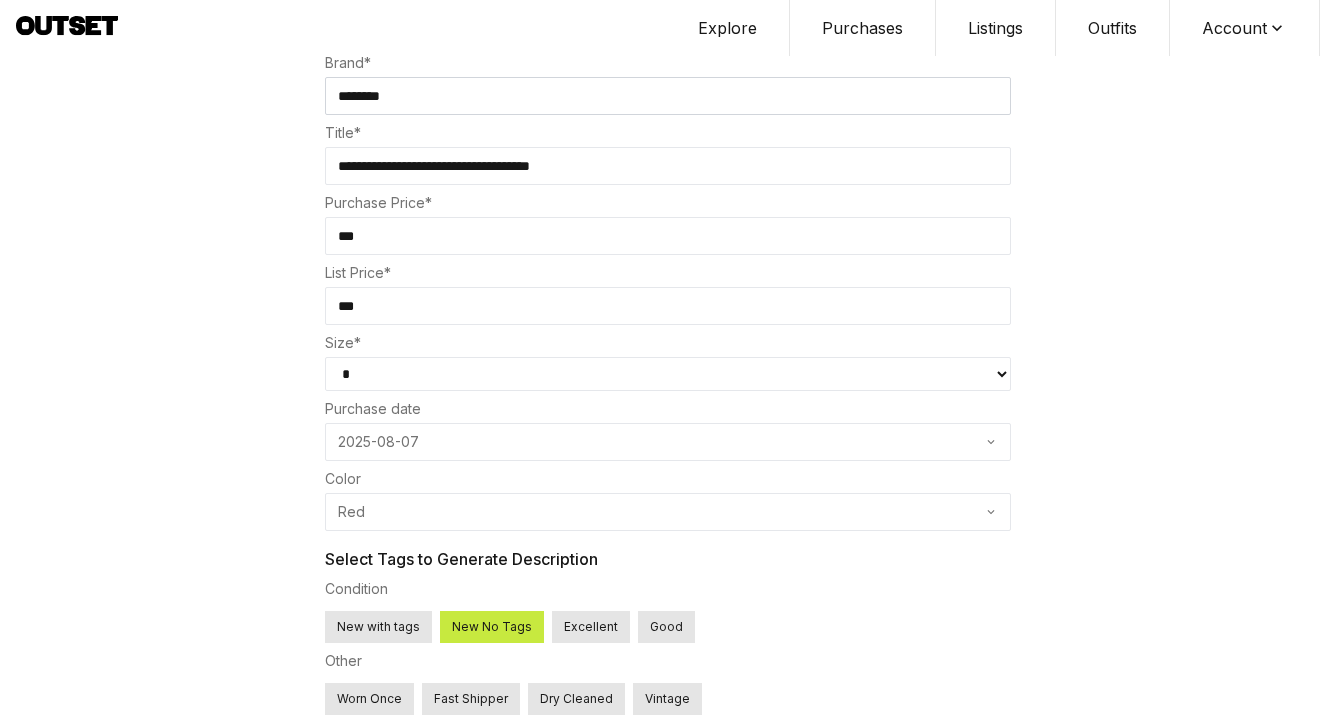 type on "**********" 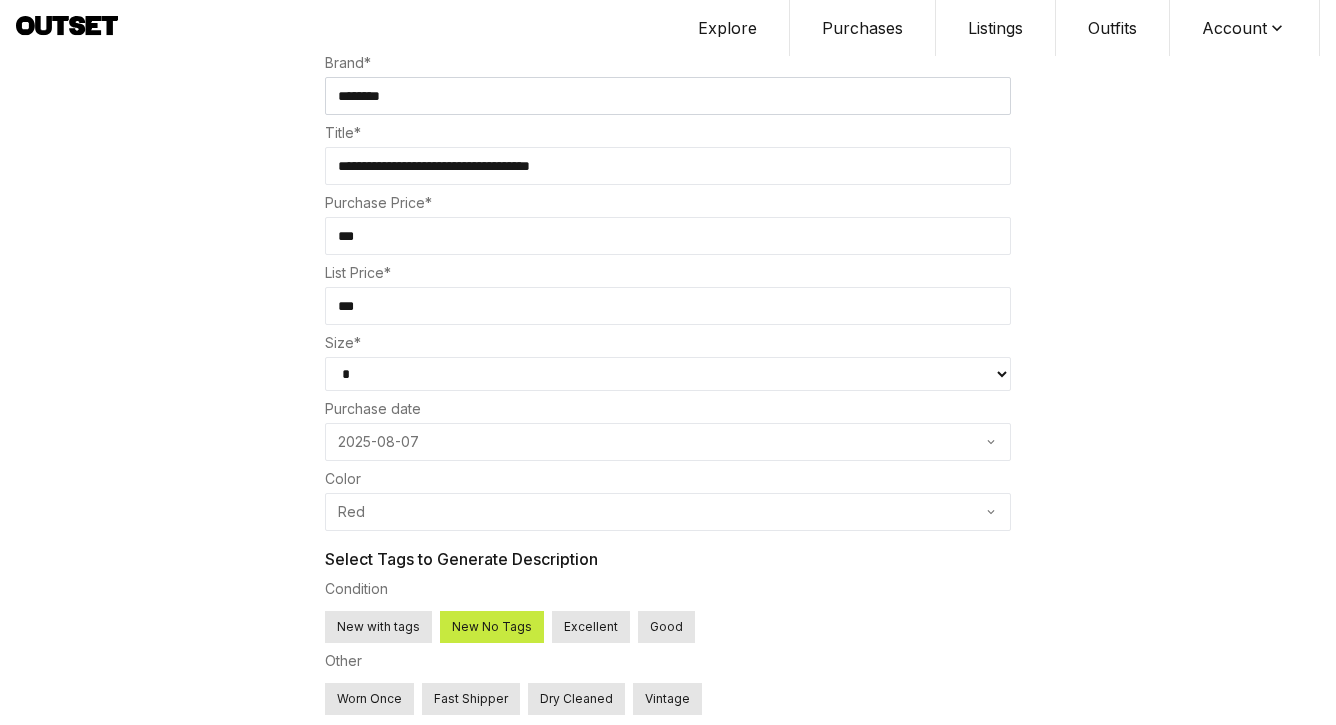select on "*" 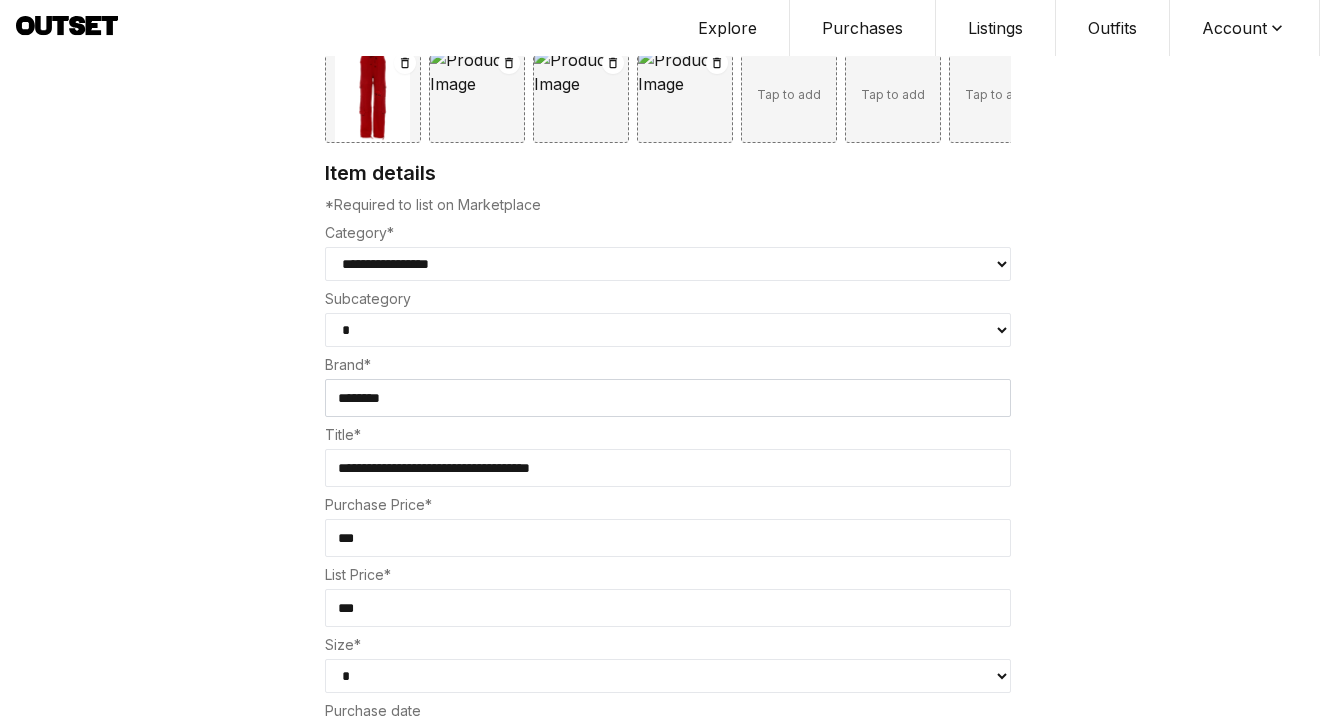 scroll, scrollTop: 155, scrollLeft: 0, axis: vertical 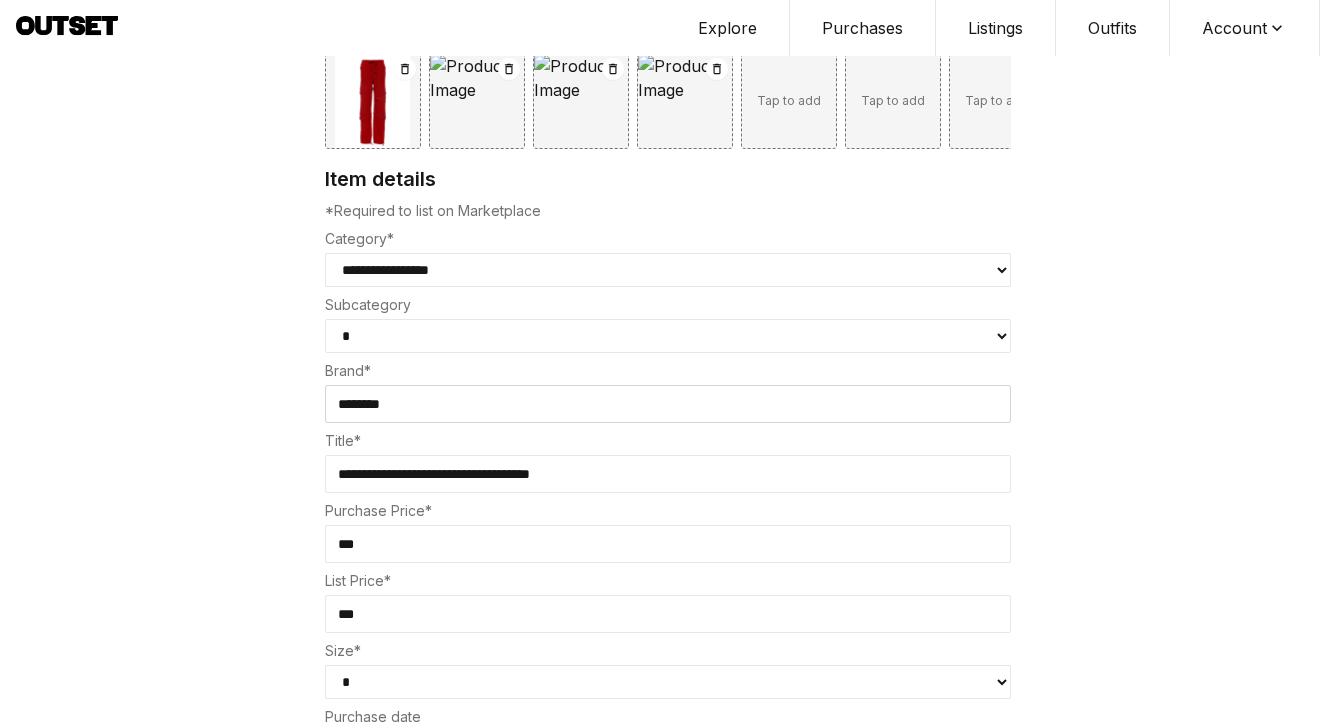select on "*****" 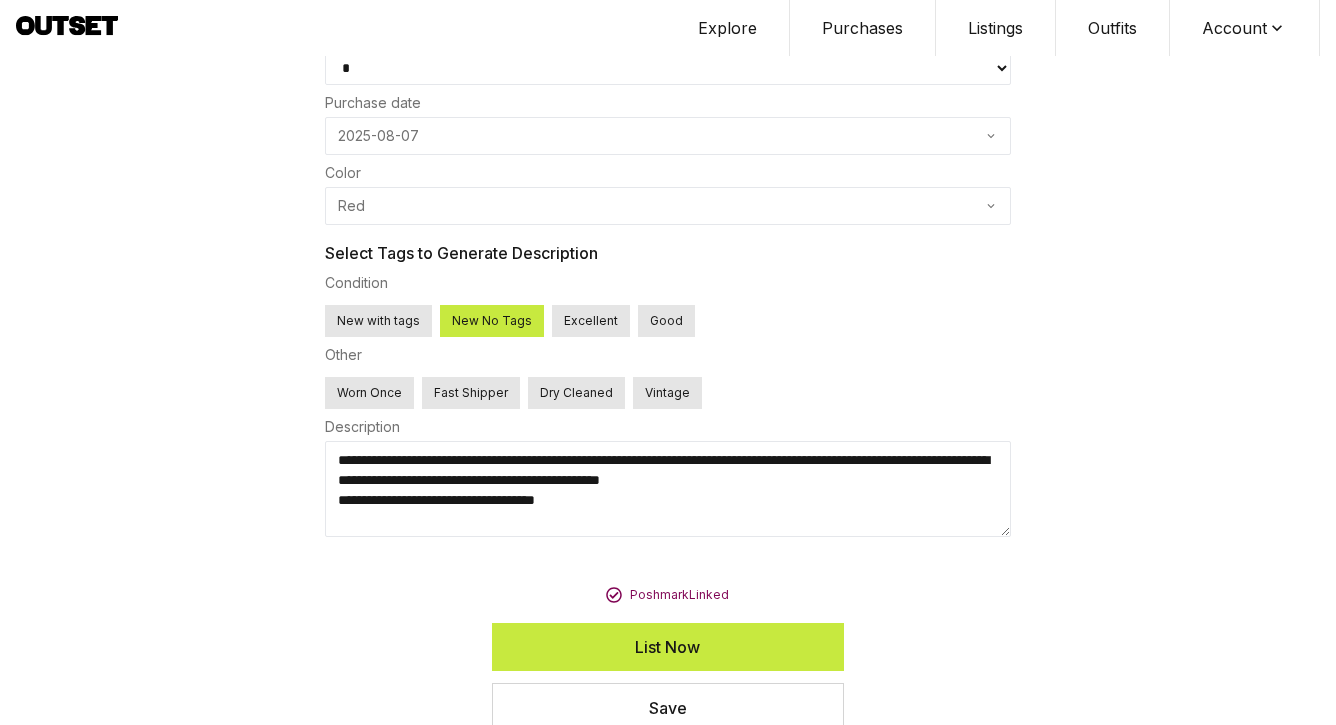 scroll, scrollTop: 767, scrollLeft: 0, axis: vertical 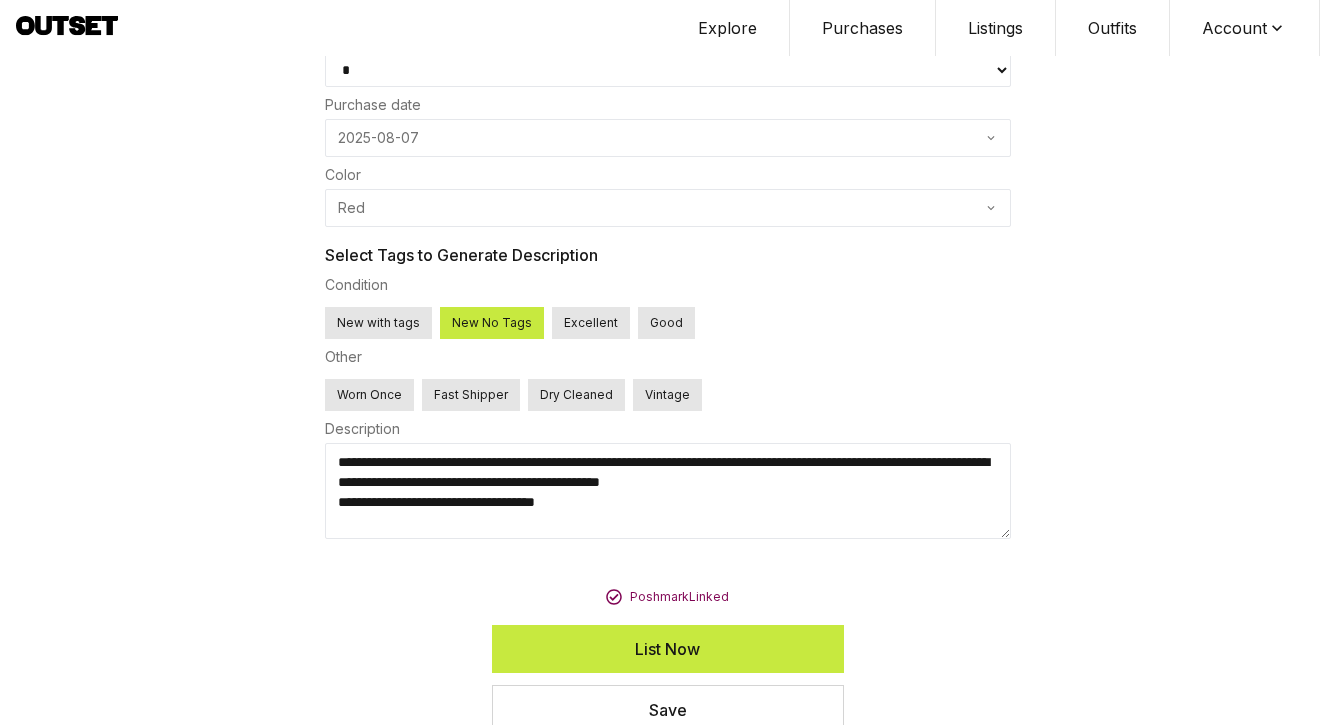 click on "List Now" at bounding box center [667, 649] 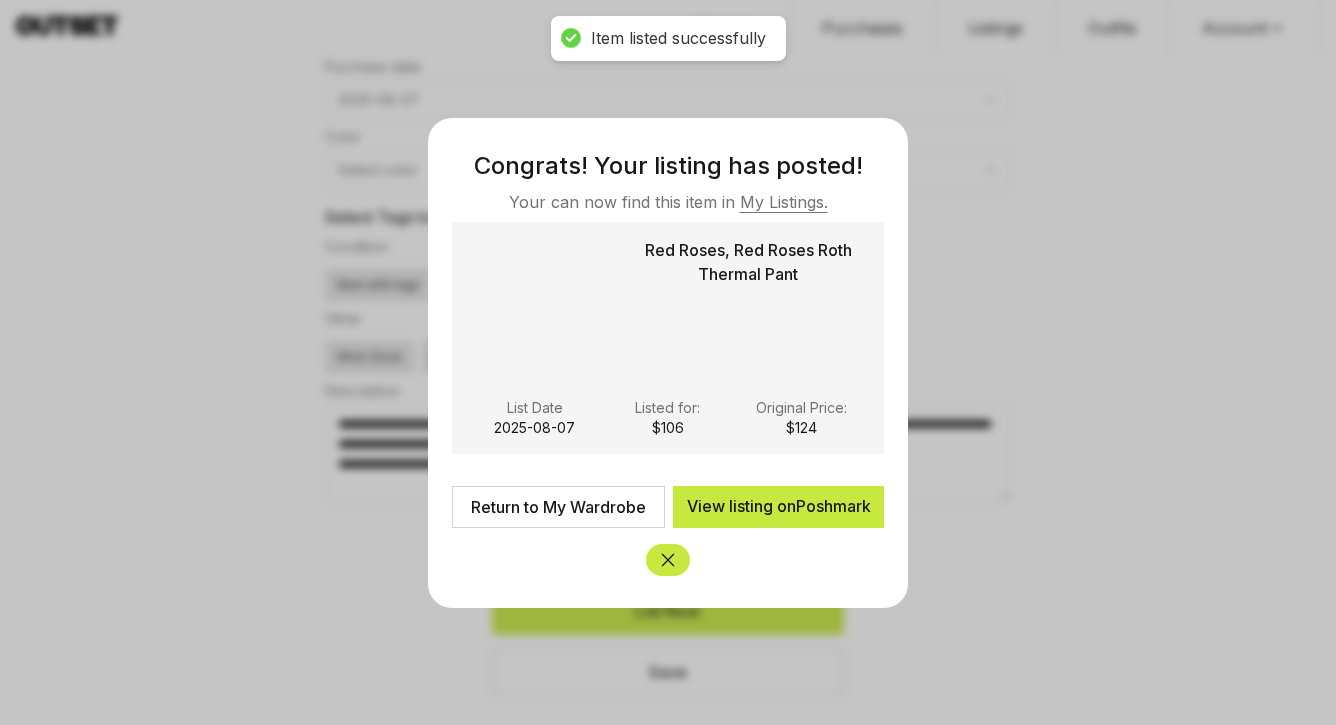 select 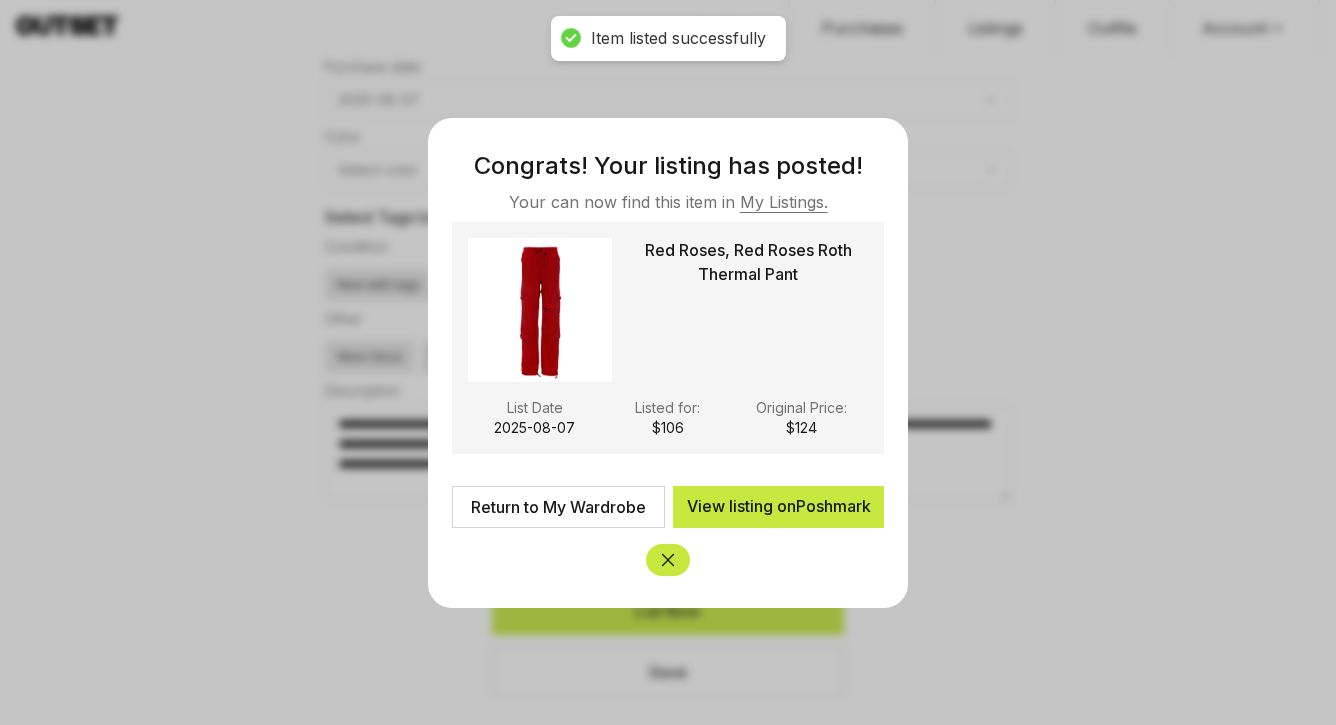 select 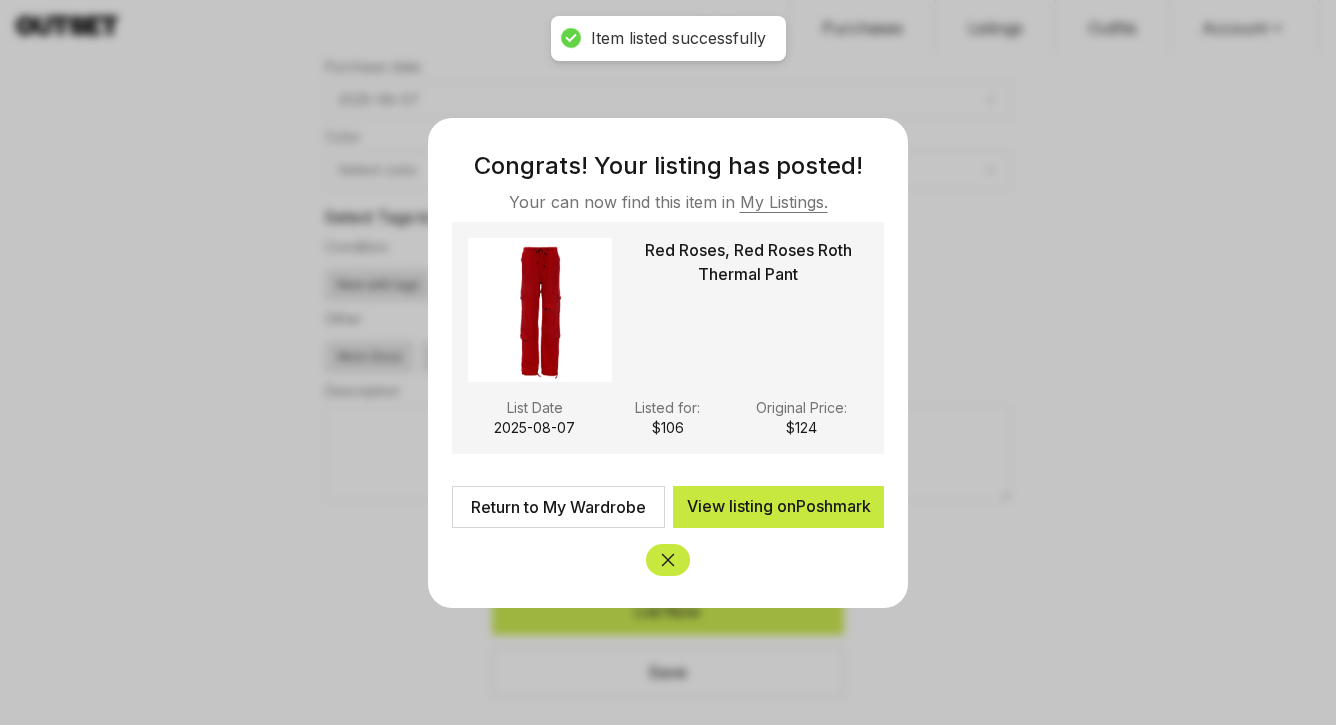scroll, scrollTop: 723, scrollLeft: 0, axis: vertical 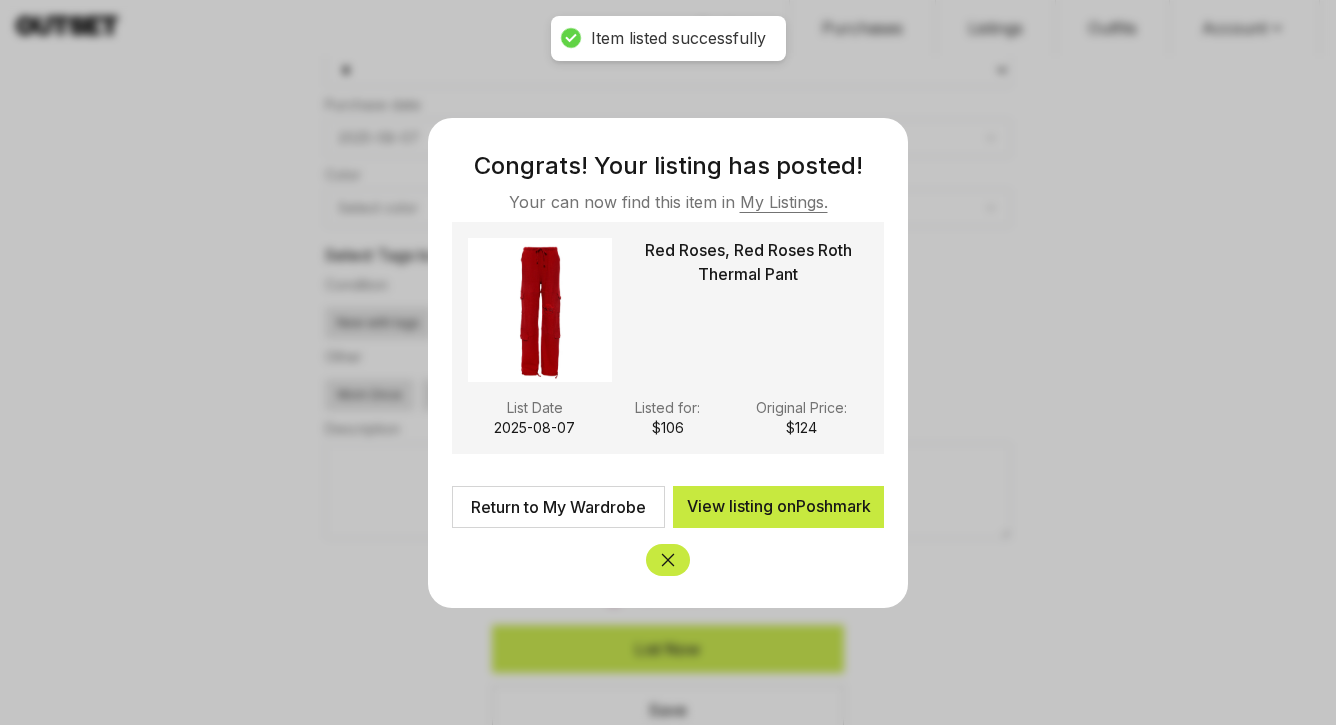 click on "Return to My Wardrobe" at bounding box center [558, 507] 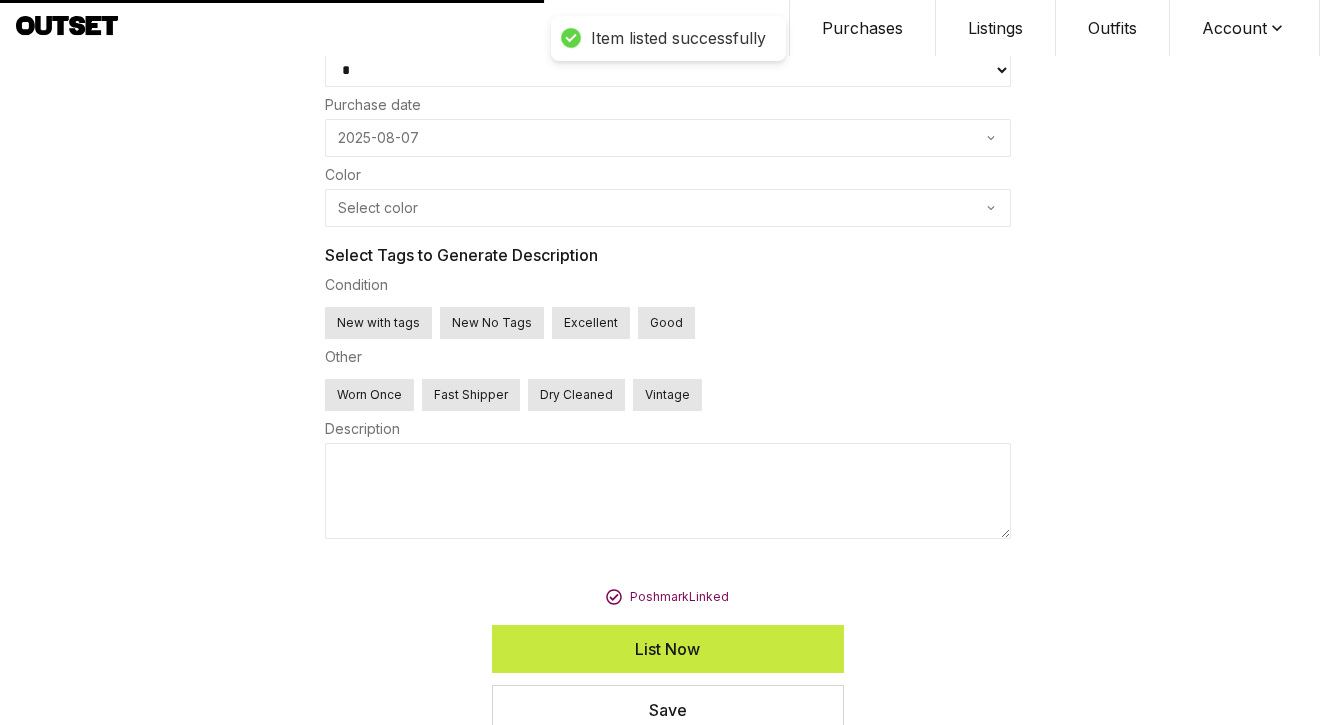 scroll, scrollTop: 0, scrollLeft: 0, axis: both 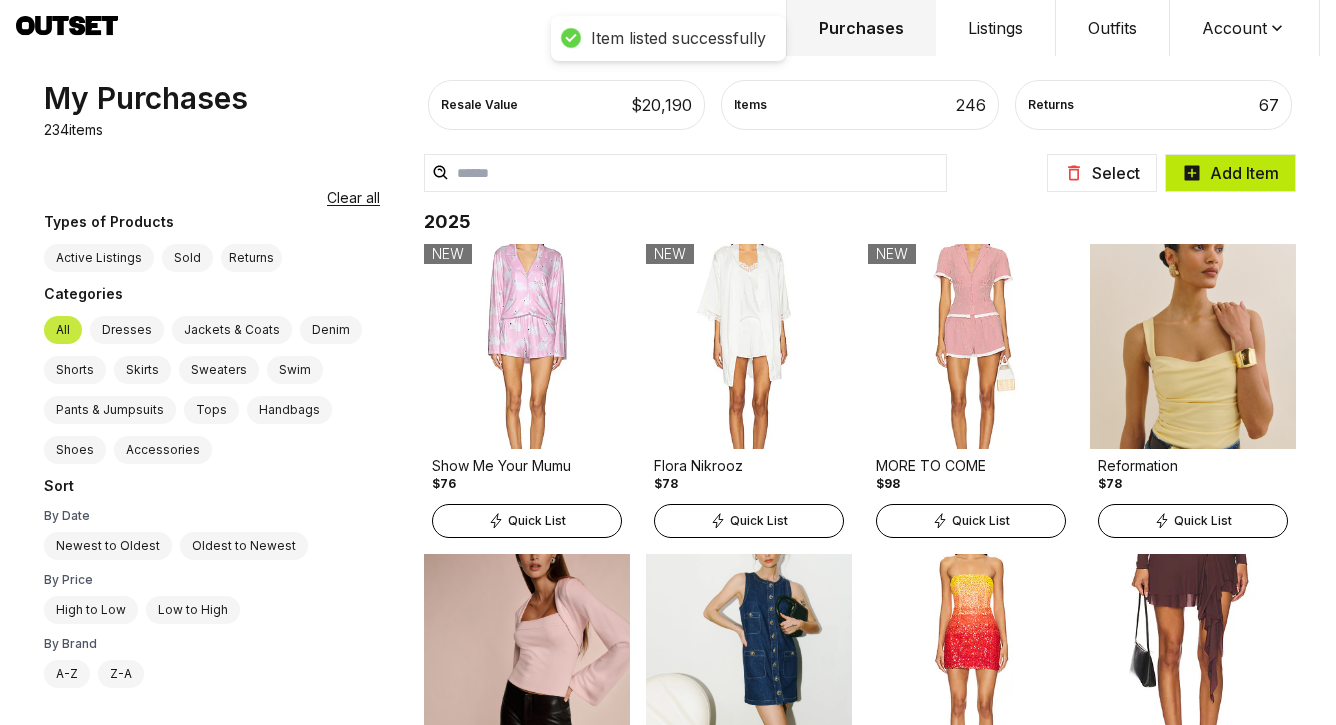 click on "Add Item" at bounding box center [1230, 173] 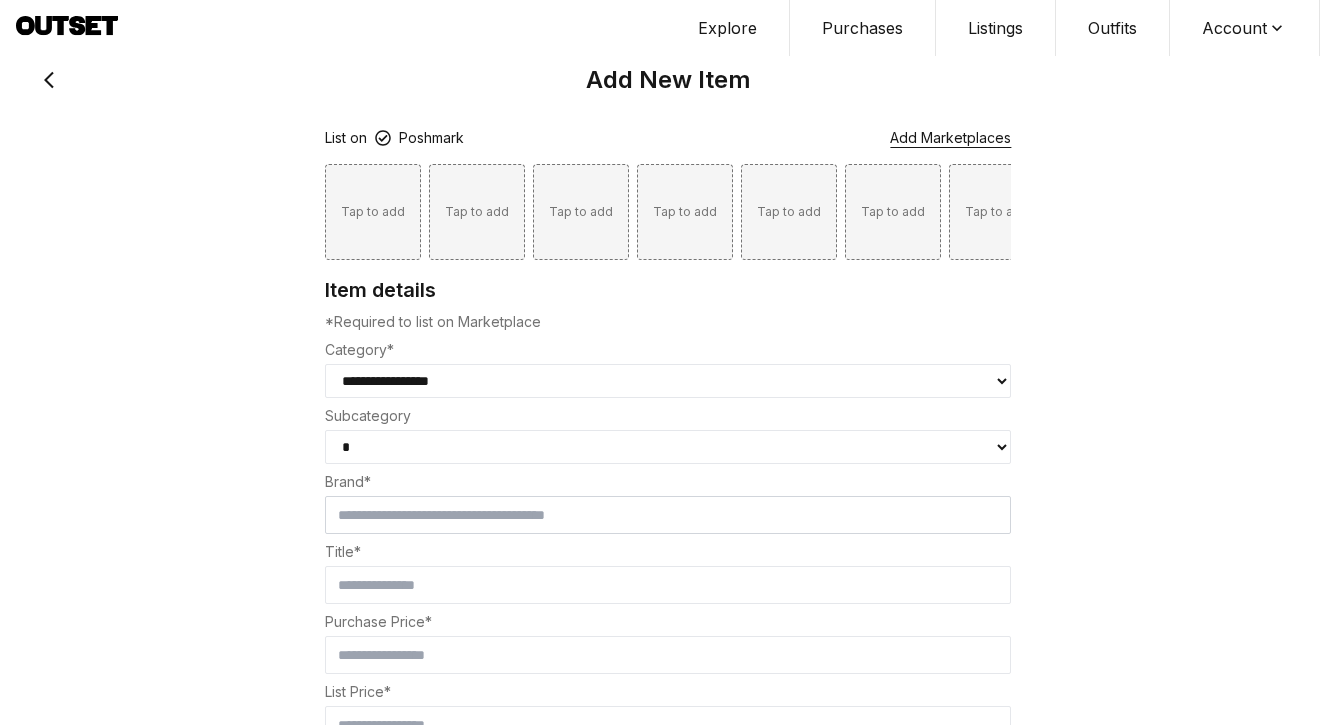 click on "Tap to add" at bounding box center [373, 212] 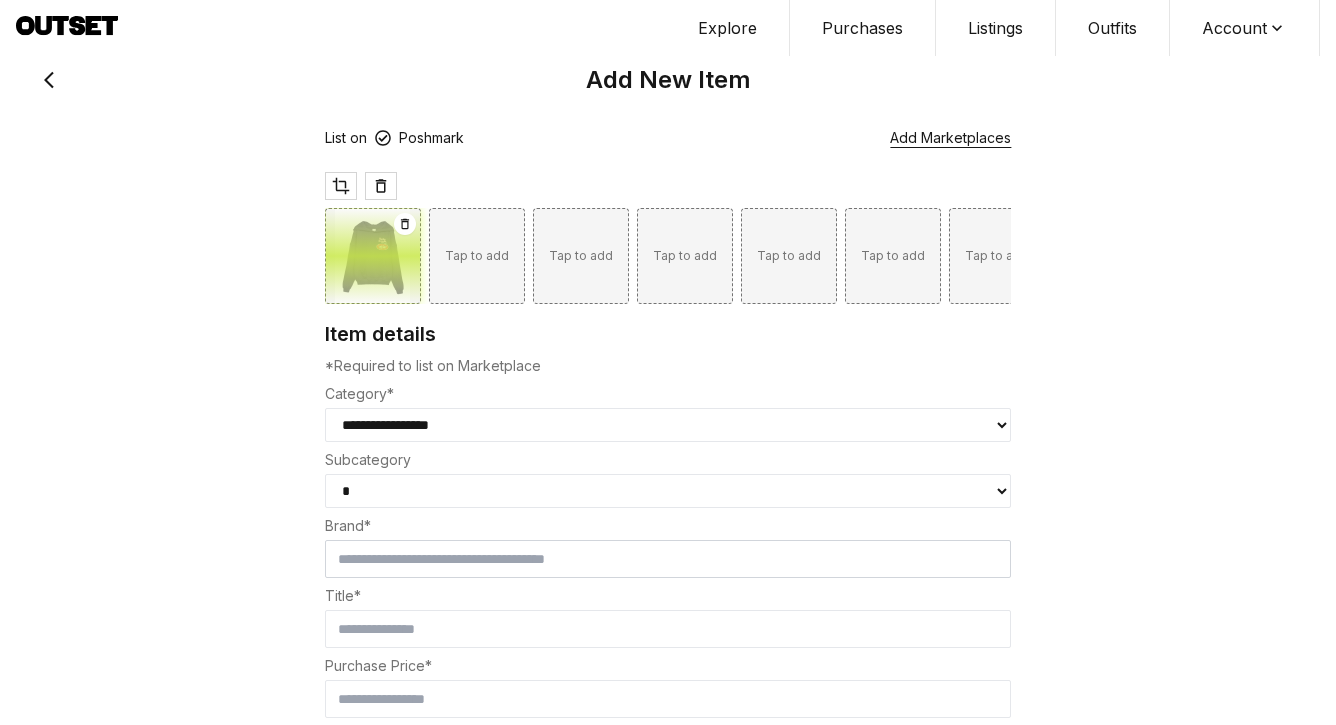 select on "********" 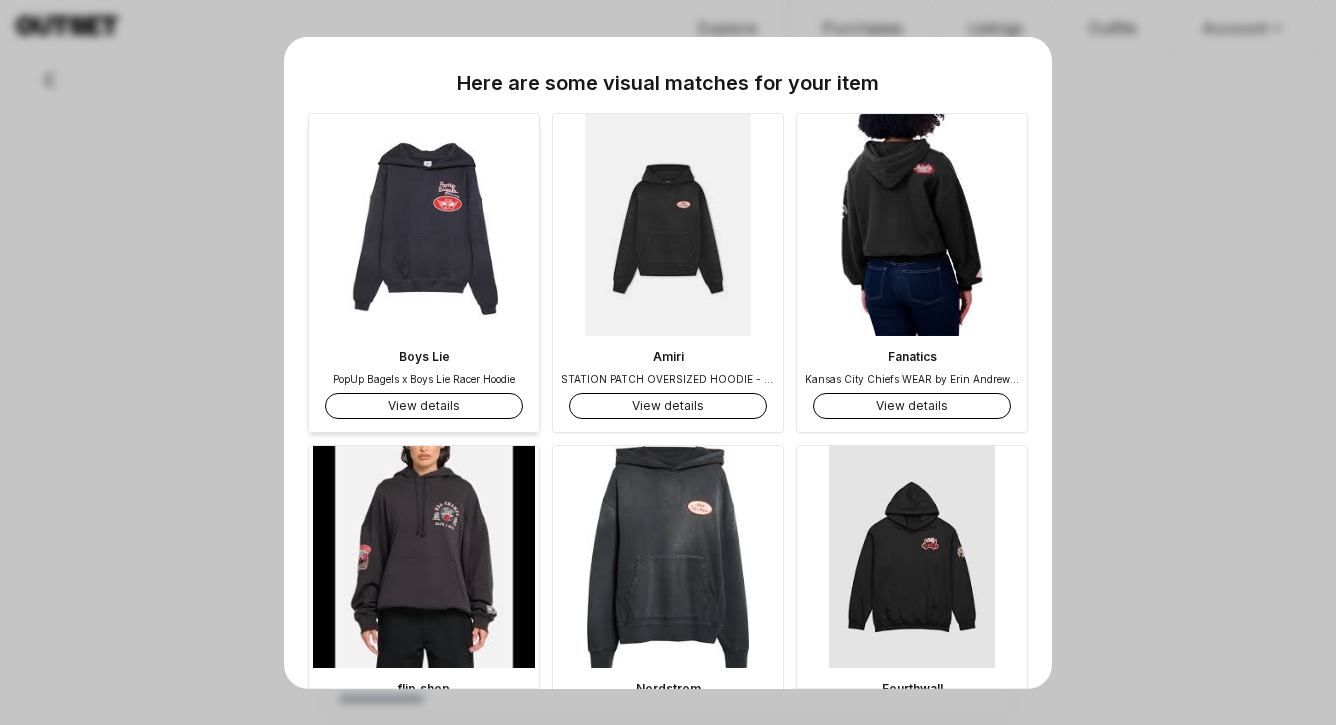 click on "View details" at bounding box center (424, 406) 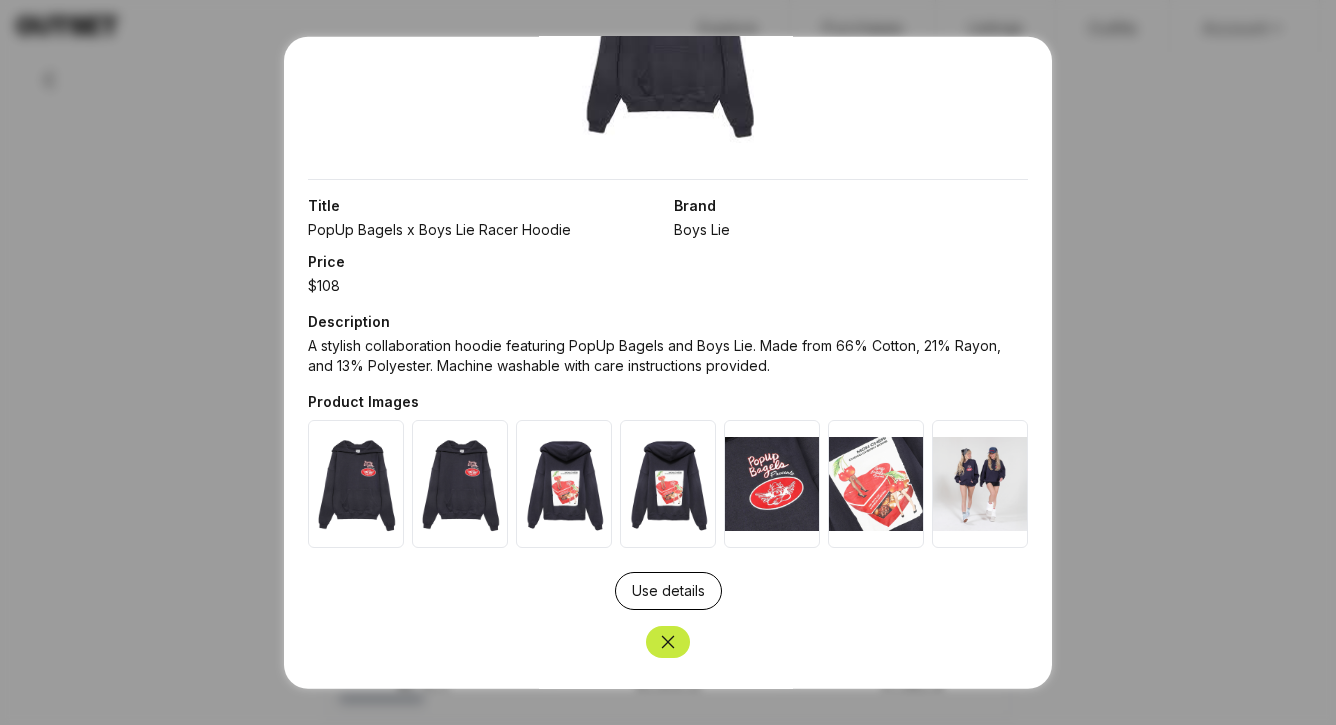 scroll, scrollTop: 238, scrollLeft: 0, axis: vertical 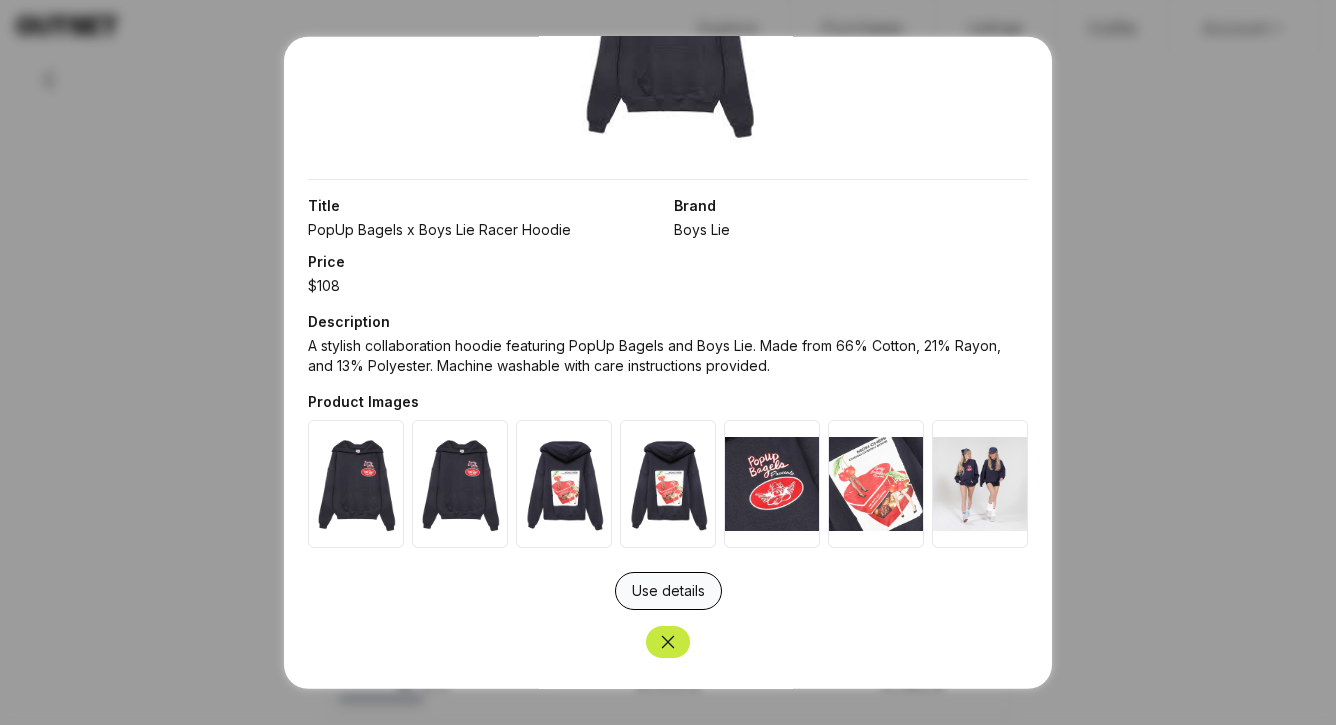 click on "Use details" at bounding box center (668, 590) 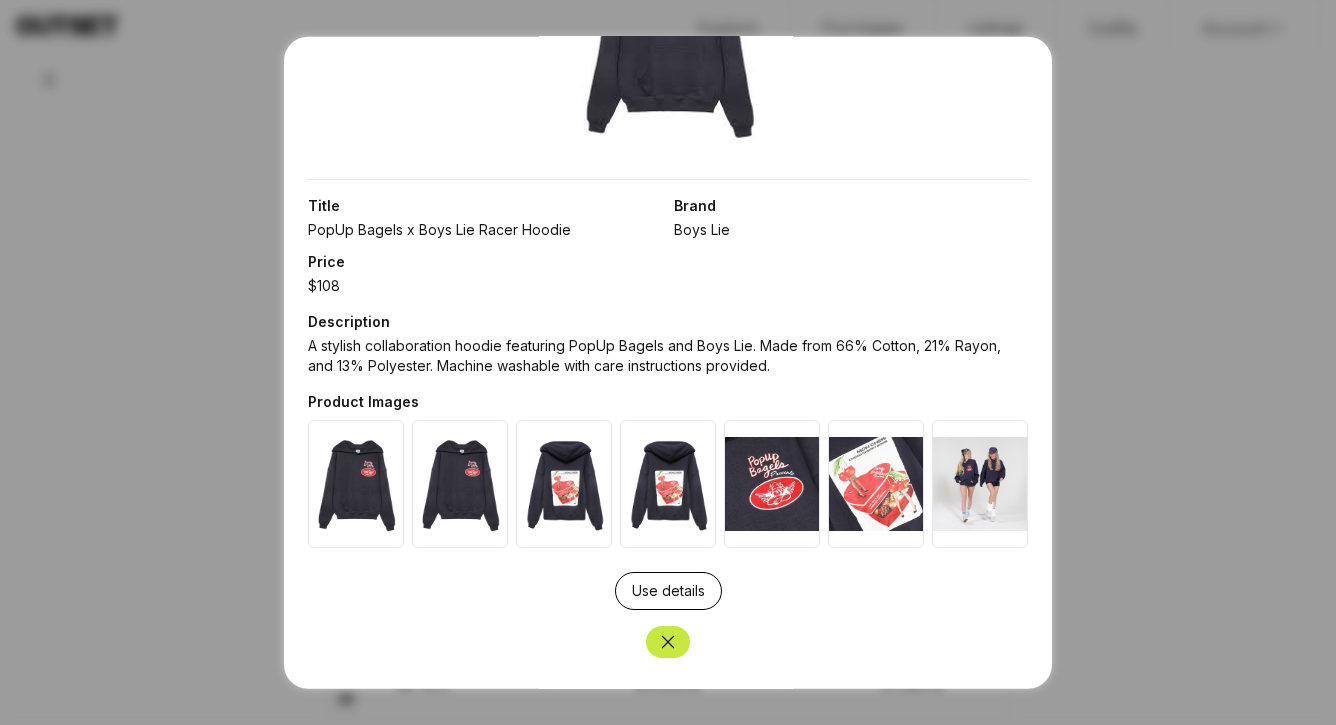 type on "********" 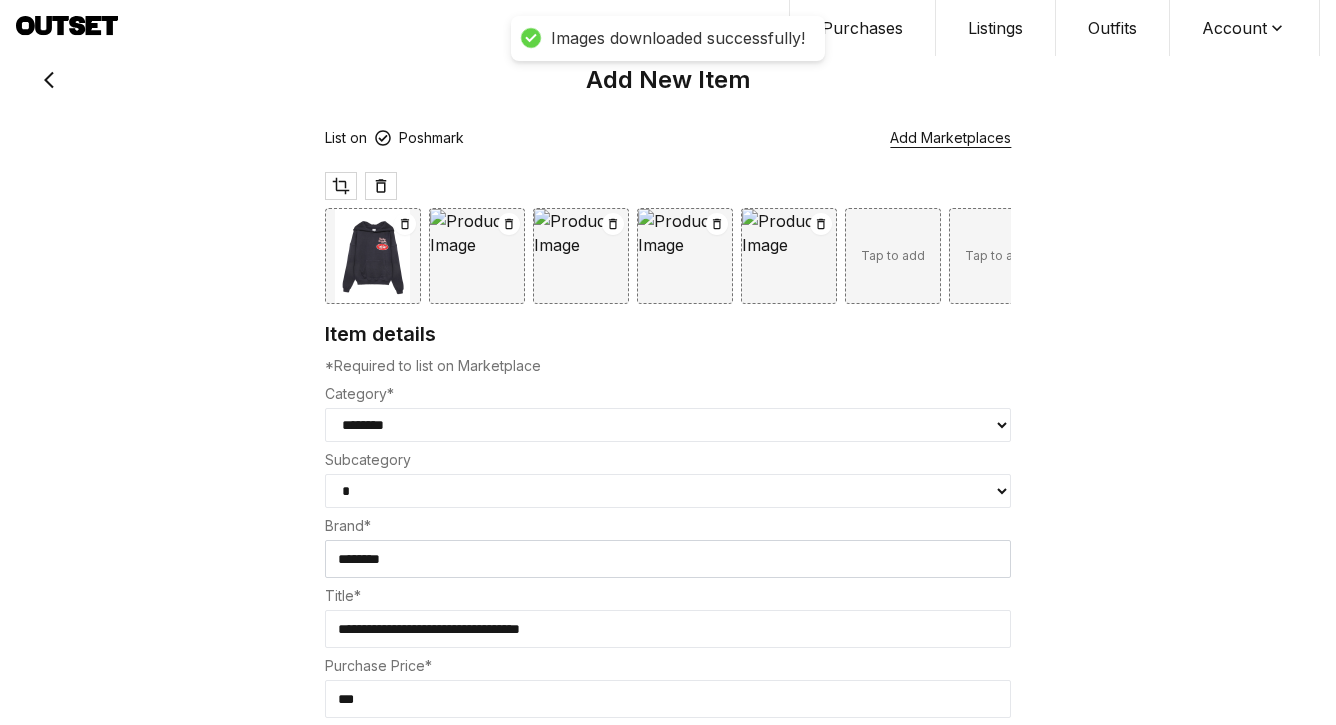 select on "********" 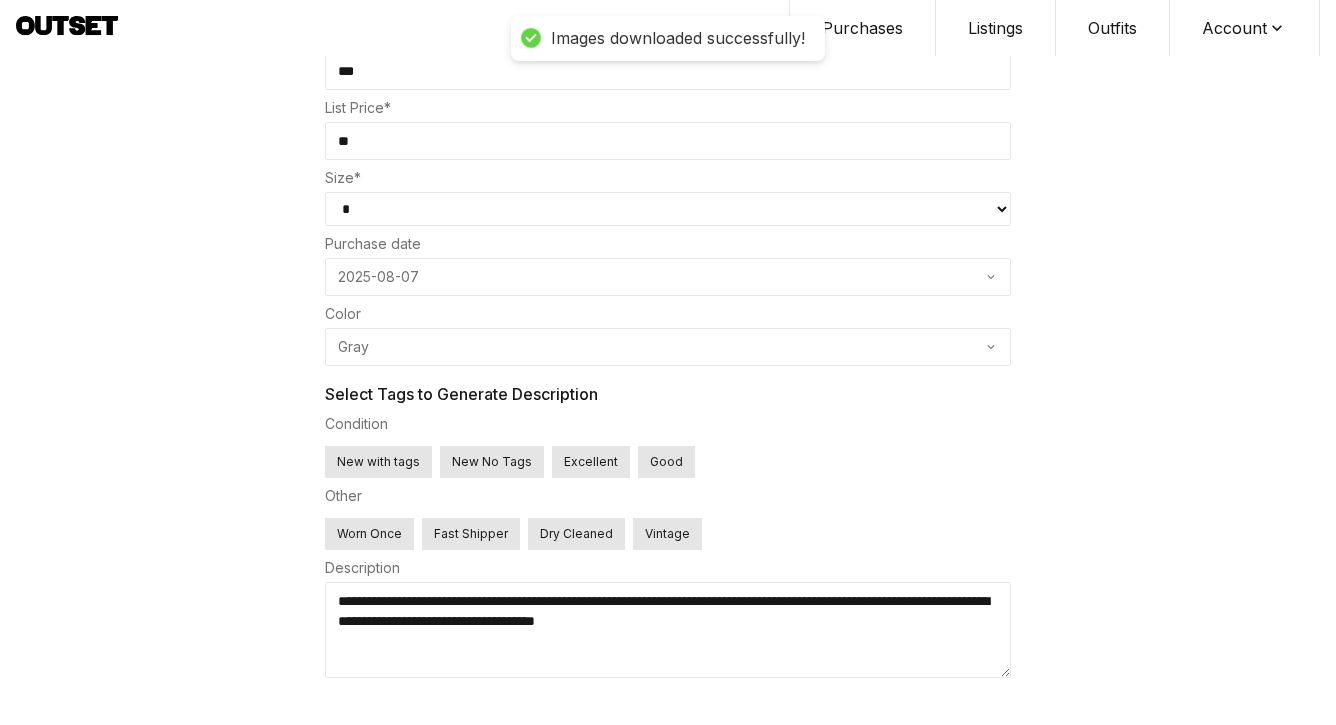 scroll, scrollTop: 643, scrollLeft: 0, axis: vertical 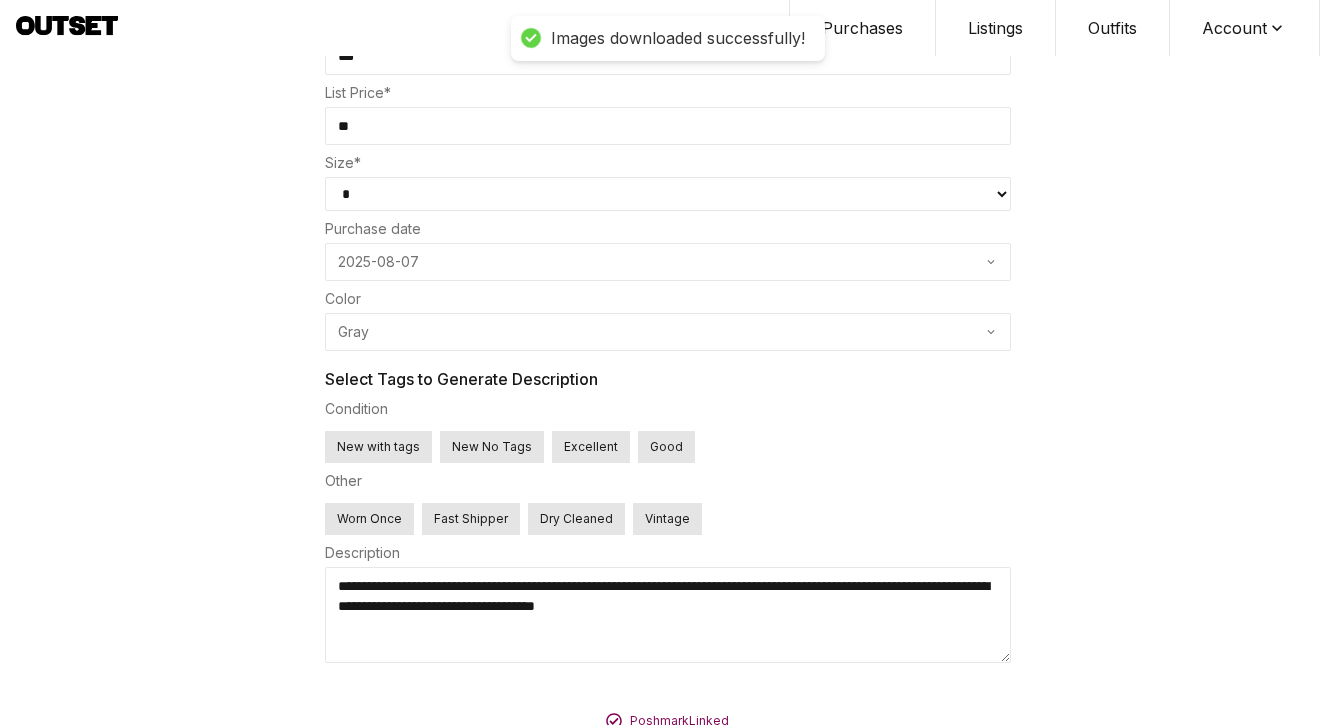click on "New No Tags" at bounding box center (492, 447) 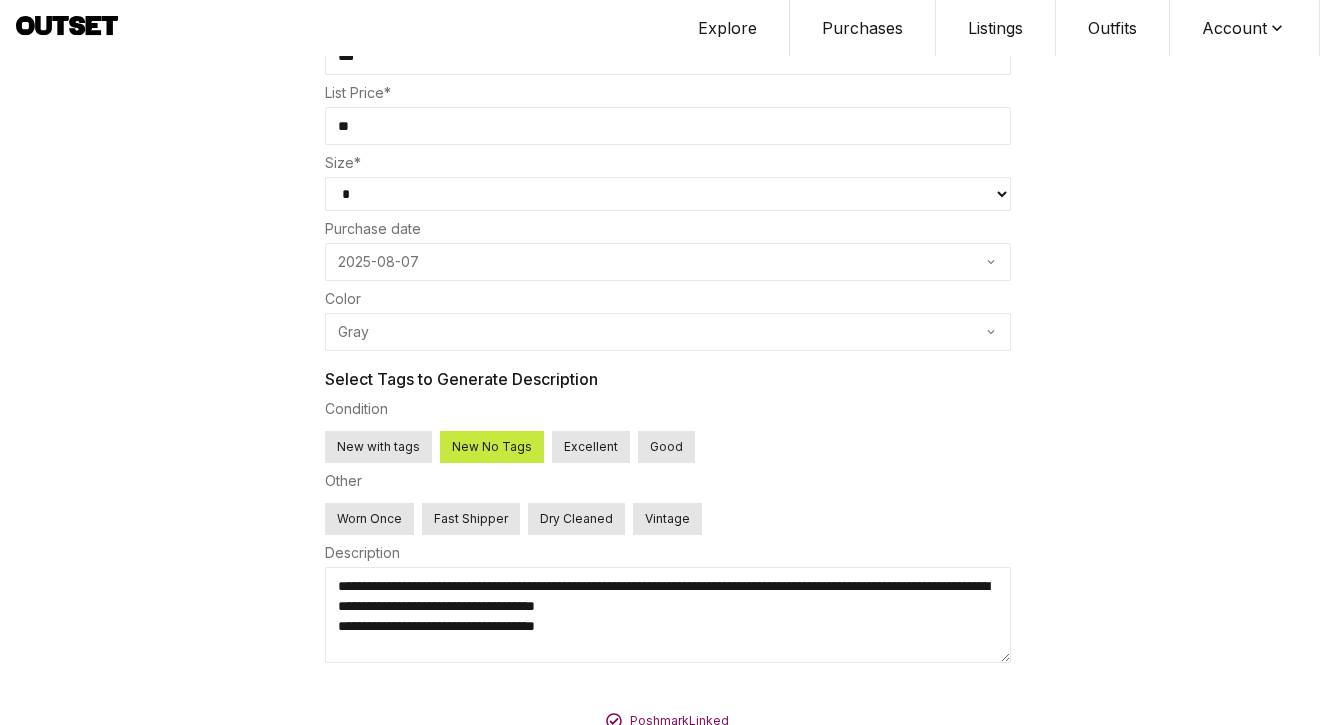 drag, startPoint x: 881, startPoint y: 578, endPoint x: 784, endPoint y: 539, distance: 104.54664 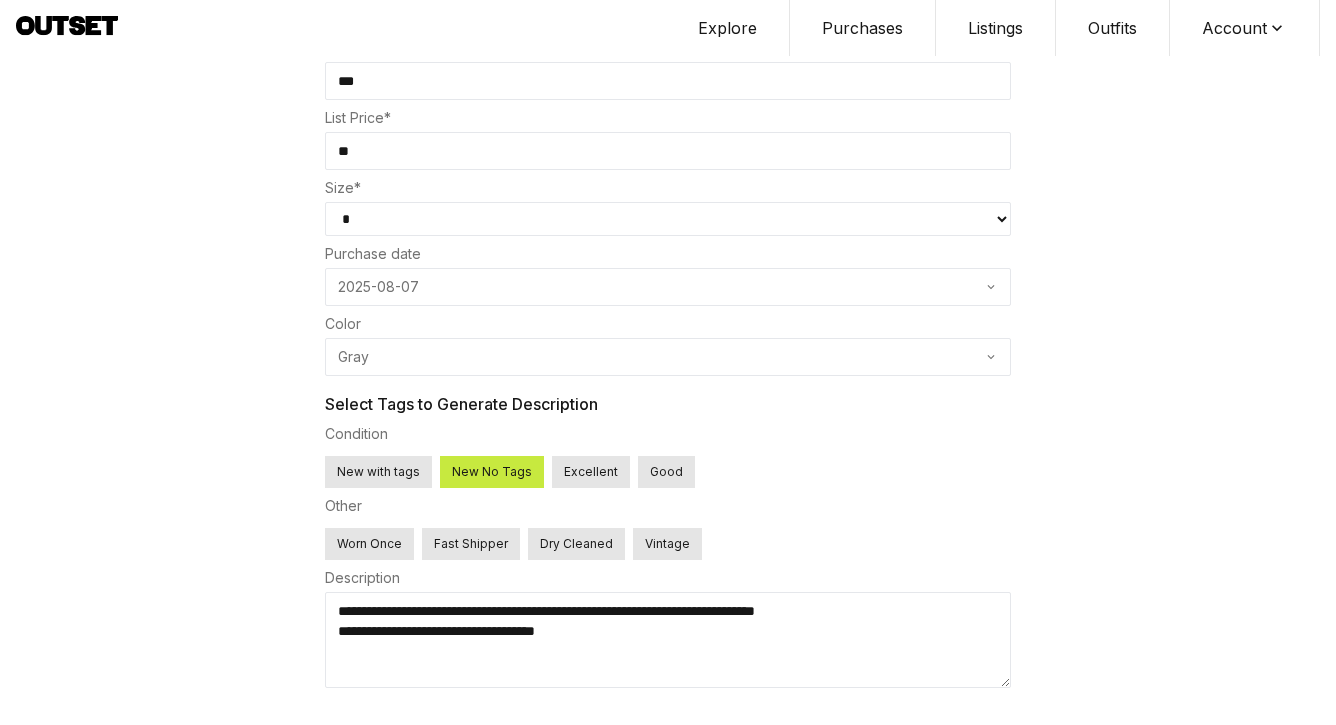 scroll, scrollTop: 617, scrollLeft: 0, axis: vertical 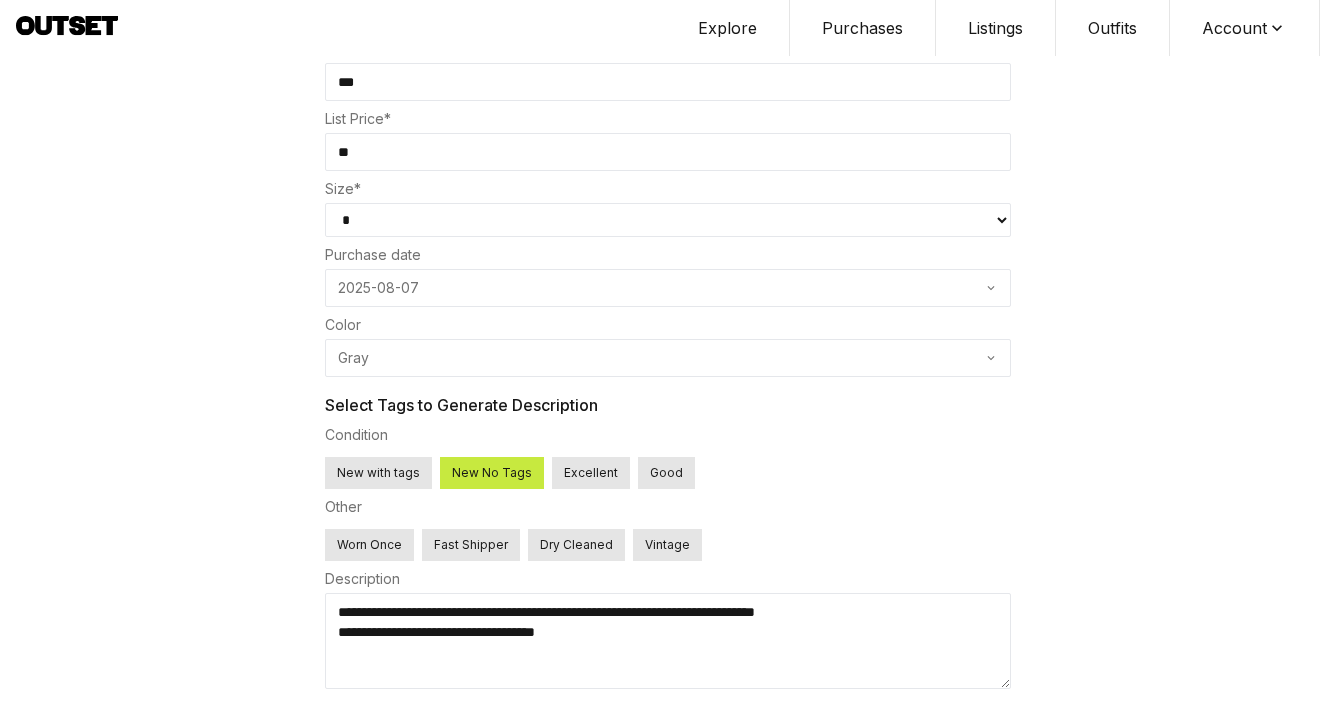 type on "**********" 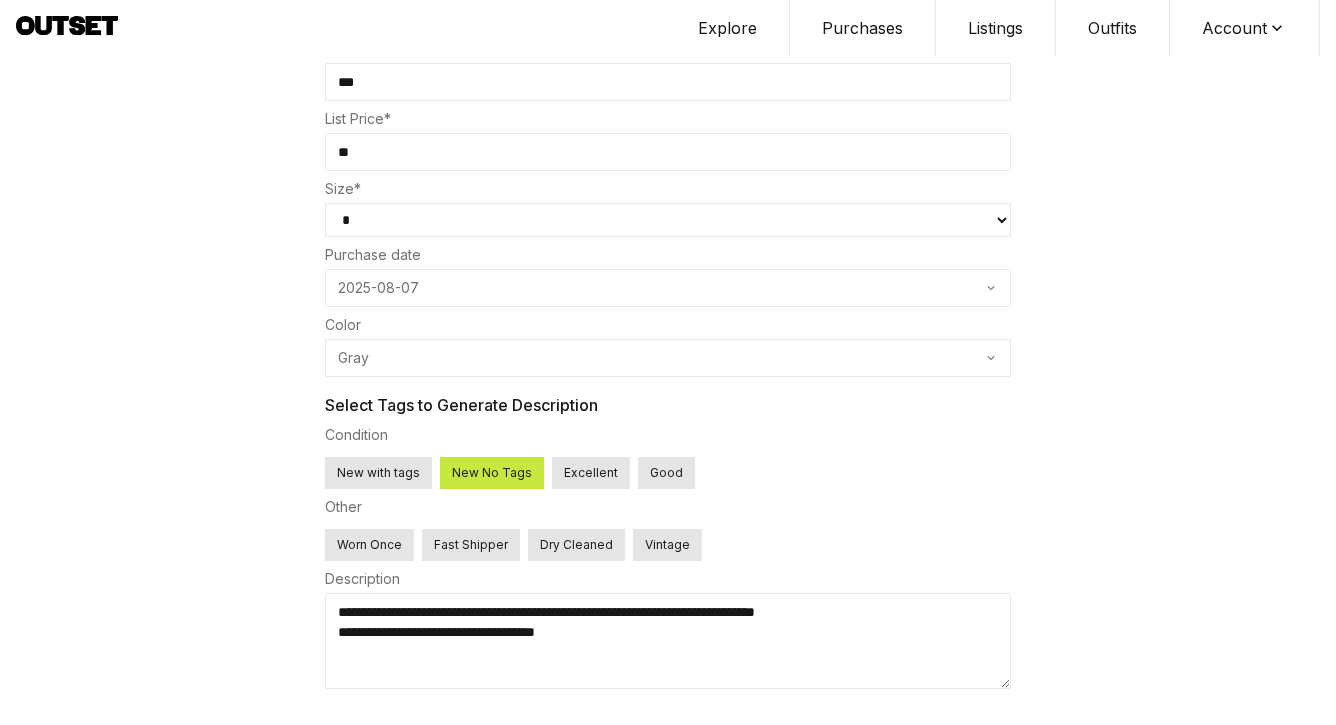 select on "*" 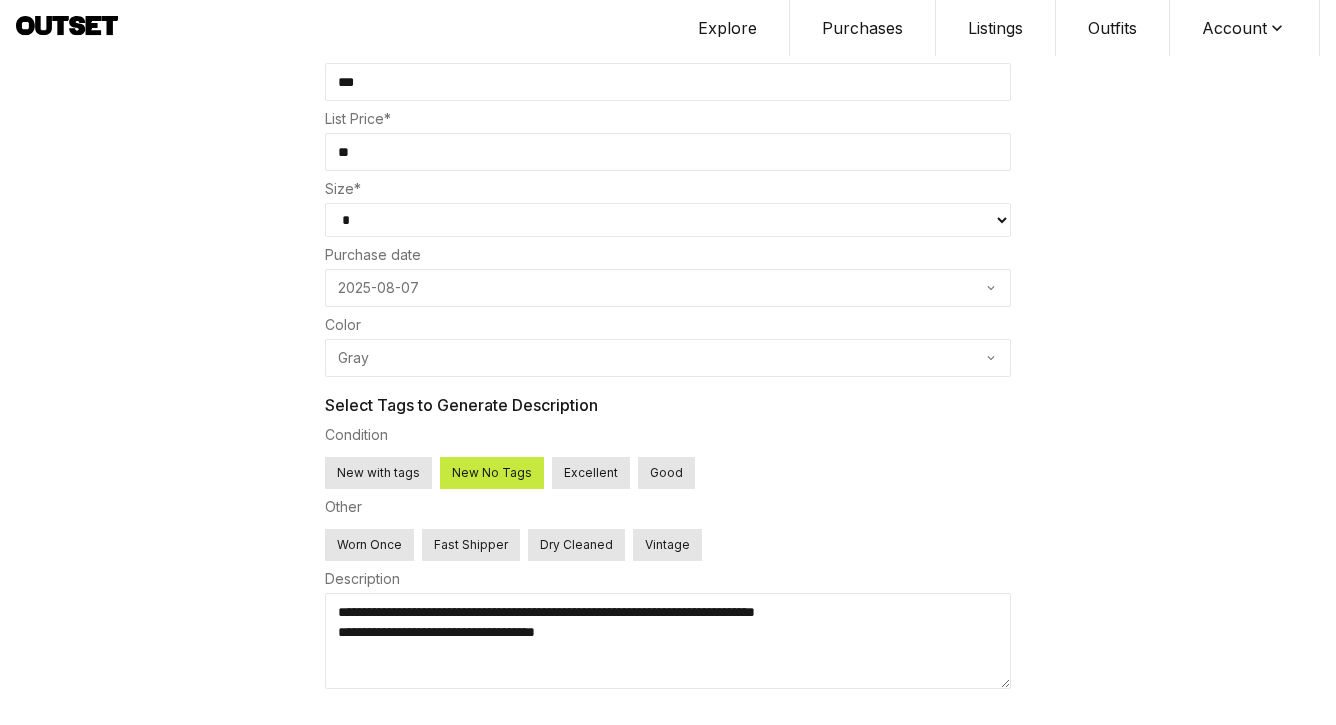 click on "**********" at bounding box center [668, 641] 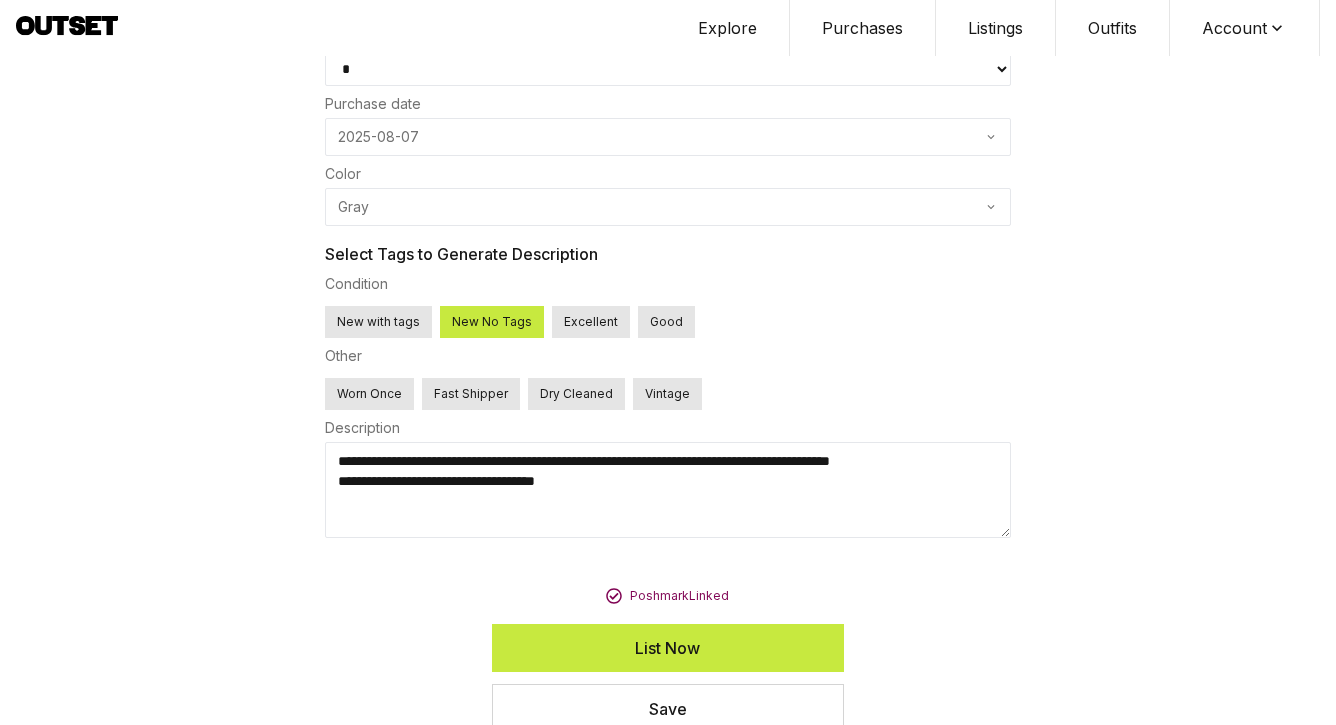 scroll, scrollTop: 767, scrollLeft: 0, axis: vertical 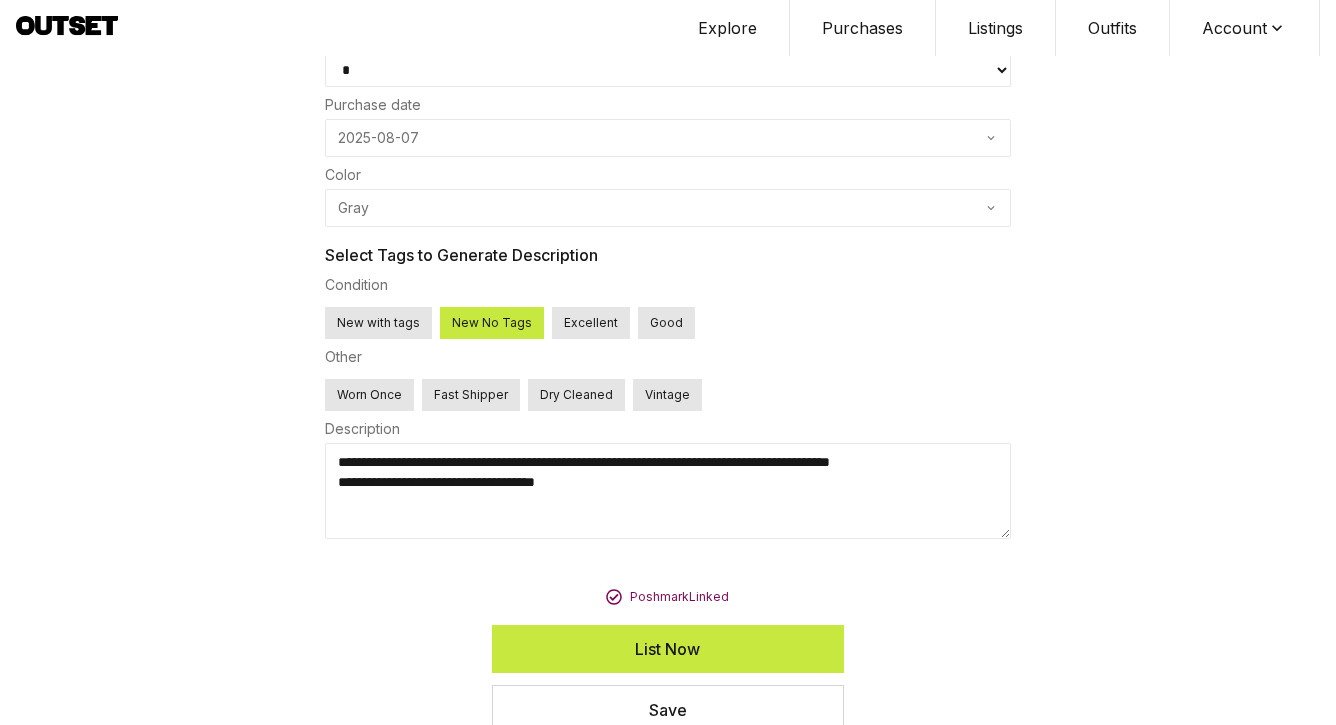 type on "**********" 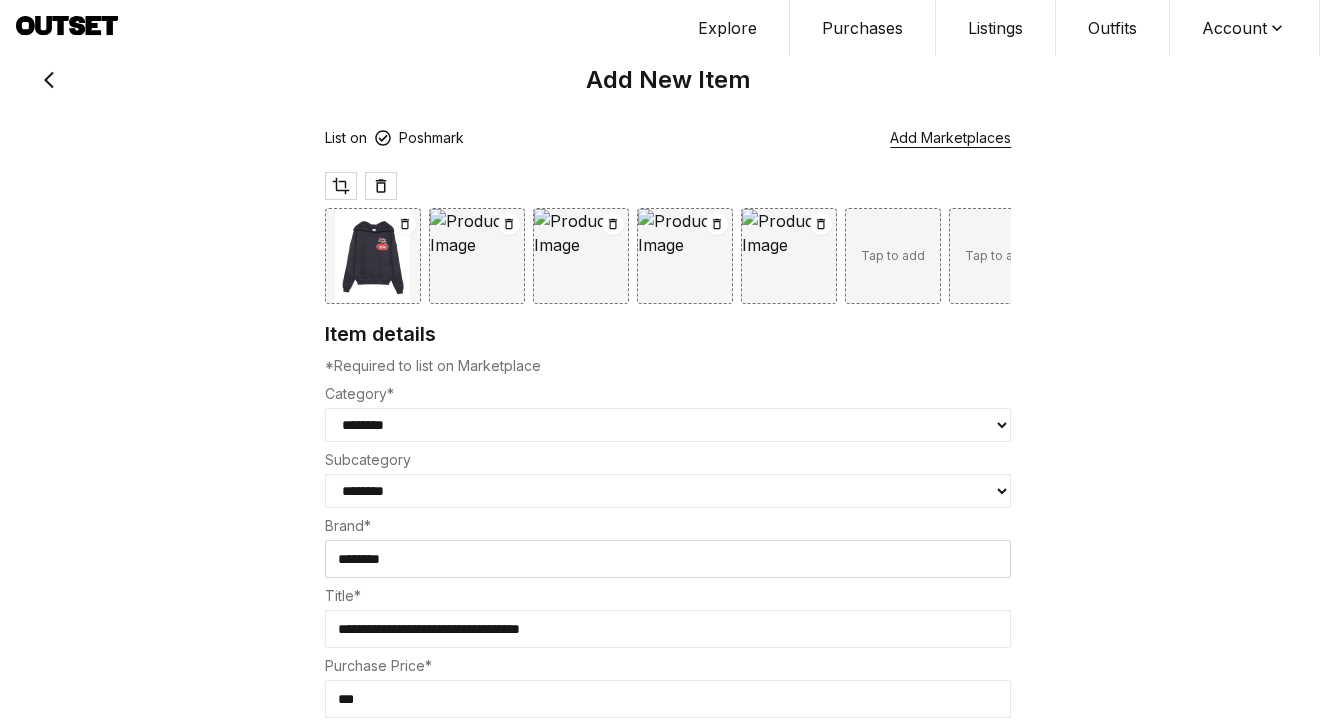 scroll, scrollTop: 0, scrollLeft: 0, axis: both 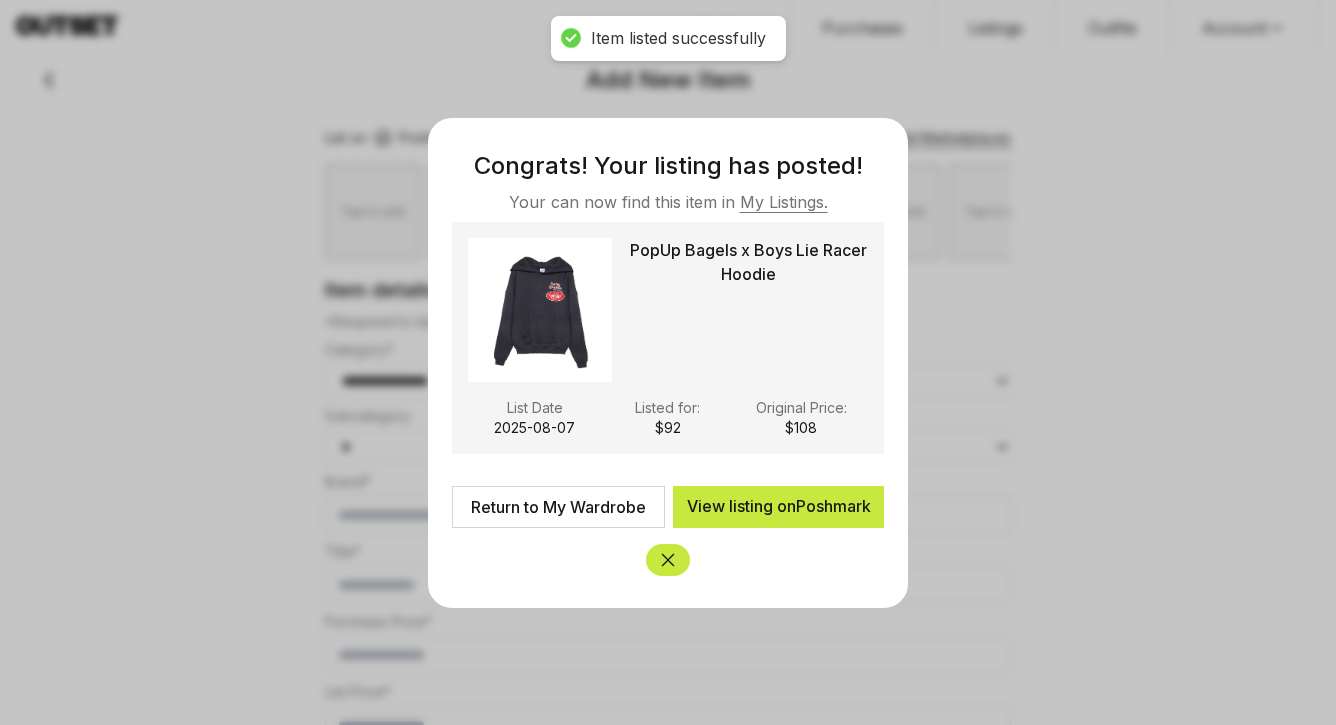 click on "Return to My Wardrobe" at bounding box center (558, 507) 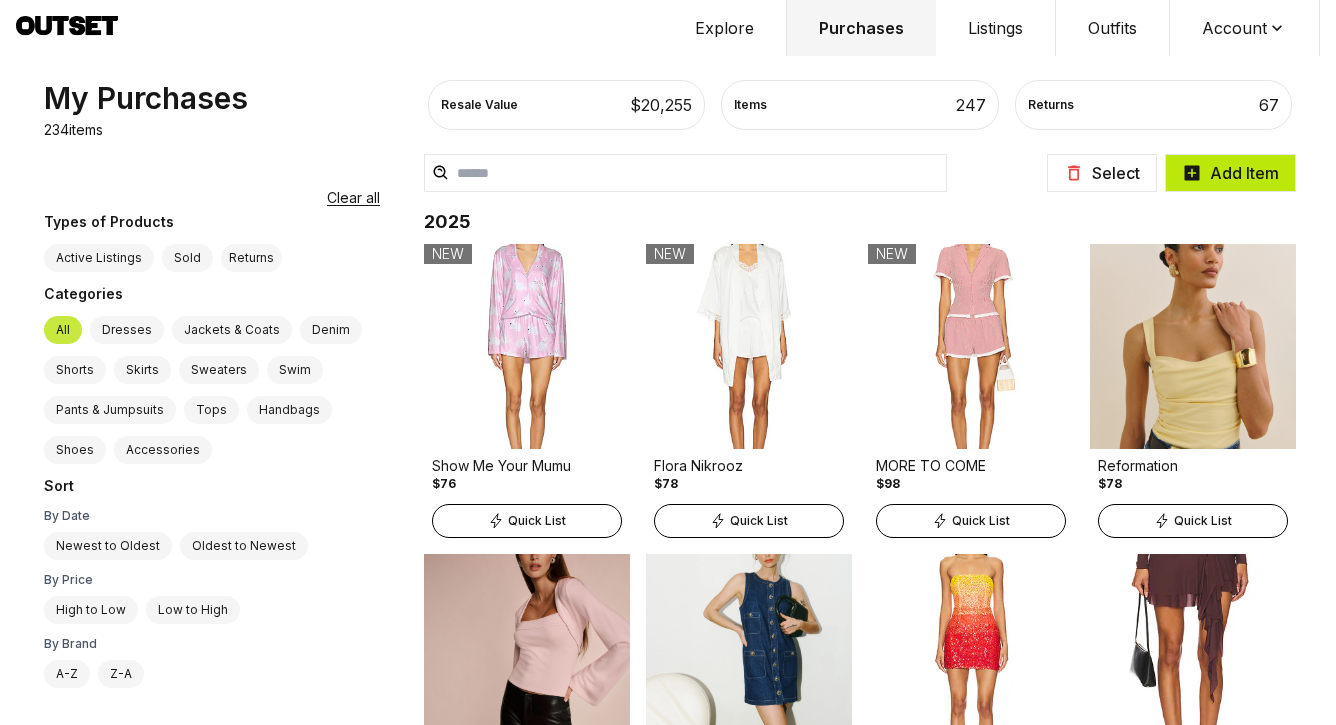 click 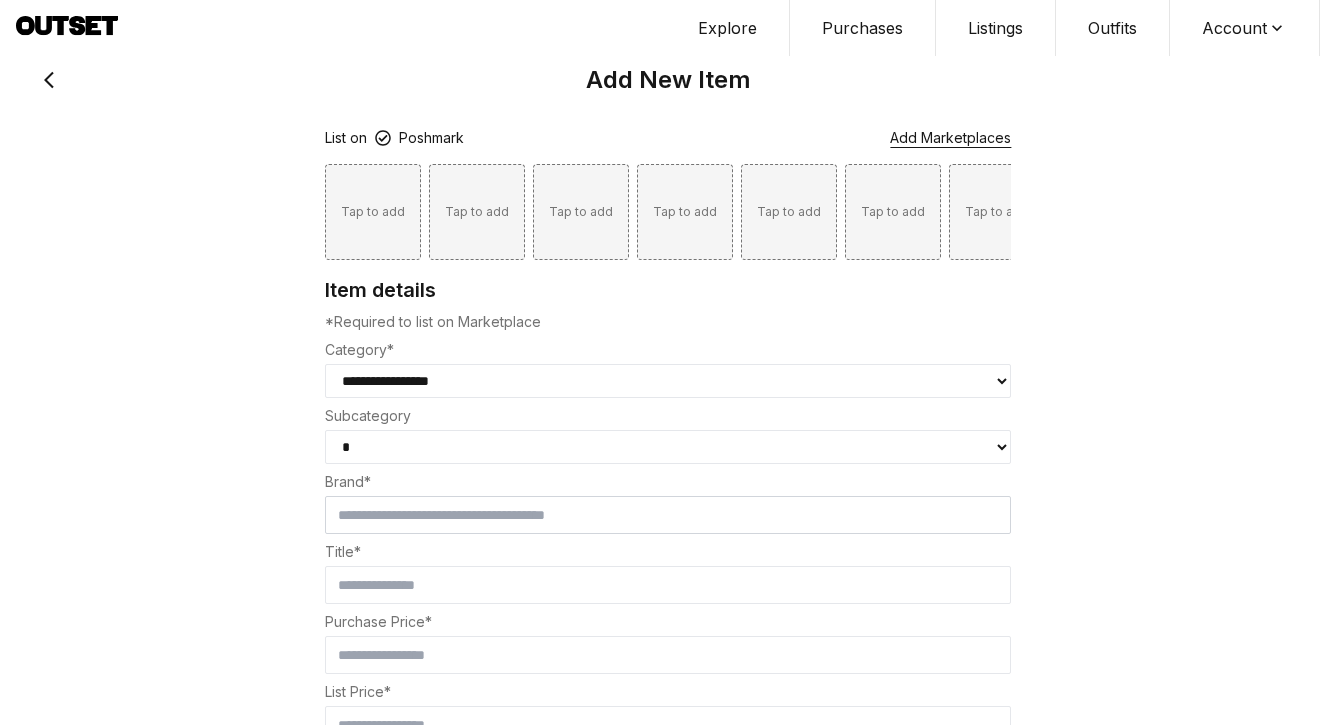 click on "Tap to add" at bounding box center (373, 212) 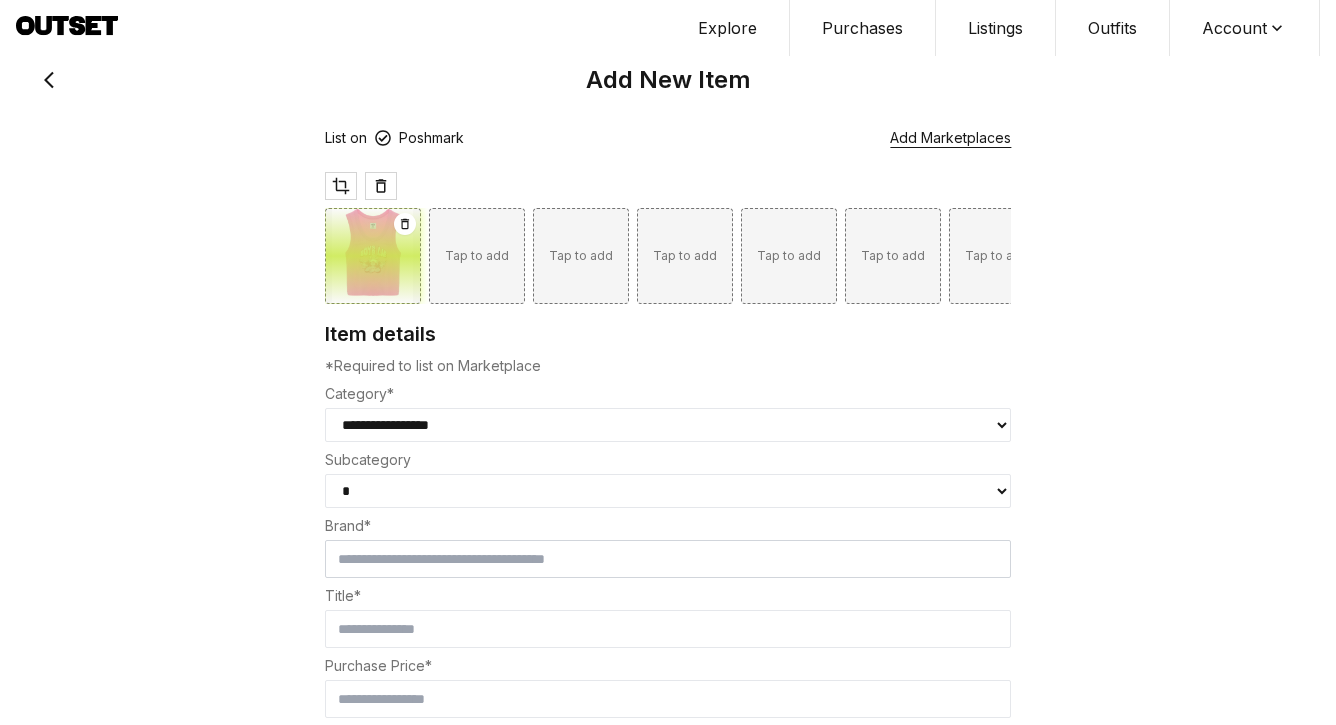 select on "****" 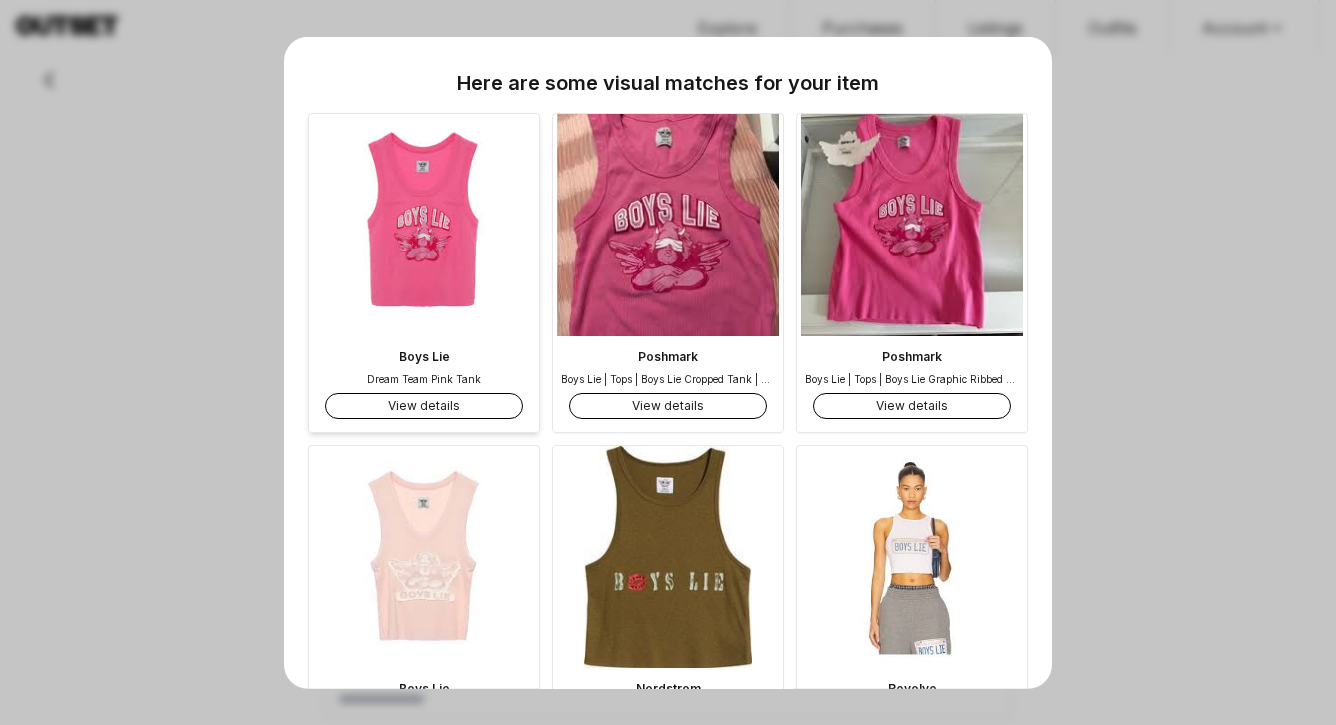 click on "View details" at bounding box center (424, 406) 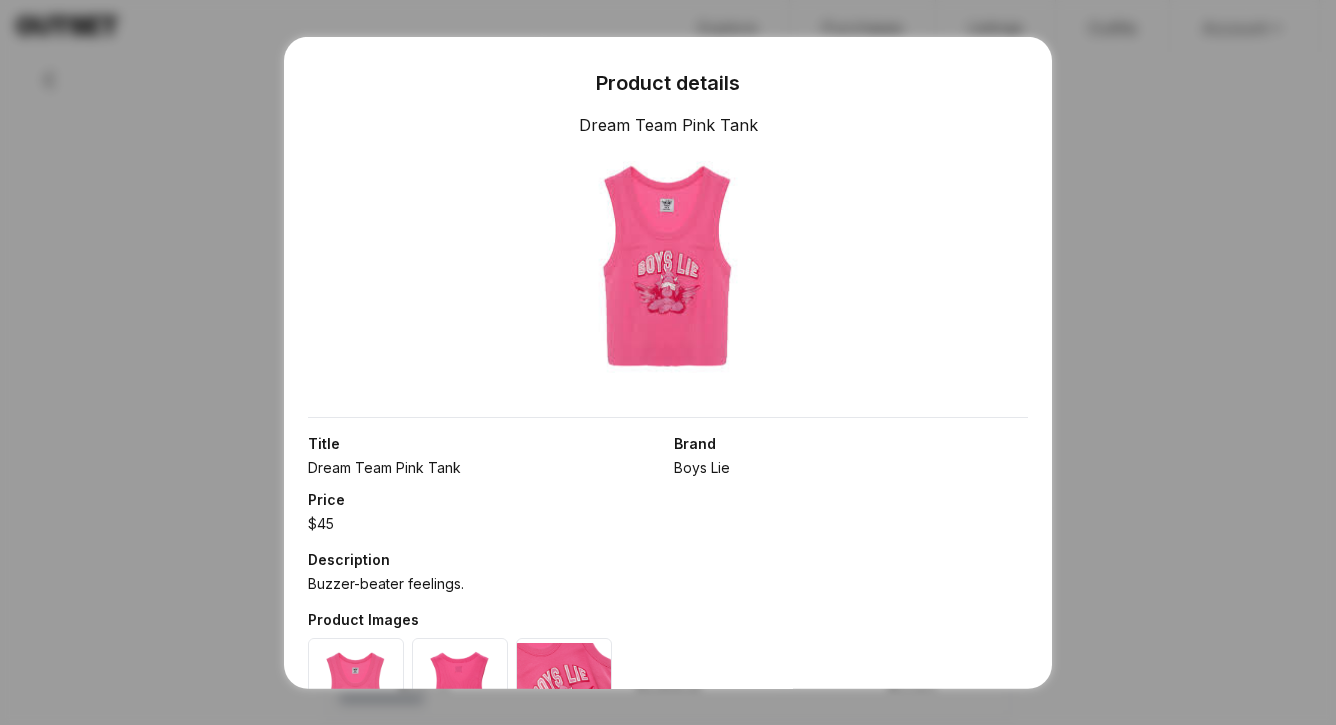 scroll, scrollTop: 208, scrollLeft: 0, axis: vertical 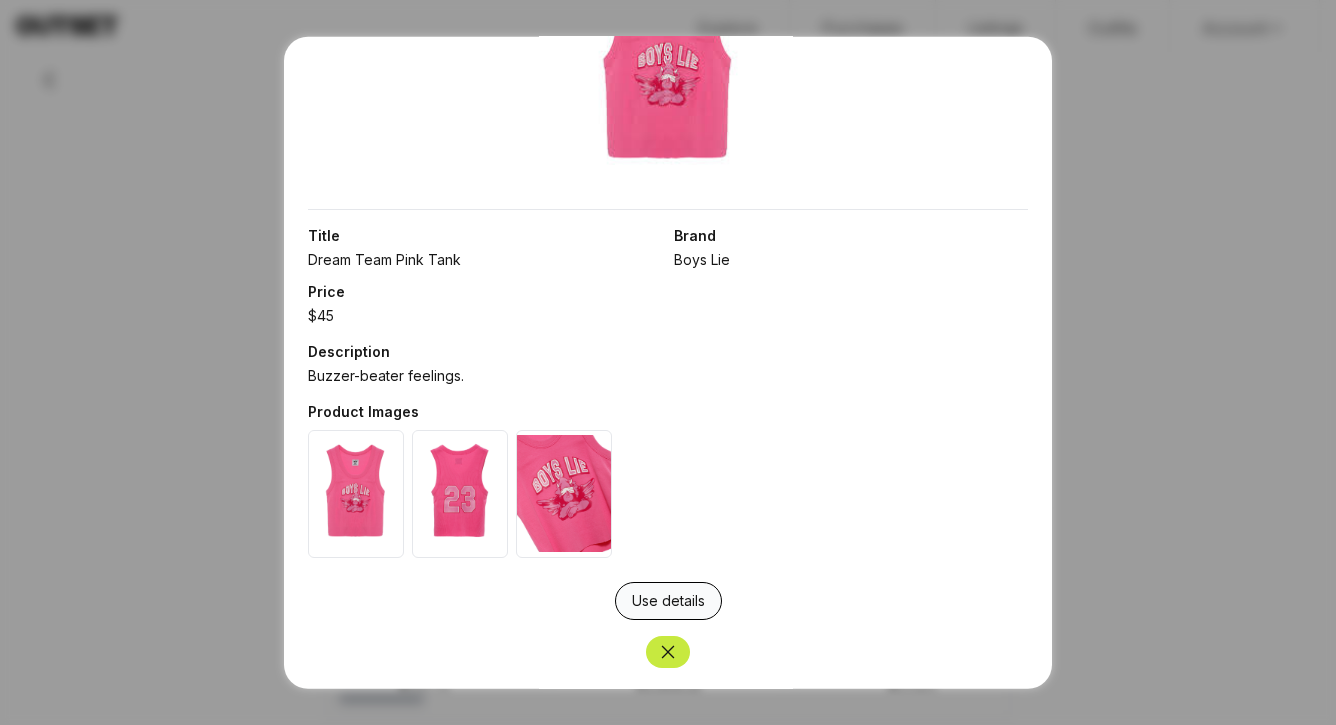 click on "Use details" at bounding box center [668, 600] 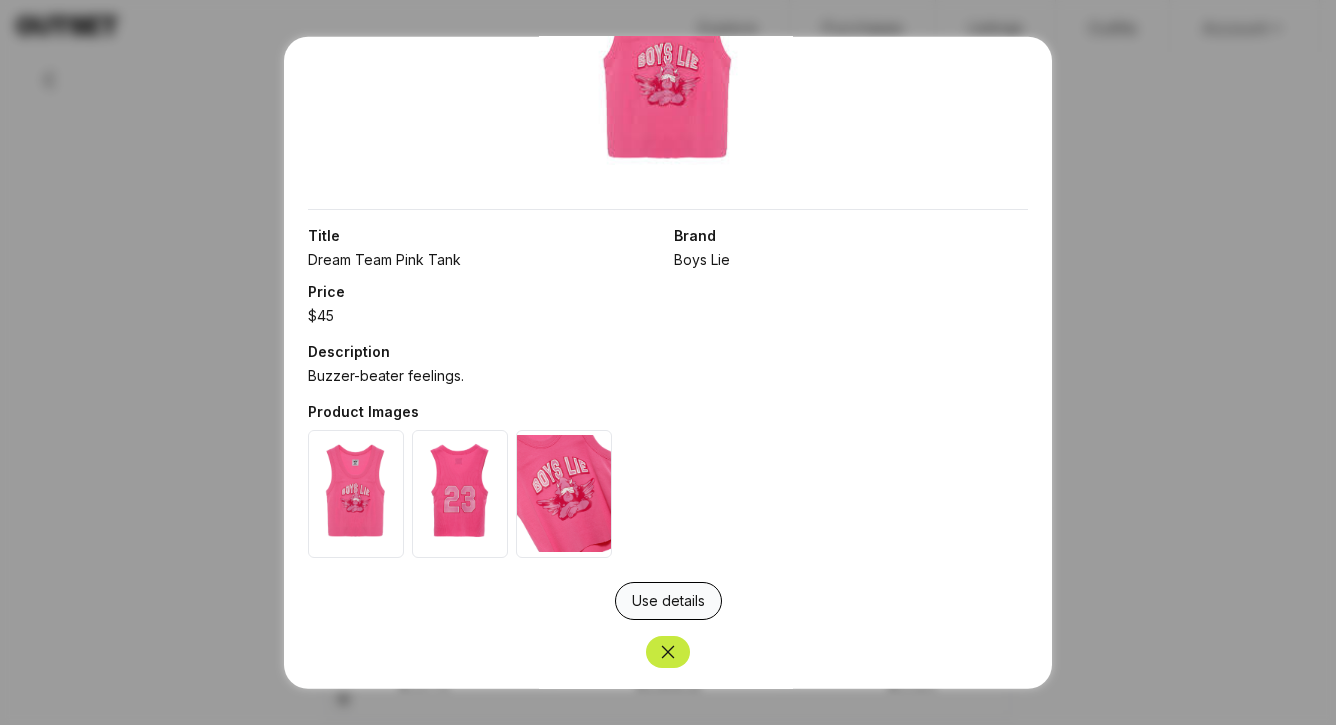 type on "********" 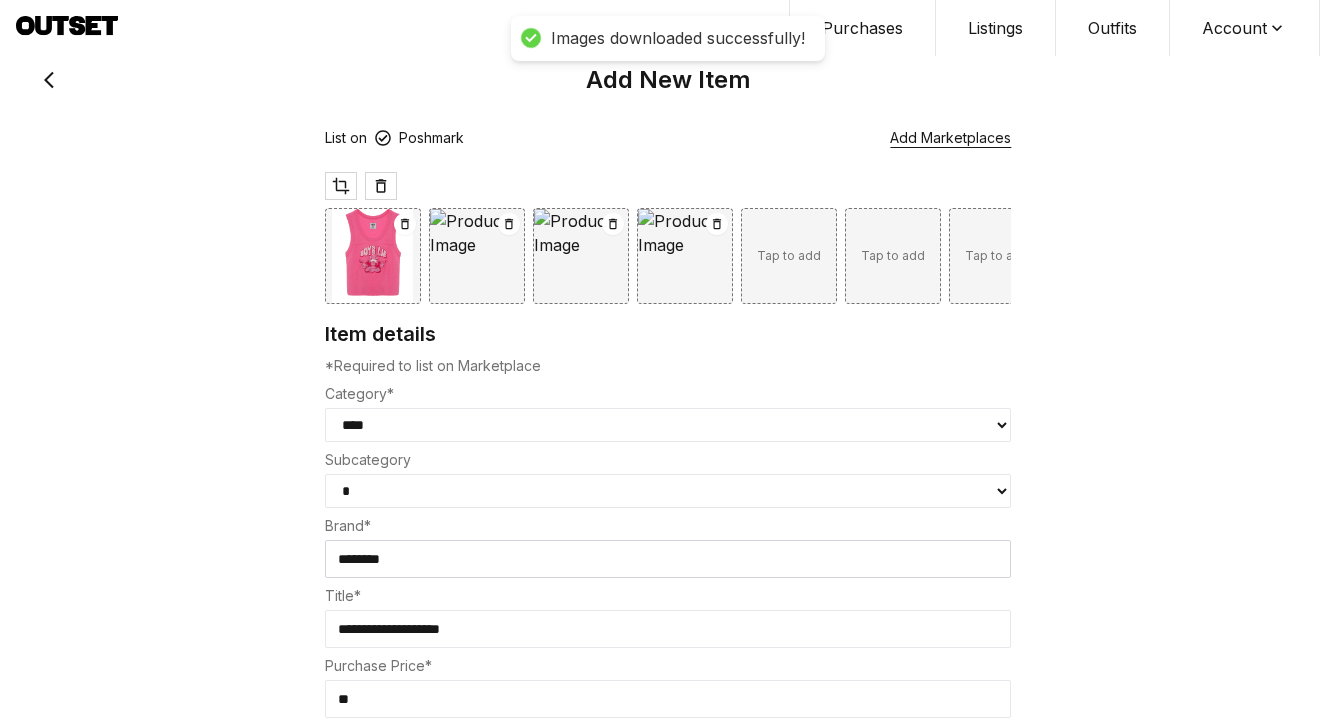 select on "*********" 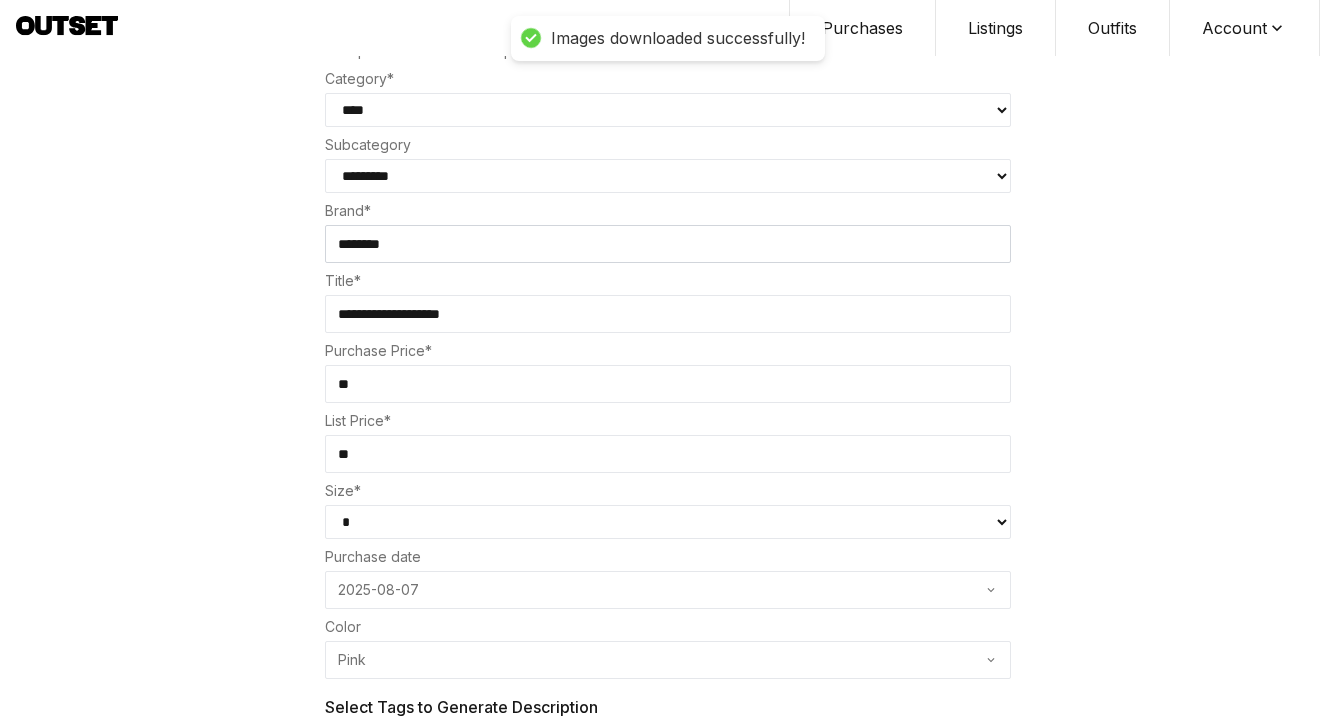 scroll, scrollTop: 316, scrollLeft: 0, axis: vertical 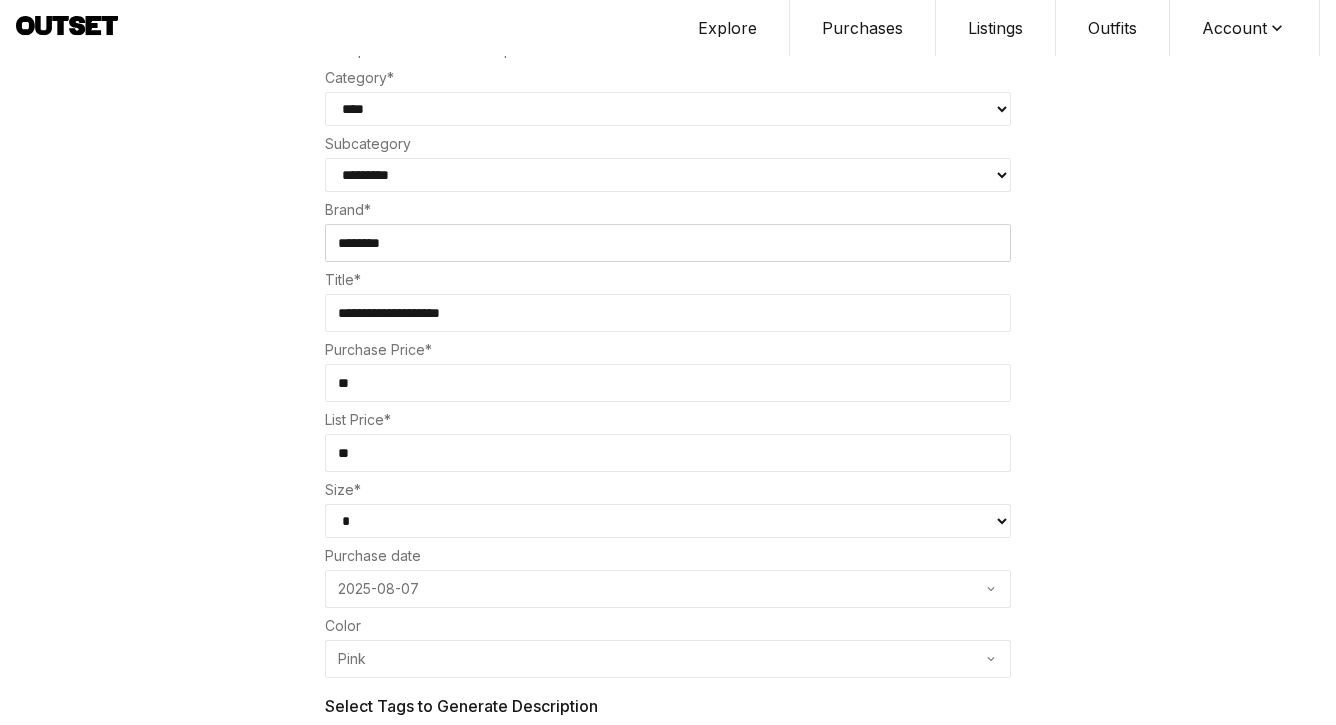 select on "*" 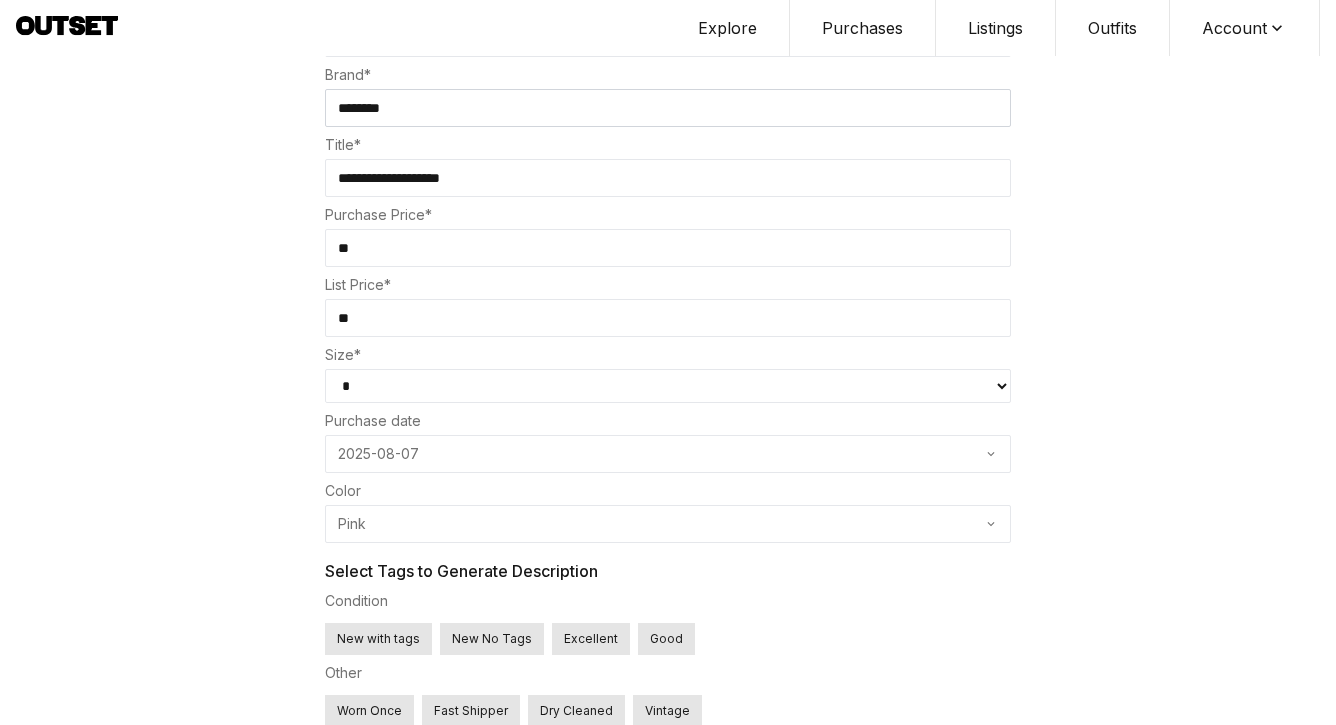 scroll, scrollTop: 610, scrollLeft: 0, axis: vertical 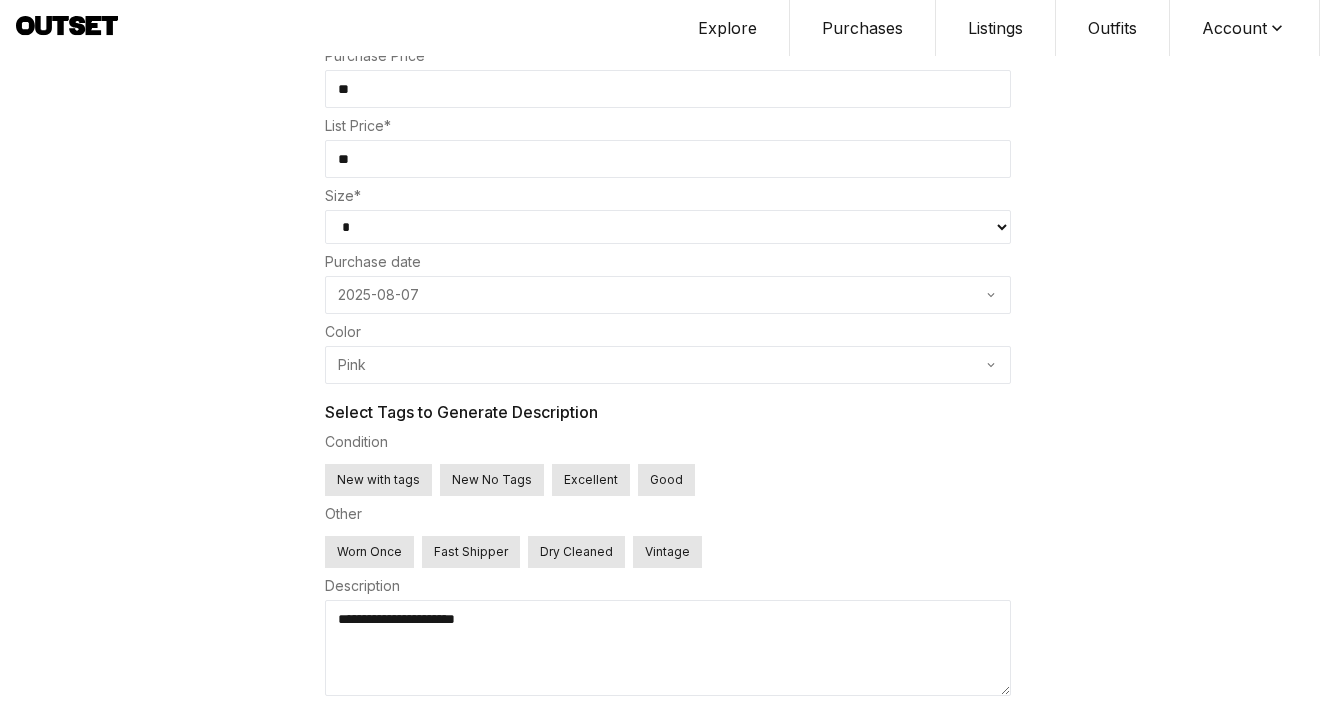 click on "New No Tags" at bounding box center (492, 480) 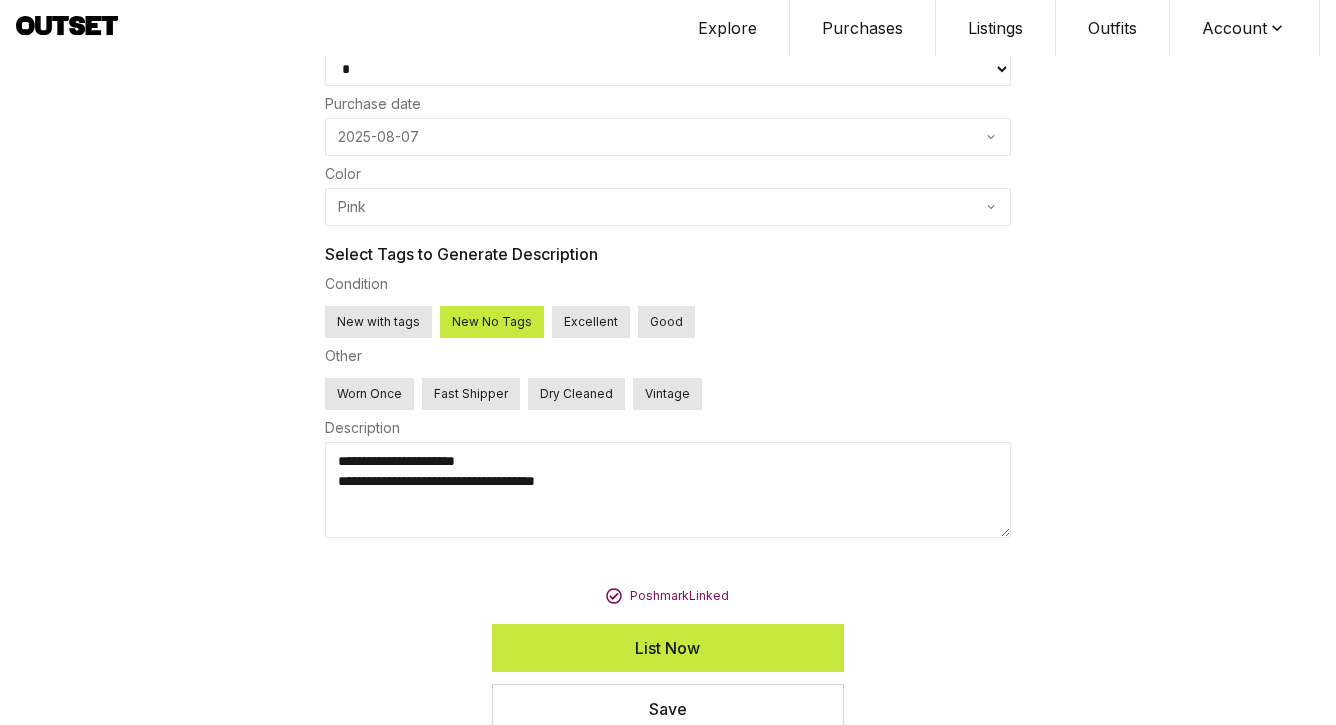 scroll, scrollTop: 767, scrollLeft: 0, axis: vertical 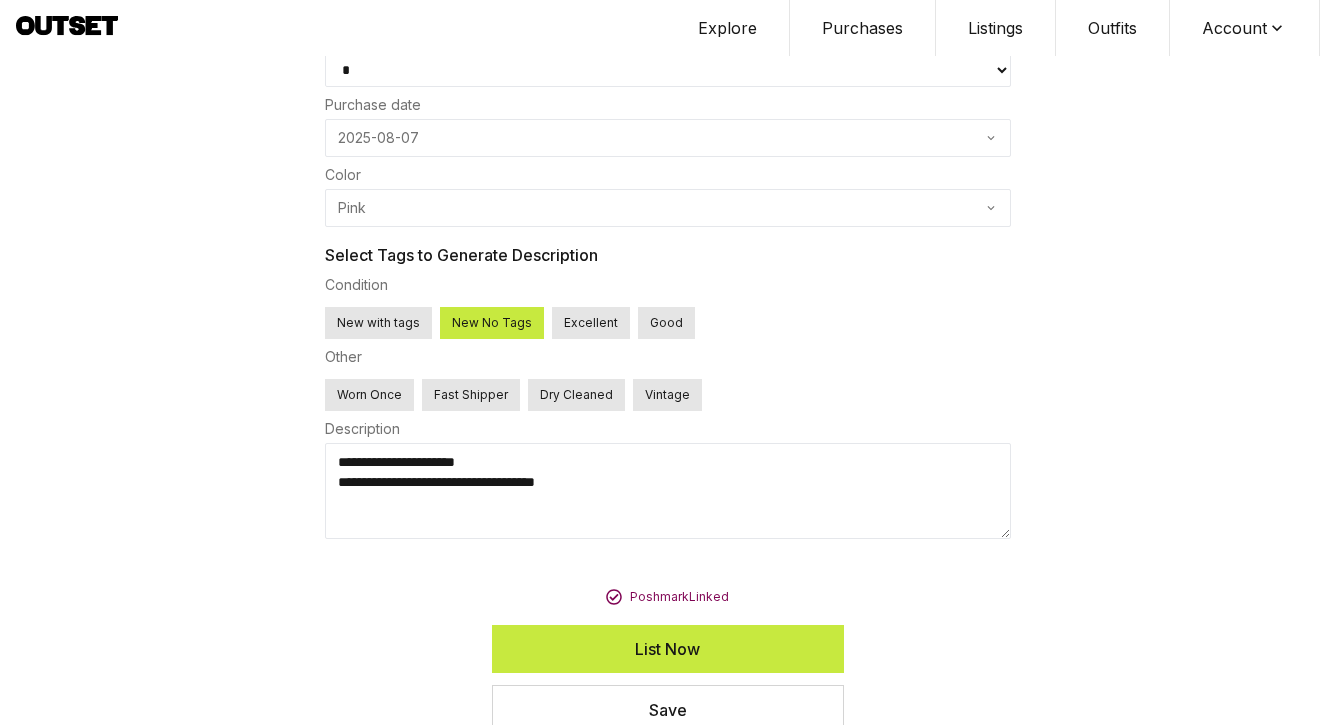 drag, startPoint x: 601, startPoint y: 415, endPoint x: 261, endPoint y: 436, distance: 340.64792 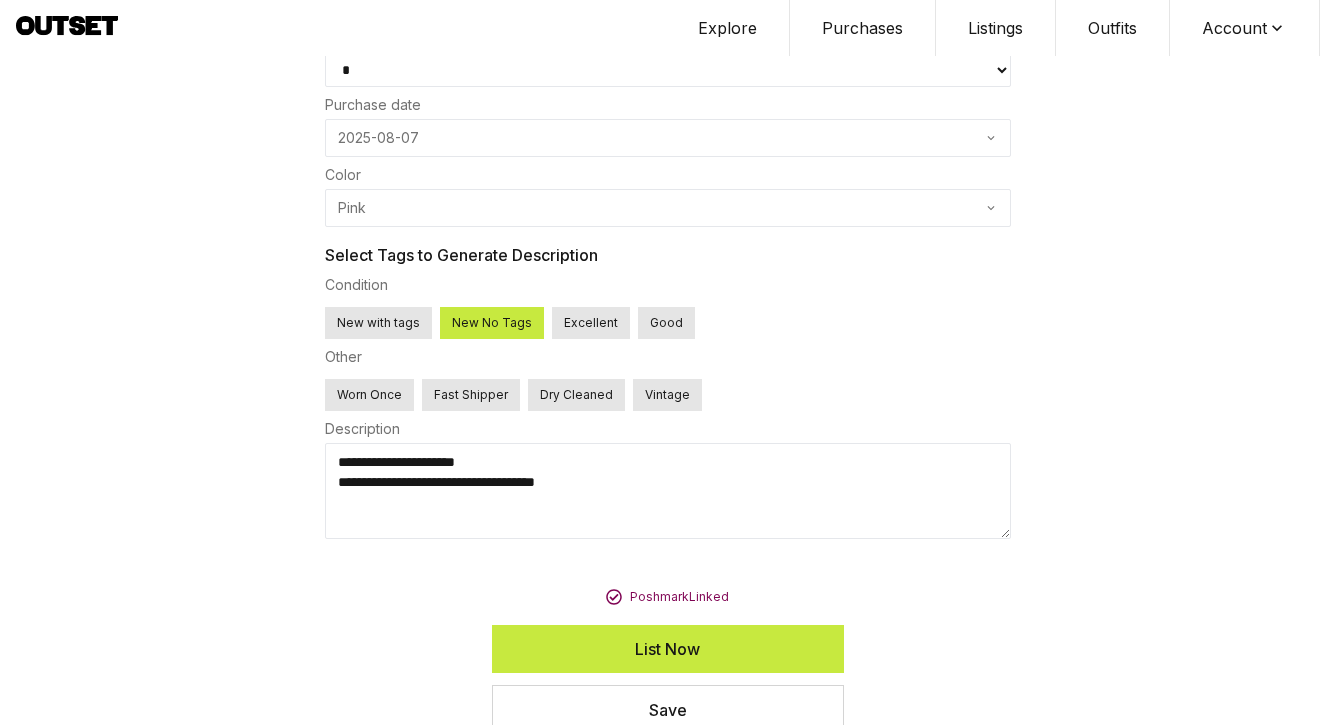 click on "**********" at bounding box center [668, 491] 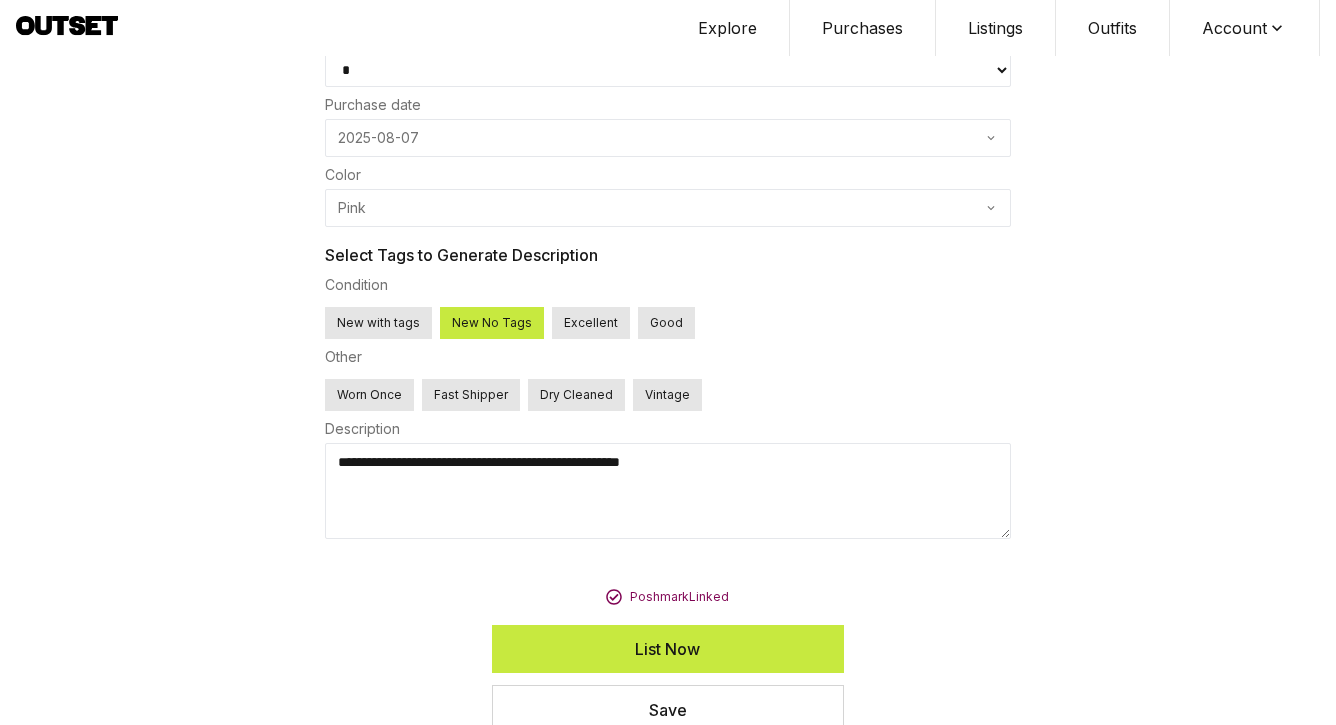 type on "**********" 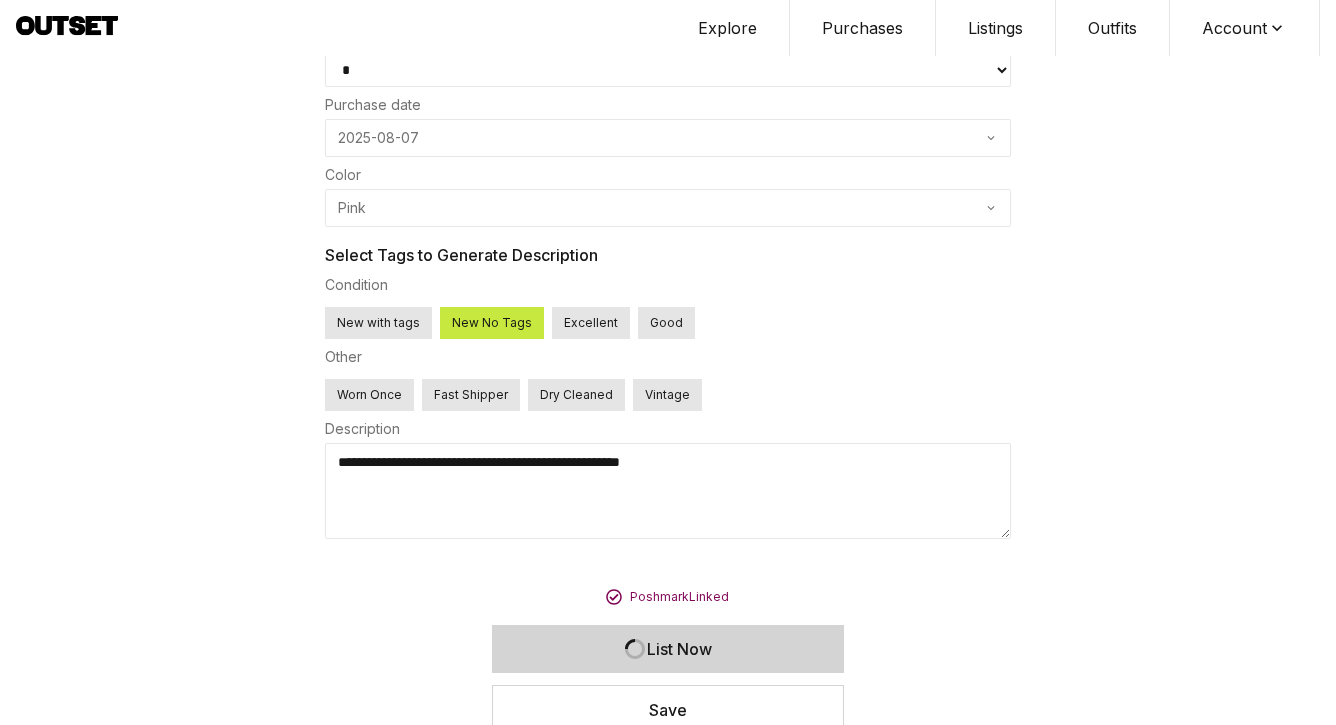 select 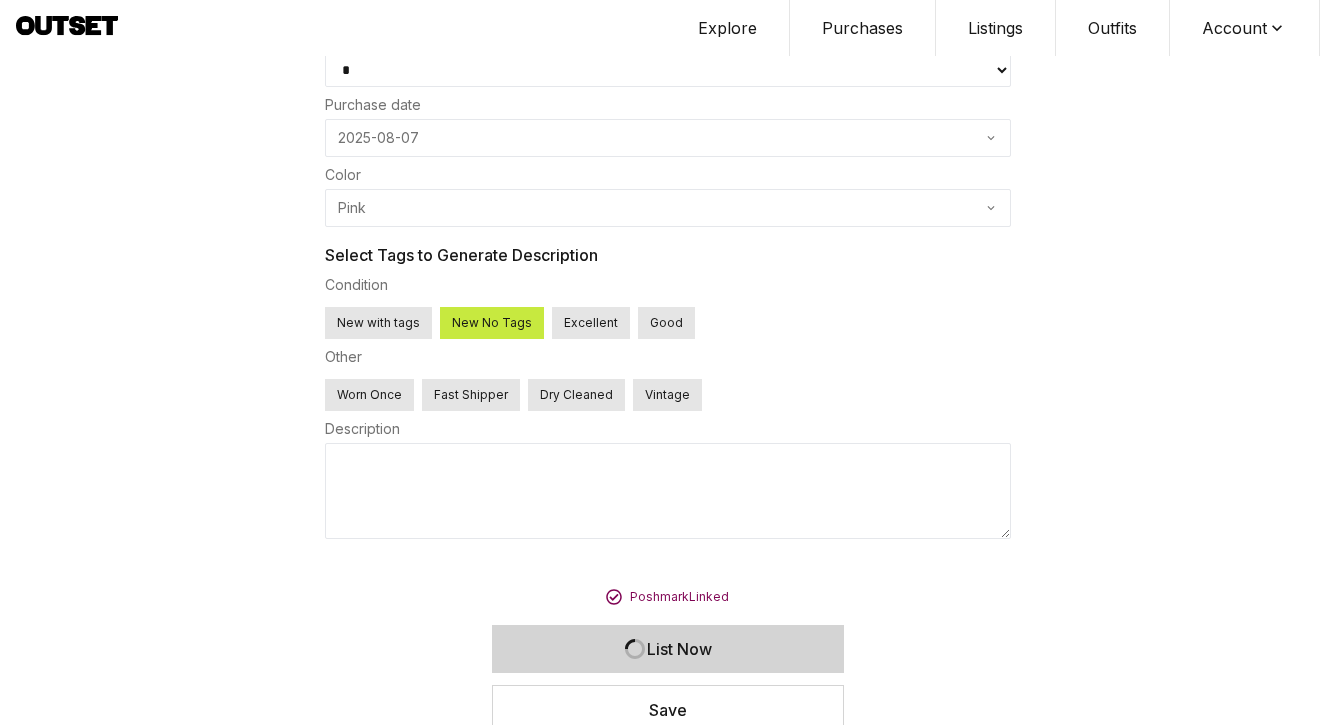 scroll, scrollTop: 723, scrollLeft: 0, axis: vertical 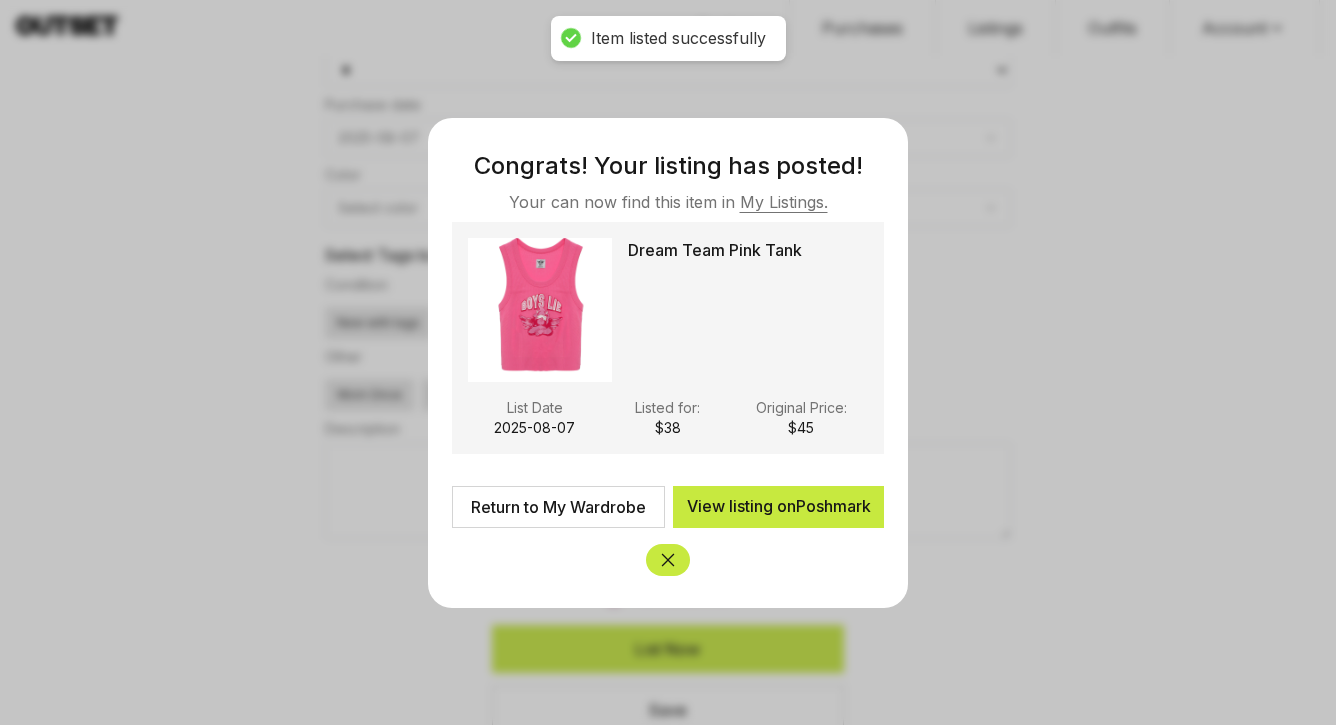 click on "Return to My Wardrobe" at bounding box center [558, 507] 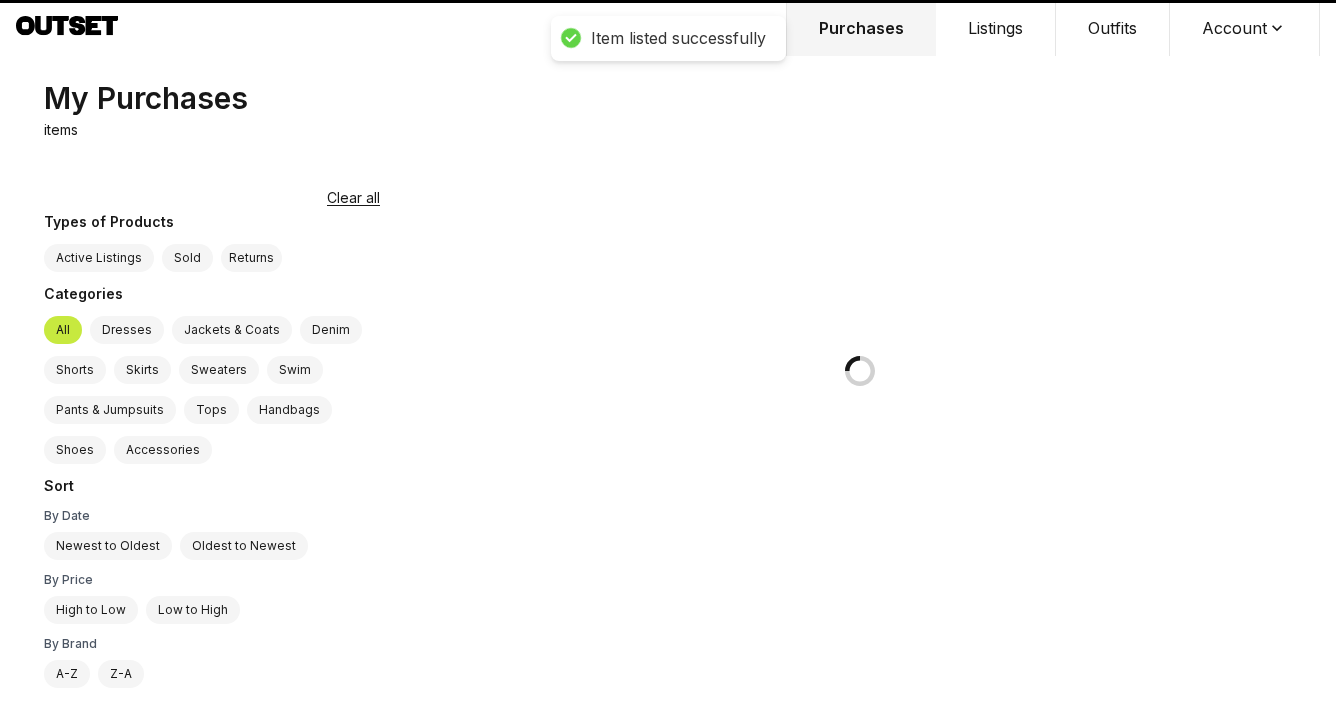scroll, scrollTop: 0, scrollLeft: 0, axis: both 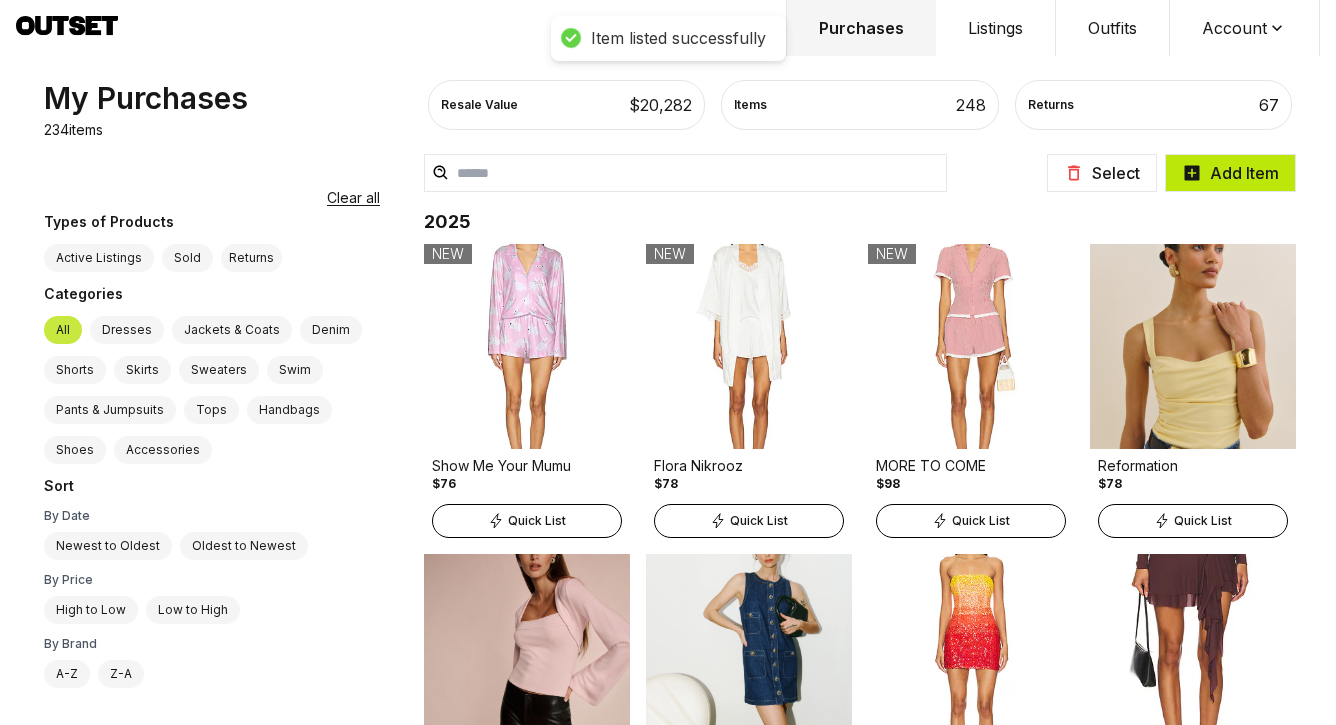 click on "Add Item" at bounding box center (1230, 173) 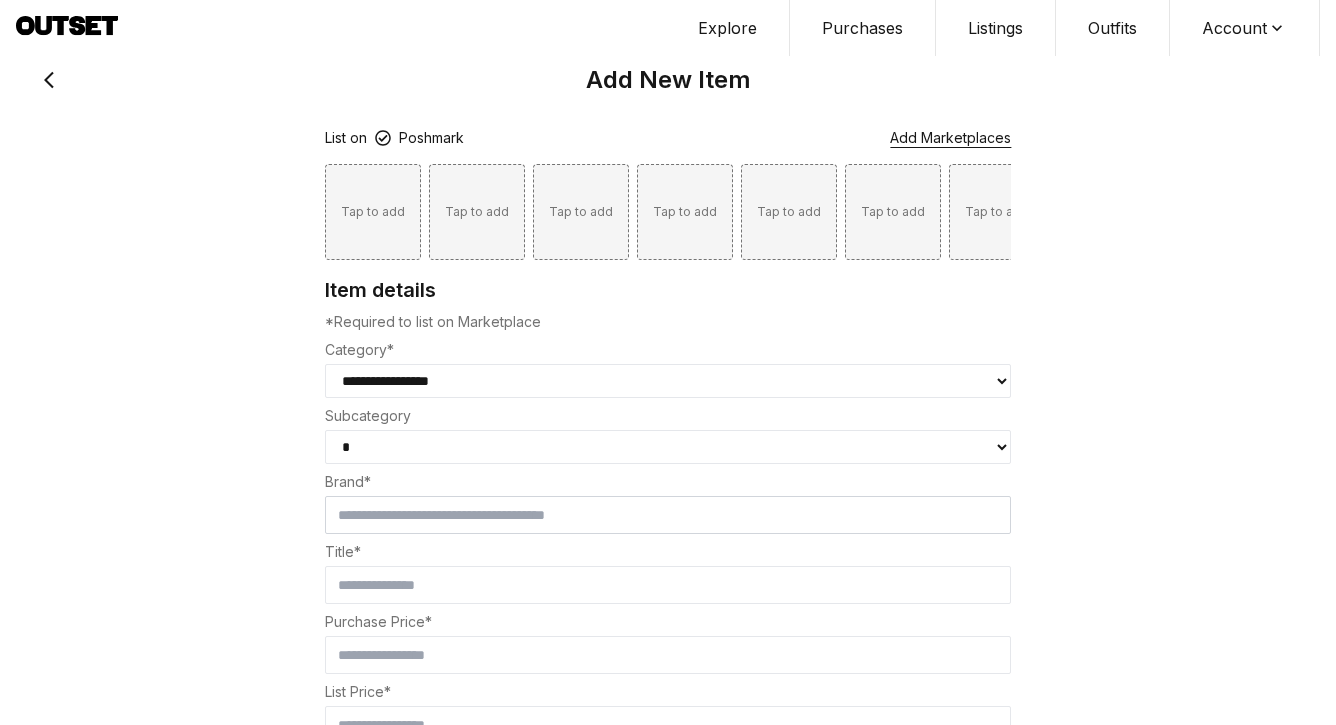 click on "Tap to add" at bounding box center (373, 212) 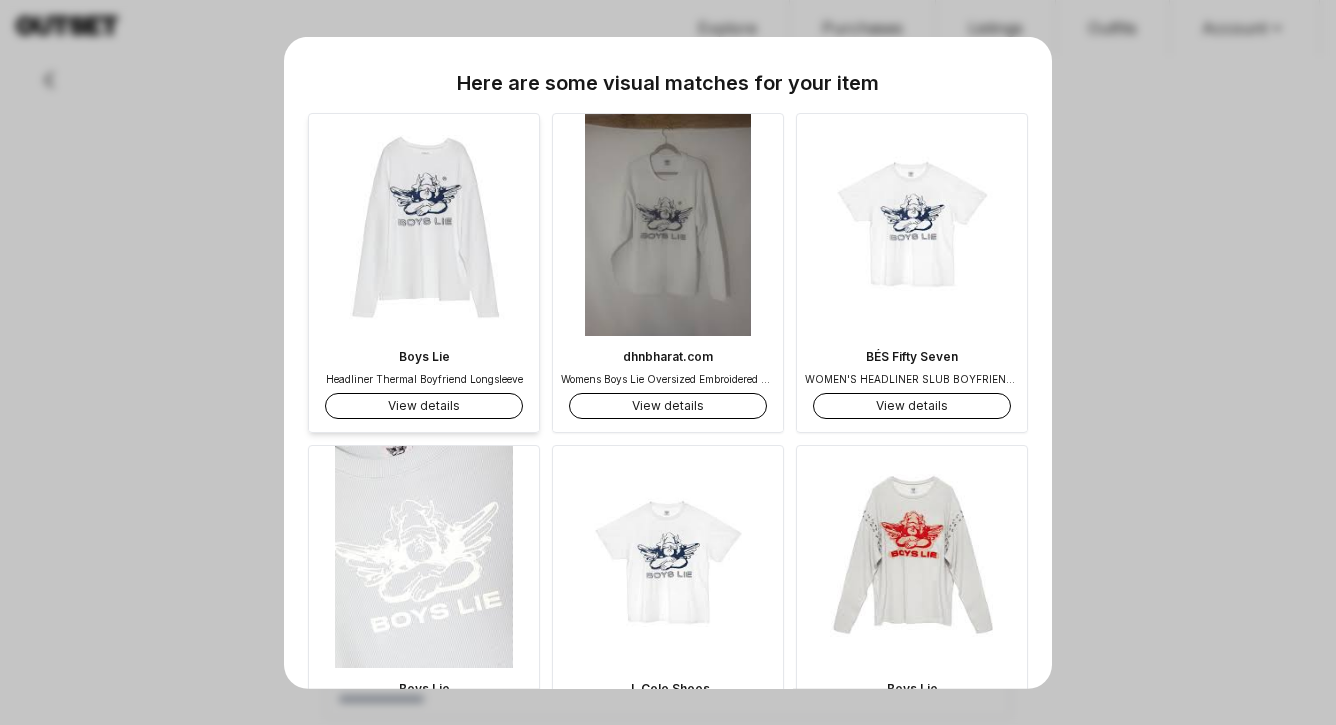 click on "View details" at bounding box center (424, 406) 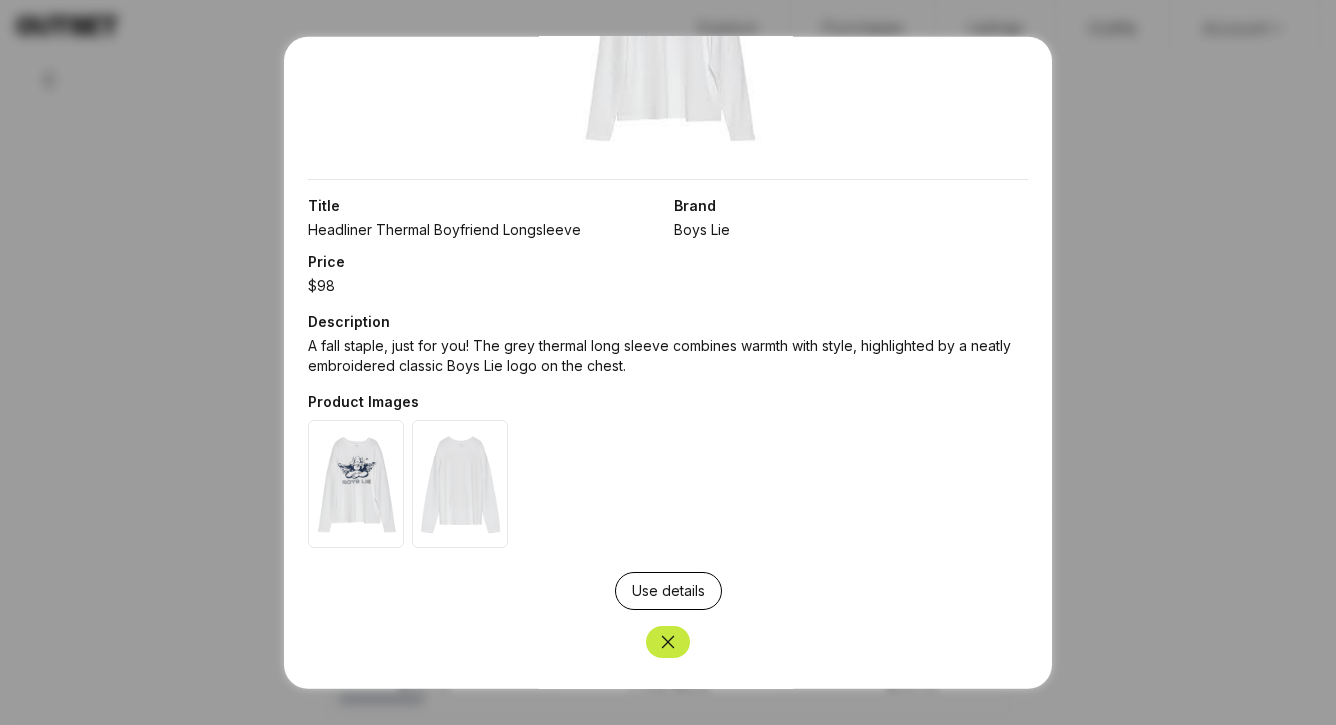 scroll, scrollTop: 238, scrollLeft: 0, axis: vertical 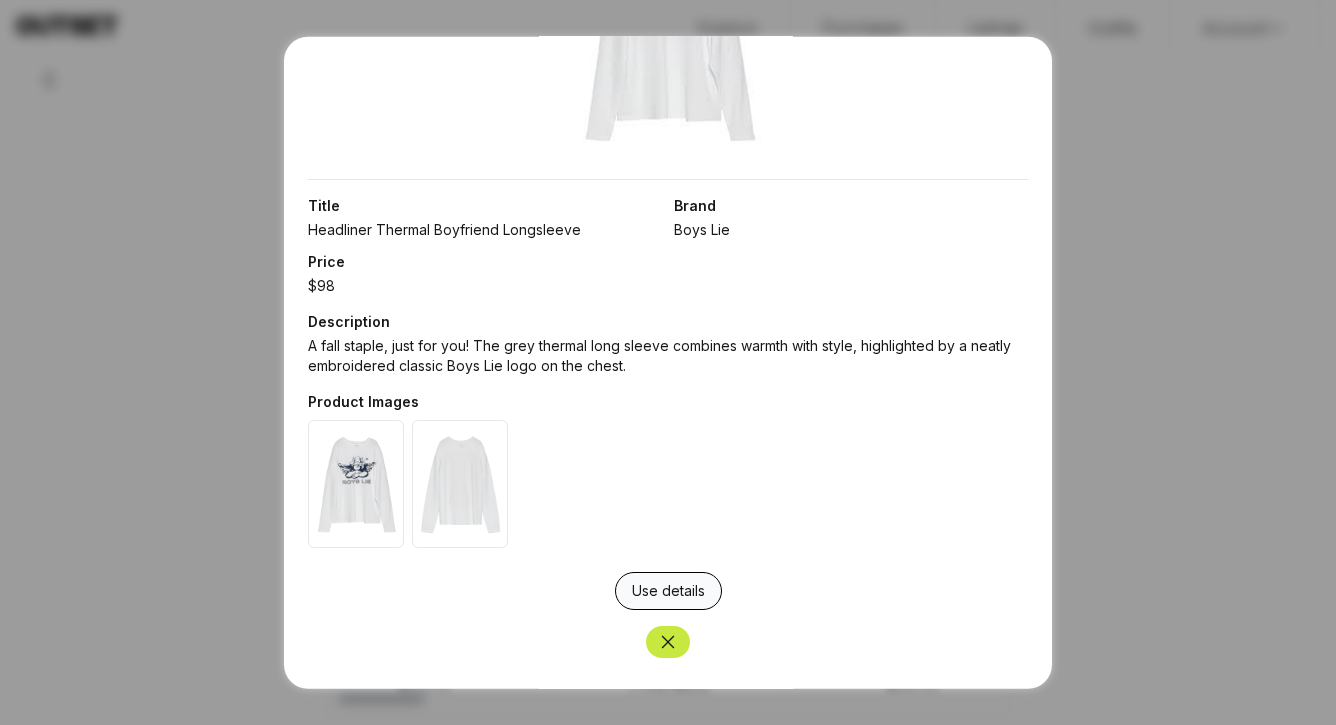 click on "Use details" at bounding box center [668, 590] 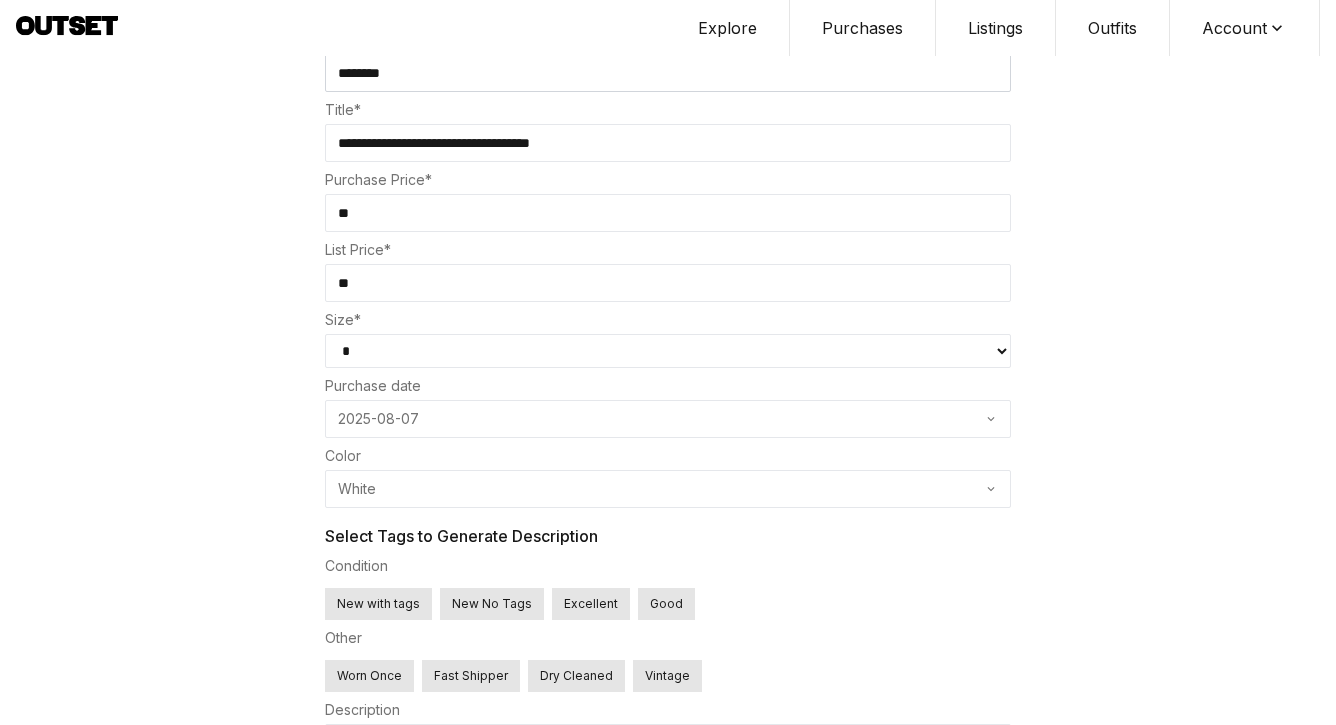 scroll, scrollTop: 518, scrollLeft: 0, axis: vertical 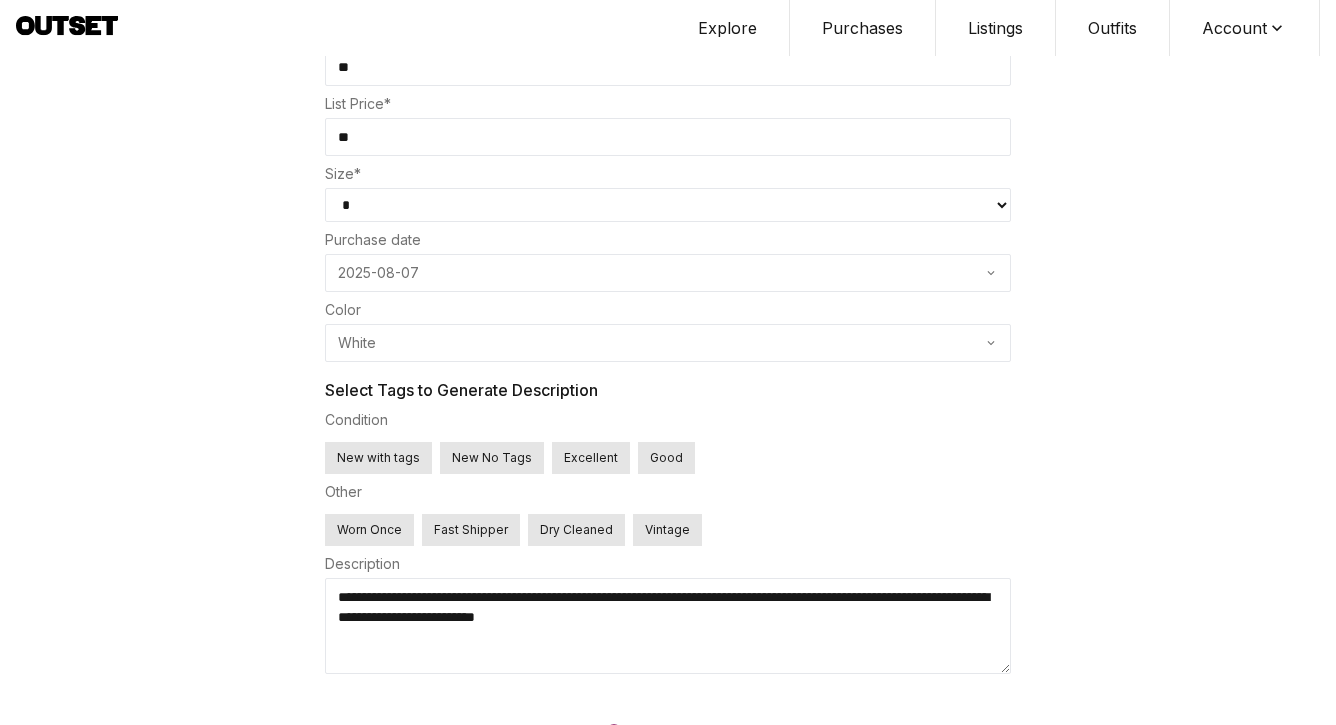 click on "Excellent" at bounding box center (591, 458) 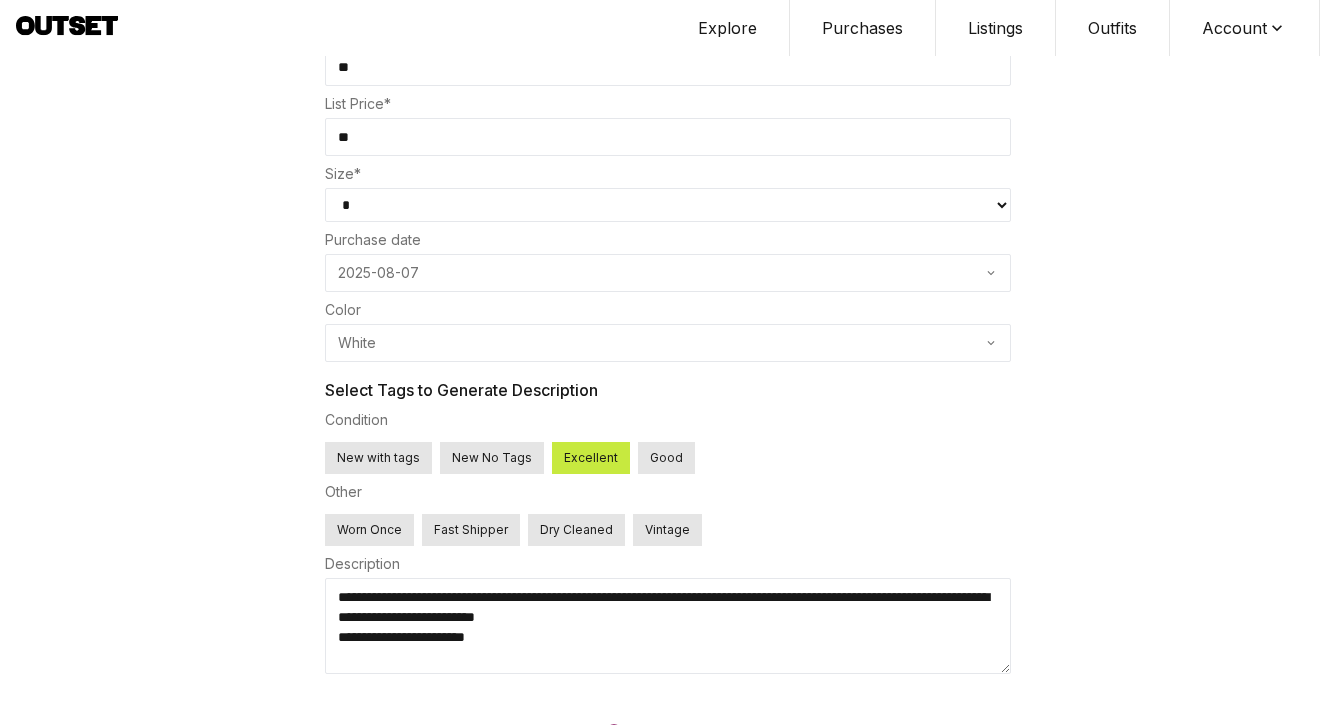 drag, startPoint x: 774, startPoint y: 578, endPoint x: 290, endPoint y: 551, distance: 484.7525 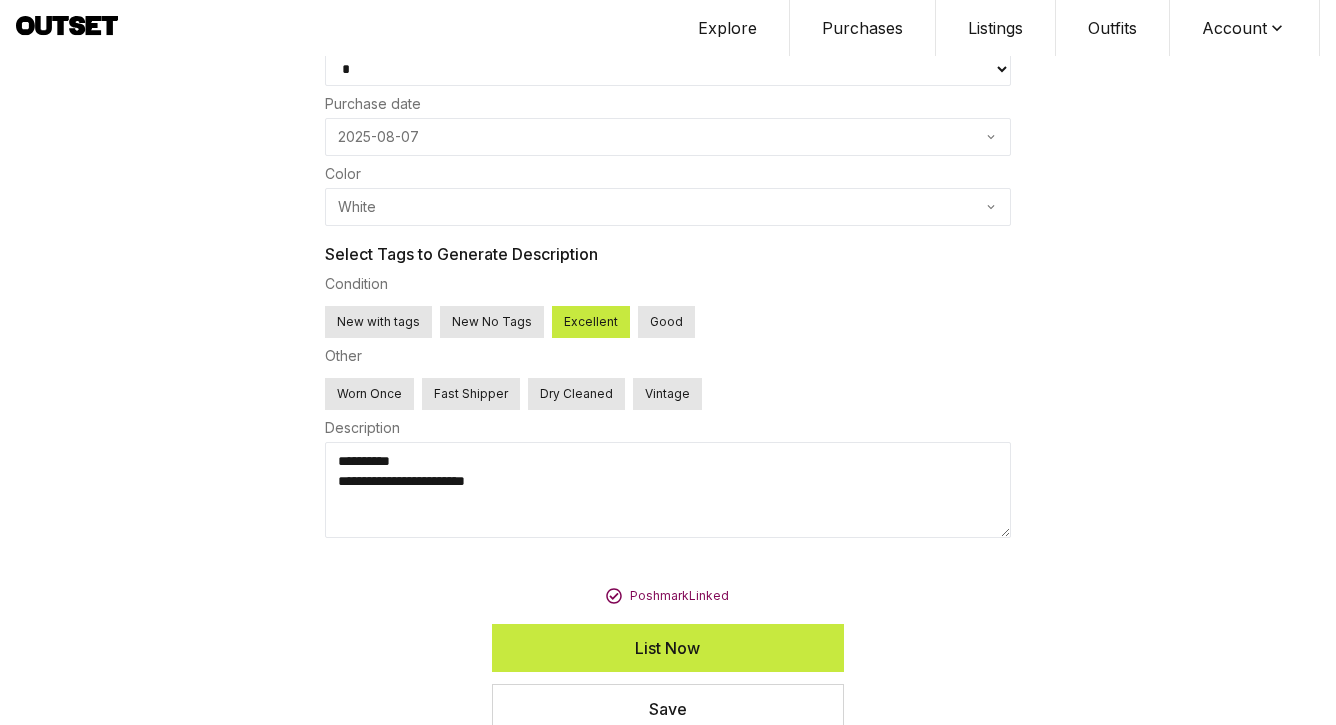 scroll, scrollTop: 767, scrollLeft: 0, axis: vertical 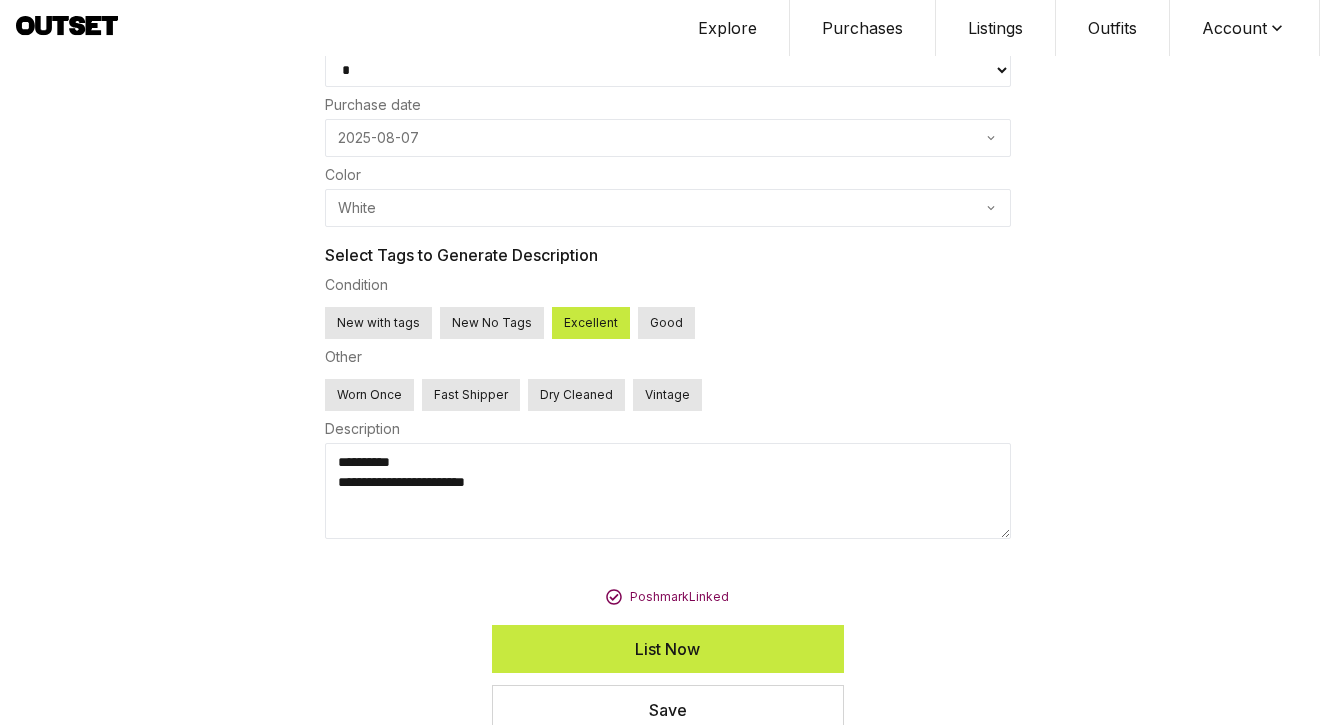 click on "Worn Once" at bounding box center [369, 395] 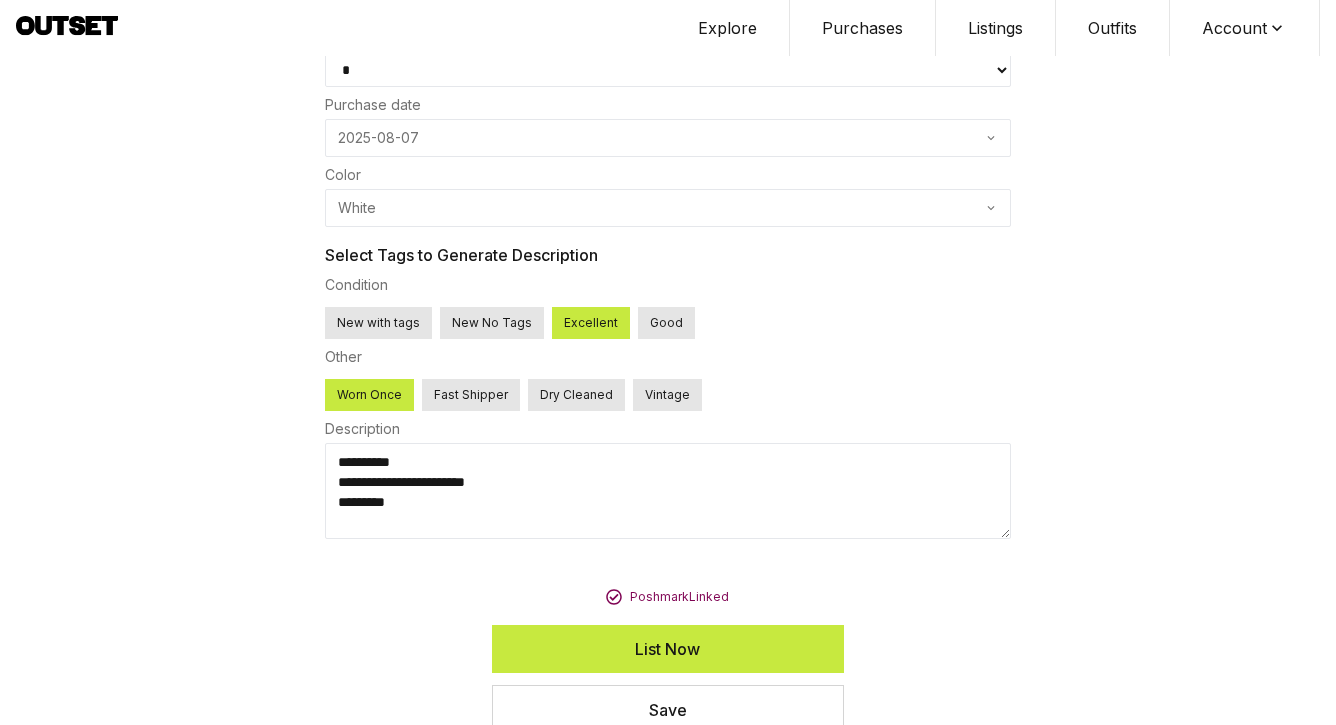 drag, startPoint x: 438, startPoint y: 453, endPoint x: 286, endPoint y: 453, distance: 152 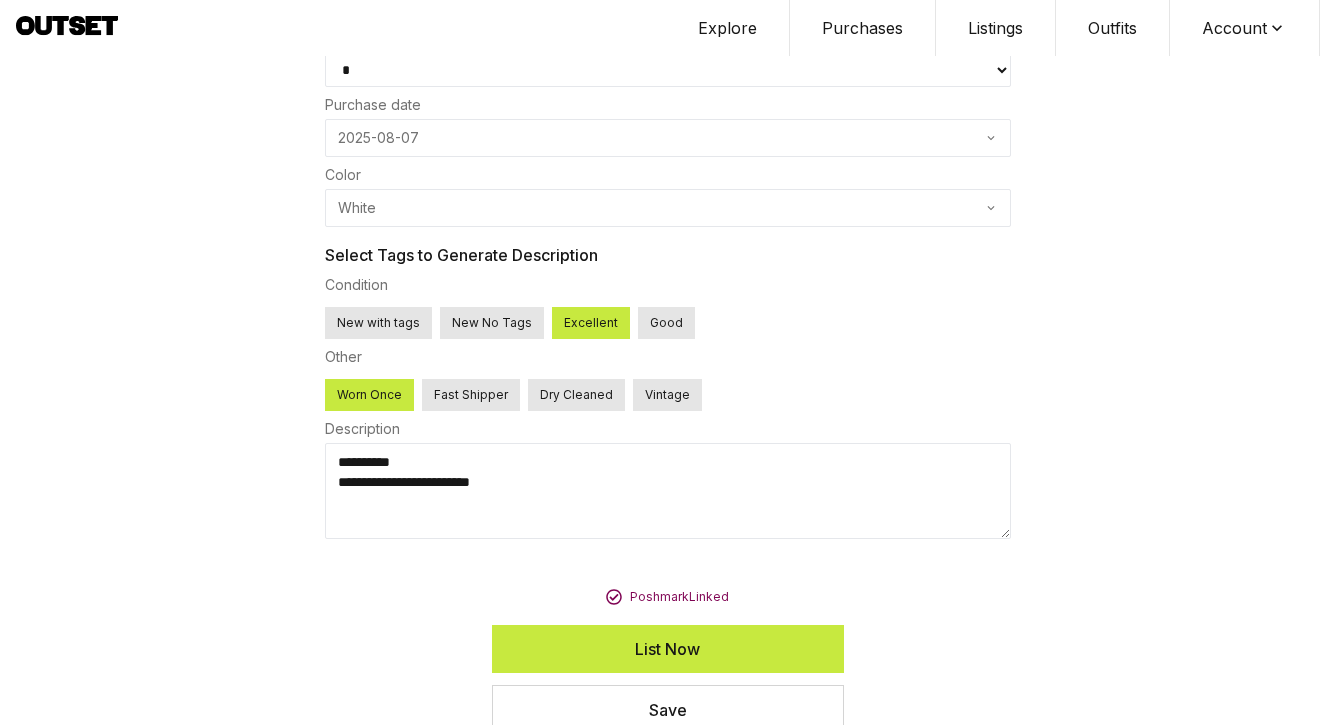 click on "List Now" at bounding box center (667, 649) 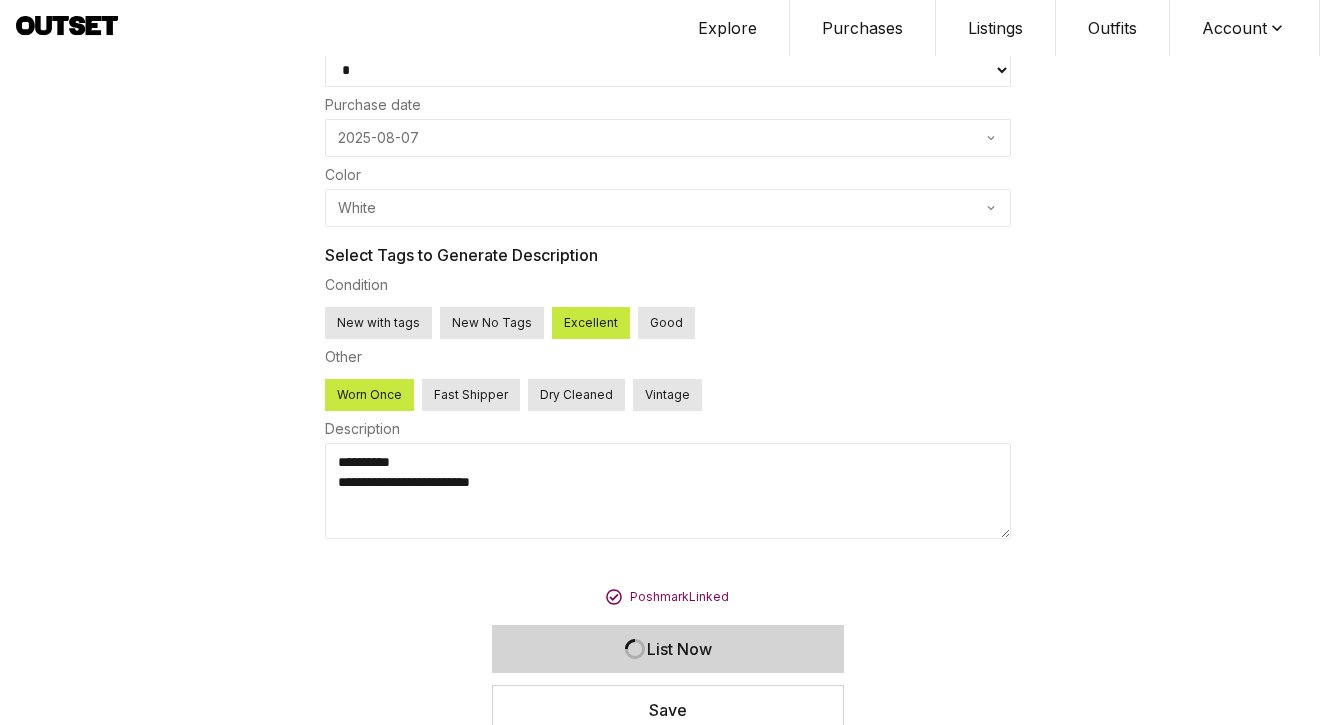 scroll, scrollTop: 723, scrollLeft: 0, axis: vertical 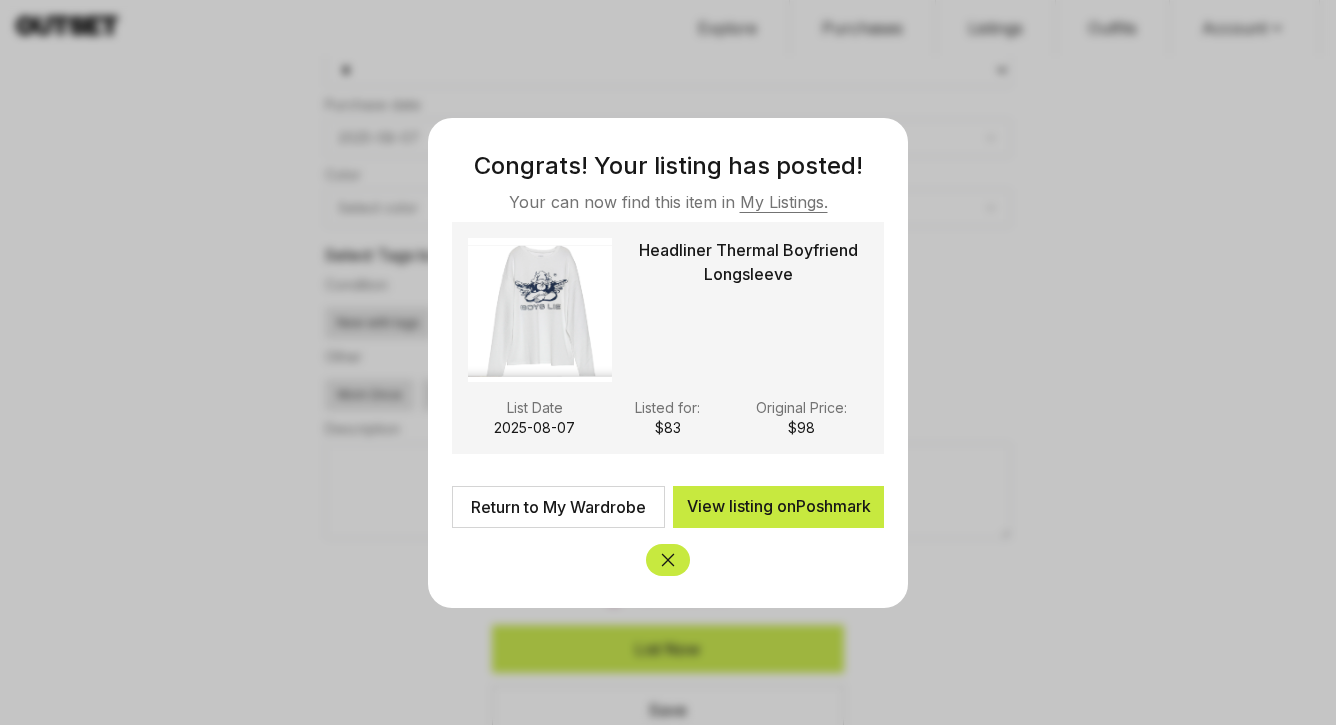 click on "Return to My Wardrobe" at bounding box center (558, 507) 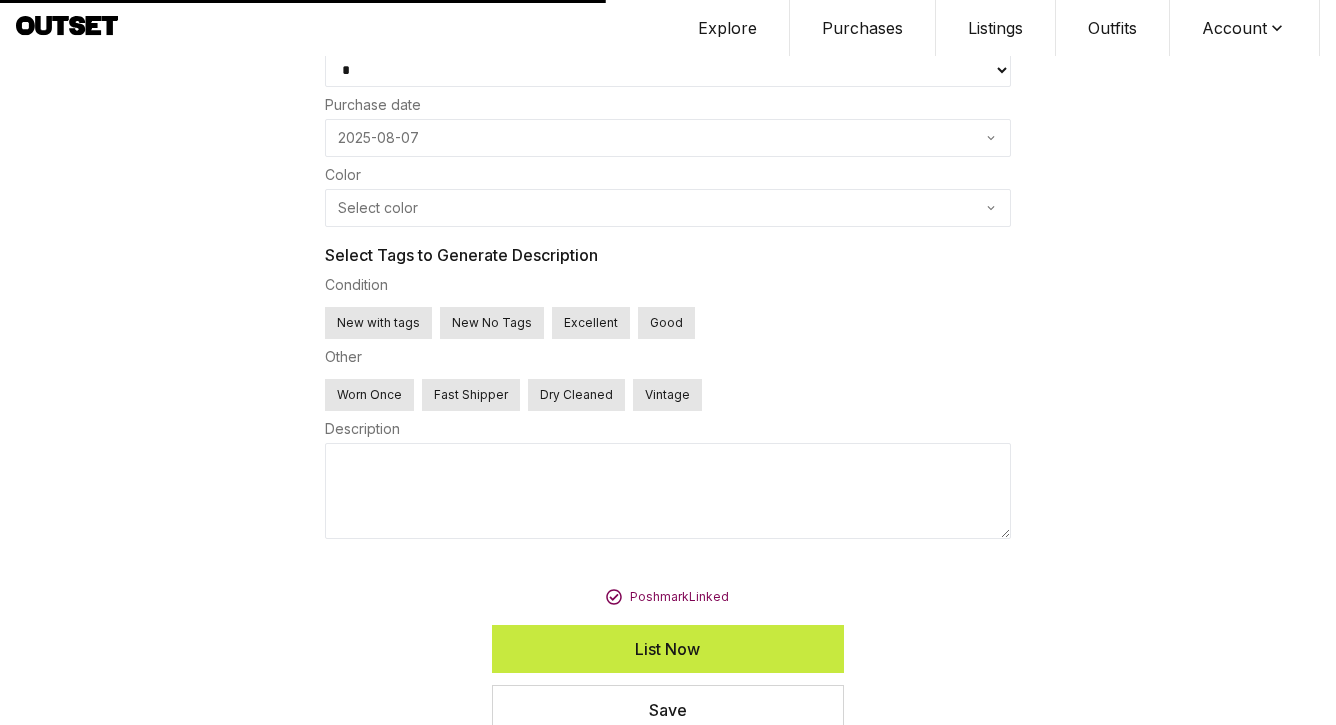scroll, scrollTop: 0, scrollLeft: 0, axis: both 